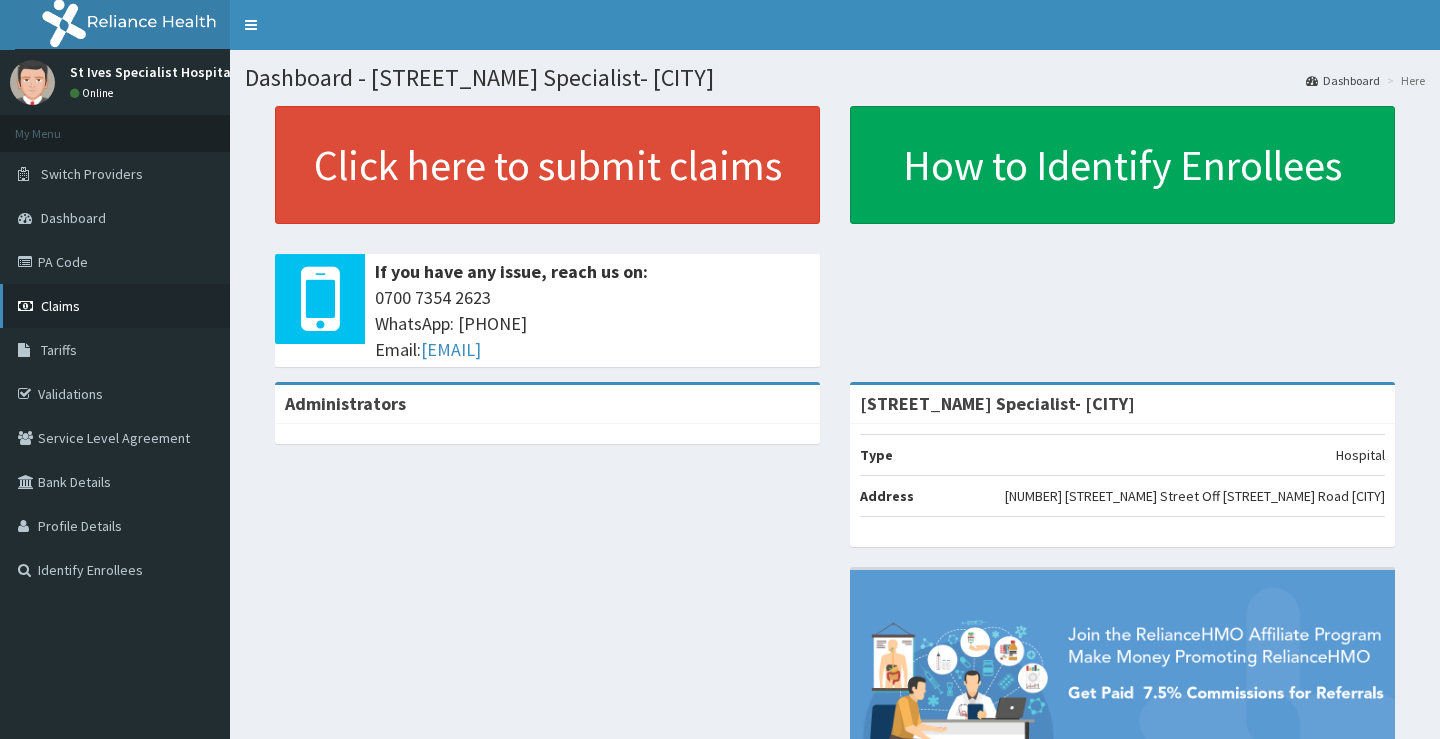 scroll, scrollTop: 0, scrollLeft: 0, axis: both 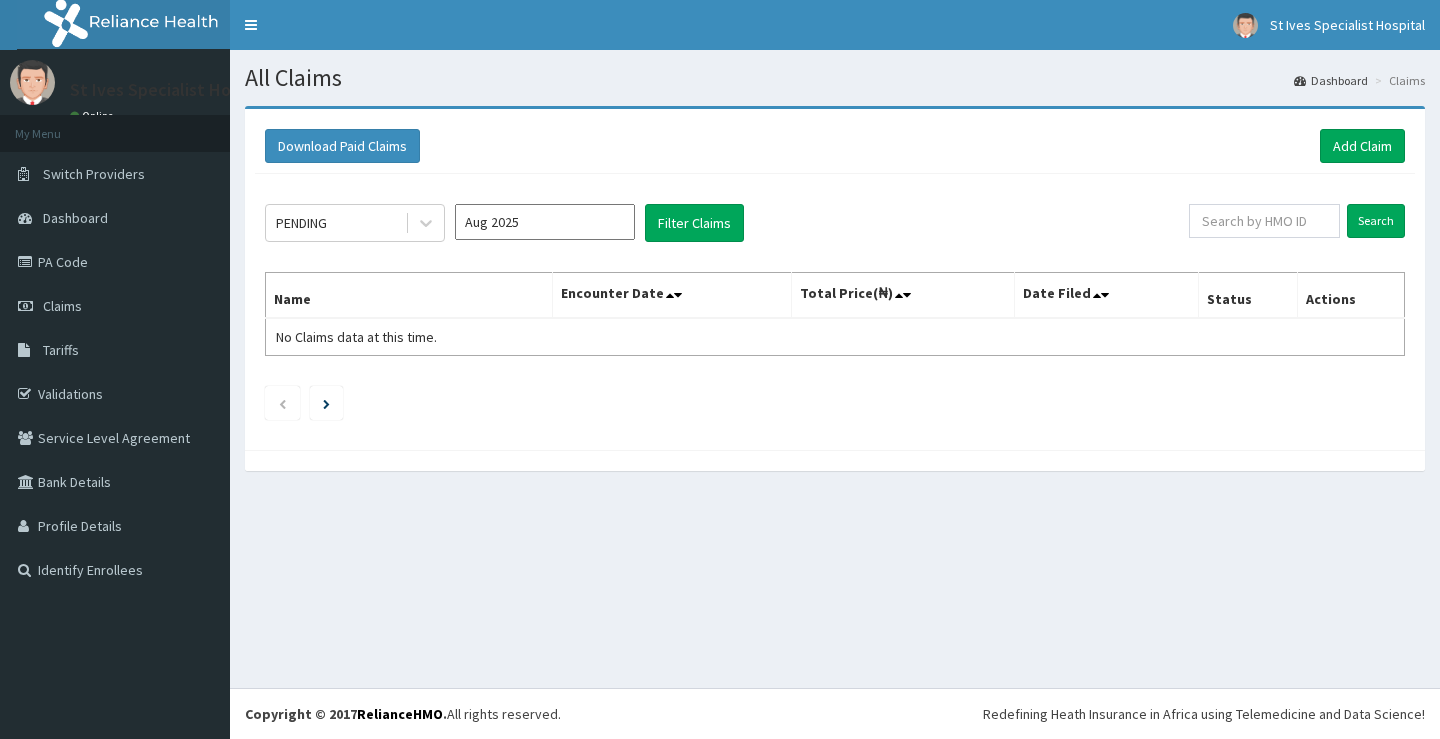 click on "Aug 2025" at bounding box center (545, 222) 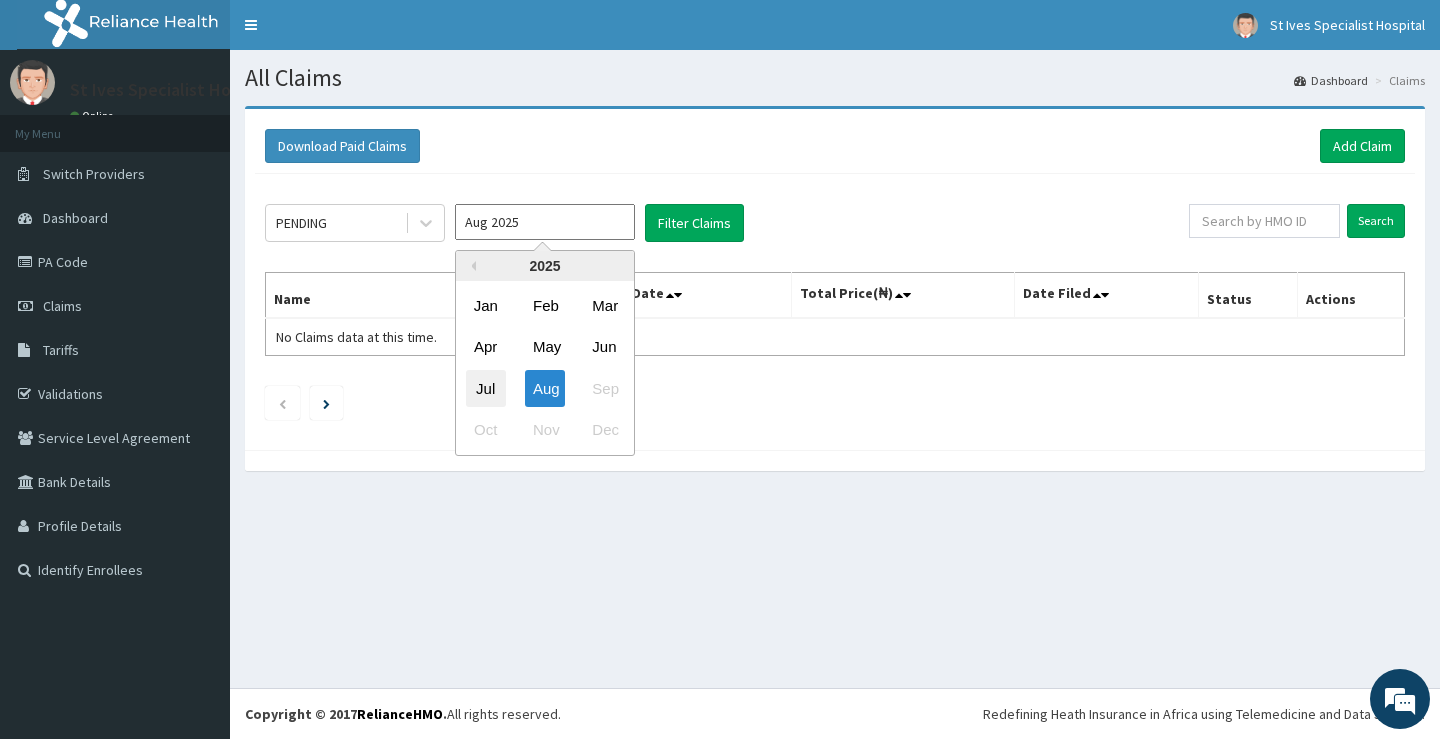 click on "Jul" at bounding box center [486, 388] 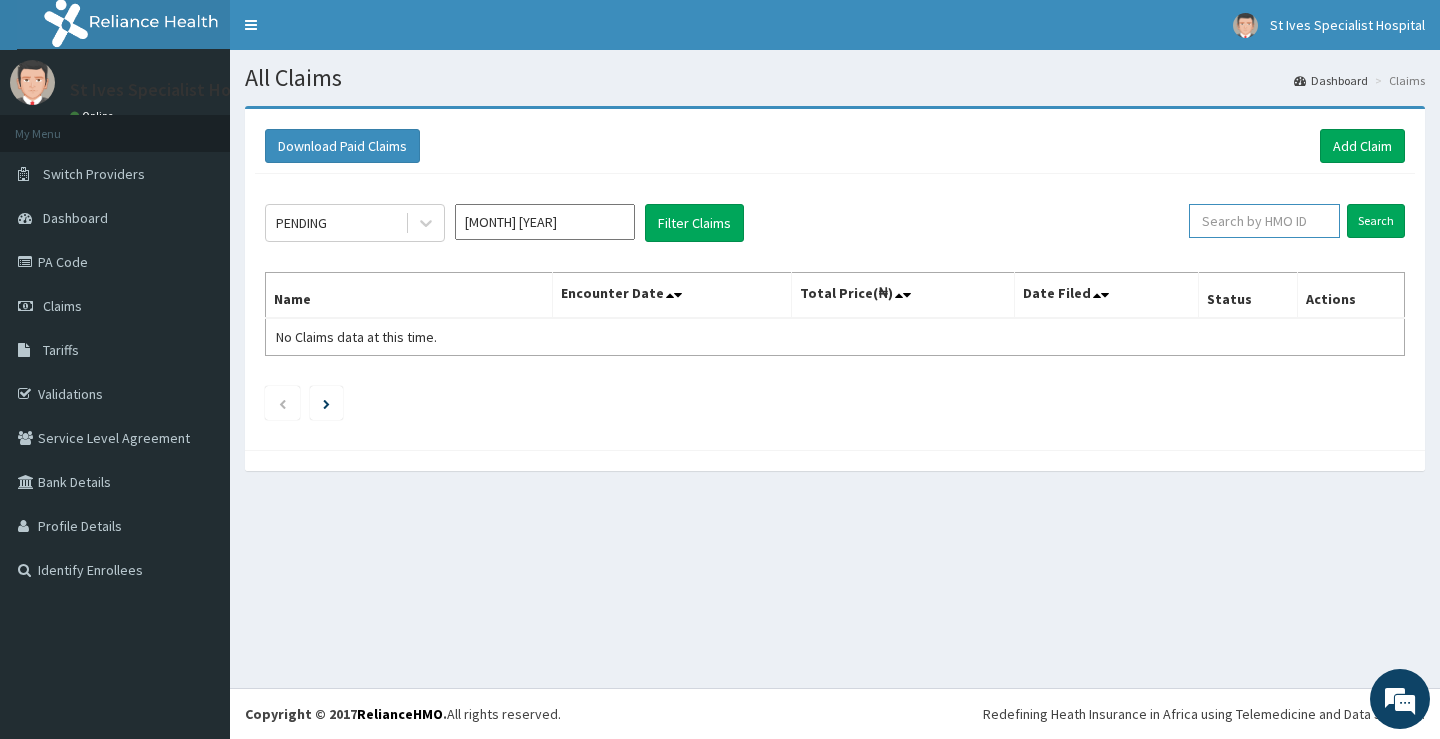 click at bounding box center (1264, 221) 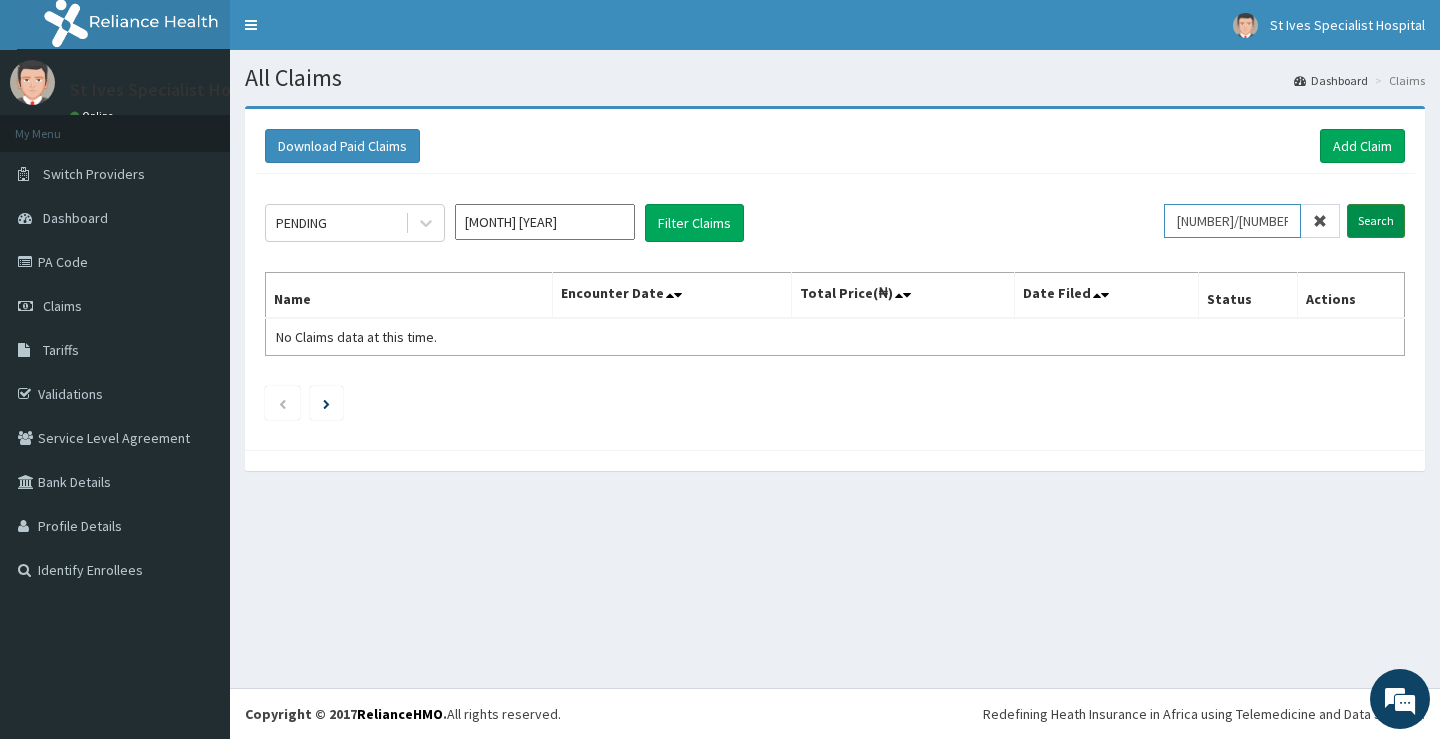 type on "MDH/10002/A" 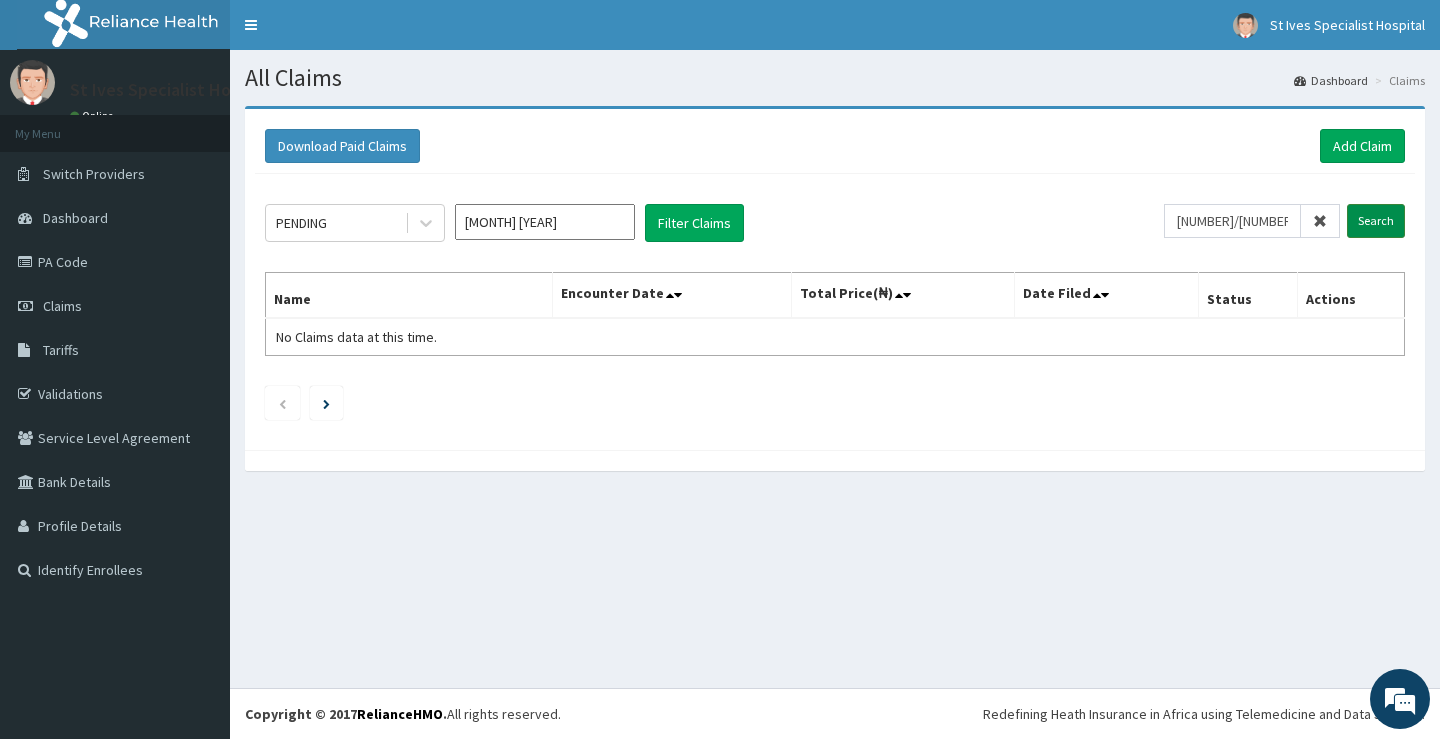 click on "Search" at bounding box center (1376, 221) 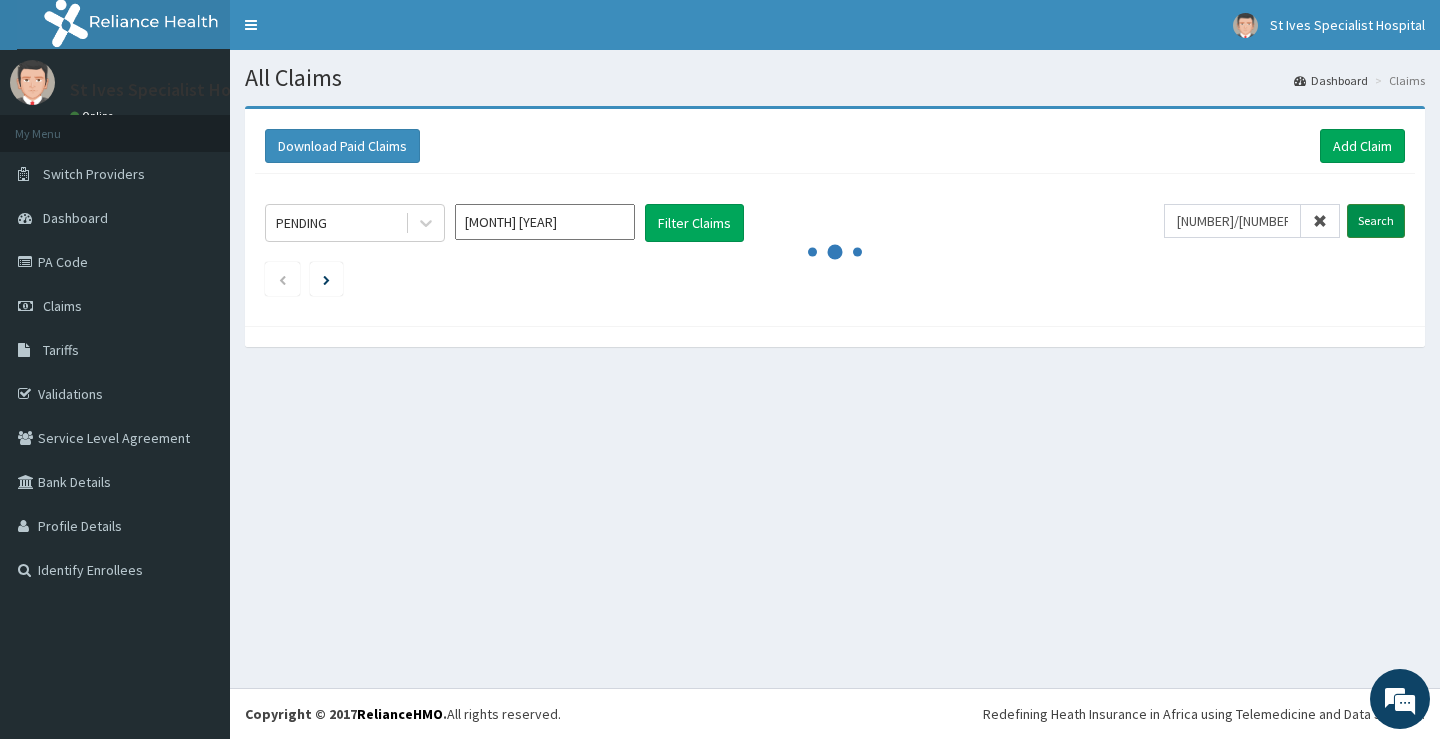 scroll, scrollTop: 0, scrollLeft: 0, axis: both 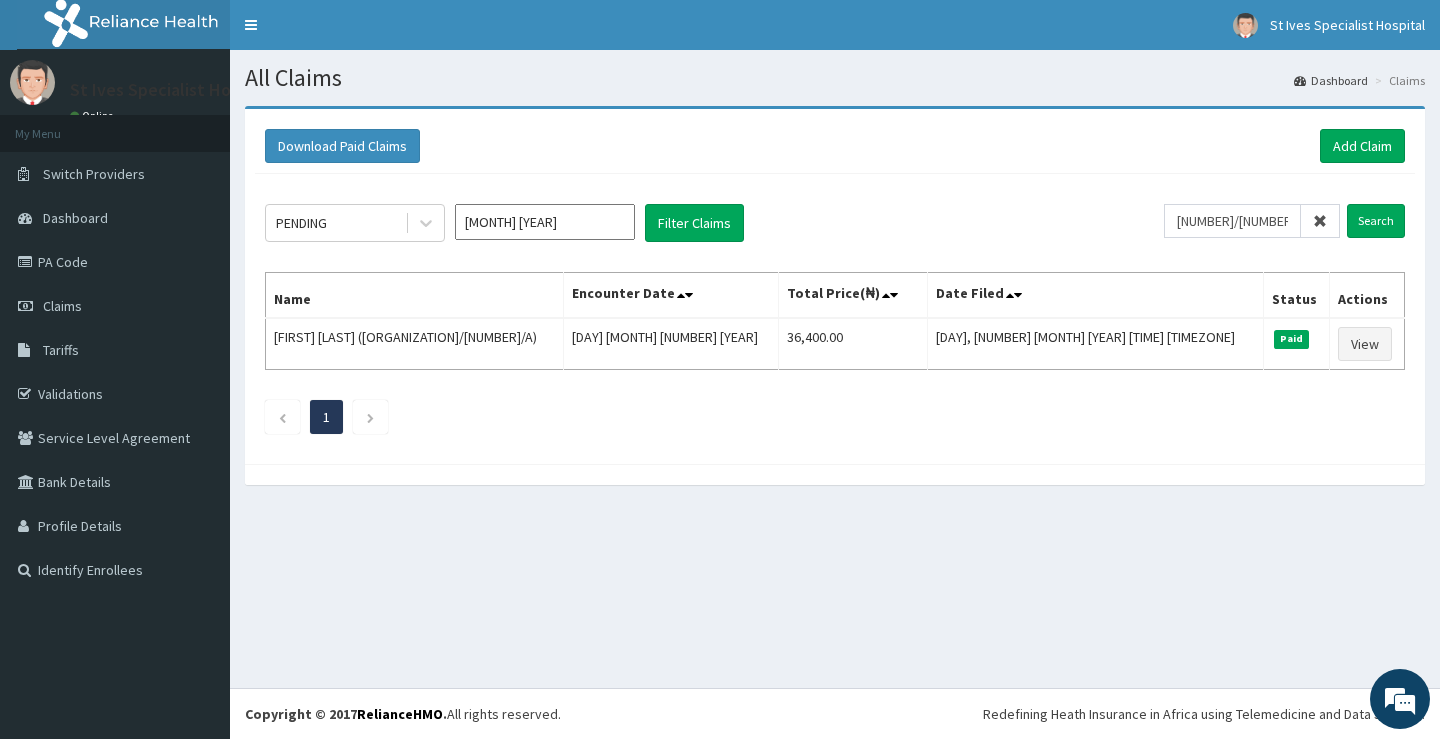click at bounding box center (1320, 221) 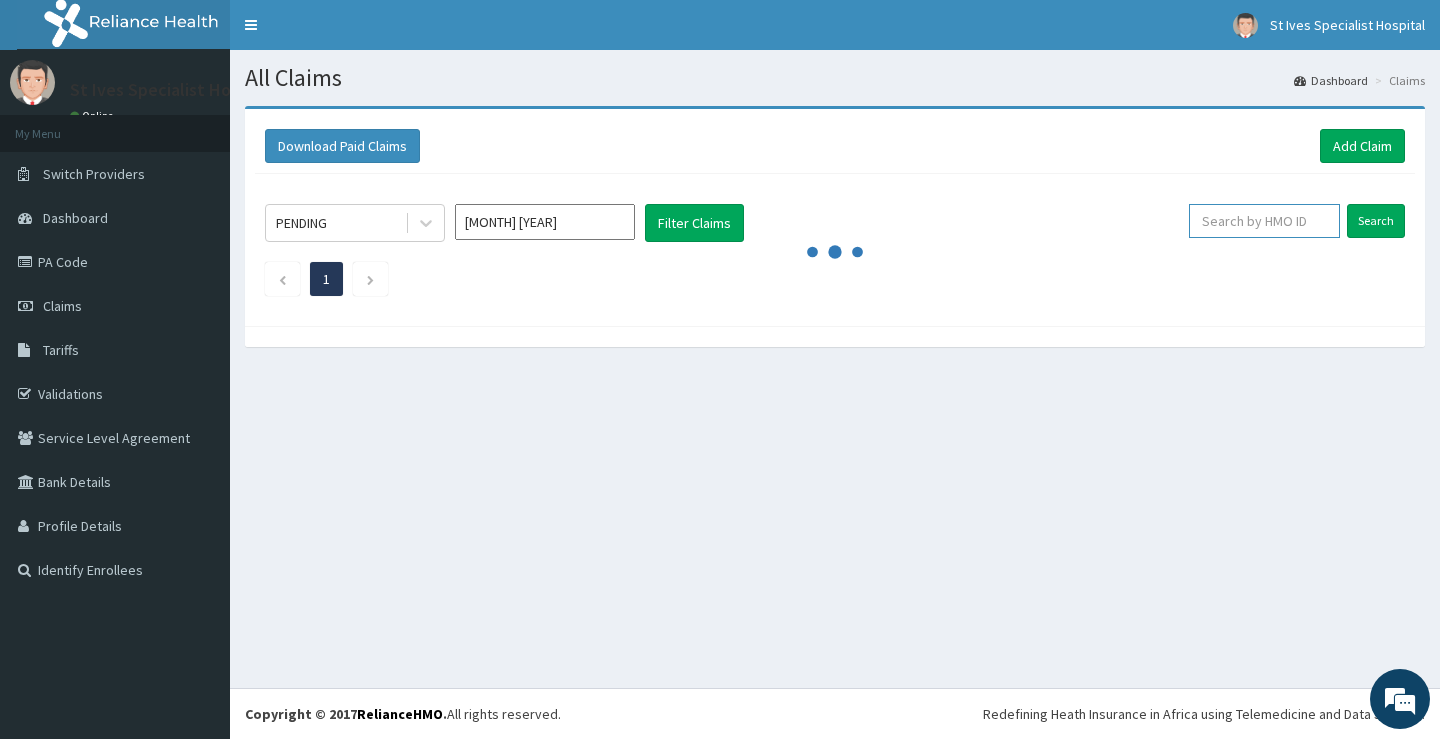 click at bounding box center (1264, 221) 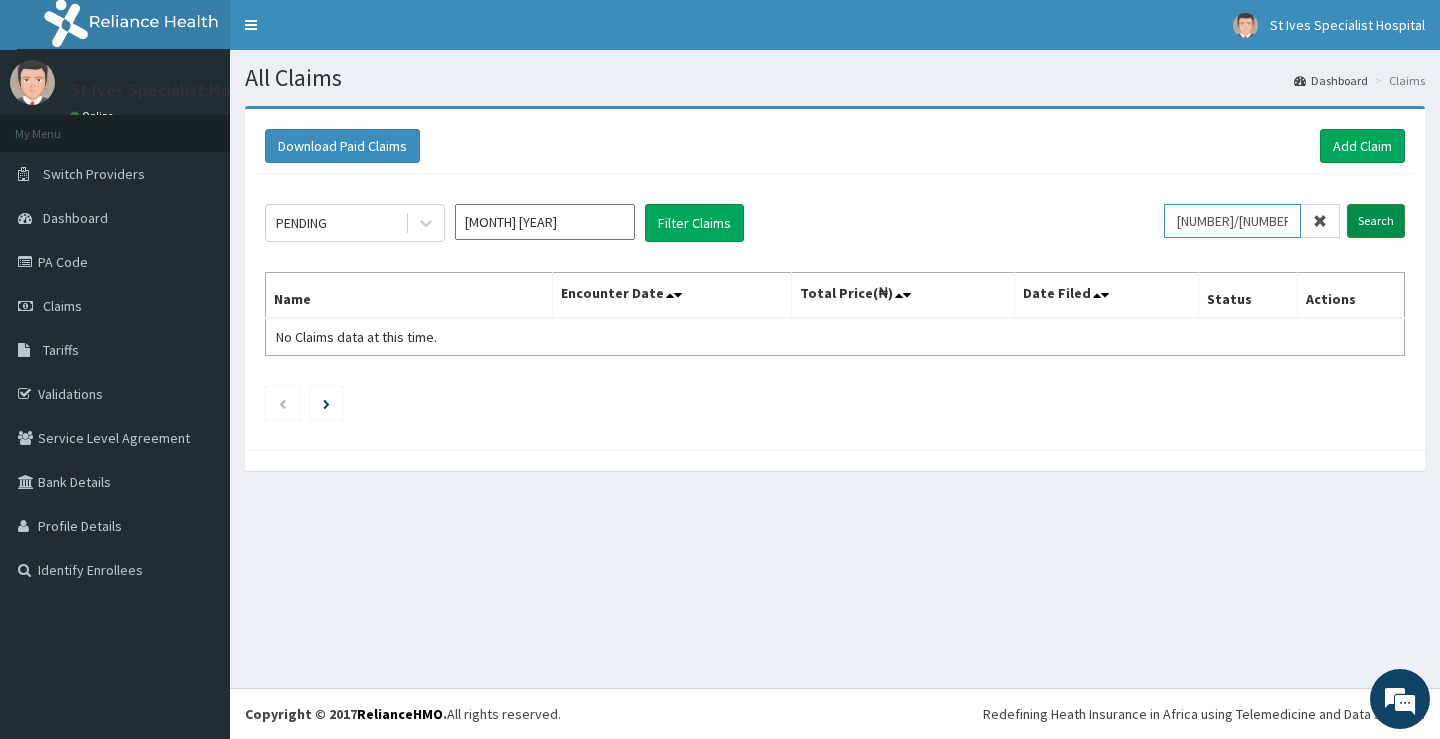 type on "MGG/10040/A" 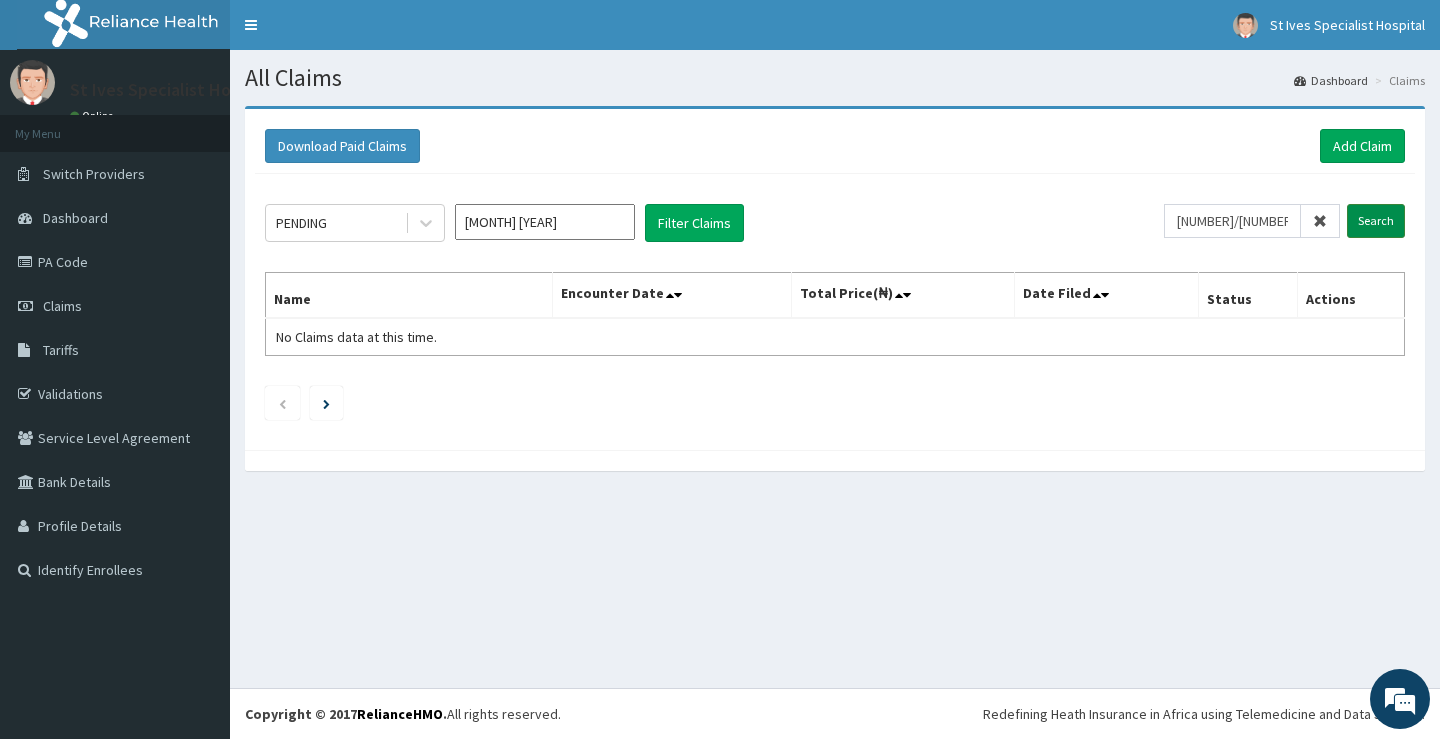 click on "Search" at bounding box center (1376, 221) 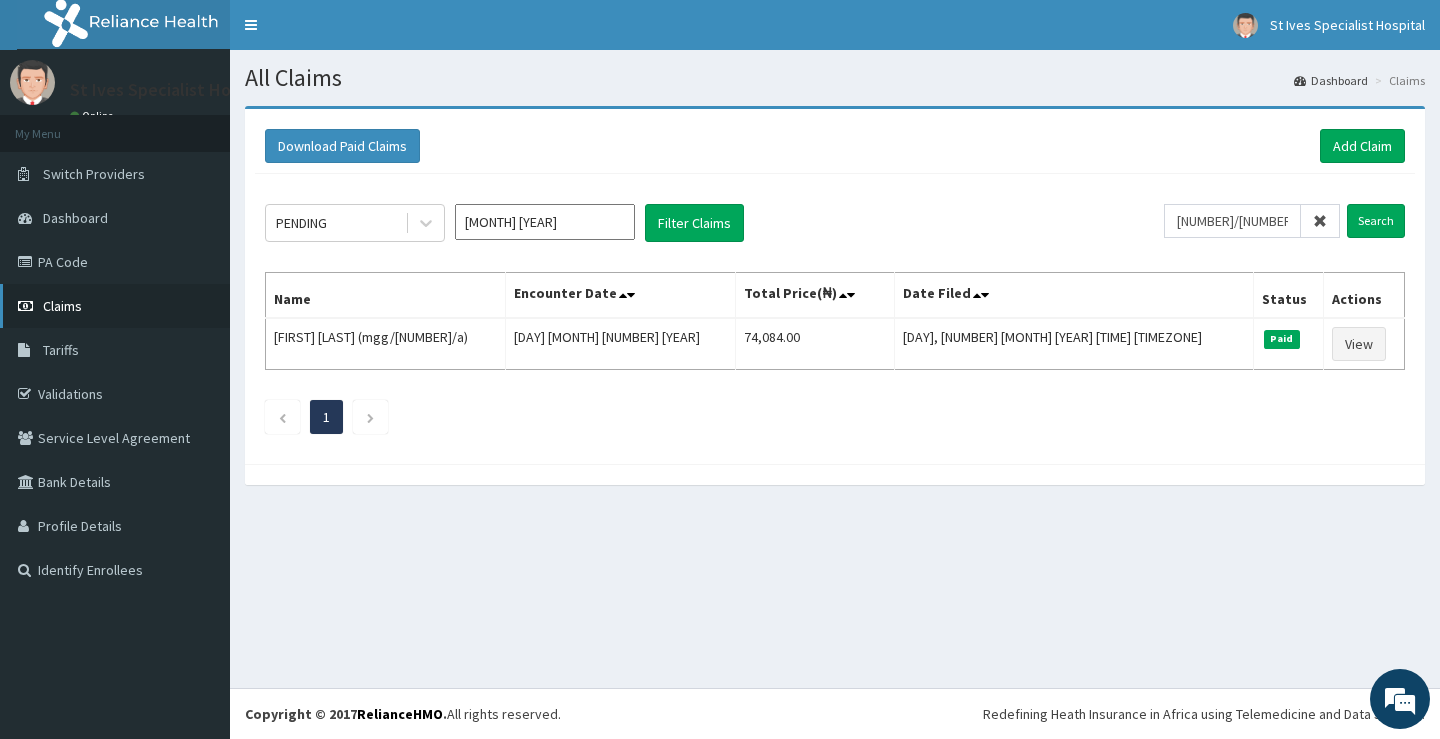 click on "Claims" at bounding box center (115, 306) 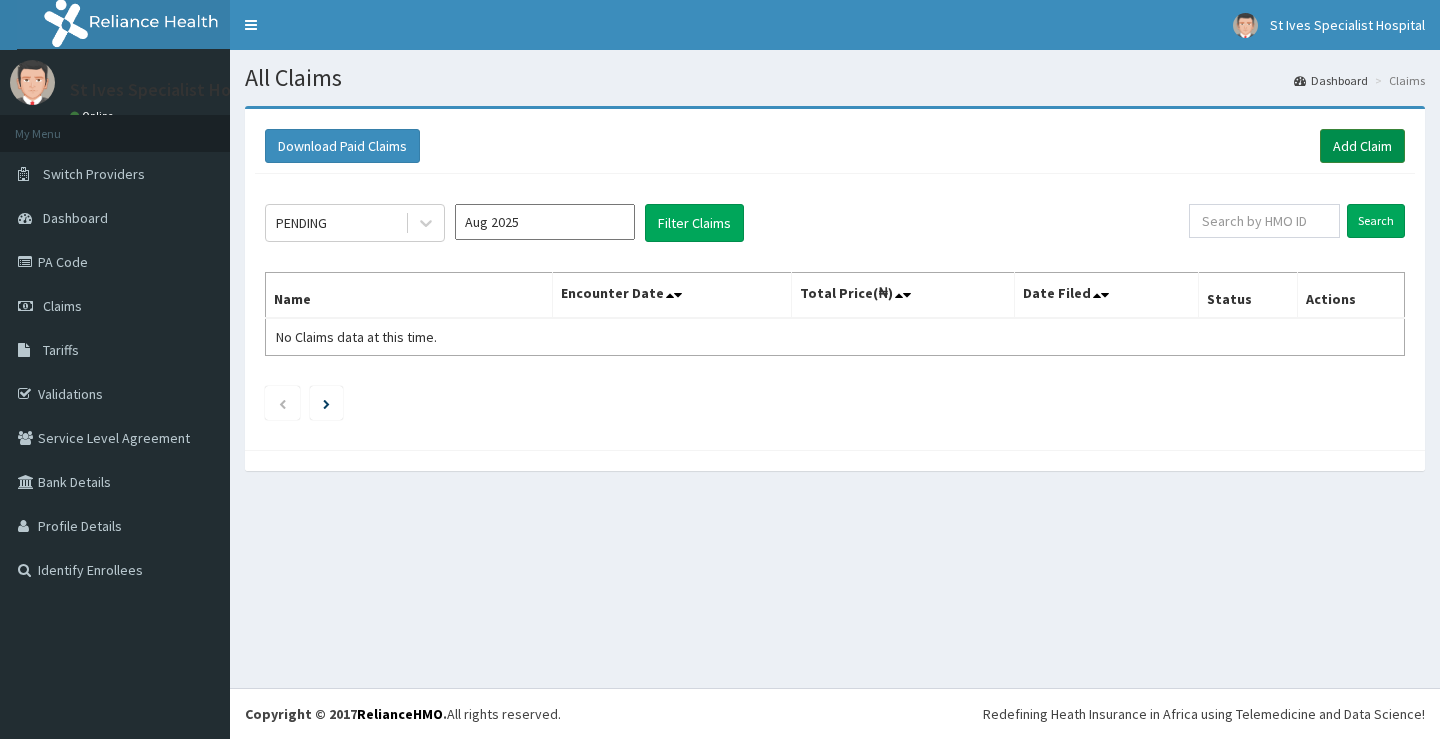 scroll, scrollTop: 0, scrollLeft: 0, axis: both 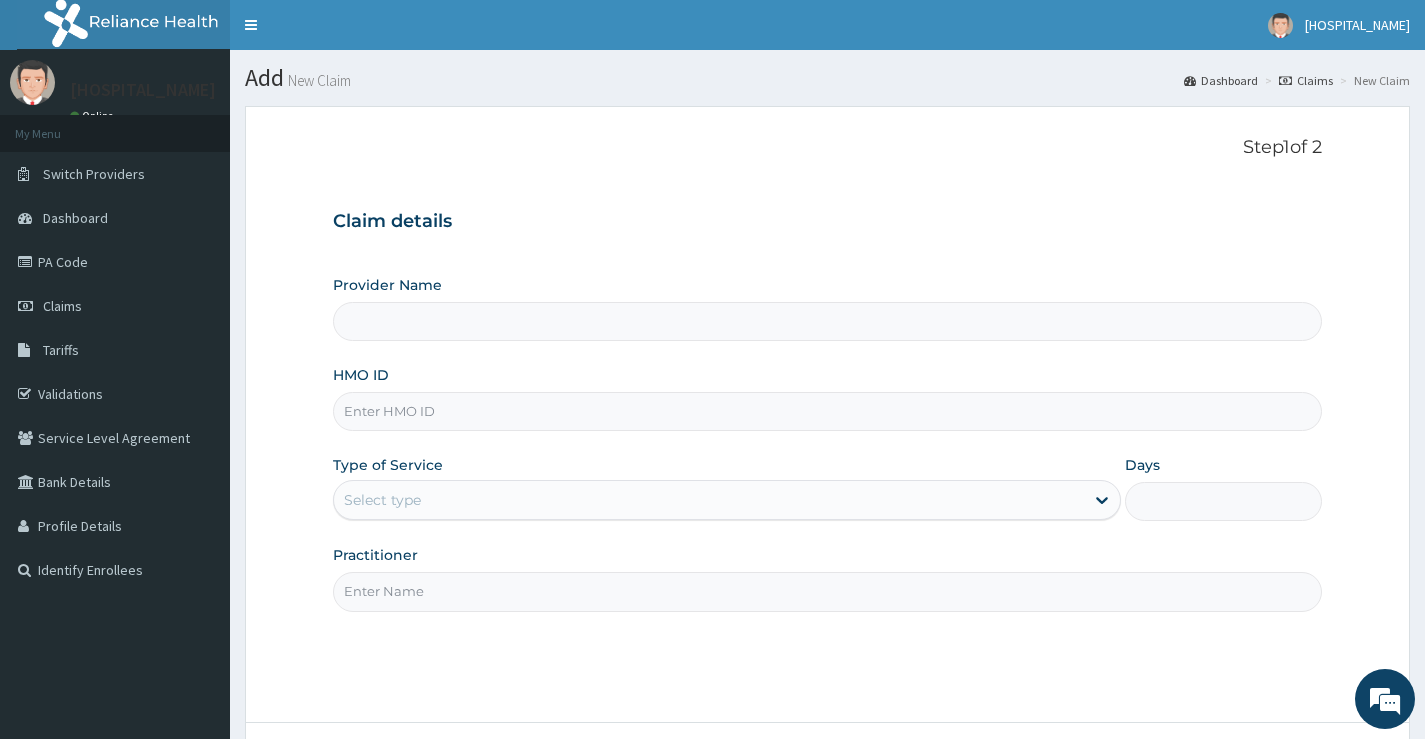 type on "St Ives Specialist- ikoyi" 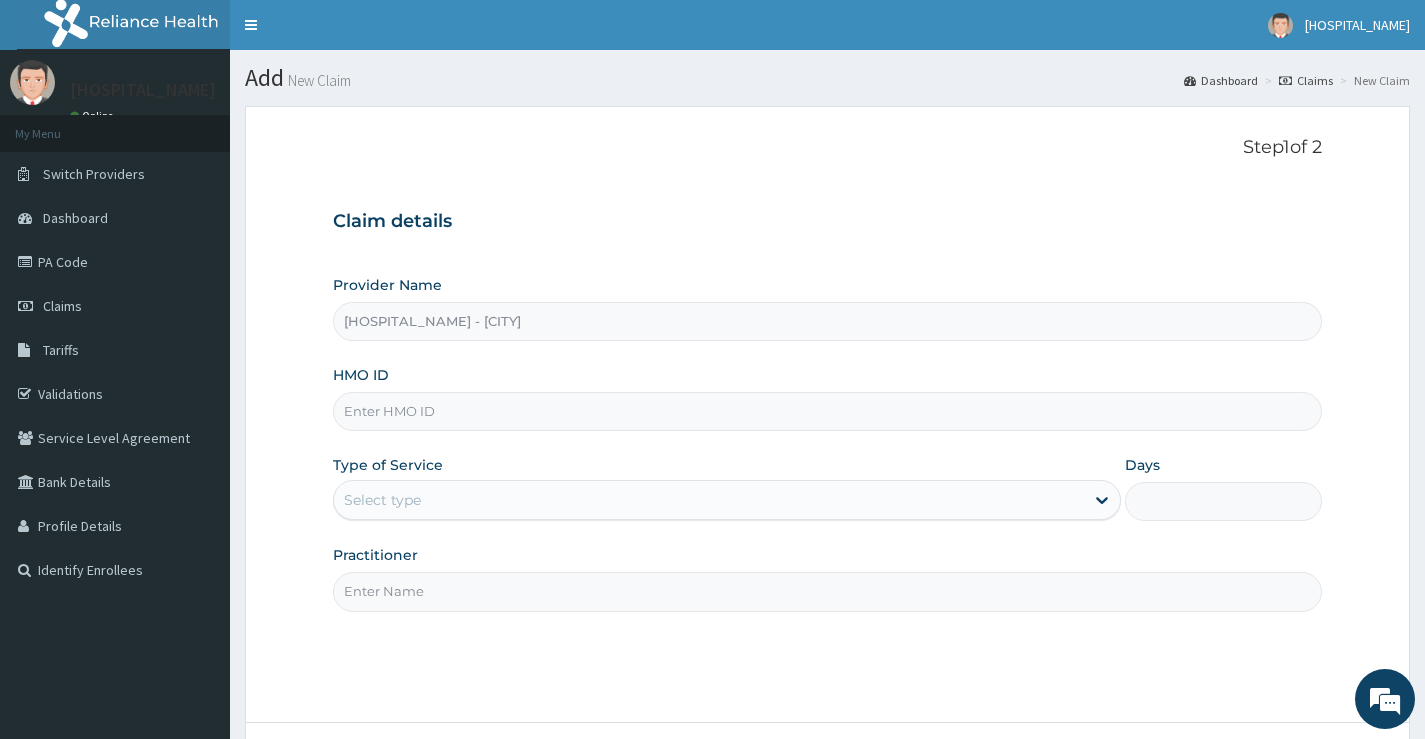 click on "HMO ID" at bounding box center (827, 411) 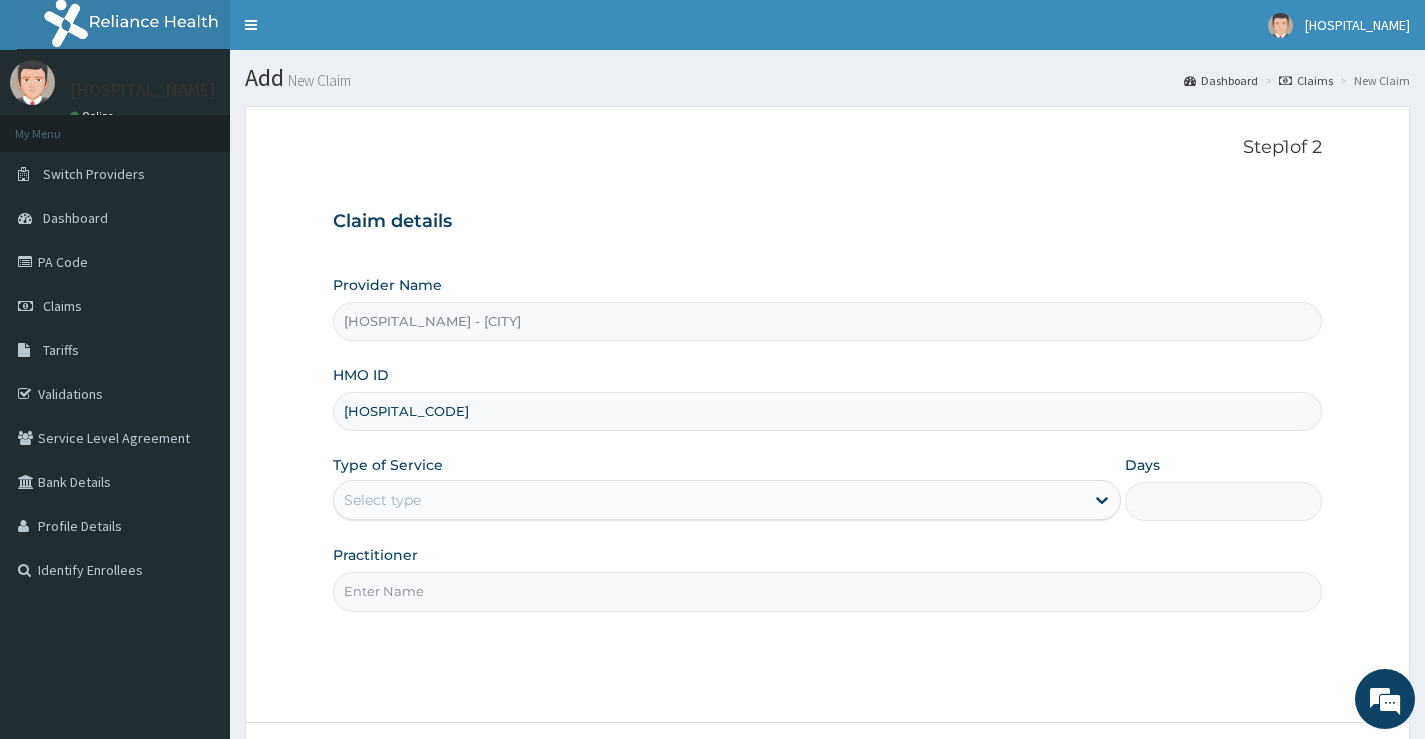 scroll, scrollTop: 0, scrollLeft: 0, axis: both 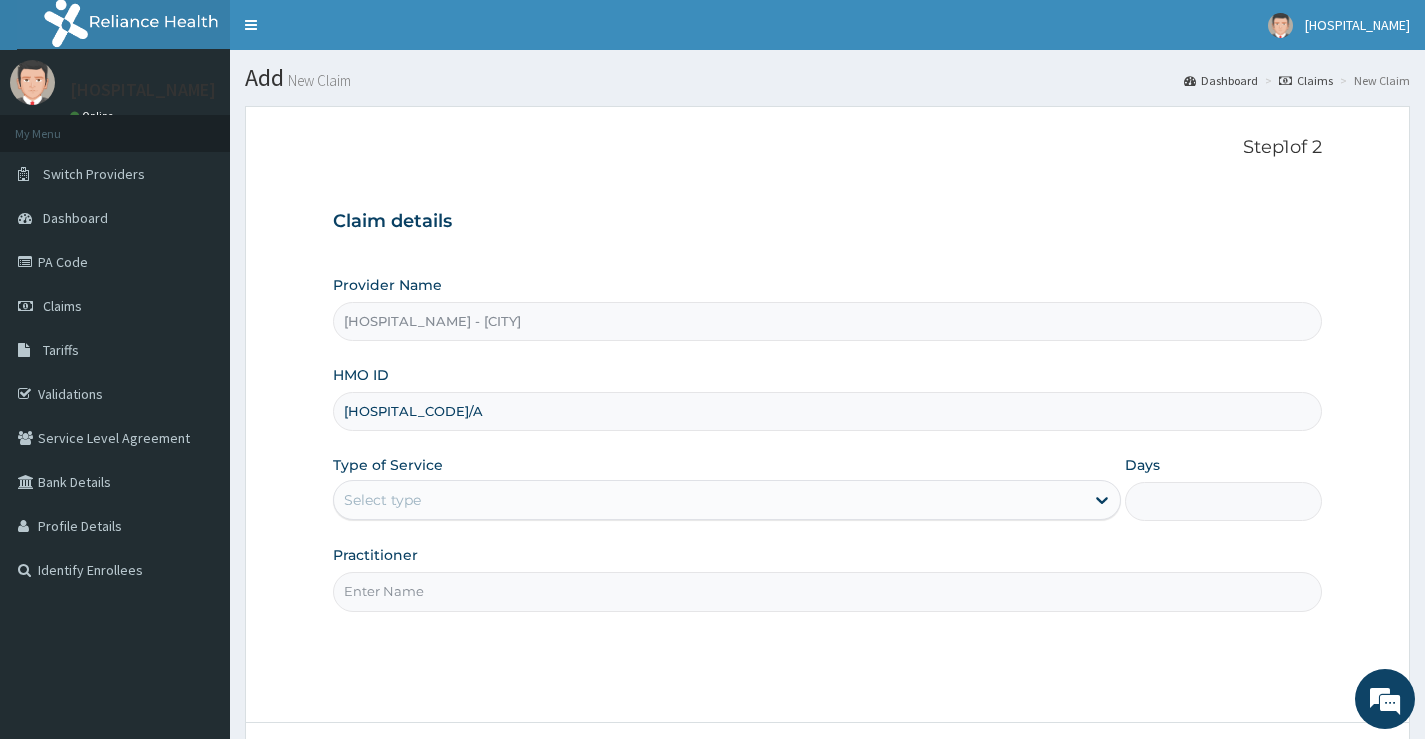 type on "[NUMBER]/[NUMBER]/A" 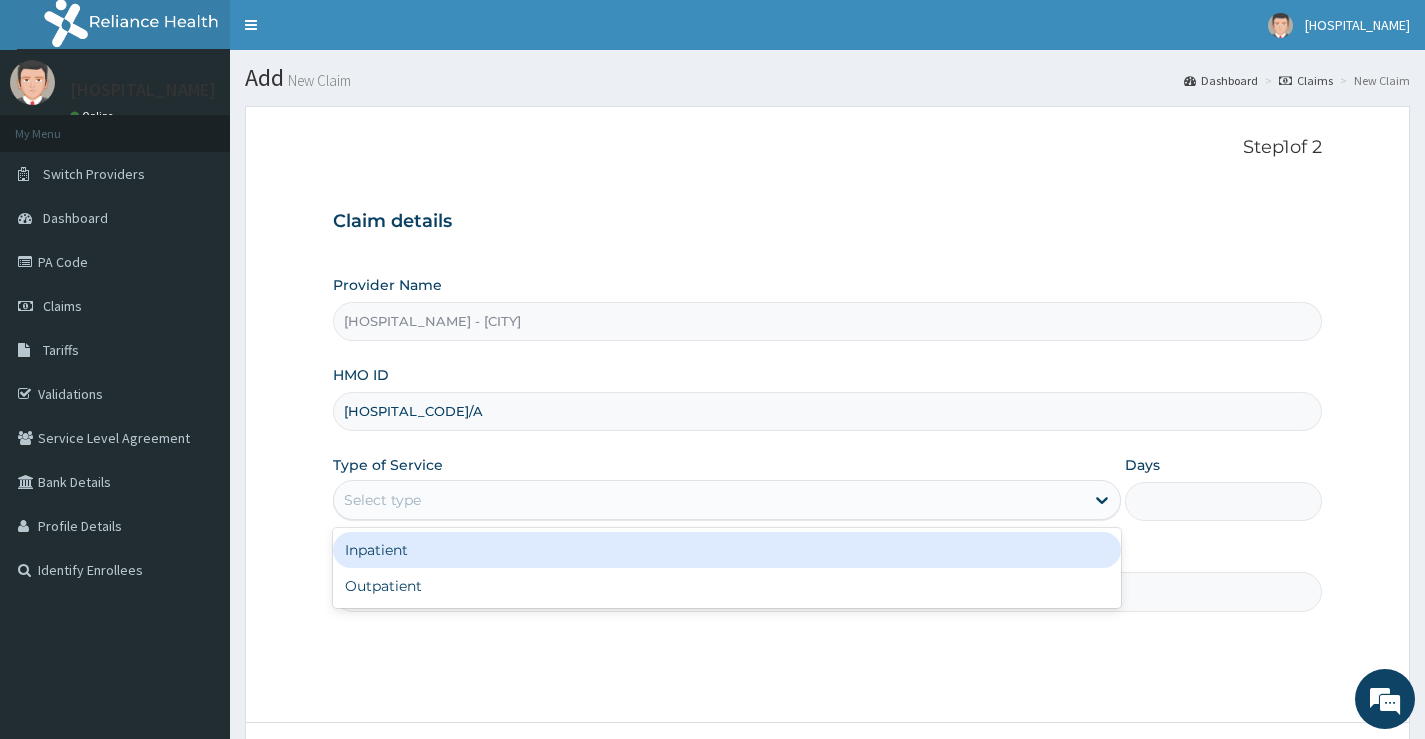 click on "Select type" at bounding box center [709, 500] 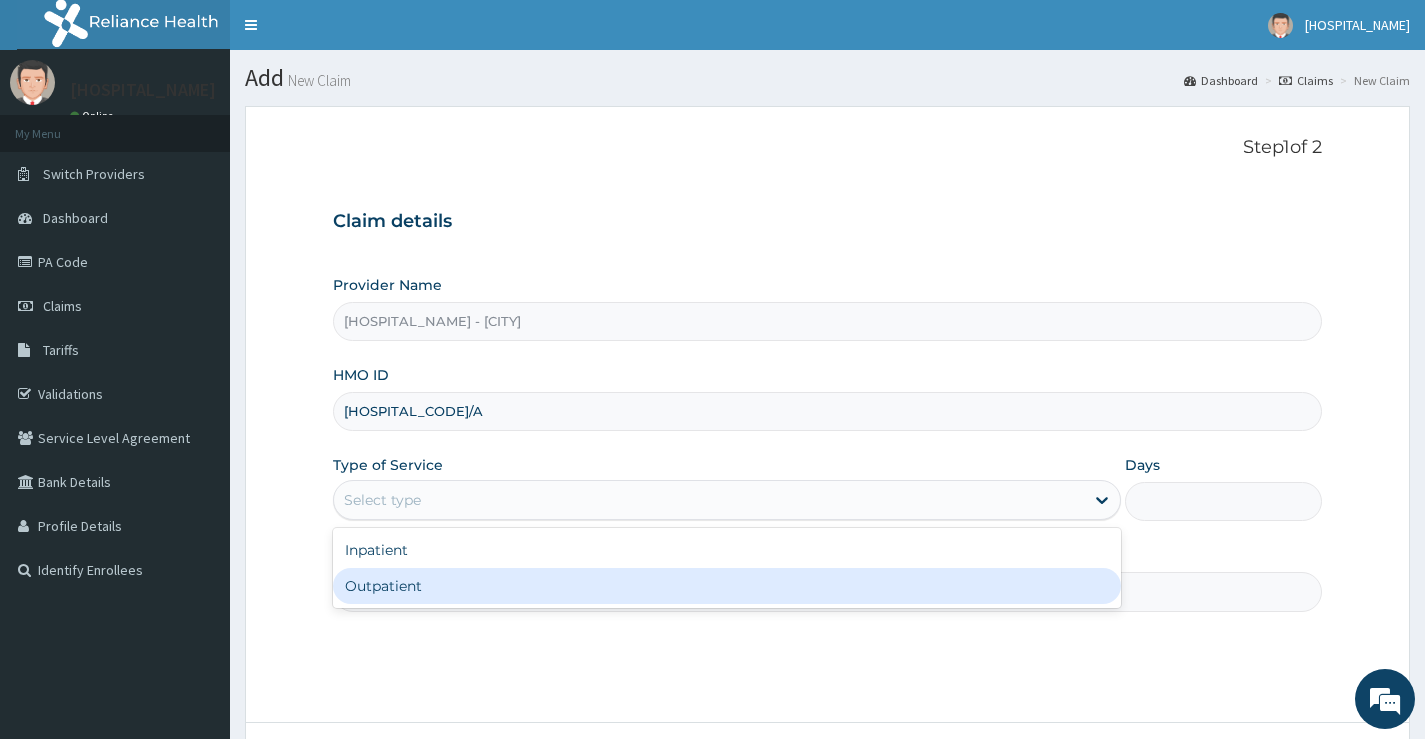 click on "Outpatient" at bounding box center [727, 586] 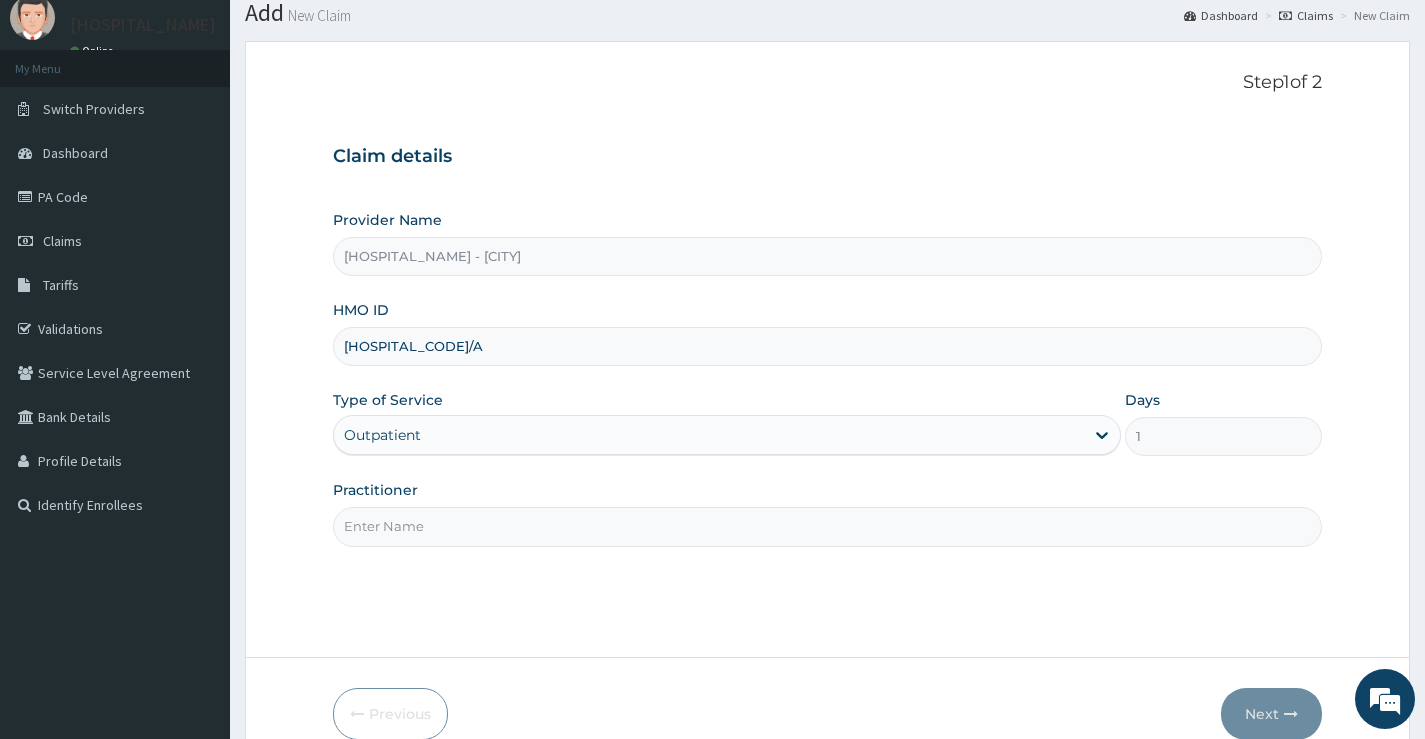 scroll, scrollTop: 163, scrollLeft: 0, axis: vertical 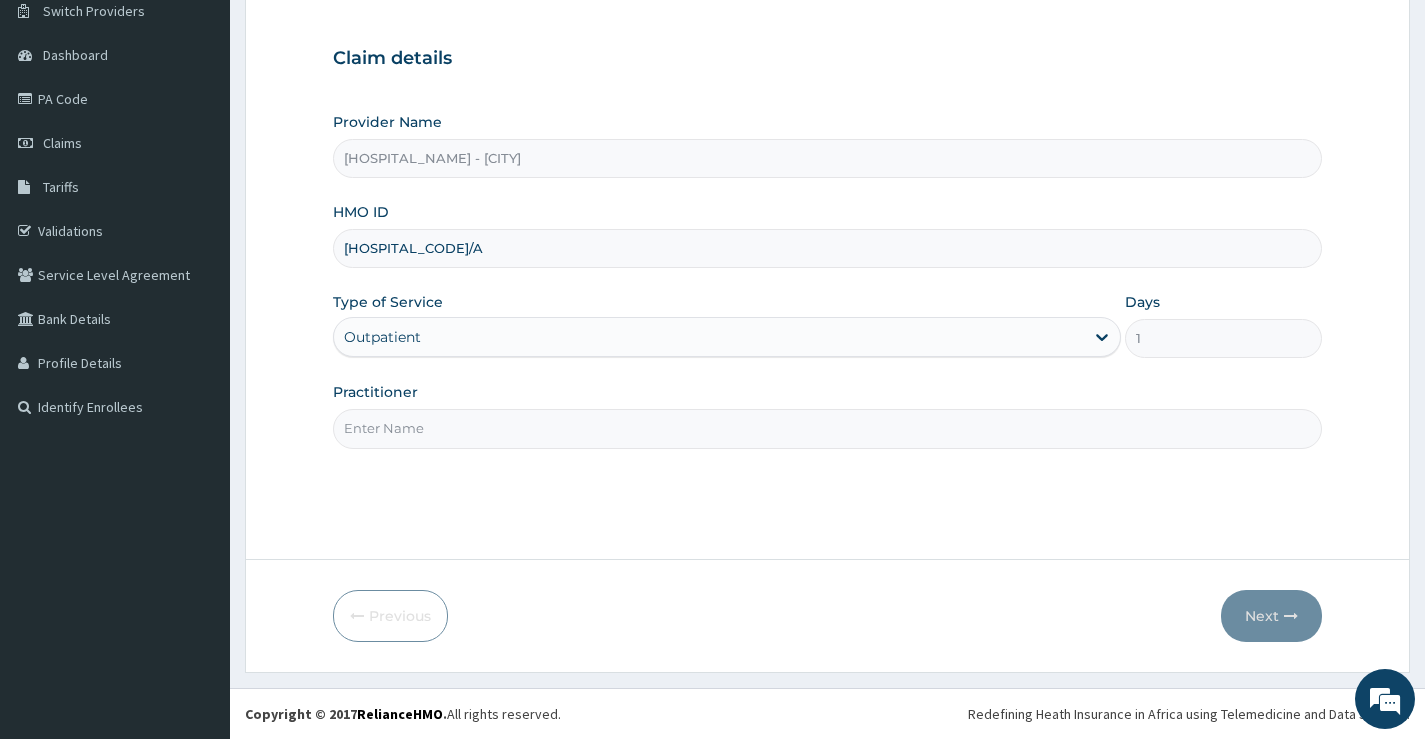 click on "Practitioner" at bounding box center [827, 428] 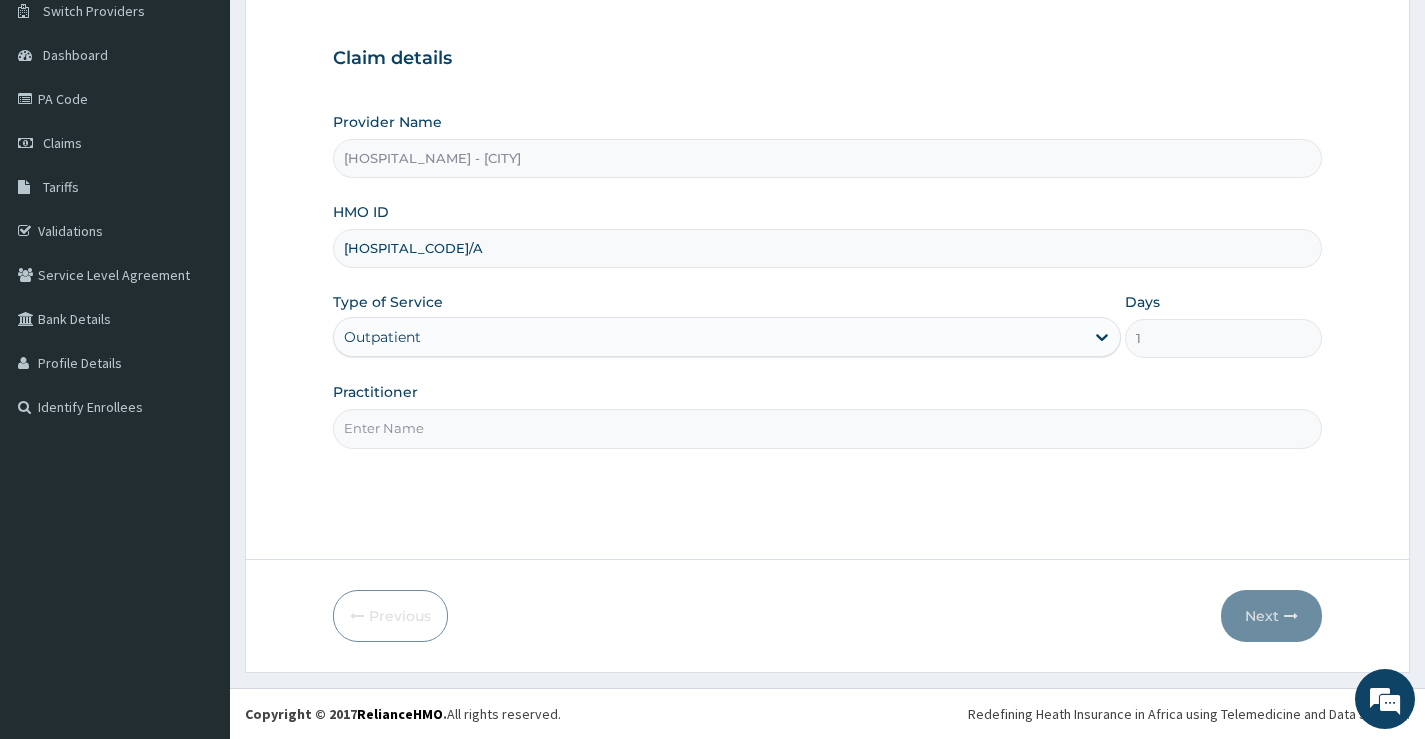 type on "DR OGBONNAYA NDUBUISI" 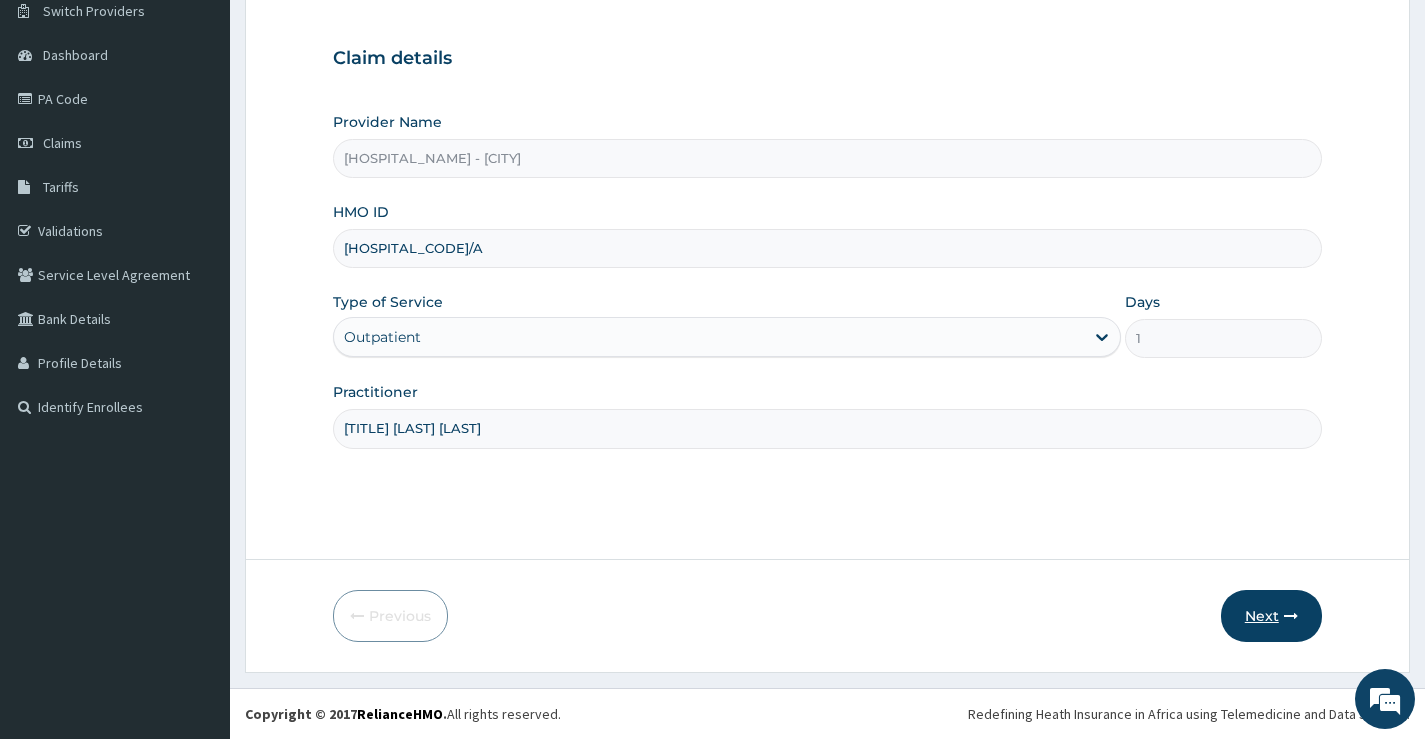 click on "Next" at bounding box center (1271, 616) 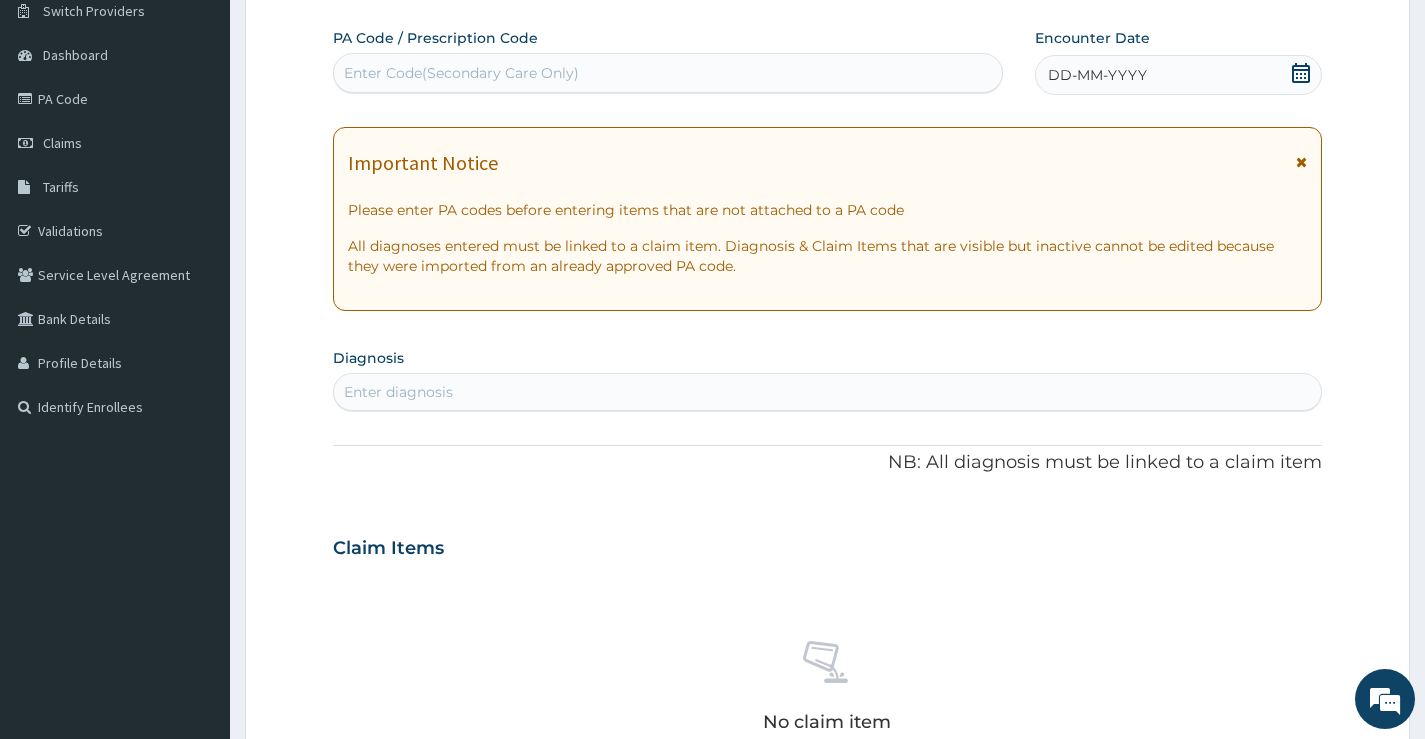 click on "Enter Code(Secondary Care Only)" at bounding box center (668, 73) 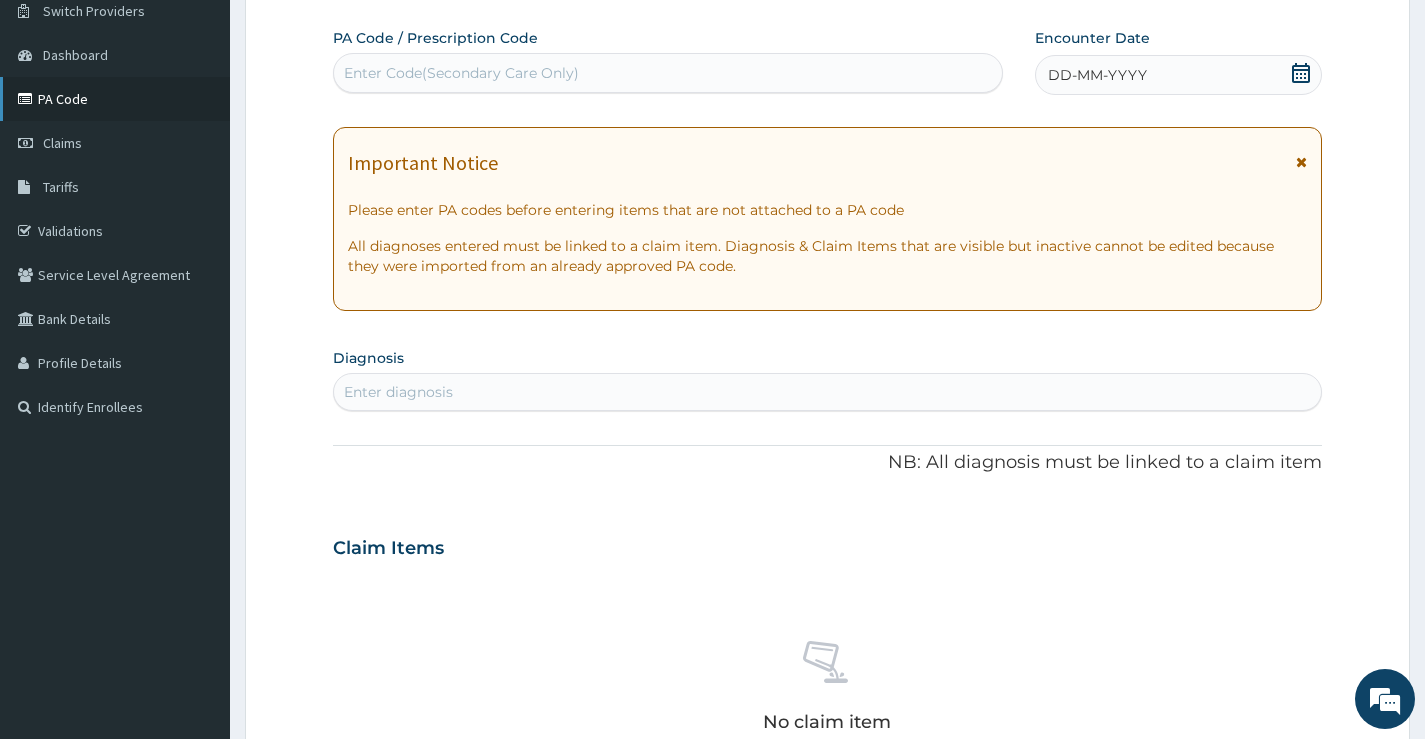 click on "PA Code" at bounding box center [115, 99] 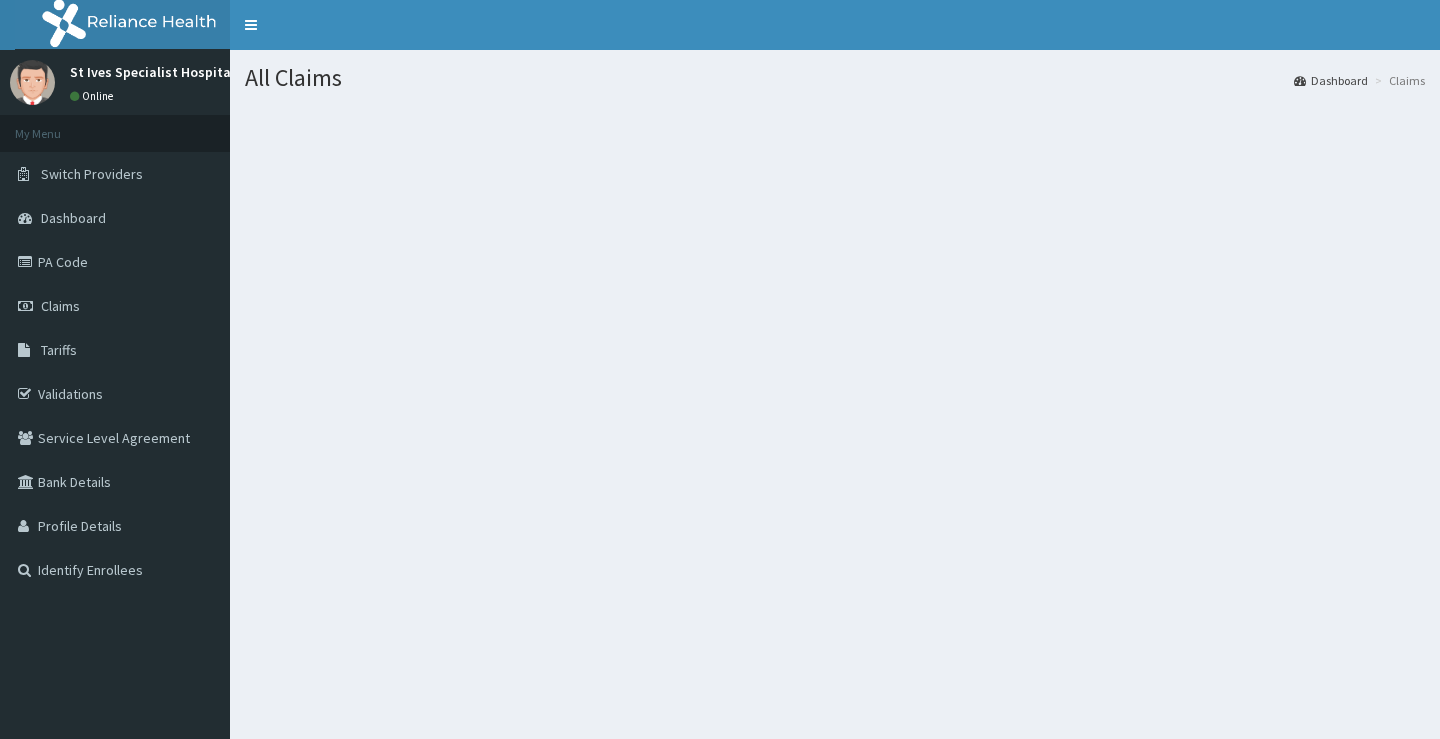 scroll, scrollTop: 0, scrollLeft: 0, axis: both 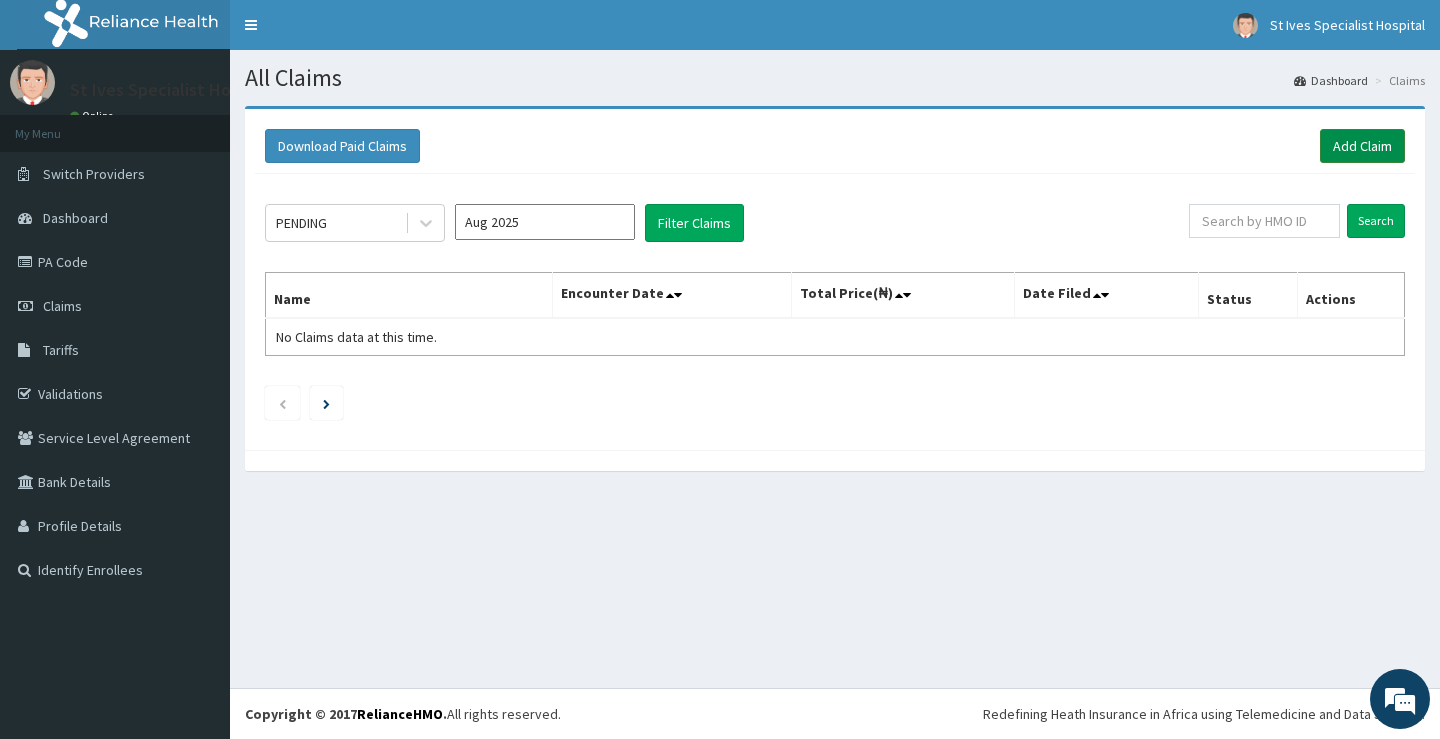 click on "Add Claim" at bounding box center (1362, 146) 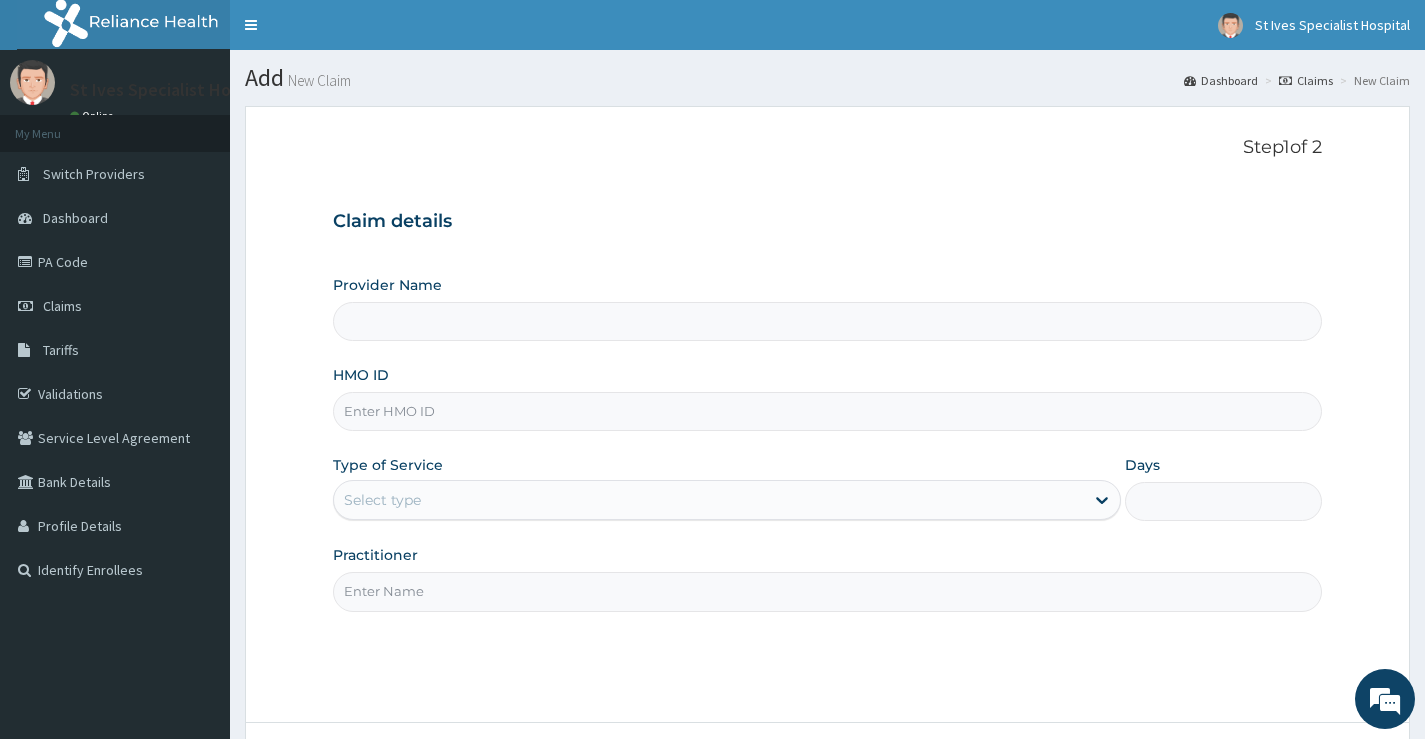 scroll, scrollTop: 0, scrollLeft: 0, axis: both 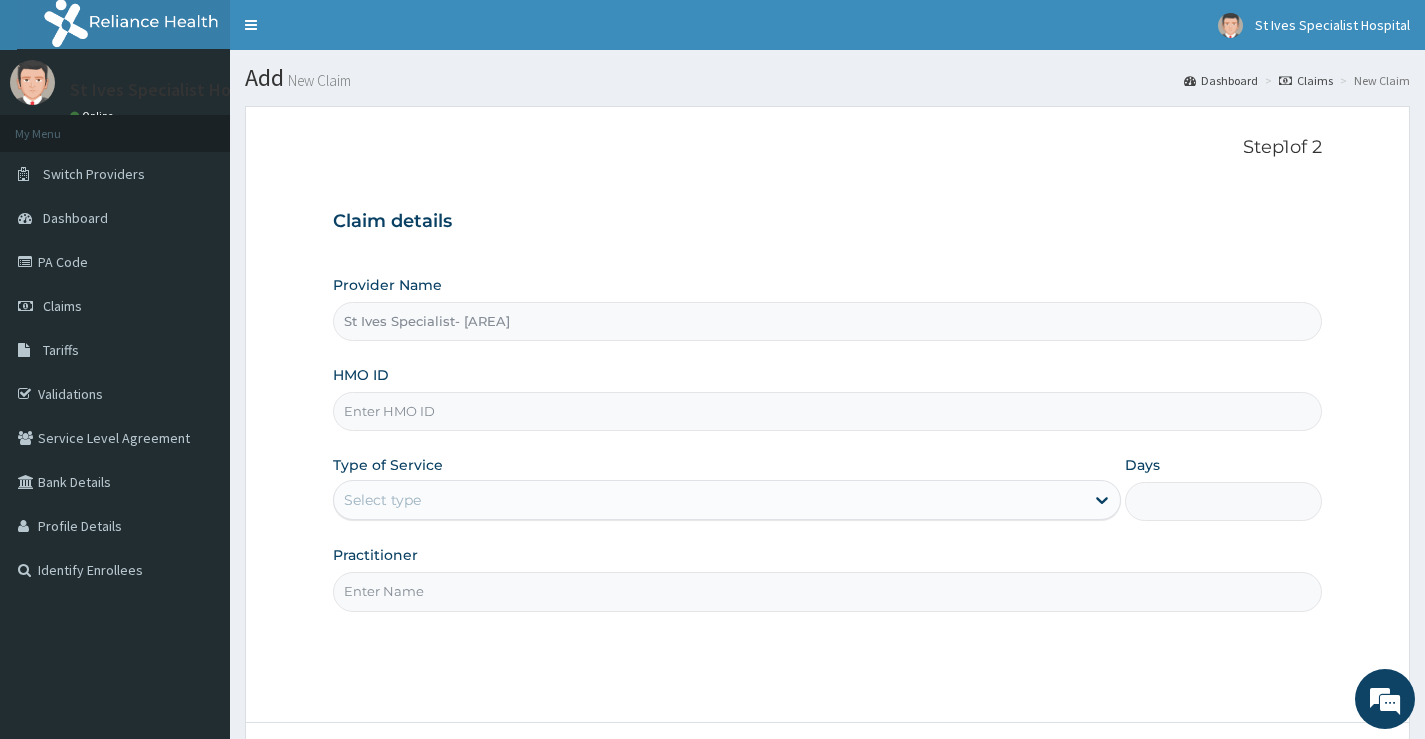 click on "HMO ID" at bounding box center [827, 411] 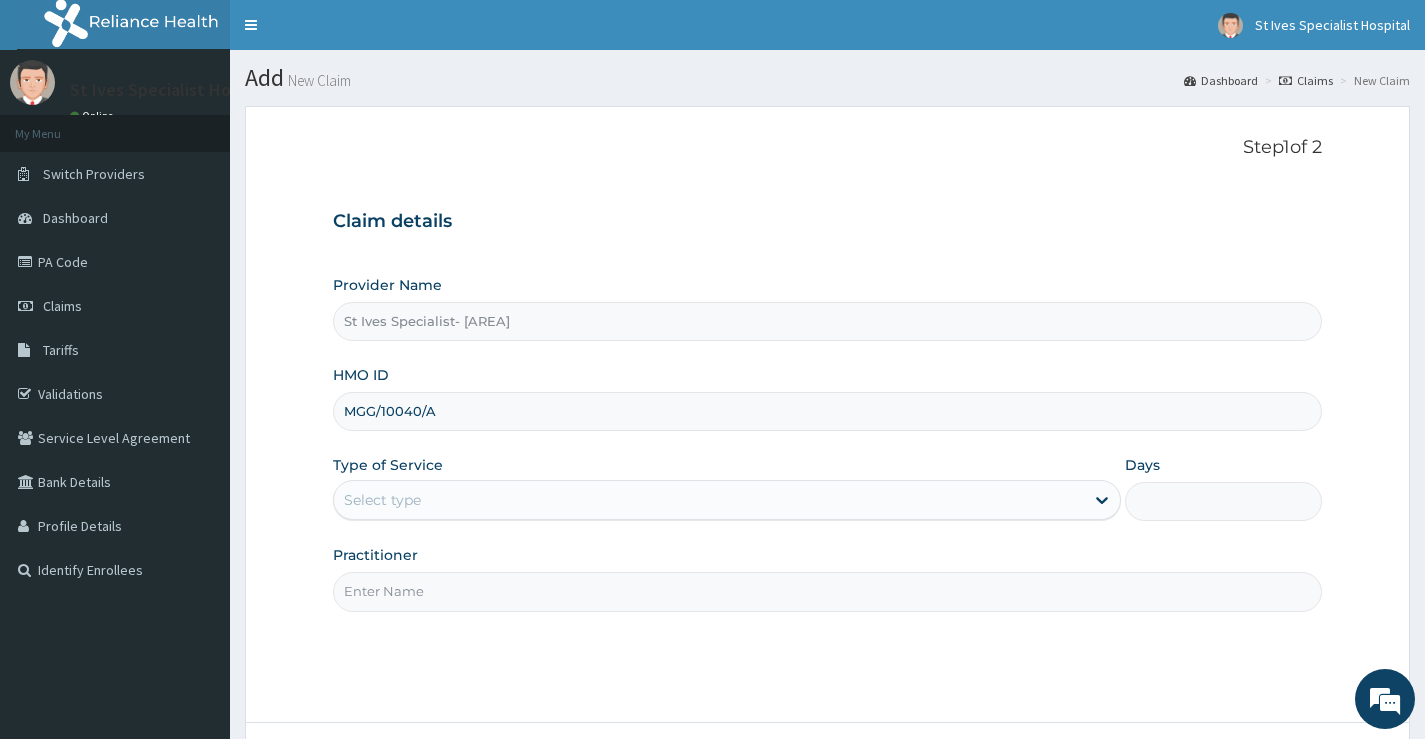 scroll, scrollTop: 0, scrollLeft: 0, axis: both 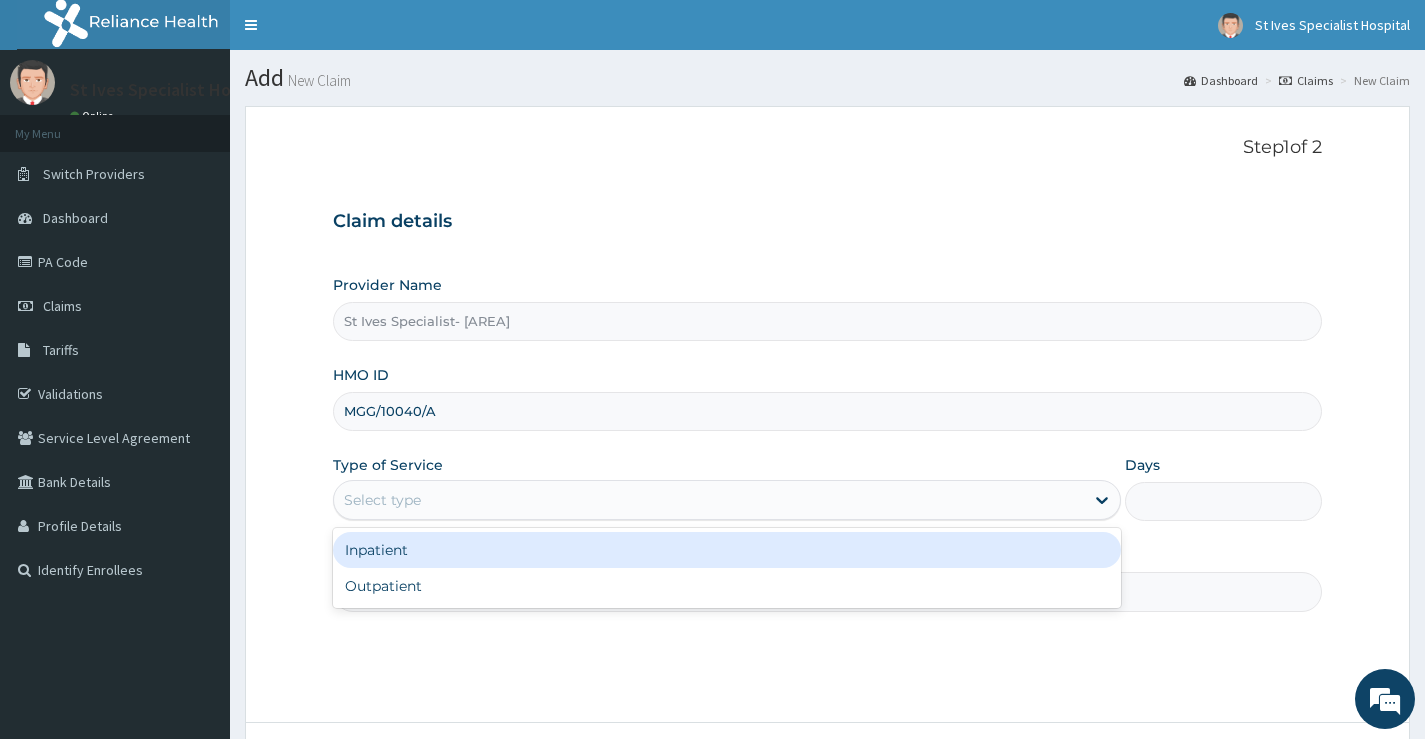 click on "Select type" at bounding box center (709, 500) 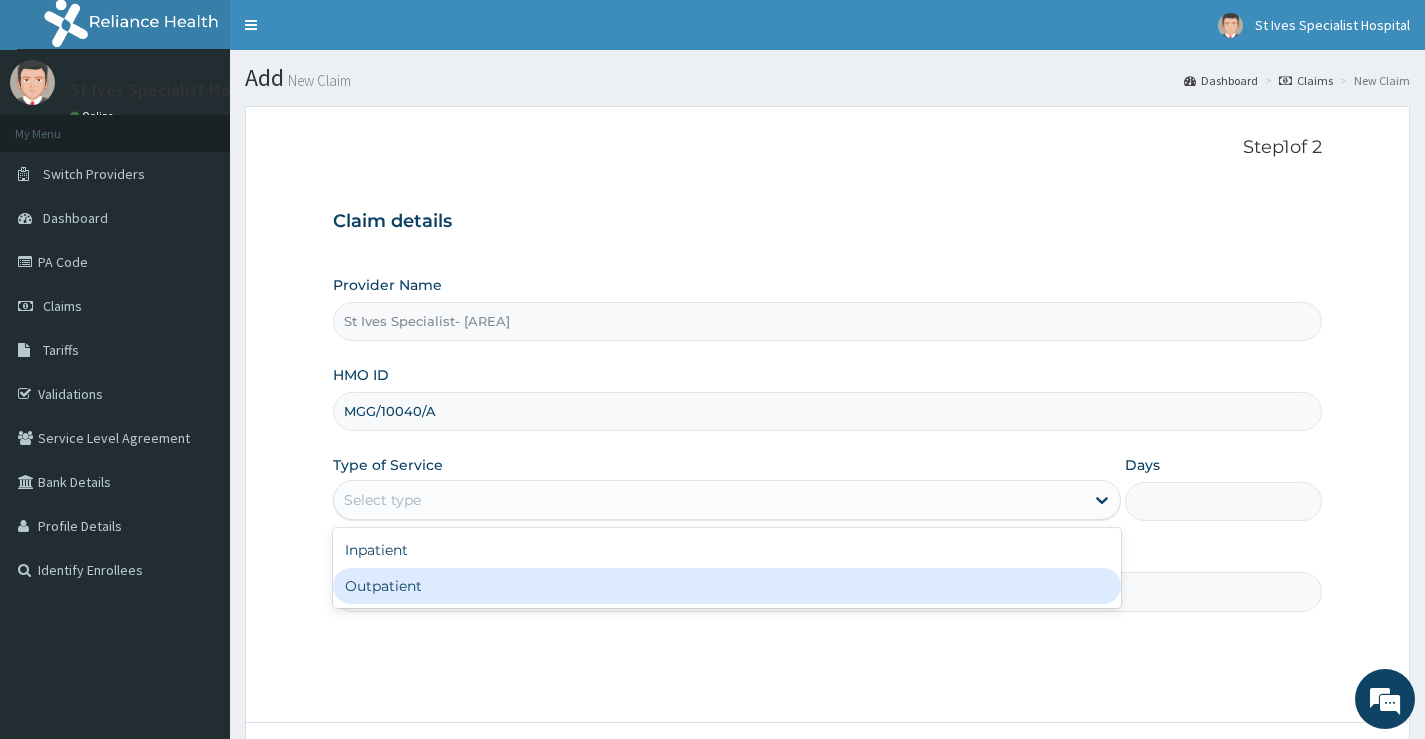 click on "Outpatient" at bounding box center (727, 586) 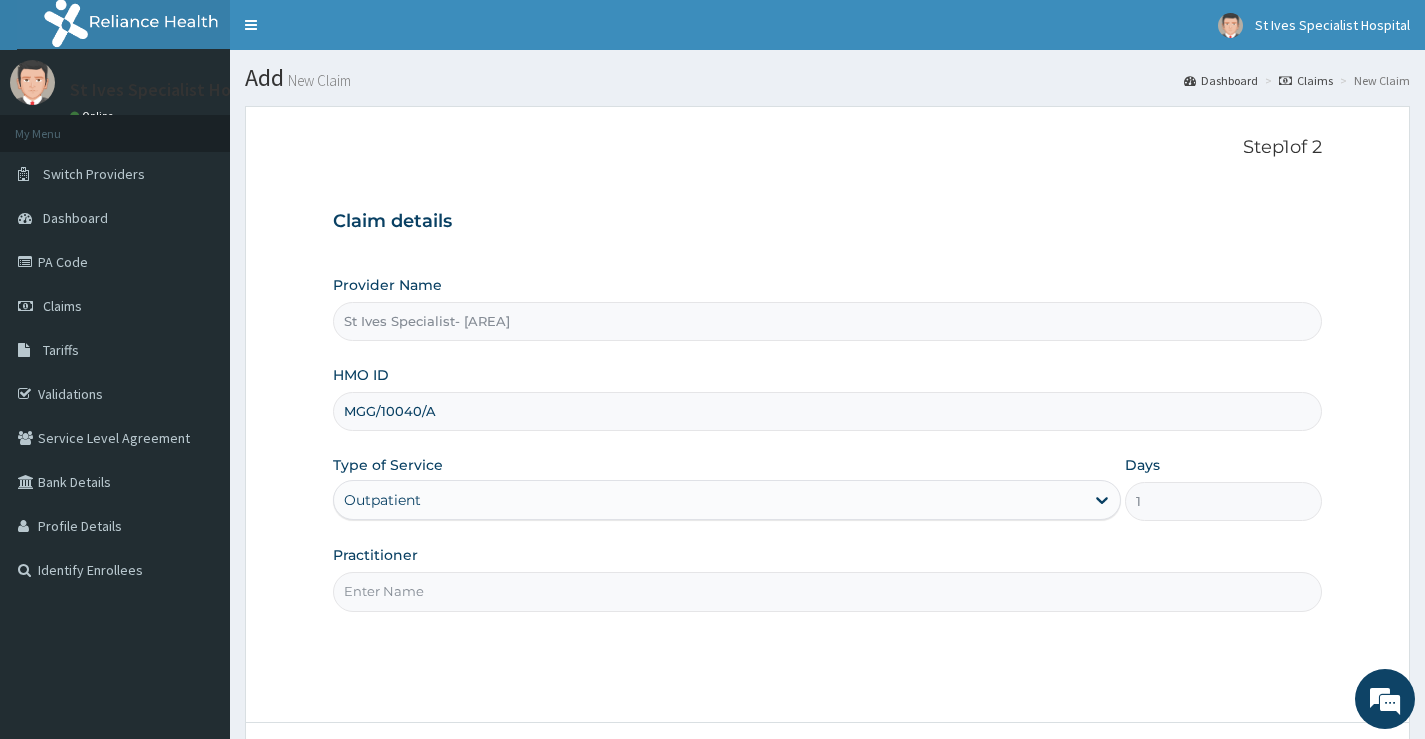 click on "Practitioner" at bounding box center (827, 591) 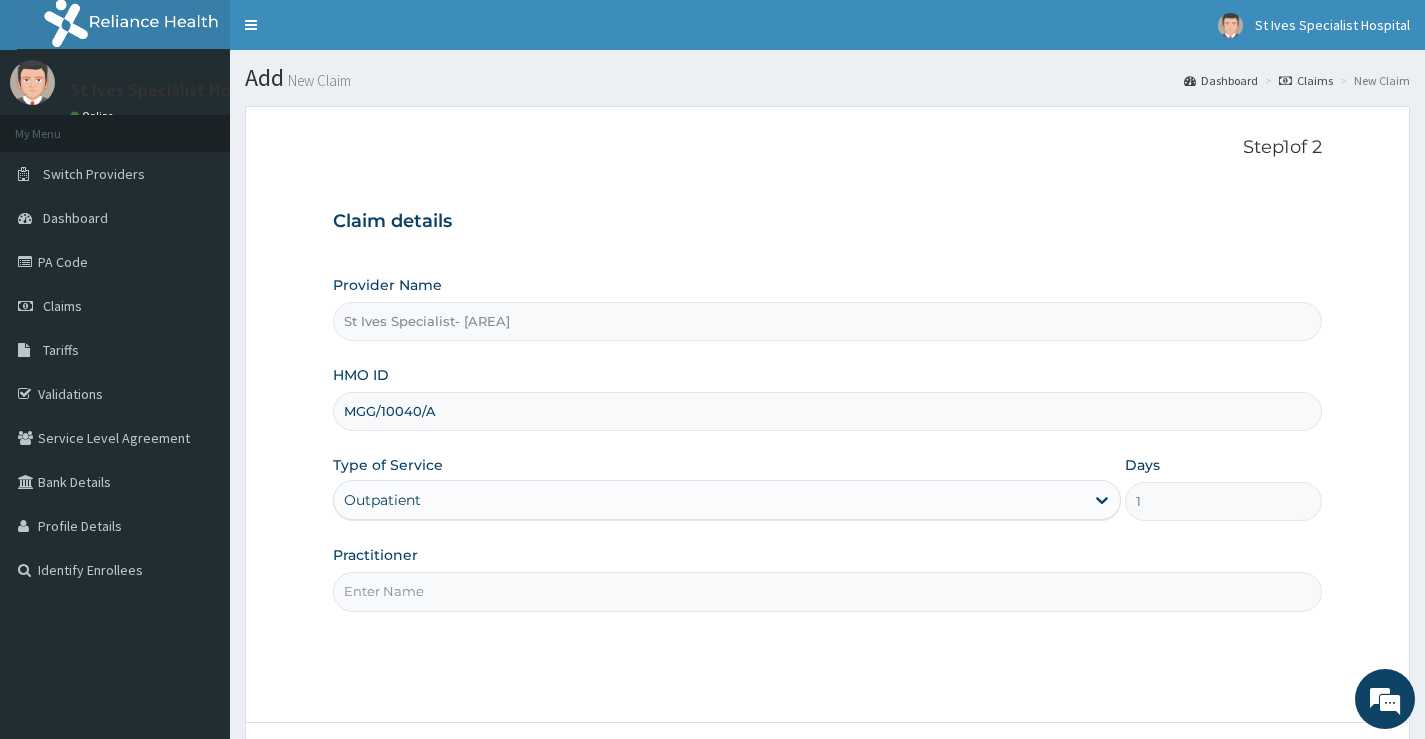 type on "DR OGBONNAYA NDUBUISI" 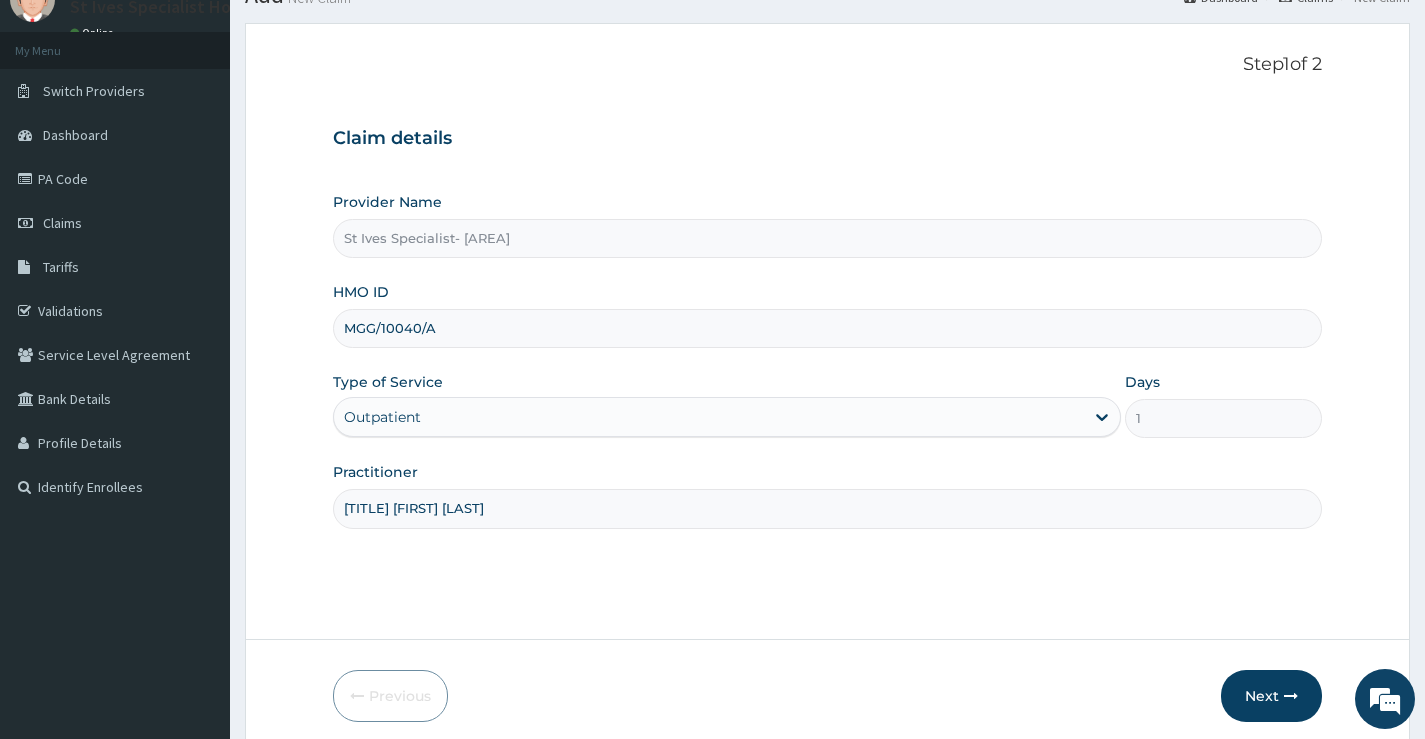 scroll, scrollTop: 163, scrollLeft: 0, axis: vertical 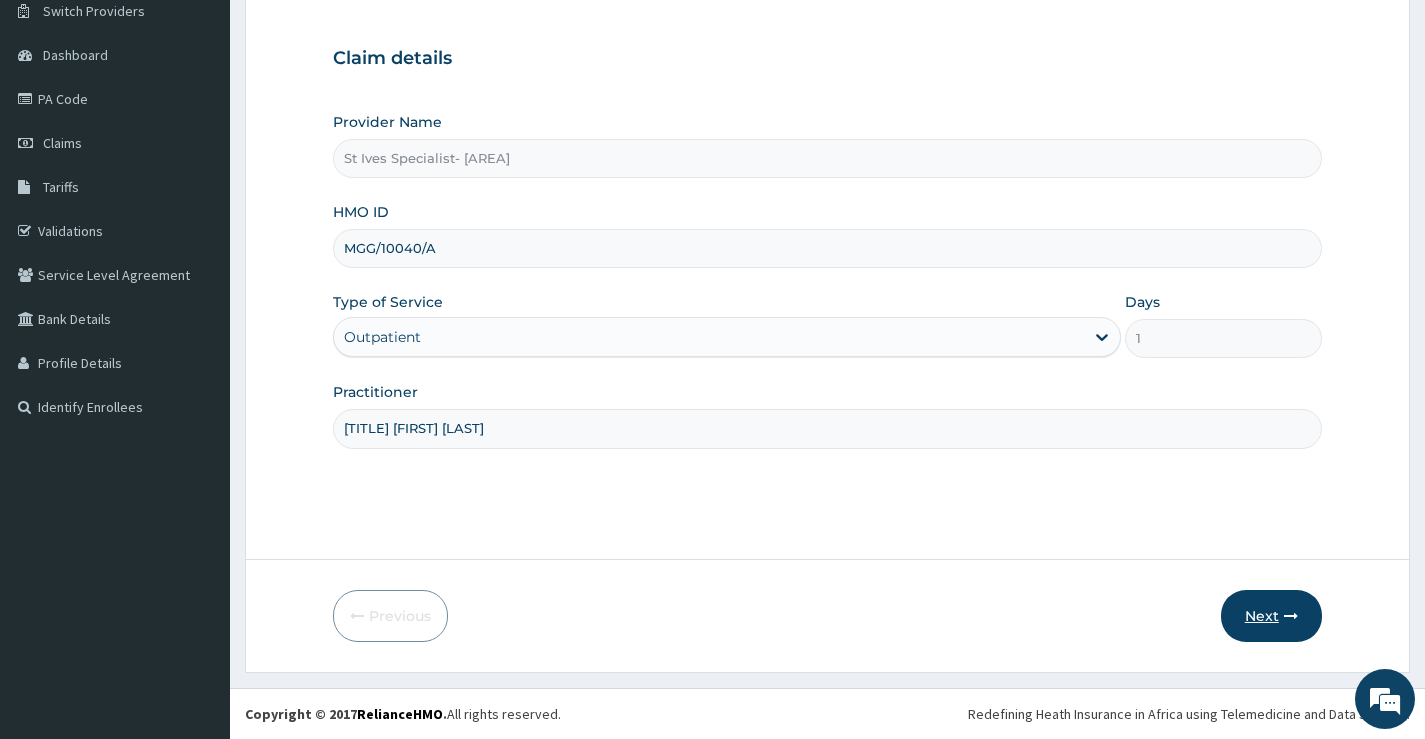 click on "Next" at bounding box center (1271, 616) 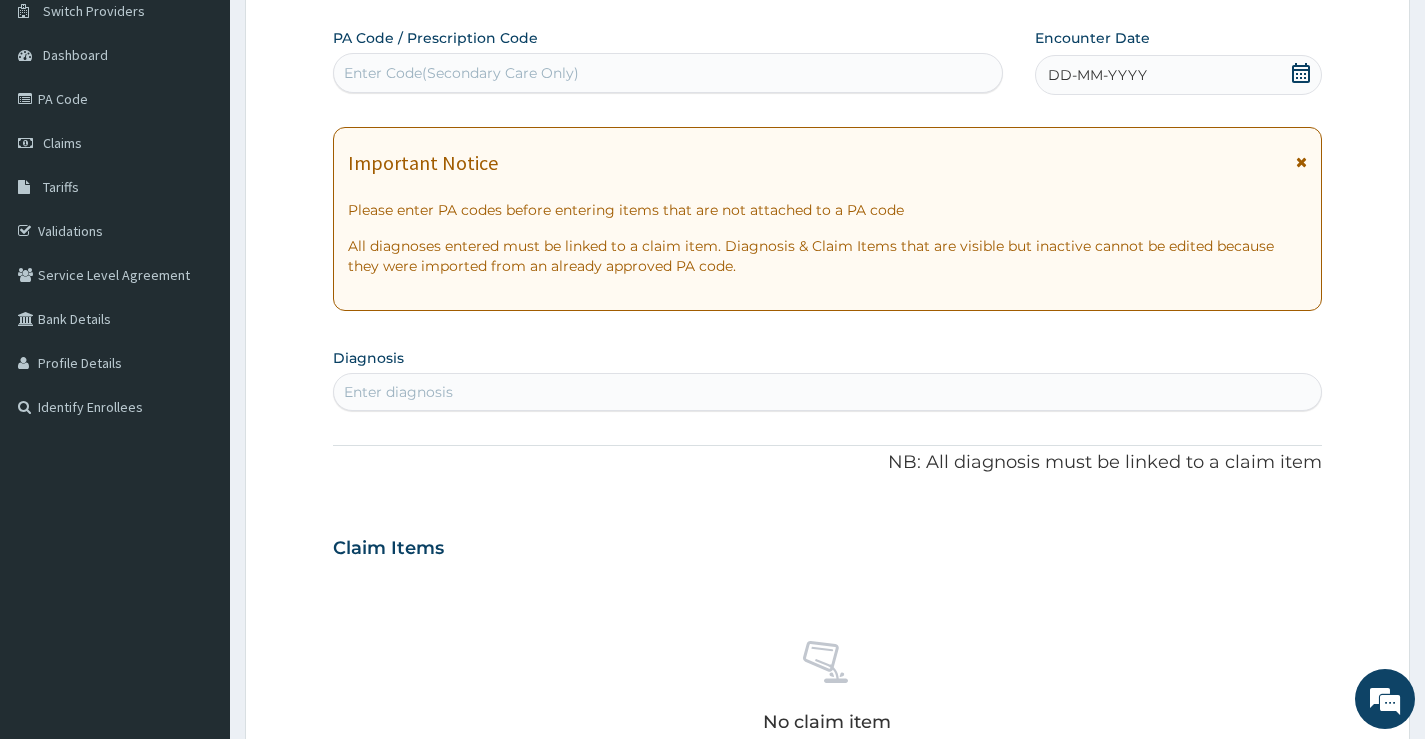 click on "Enter Code(Secondary Care Only)" at bounding box center (461, 73) 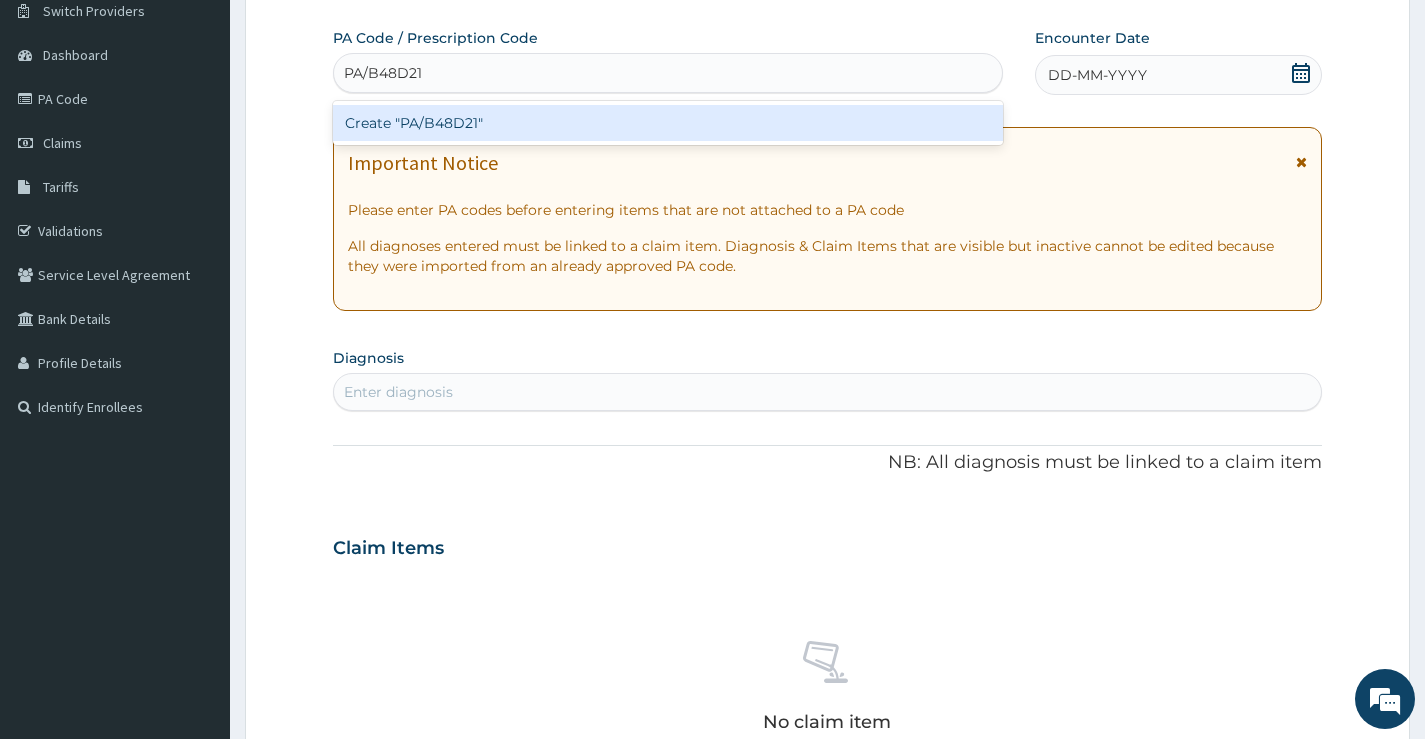 click on "Create "PA/B48D21"" at bounding box center [668, 123] 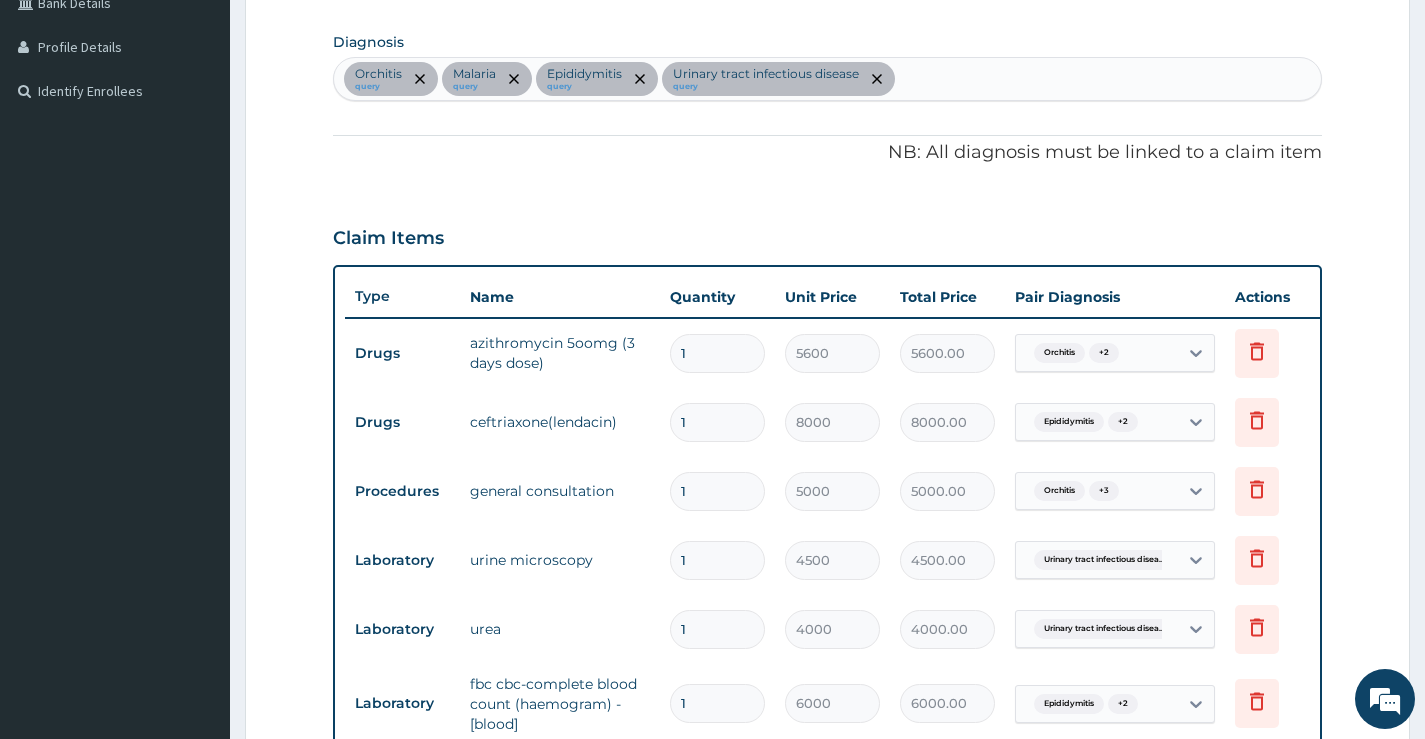 scroll, scrollTop: 779, scrollLeft: 0, axis: vertical 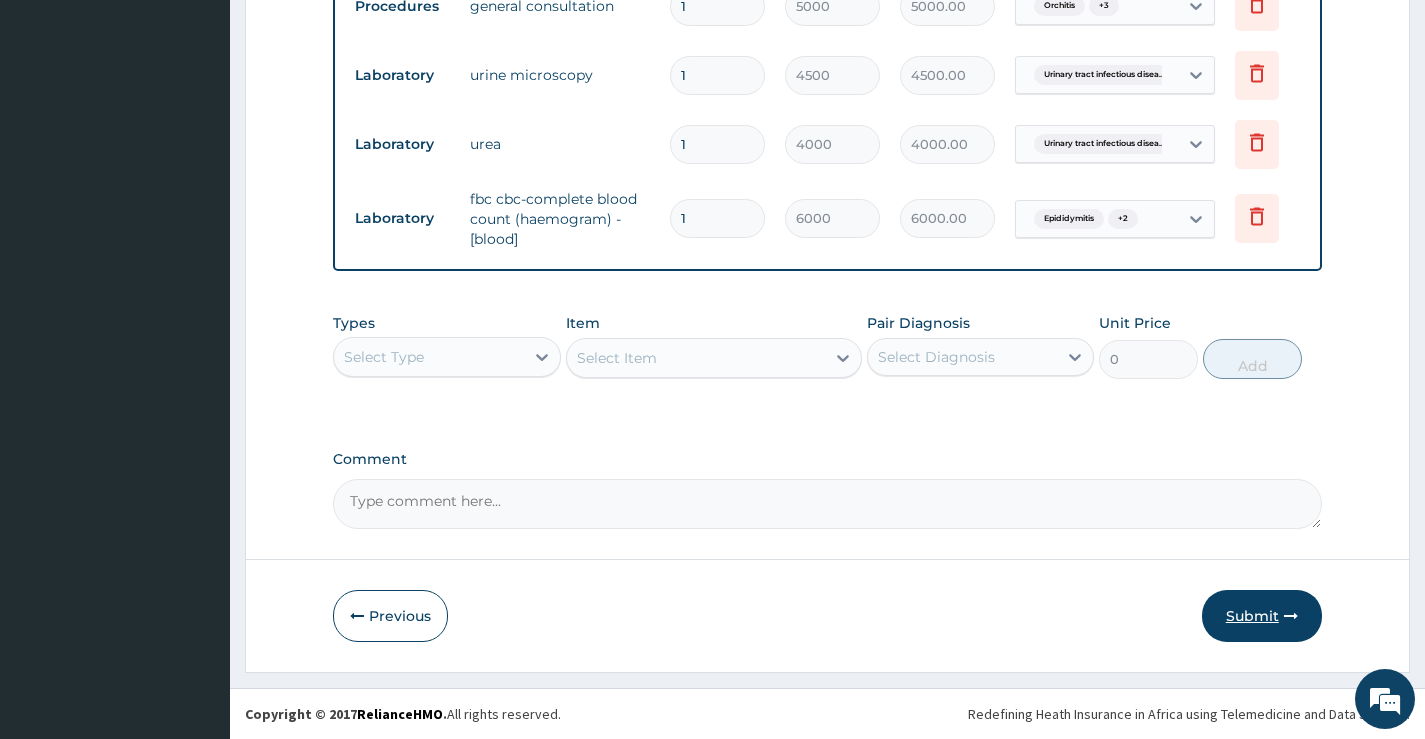 click on "Submit" at bounding box center (1262, 616) 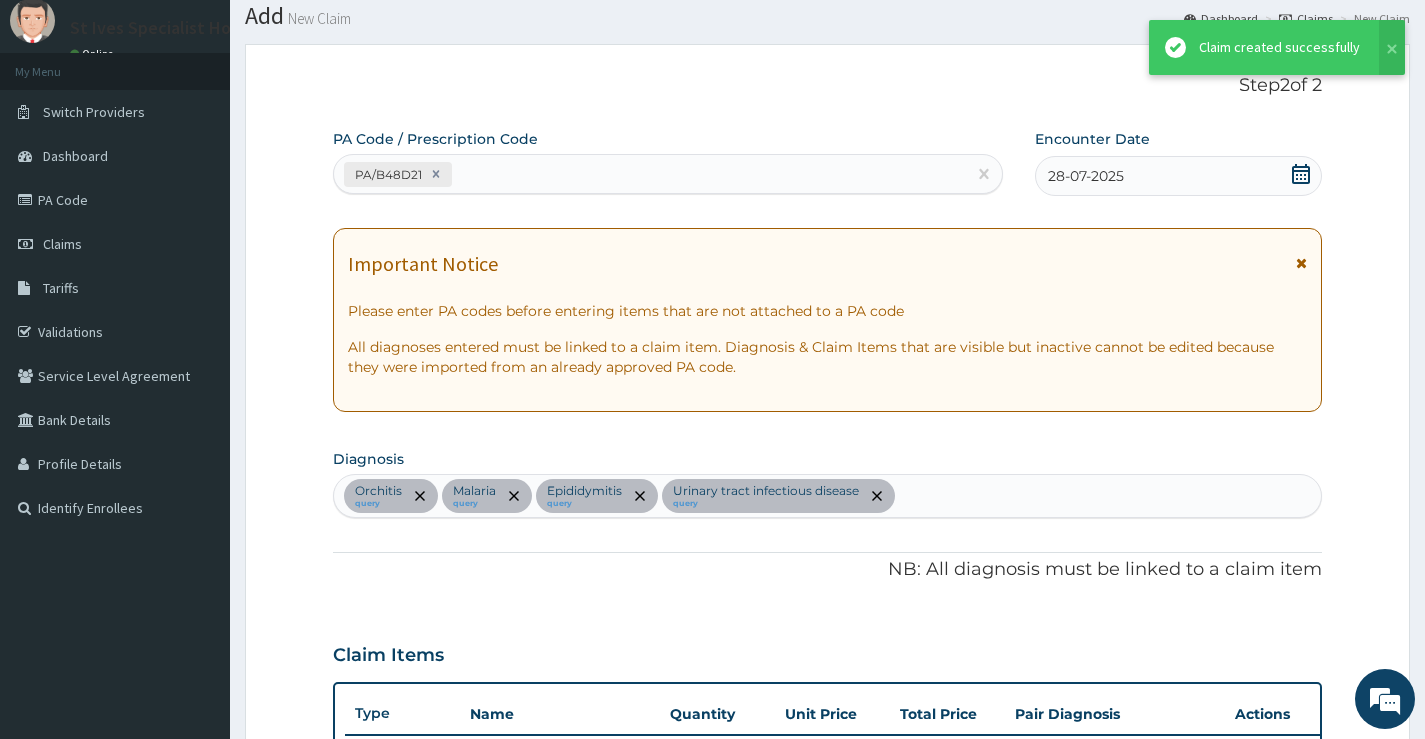 scroll, scrollTop: 979, scrollLeft: 0, axis: vertical 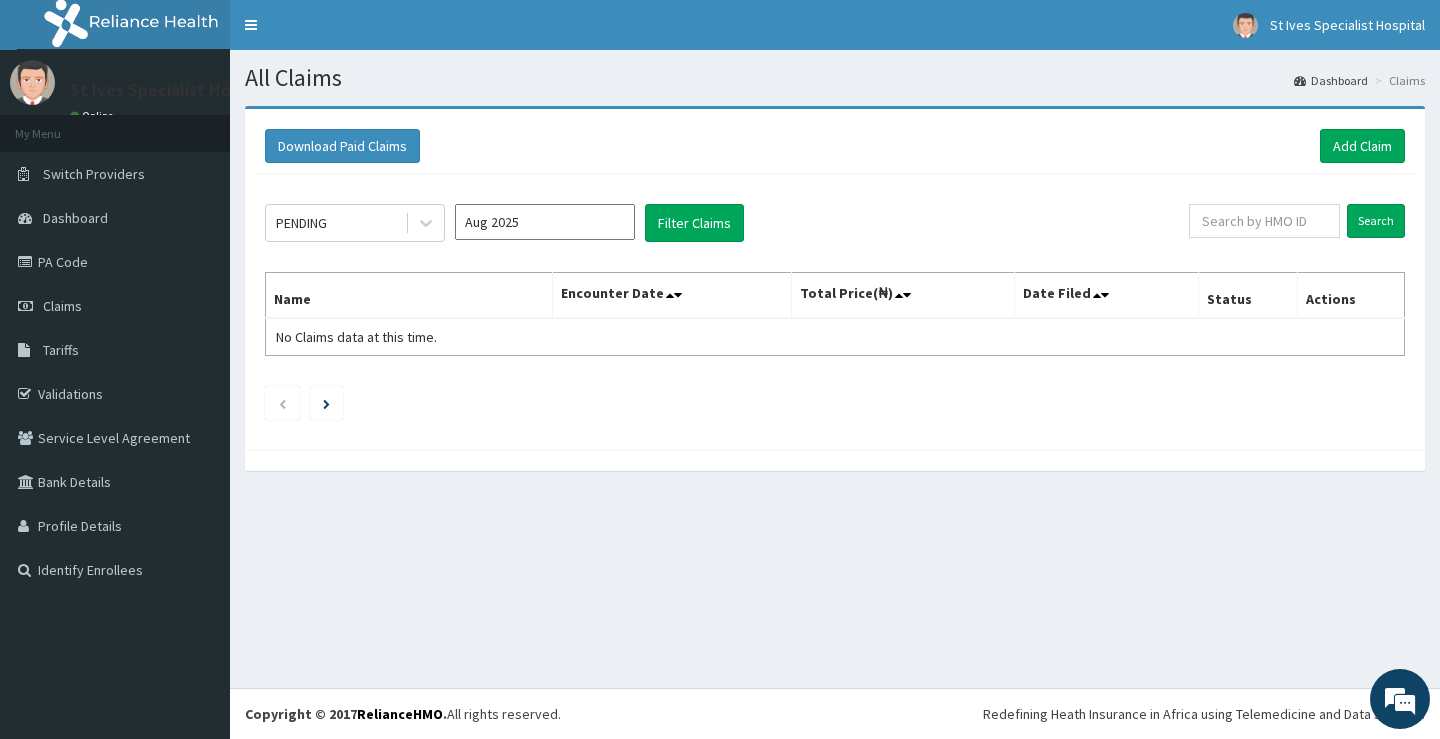 click on "Aug 2025" at bounding box center [545, 222] 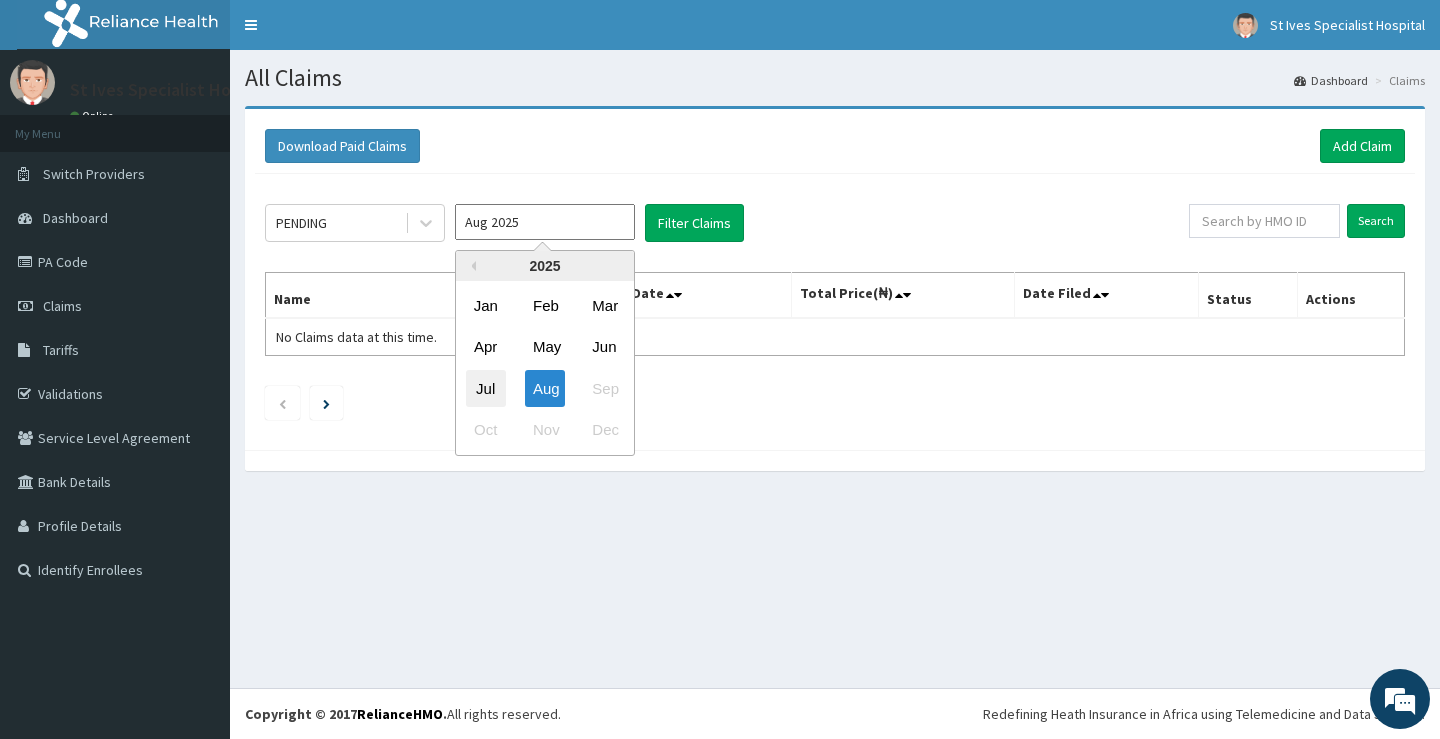 click on "Jul" at bounding box center [486, 388] 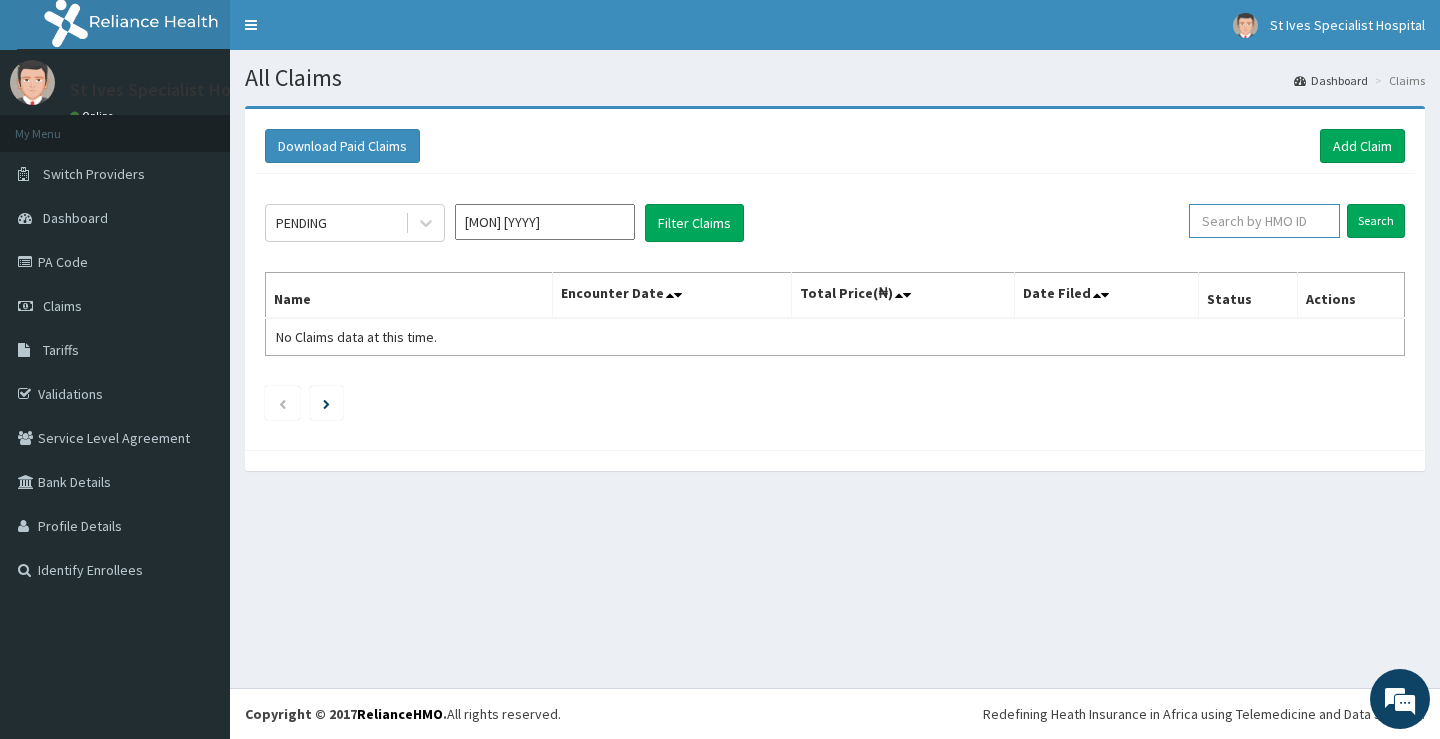 click at bounding box center (1264, 221) 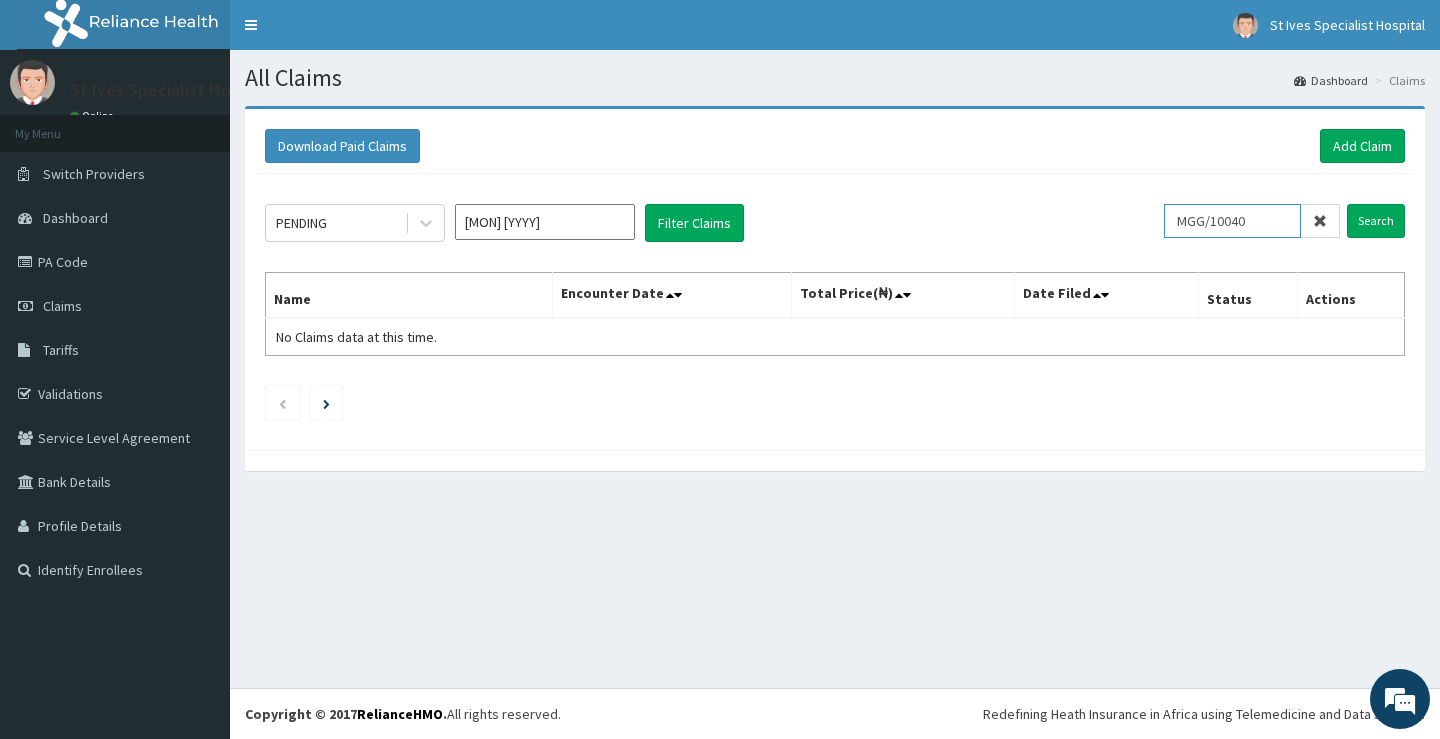 scroll, scrollTop: 0, scrollLeft: 0, axis: both 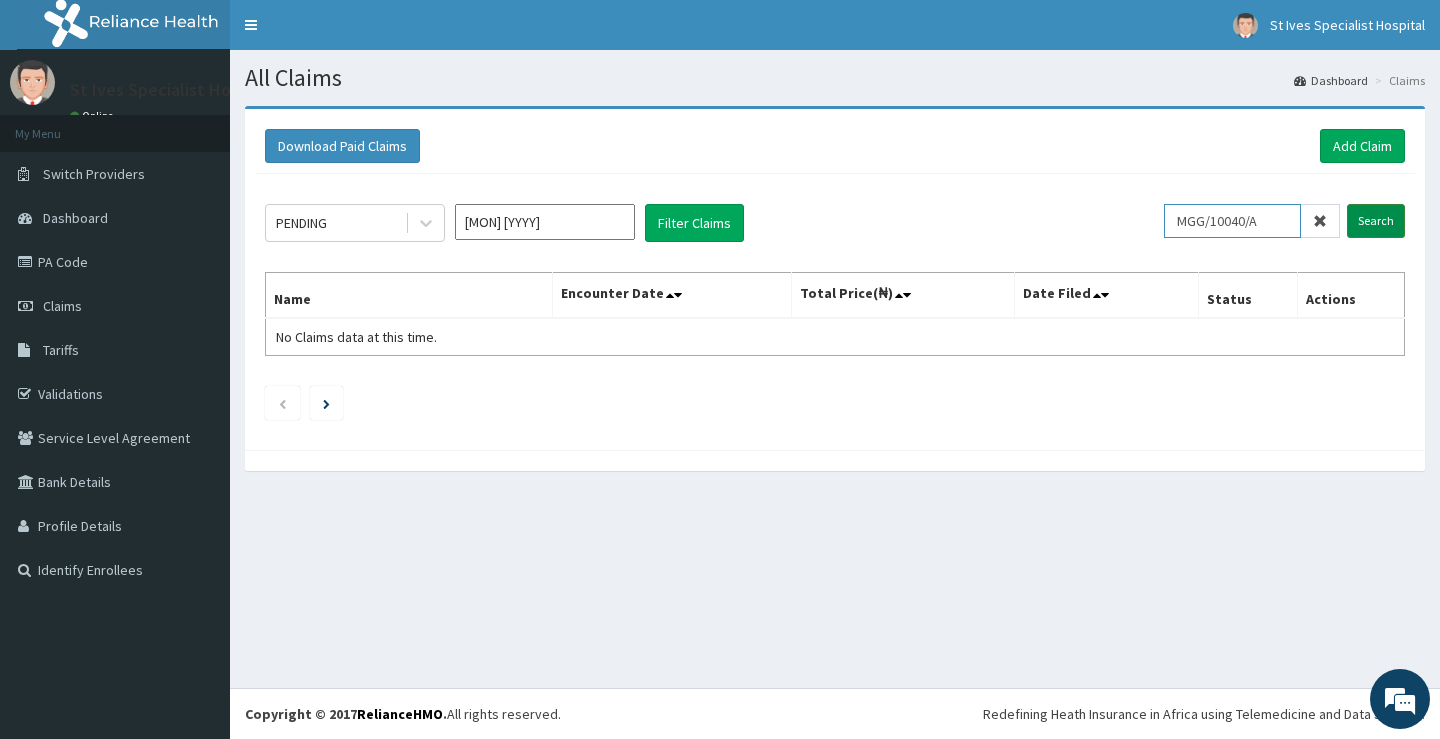 type on "MGG/10040/A" 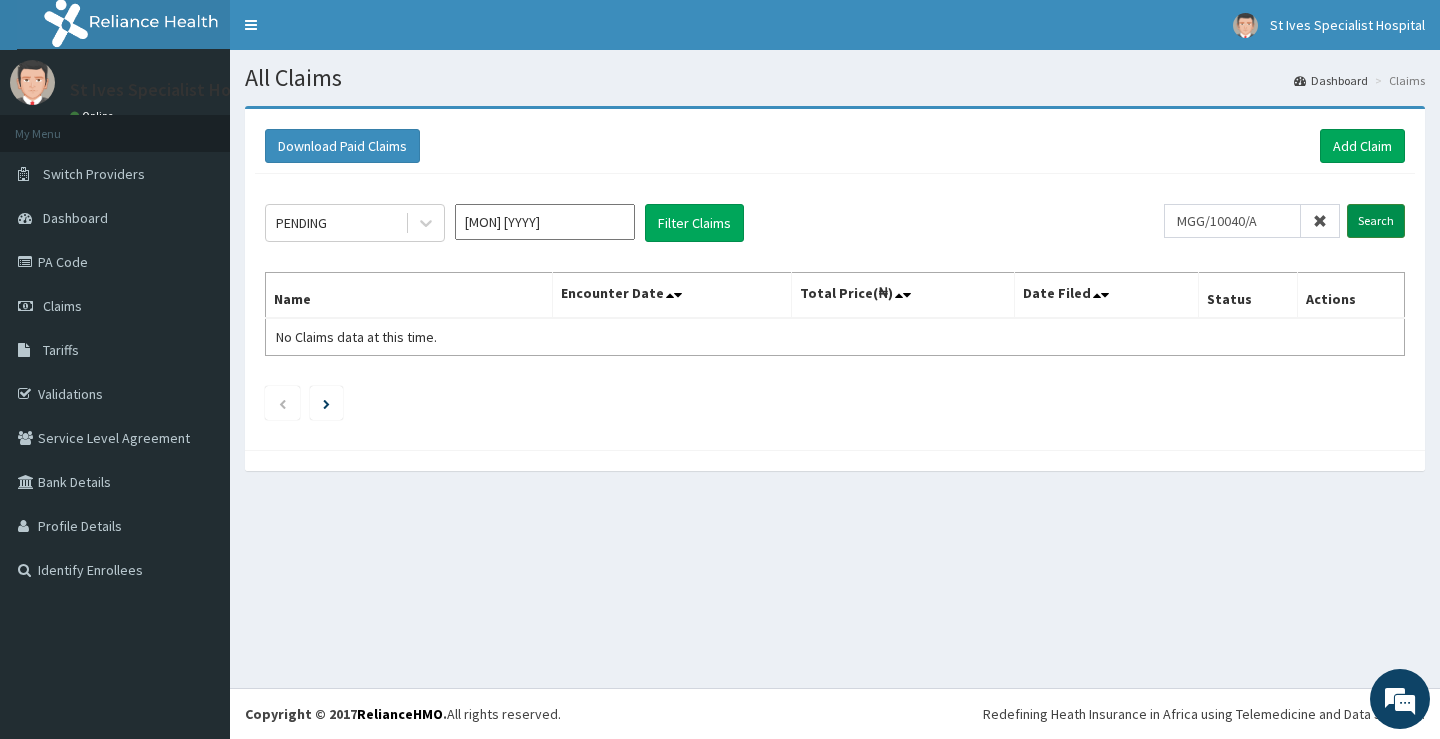 click on "Search" at bounding box center [1376, 221] 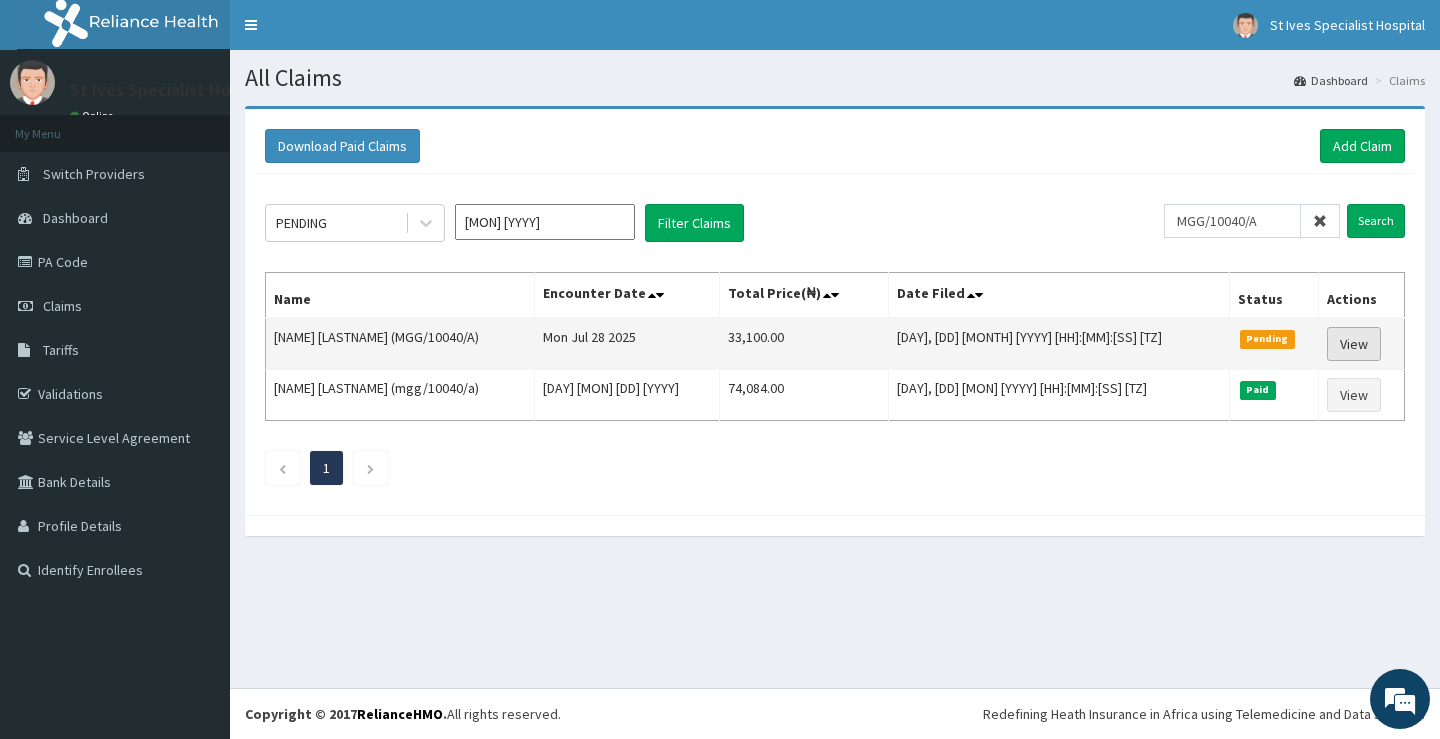 click on "View" at bounding box center (1354, 344) 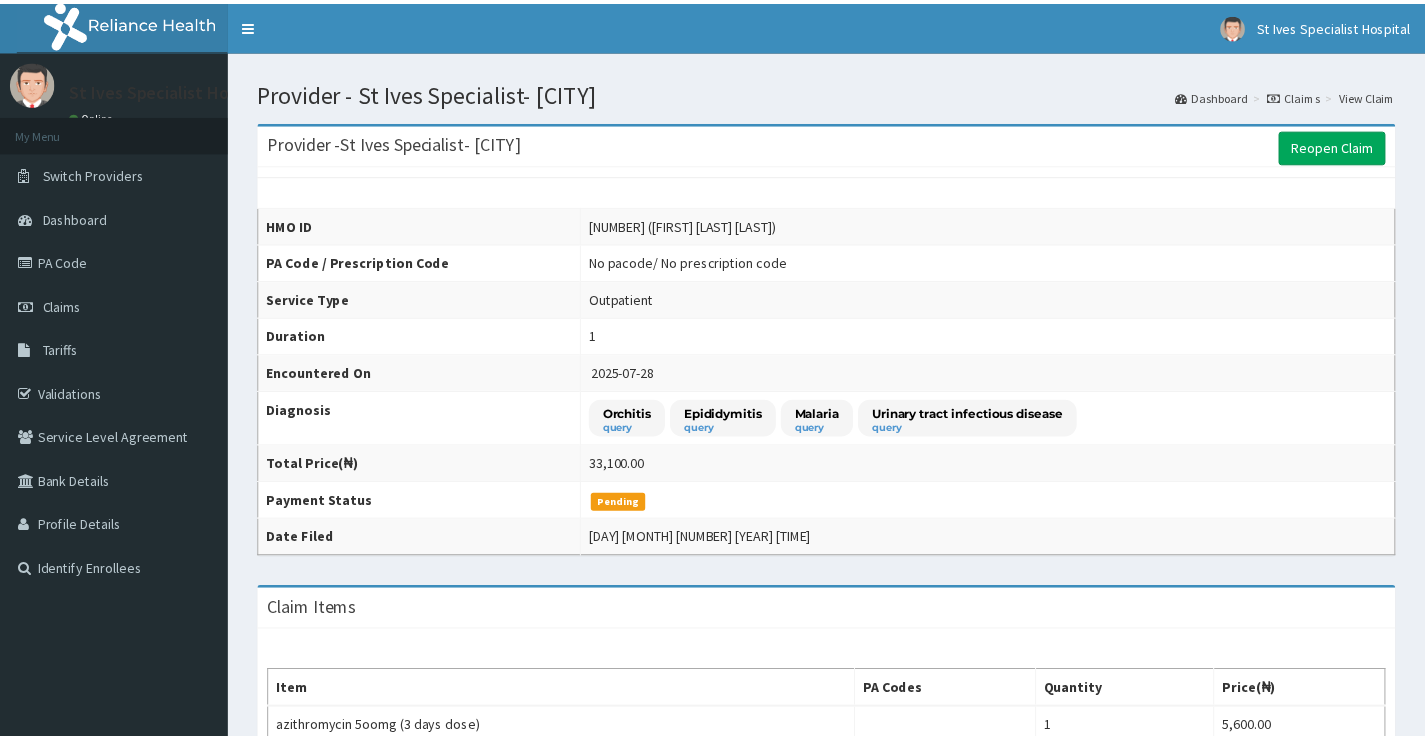 scroll, scrollTop: 0, scrollLeft: 0, axis: both 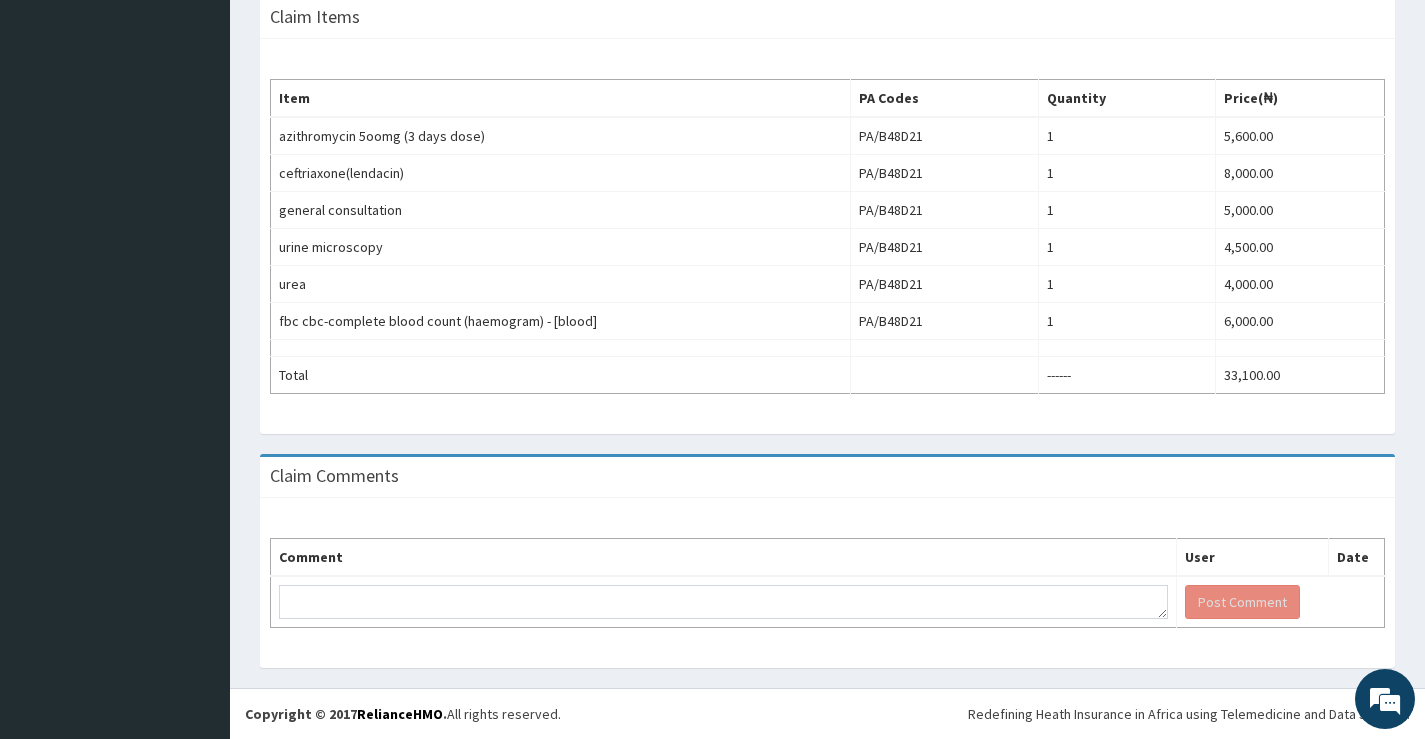 click on "Comment User Date Post Comment" at bounding box center [827, 583] 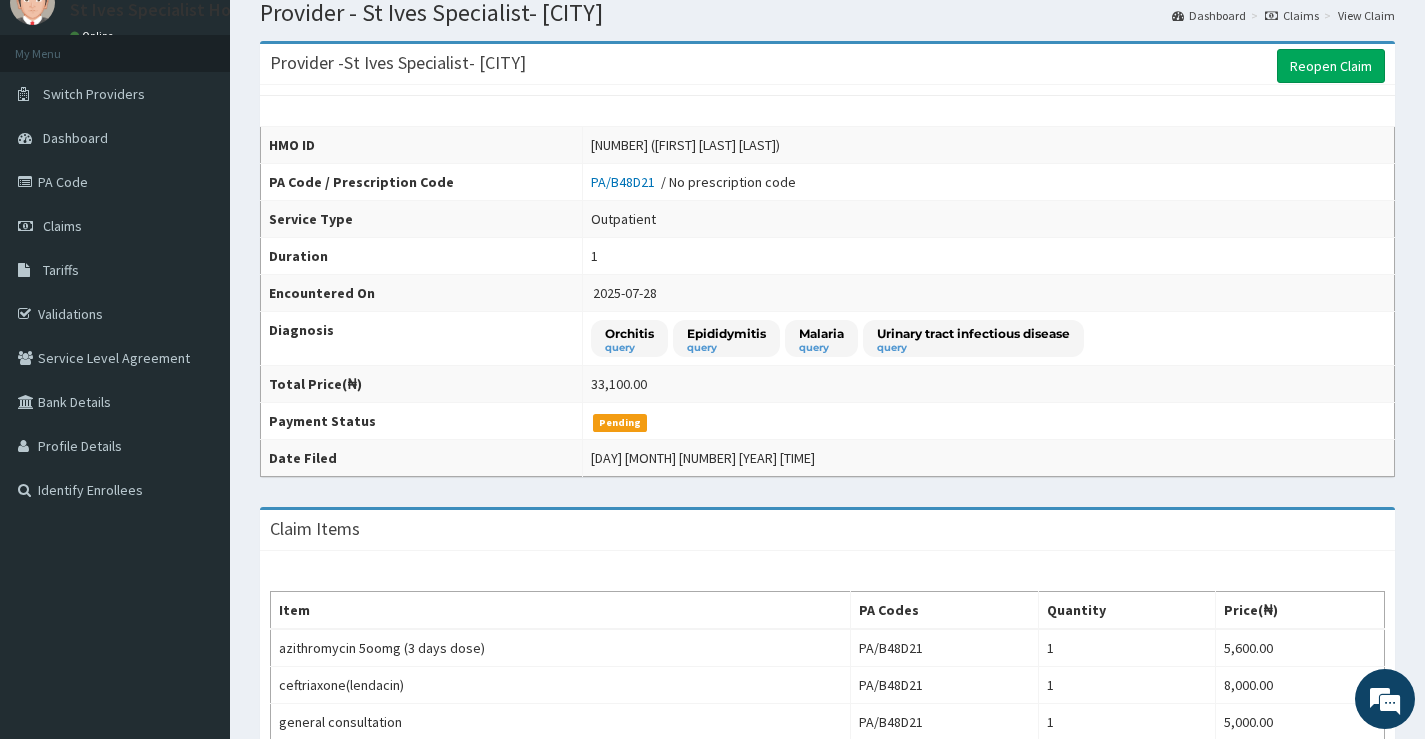 scroll, scrollTop: 0, scrollLeft: 0, axis: both 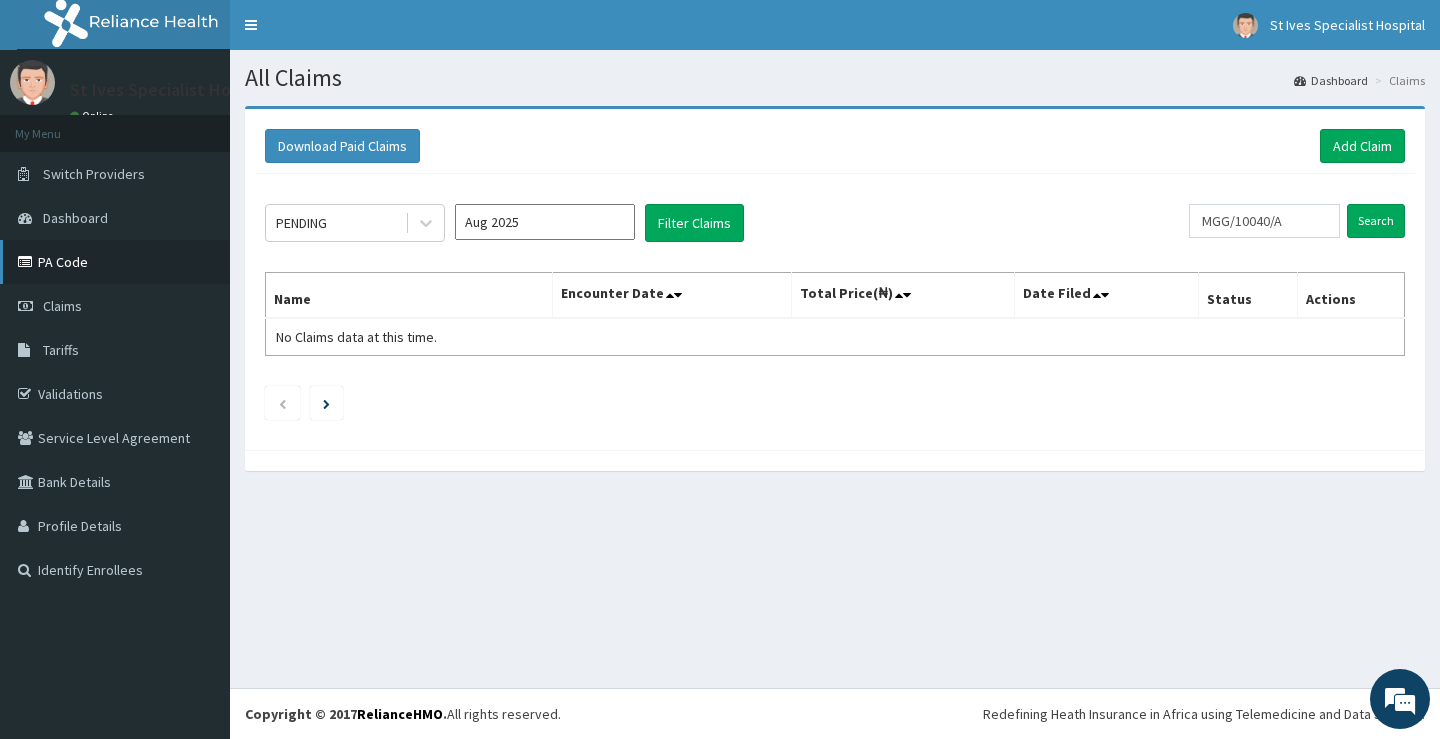 click on "PA Code" at bounding box center (115, 262) 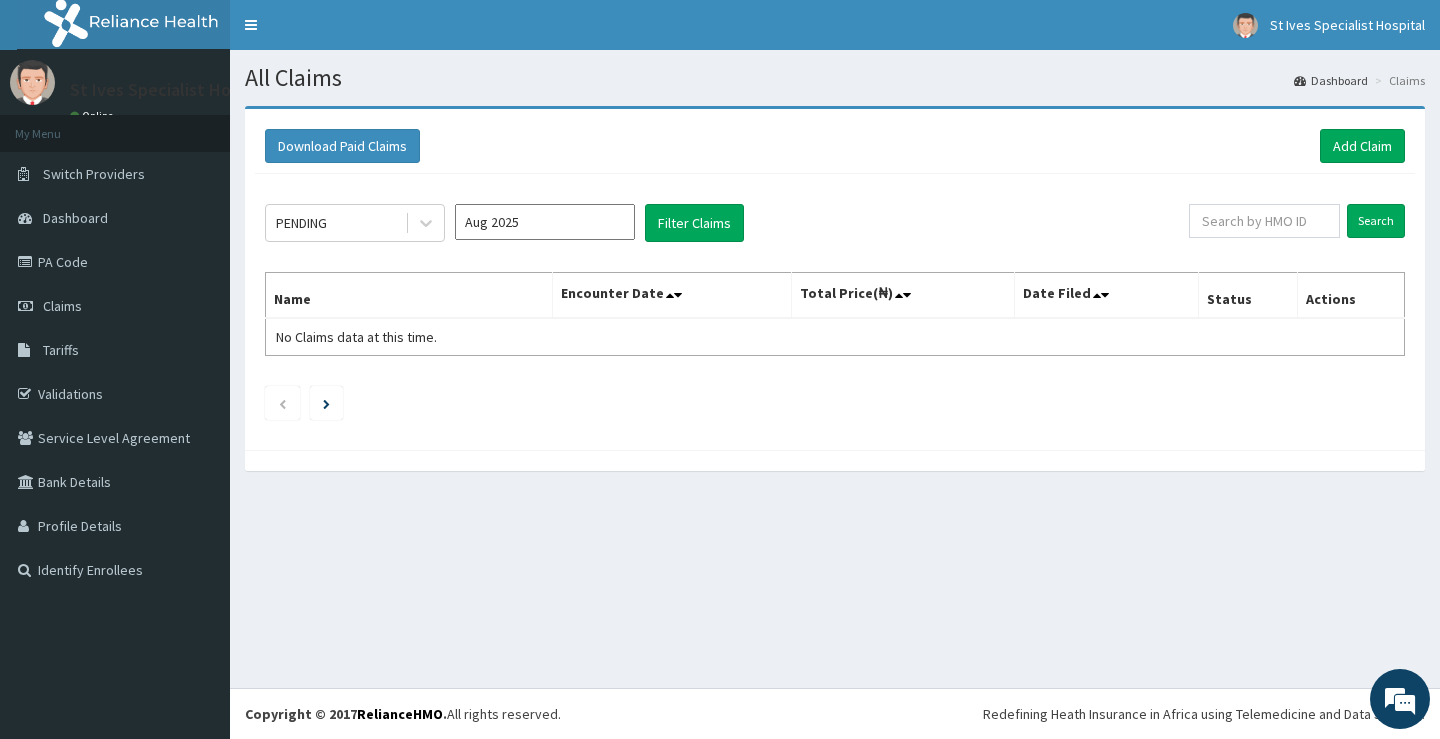 scroll, scrollTop: 0, scrollLeft: 0, axis: both 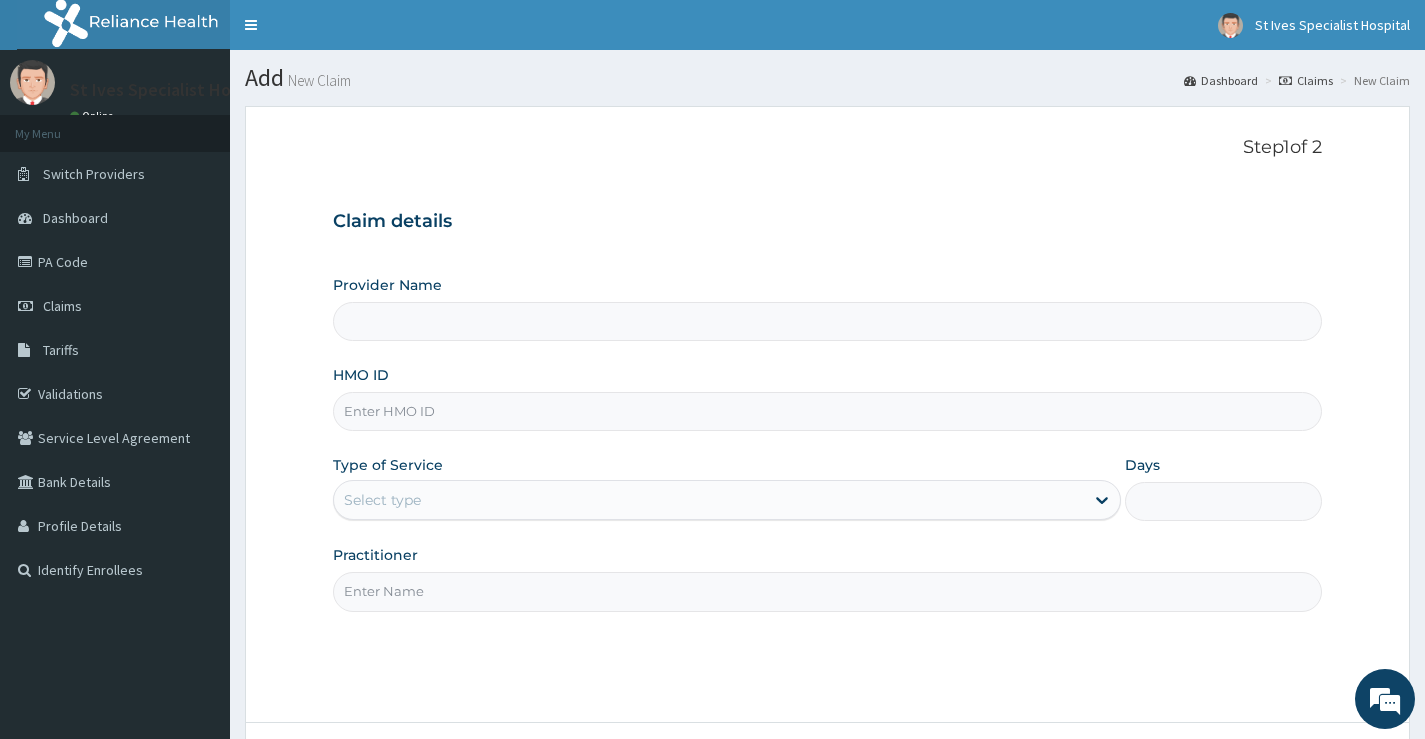 type on "St Ives Specialist- ikoyi" 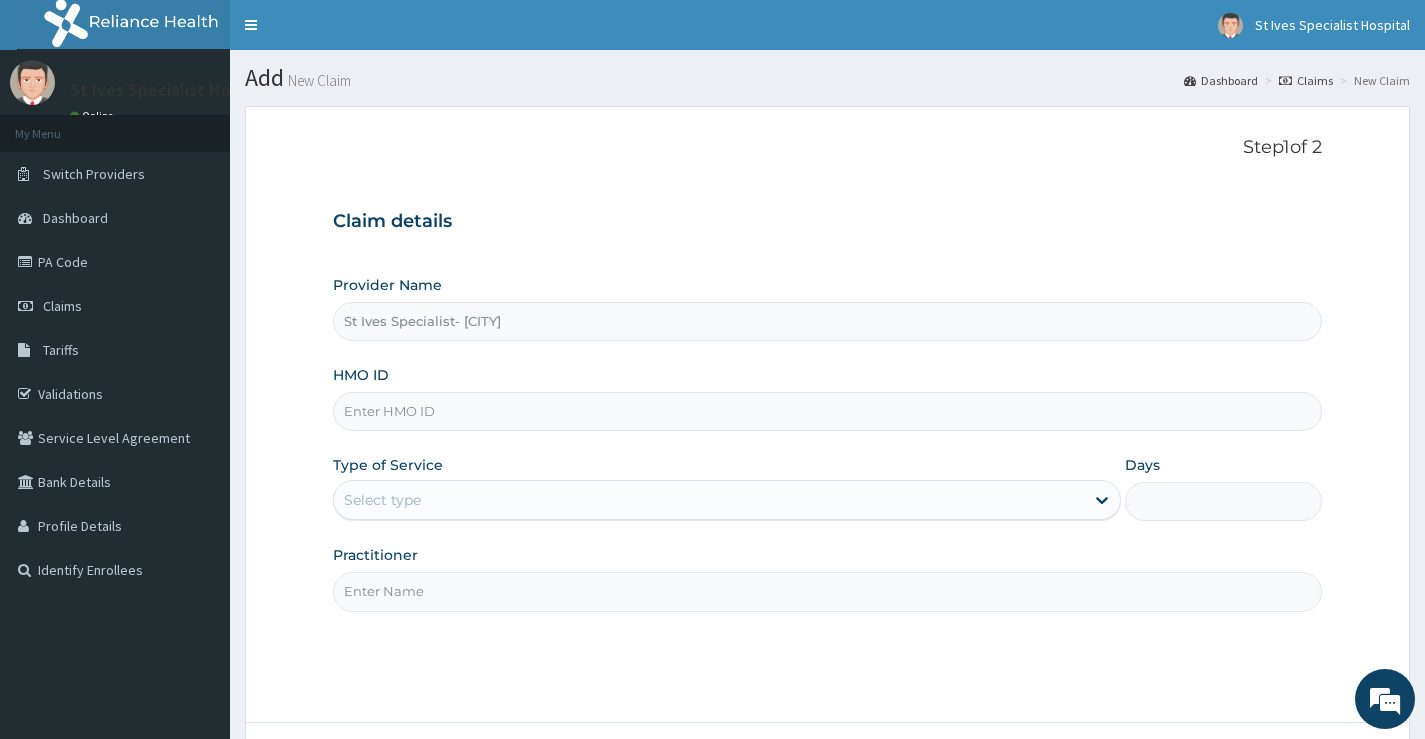 click on "HMO ID" at bounding box center (827, 411) 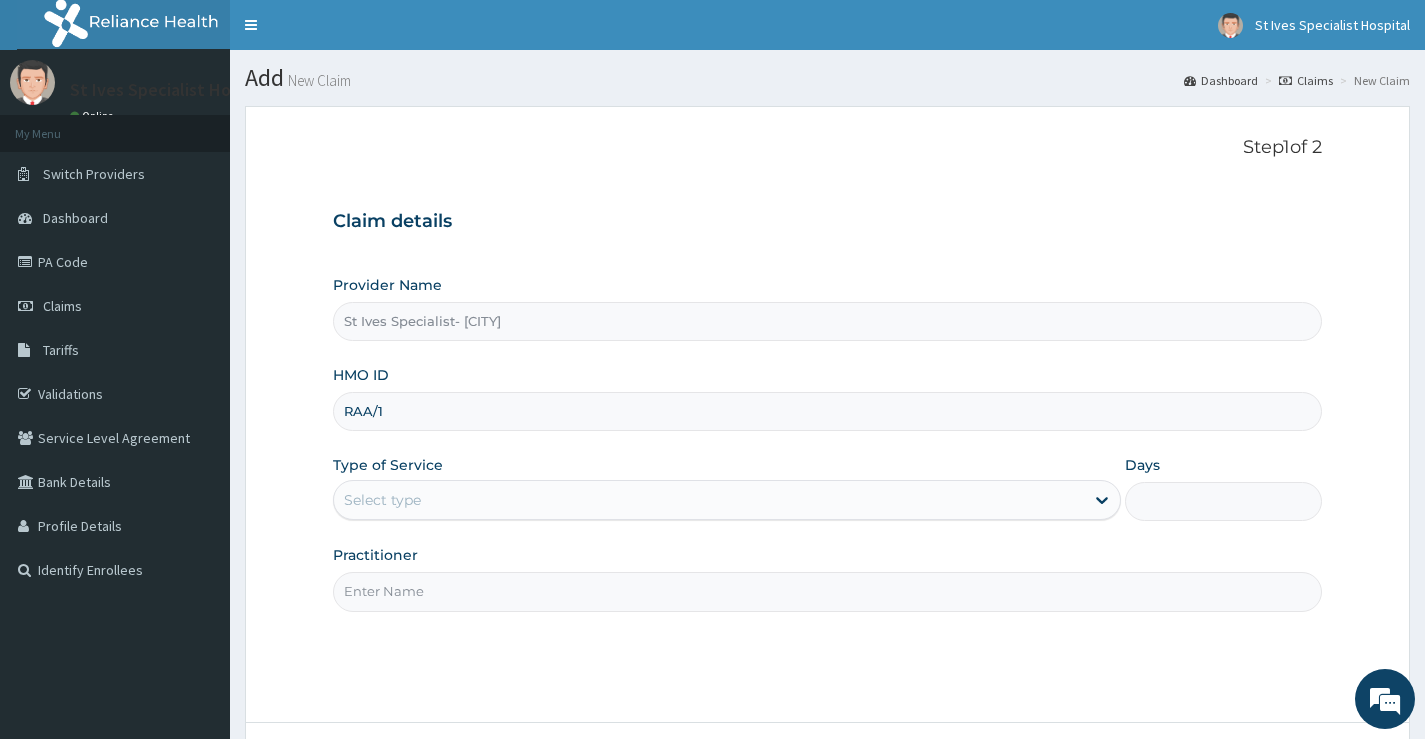 scroll, scrollTop: 0, scrollLeft: 0, axis: both 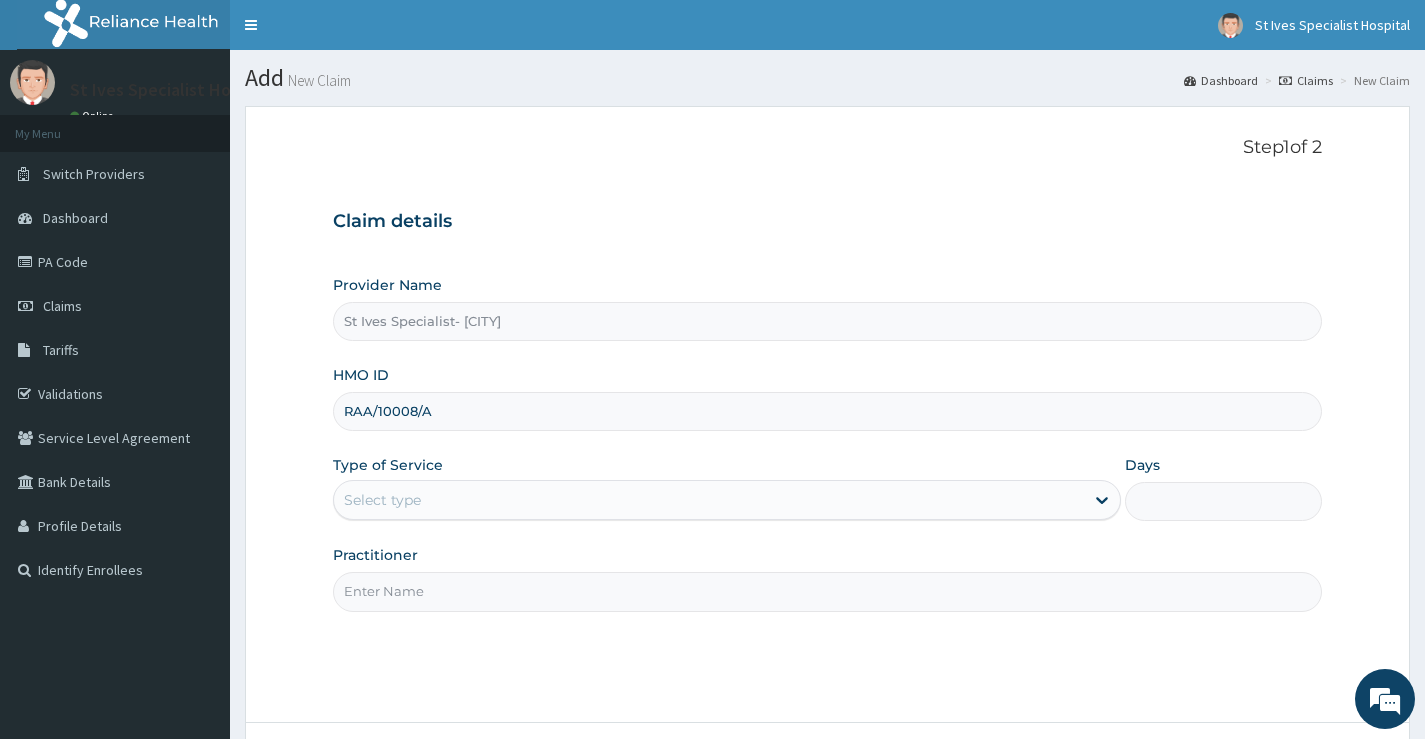 type on "RAA/10008/A" 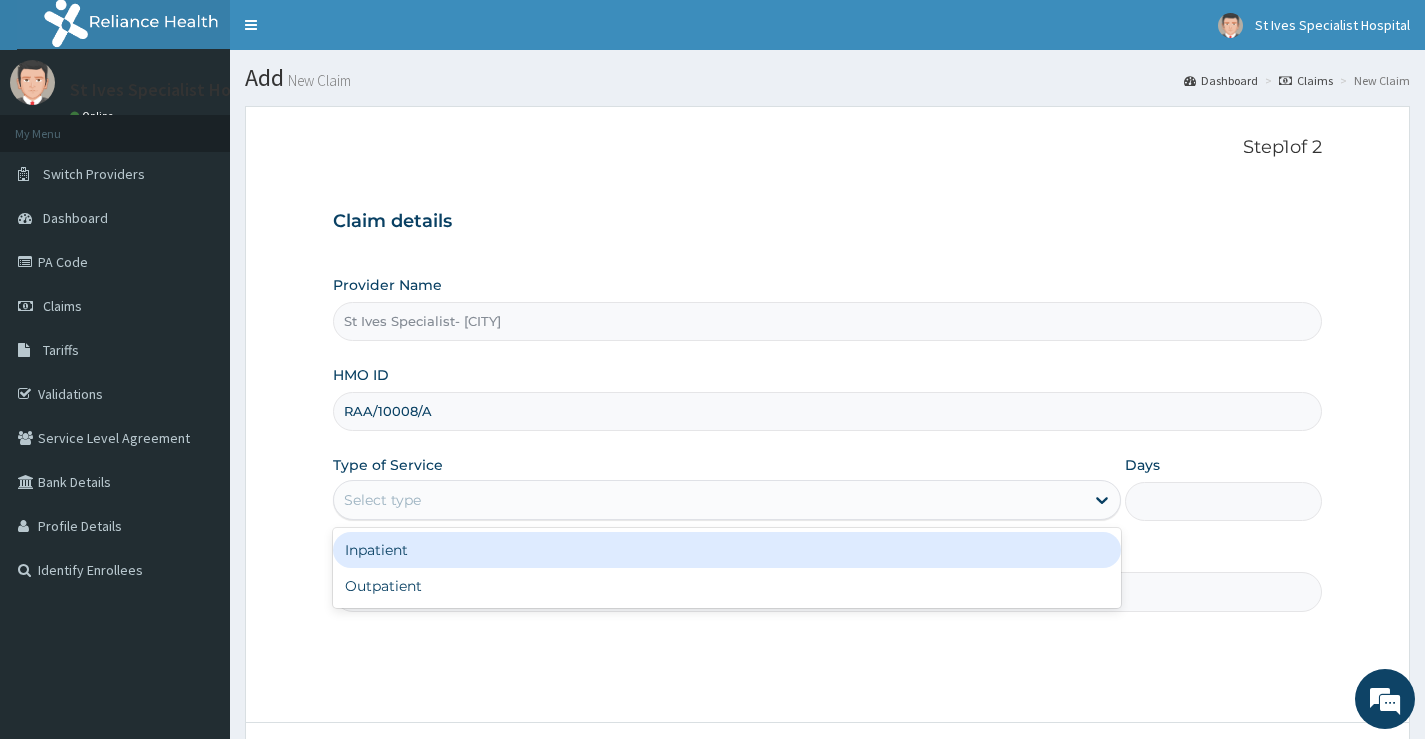 click on "Inpatient" at bounding box center (727, 550) 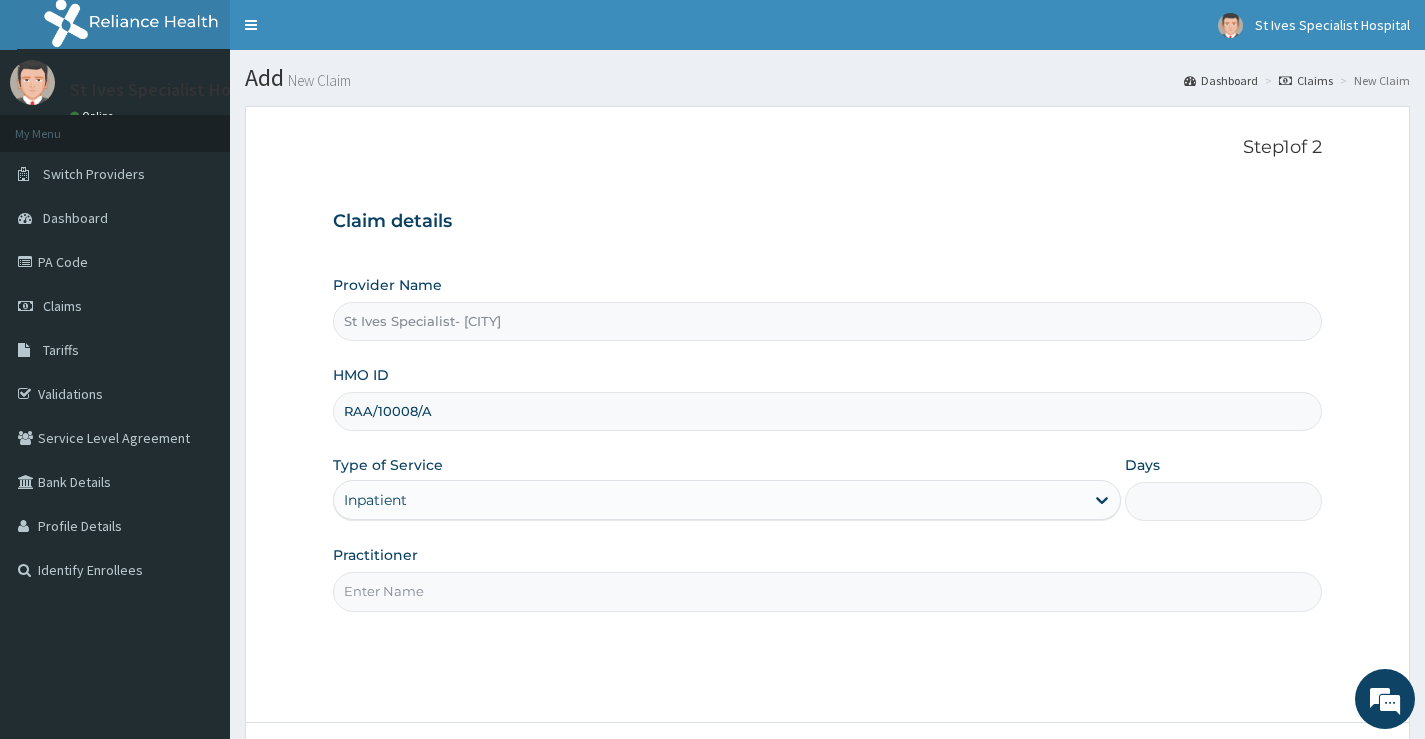 click on "Days" at bounding box center [1223, 501] 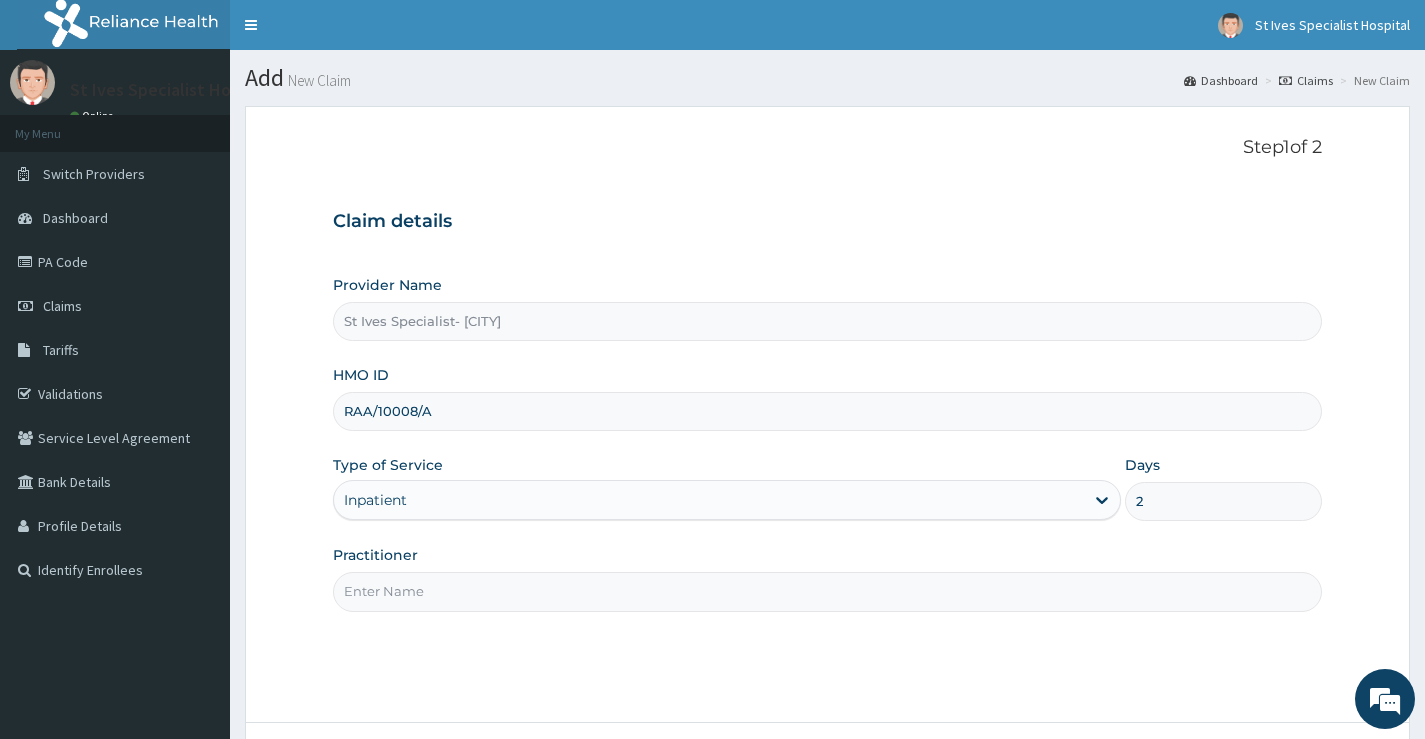 click on "Practitioner" at bounding box center (827, 591) 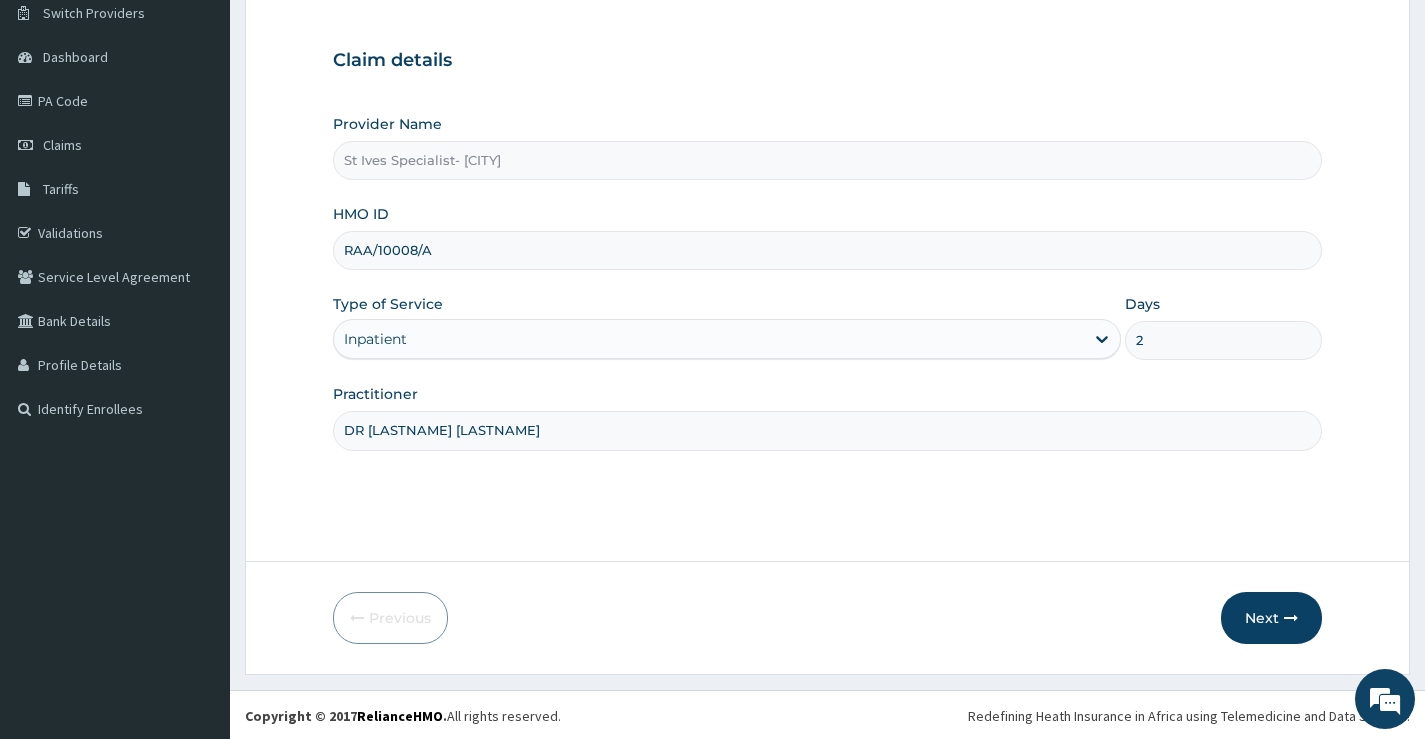 scroll, scrollTop: 163, scrollLeft: 0, axis: vertical 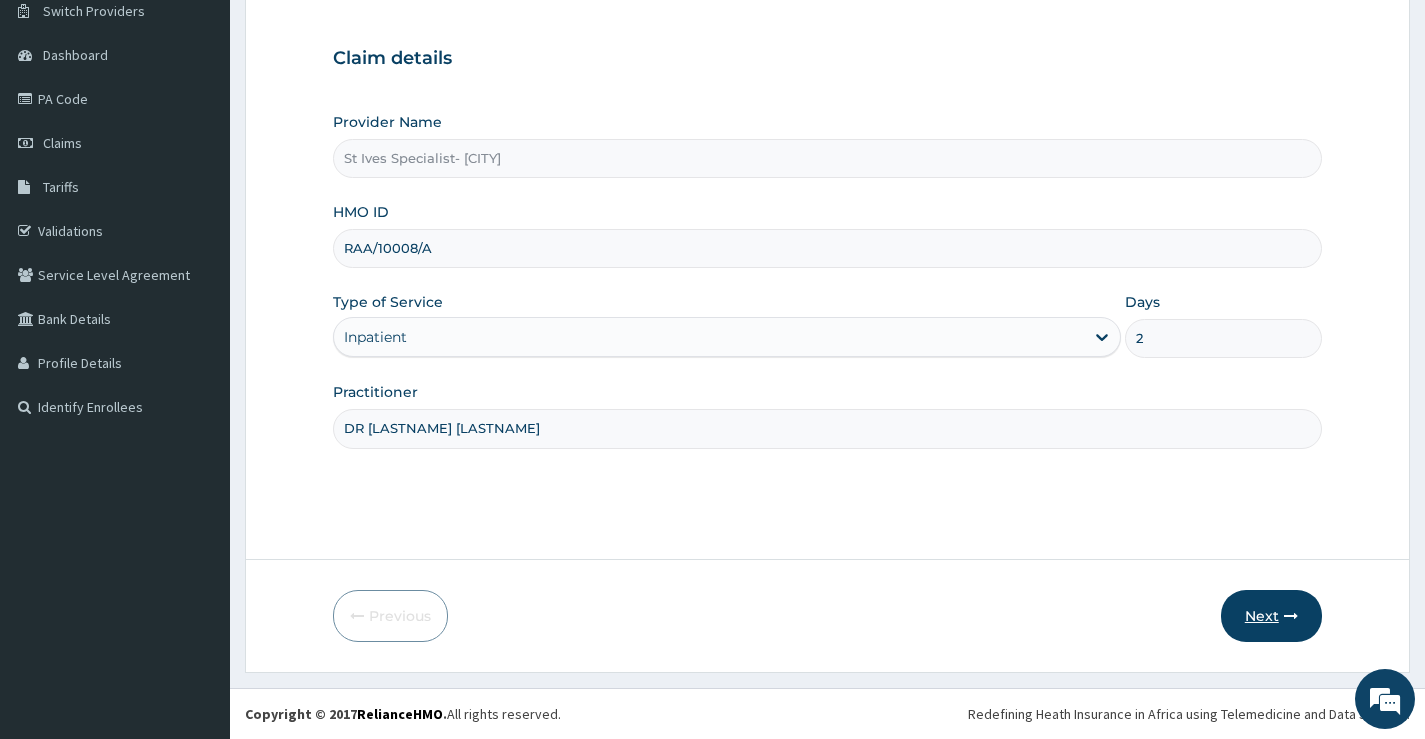click on "Next" at bounding box center [1271, 616] 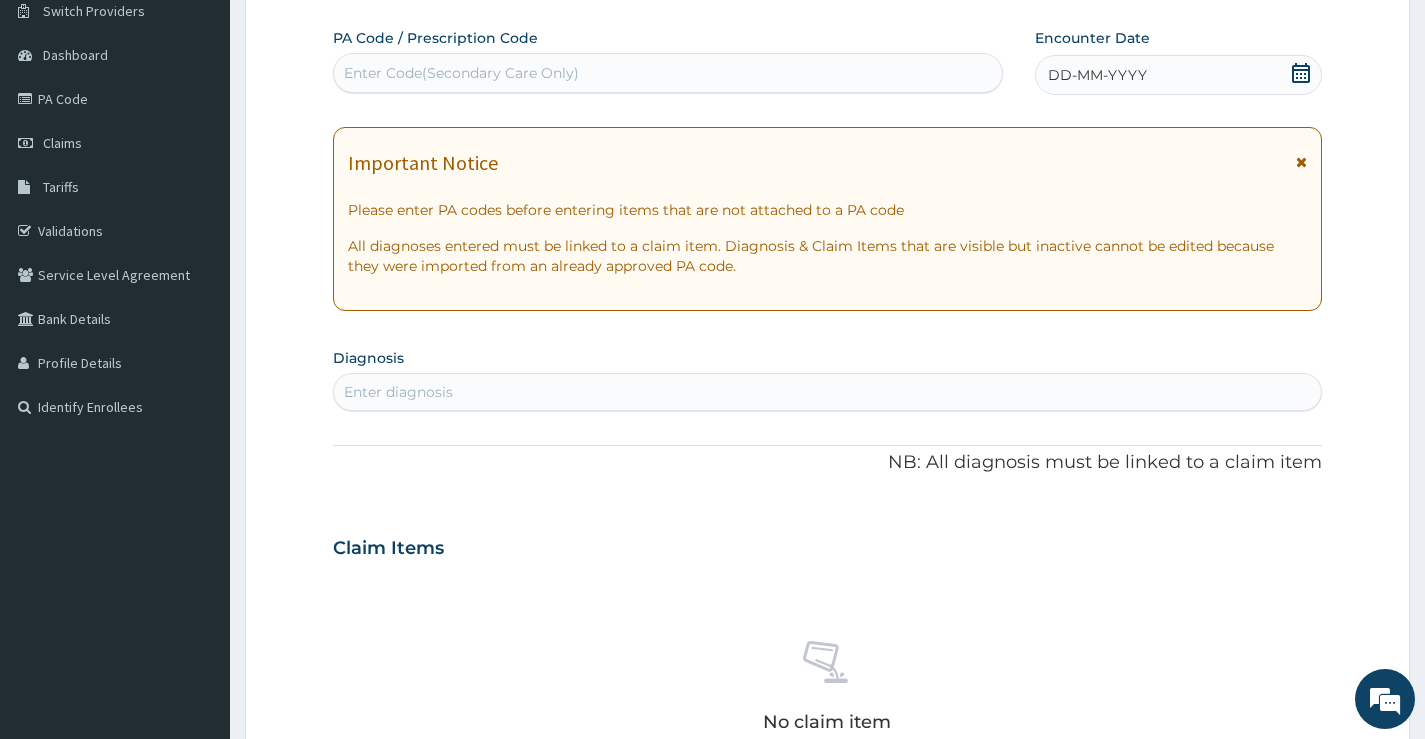 click on "Enter Code(Secondary Care Only)" at bounding box center (461, 73) 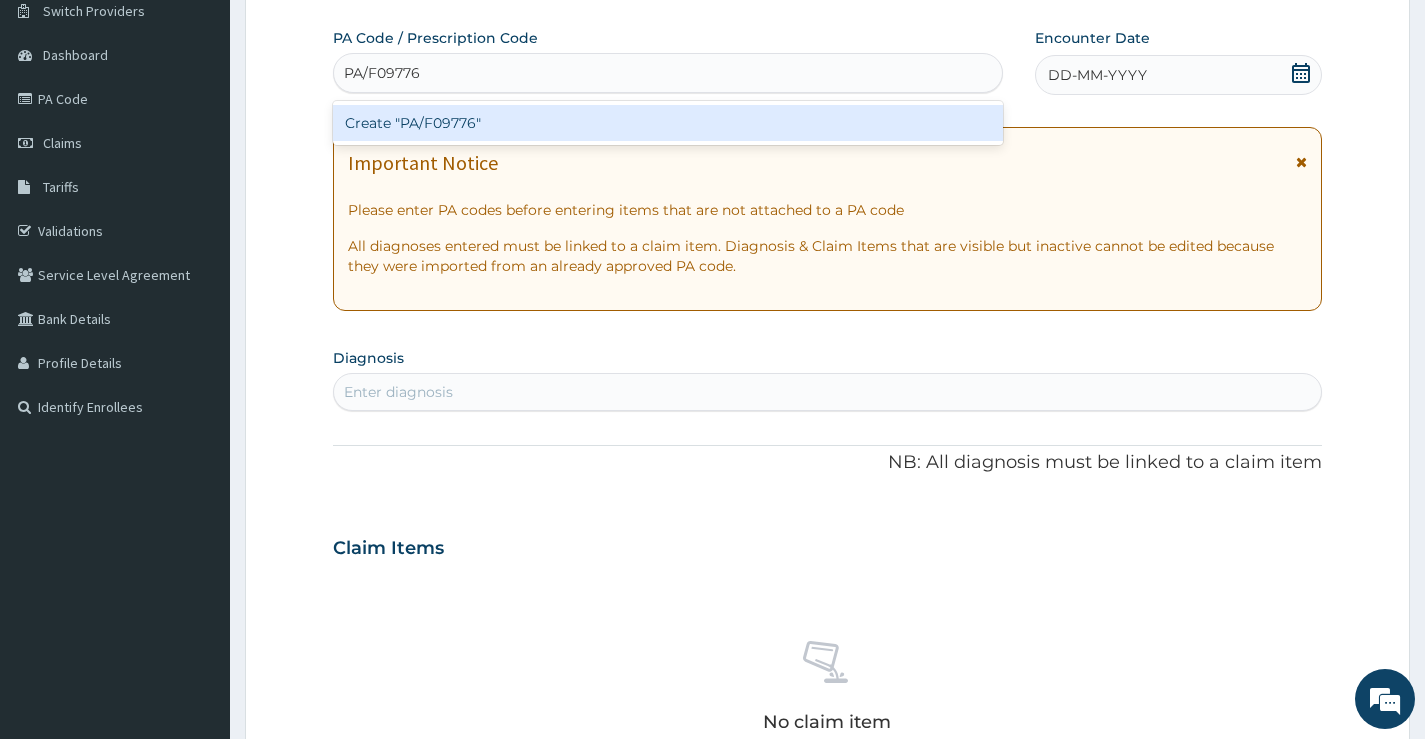 click on "Create "PA/F09776"" at bounding box center [668, 123] 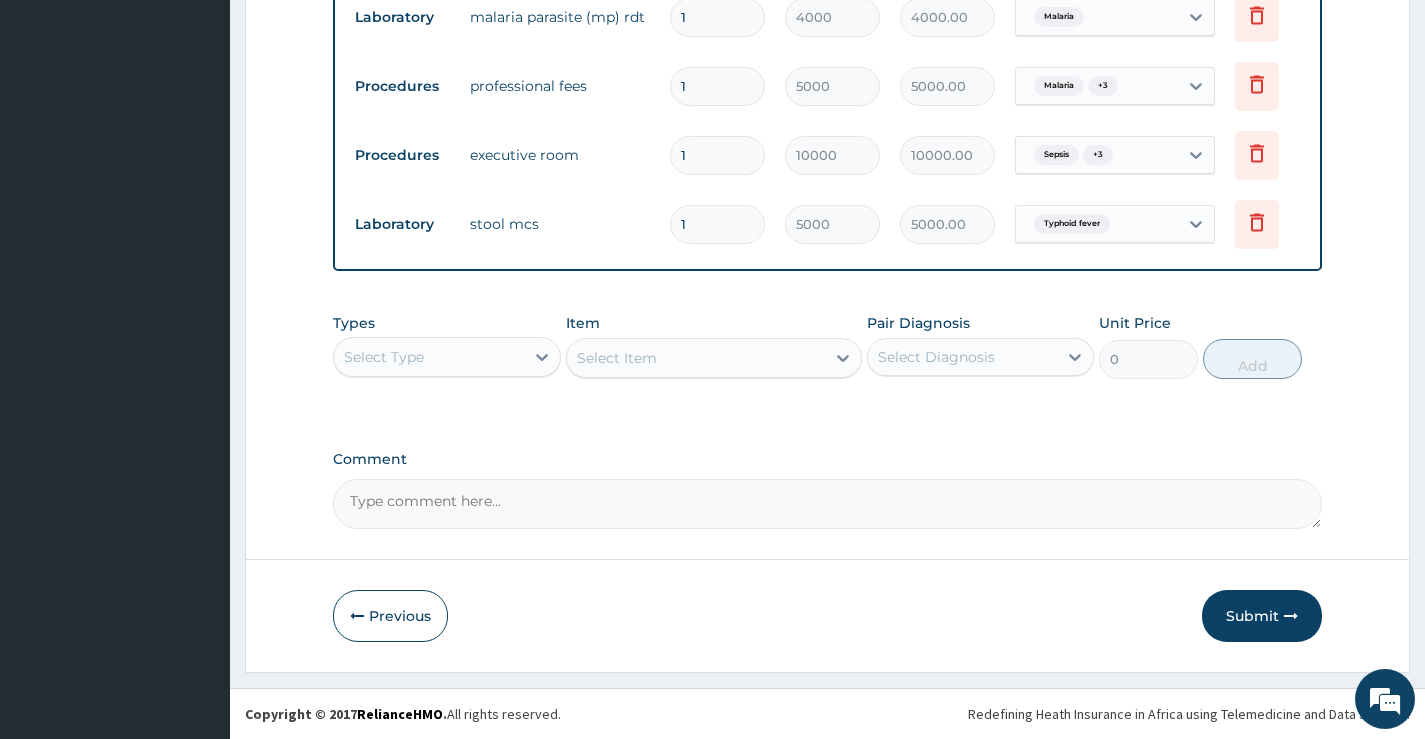 scroll, scrollTop: 910, scrollLeft: 0, axis: vertical 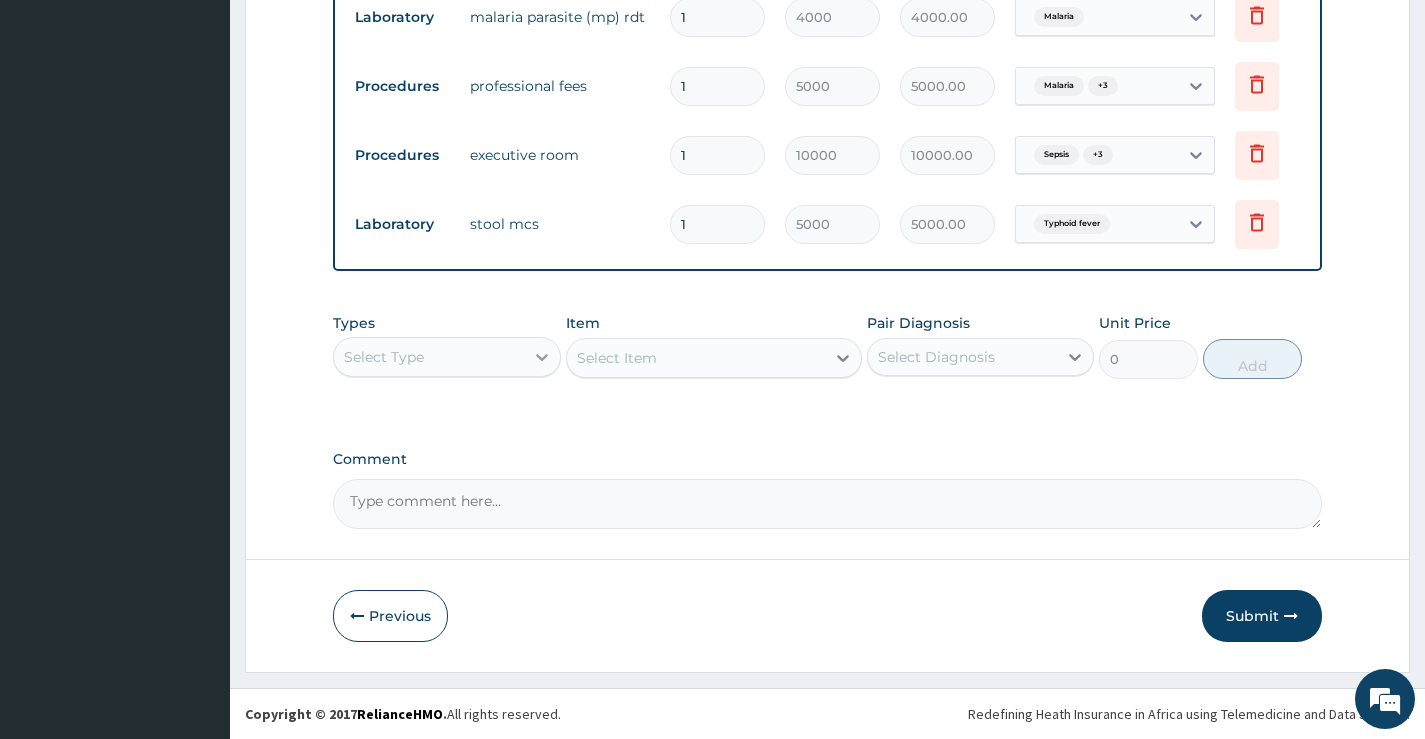 click at bounding box center [542, 357] 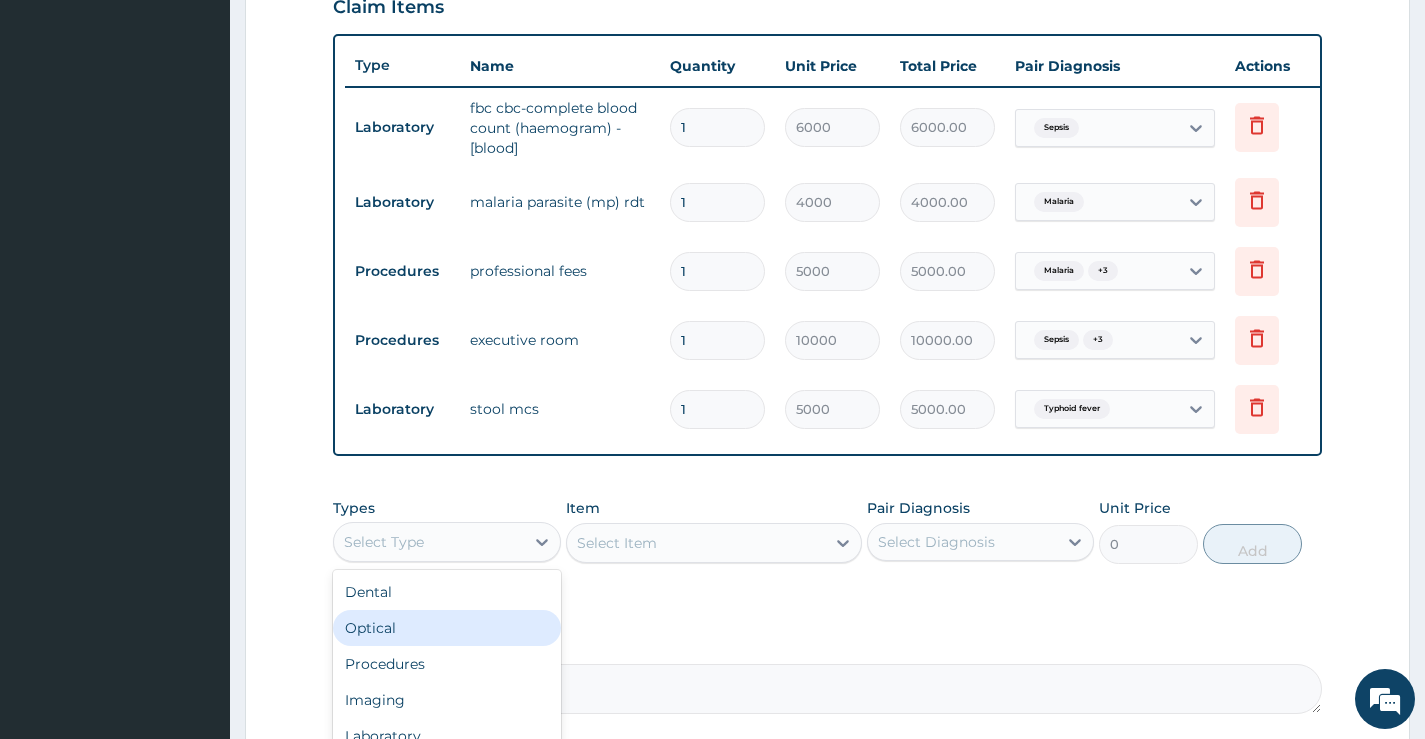 scroll, scrollTop: 810, scrollLeft: 0, axis: vertical 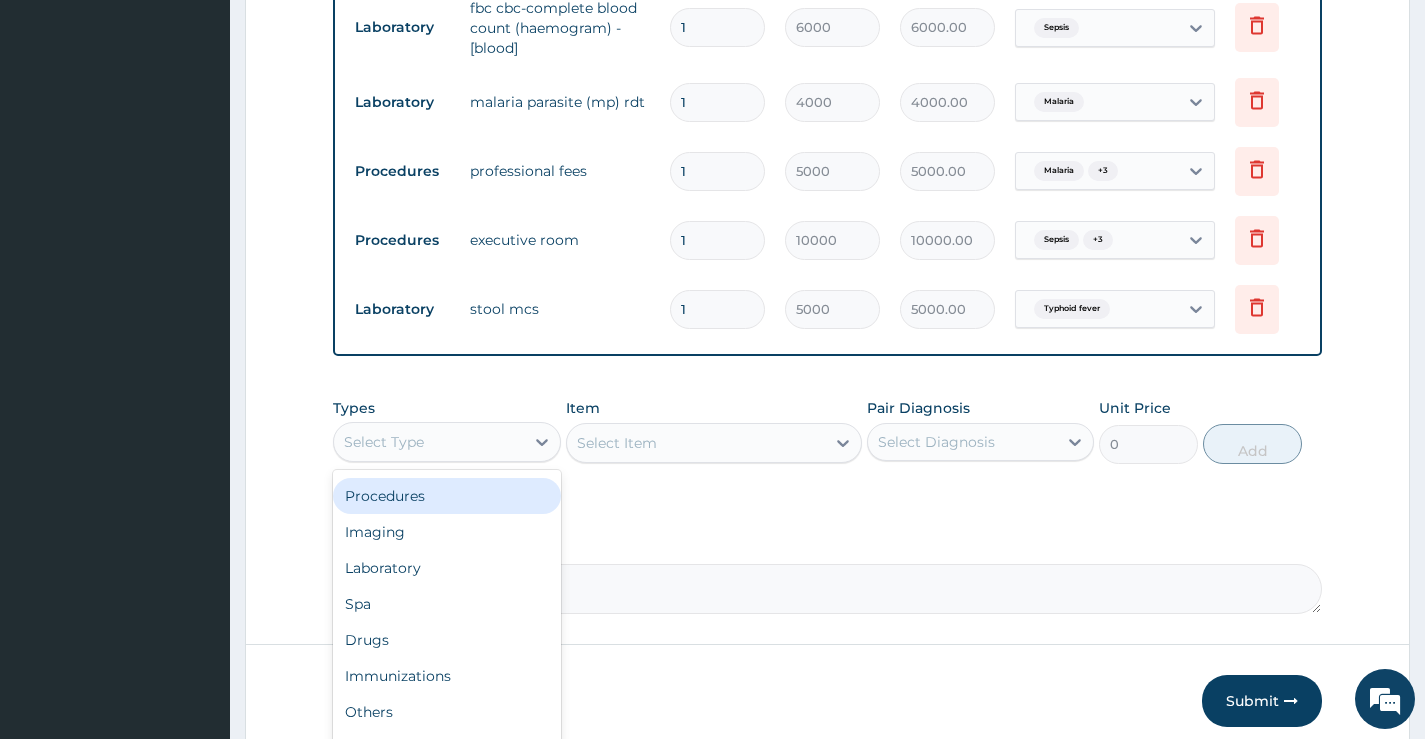 click on "Procedures" at bounding box center (446, 496) 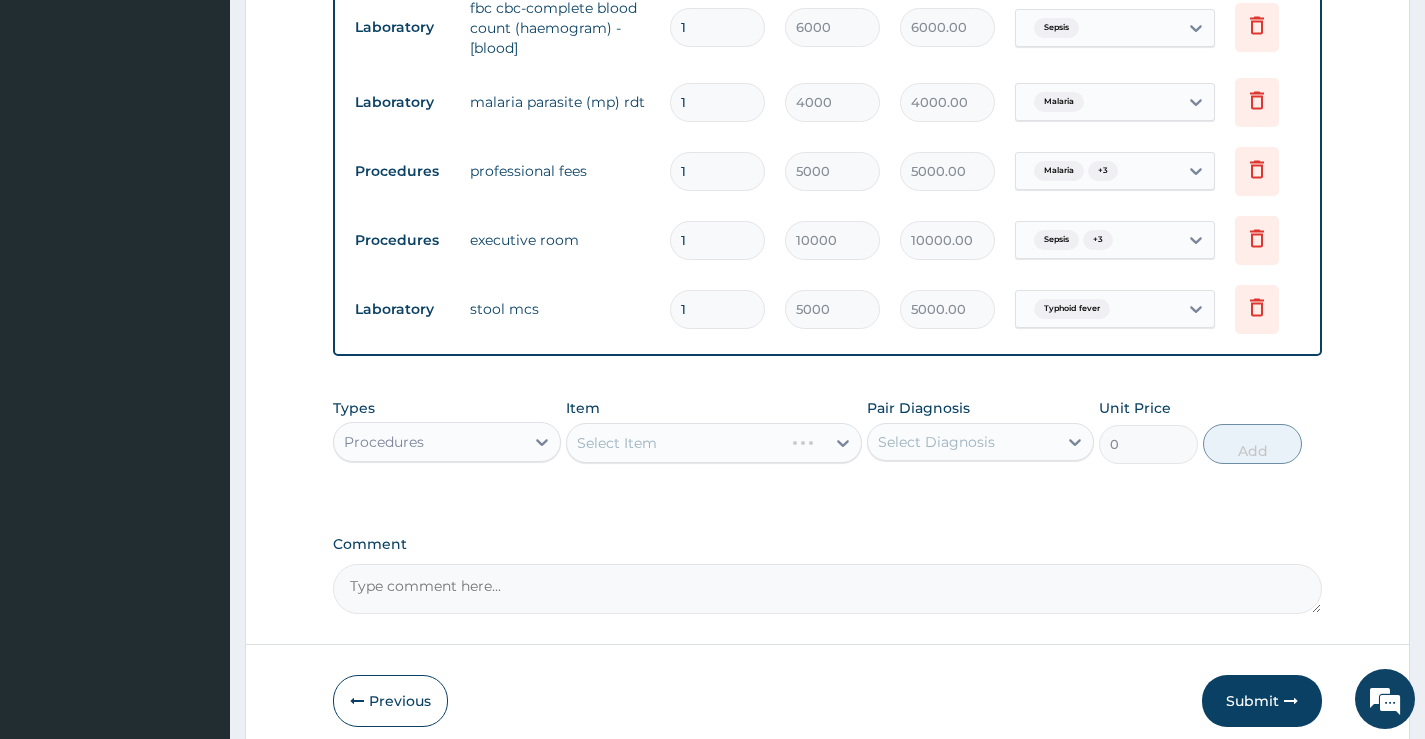 click on "Select Item" at bounding box center [714, 443] 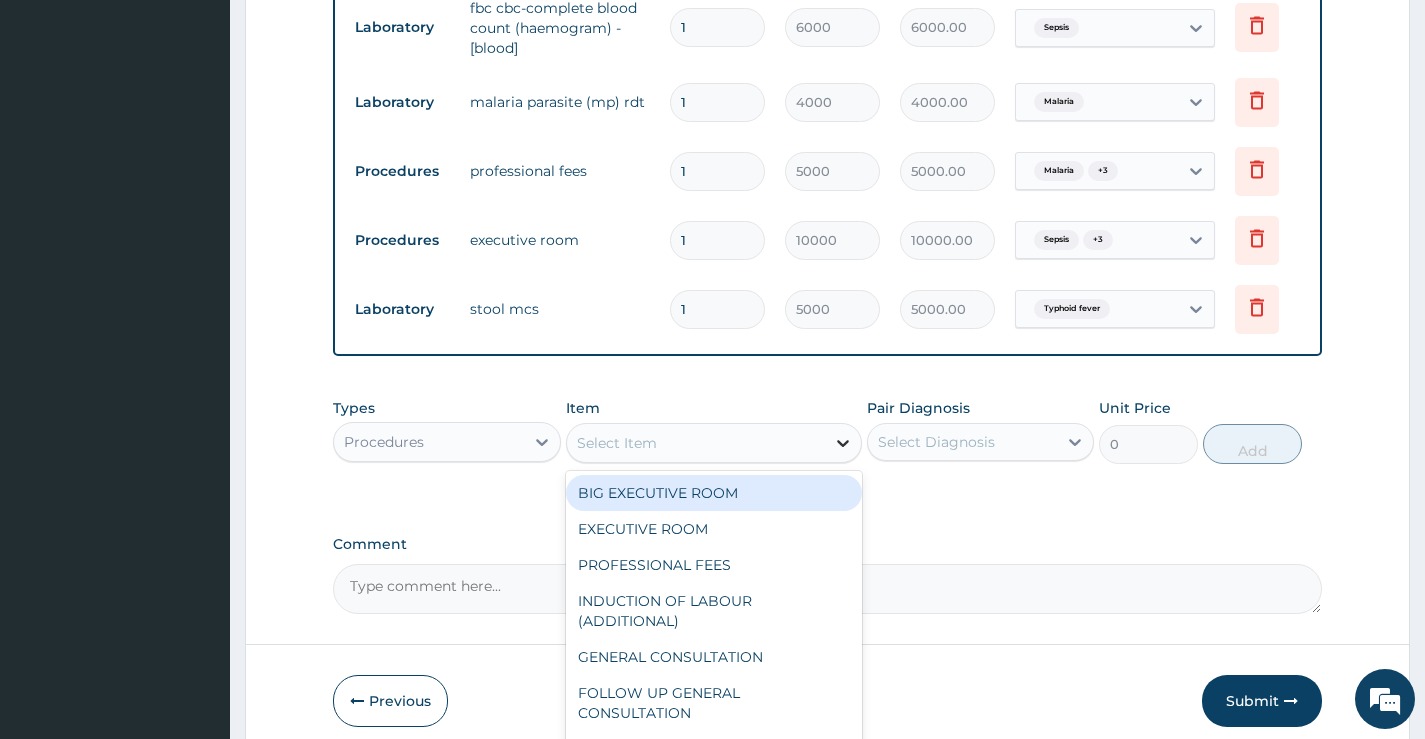 click 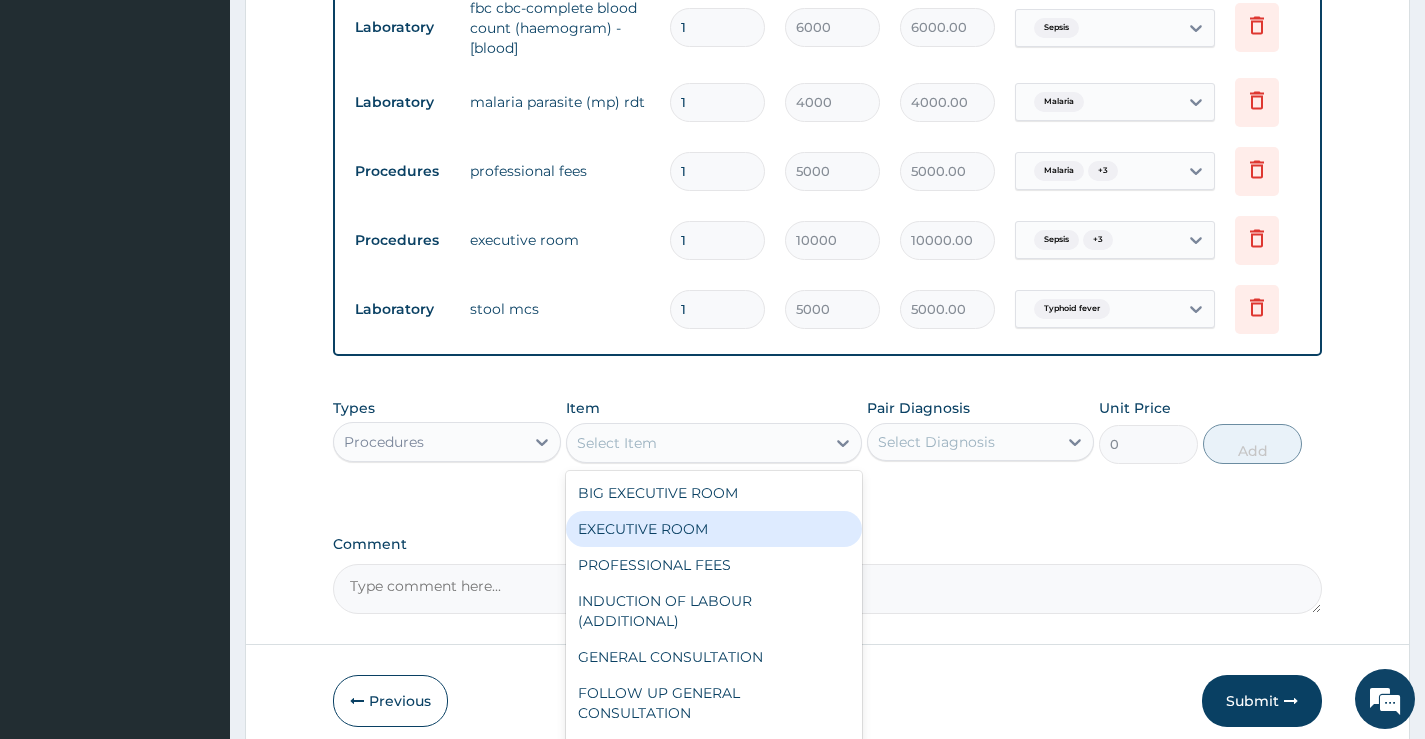 click on "EXECUTIVE ROOM" at bounding box center (714, 529) 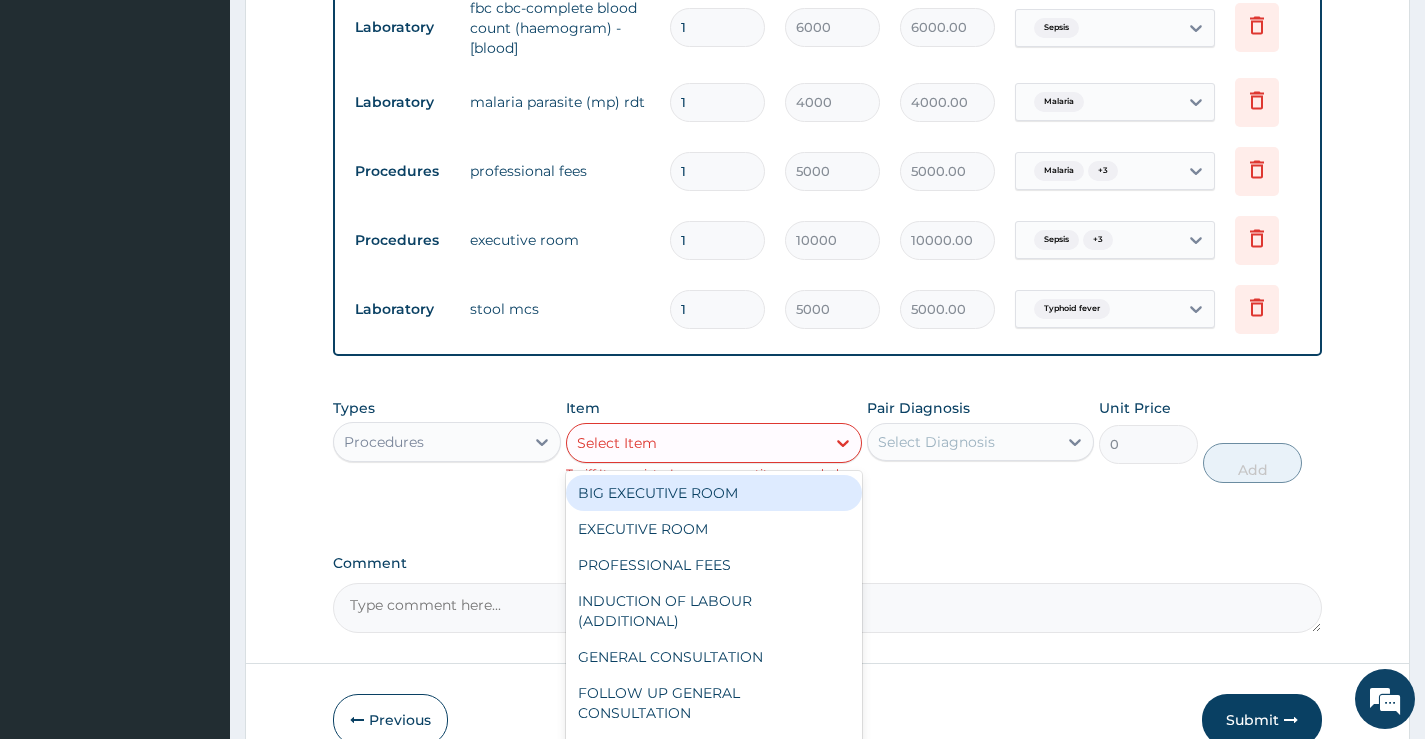click on "Select Item" at bounding box center (696, 443) 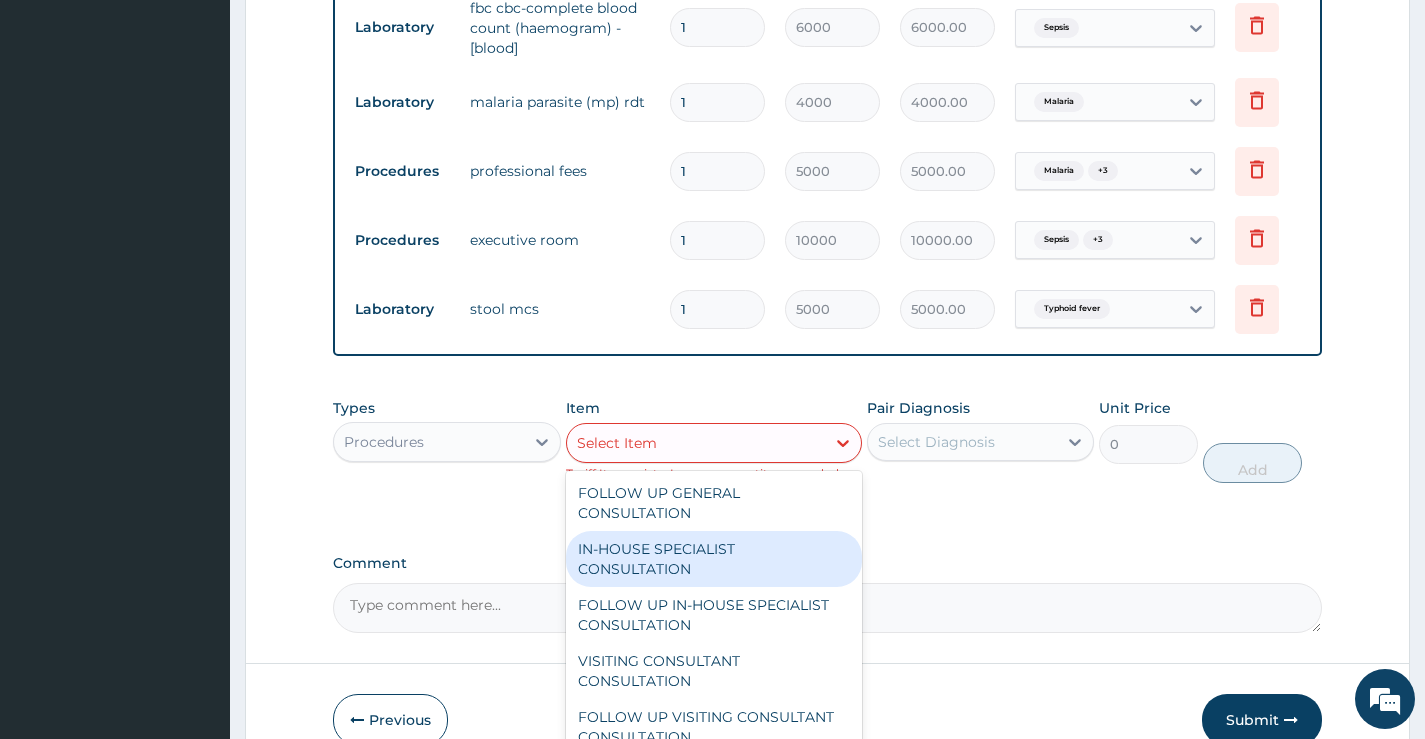 scroll, scrollTop: 100, scrollLeft: 0, axis: vertical 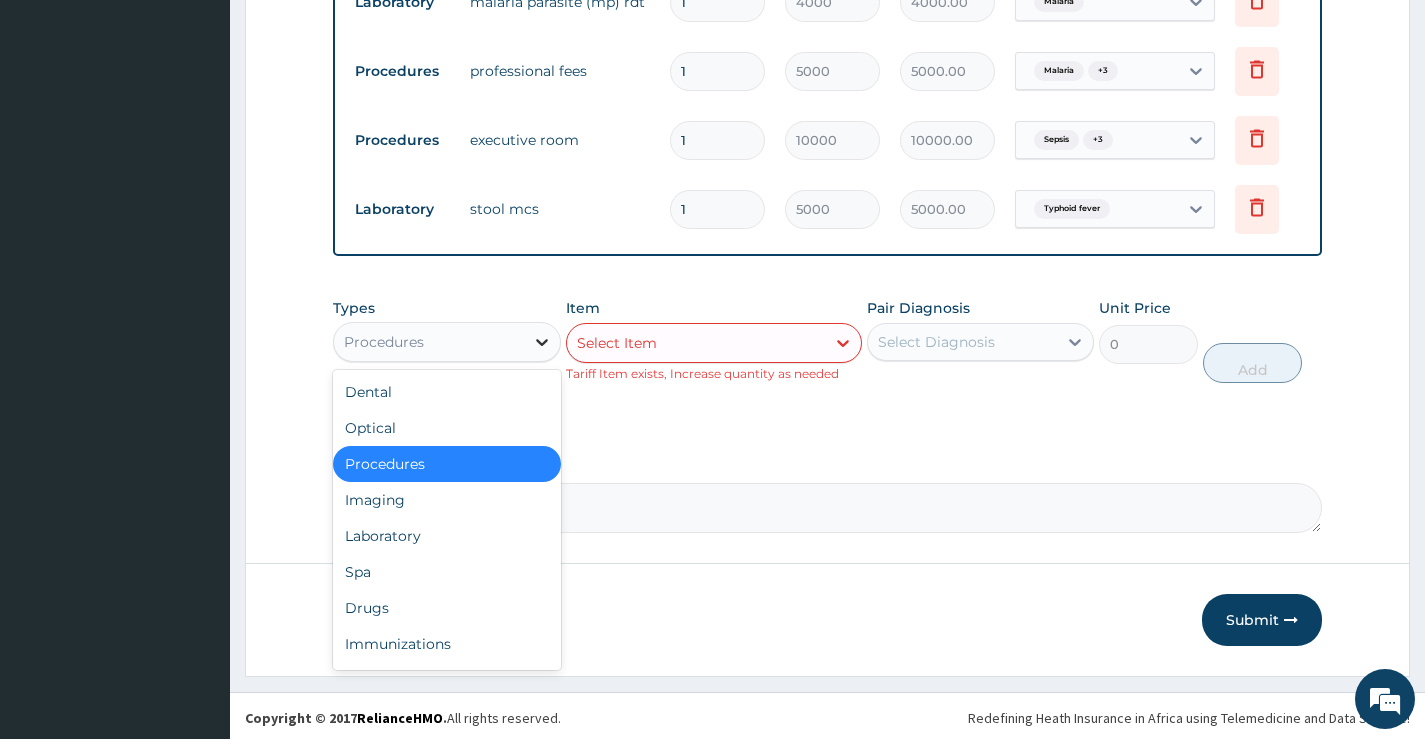 click at bounding box center (542, 342) 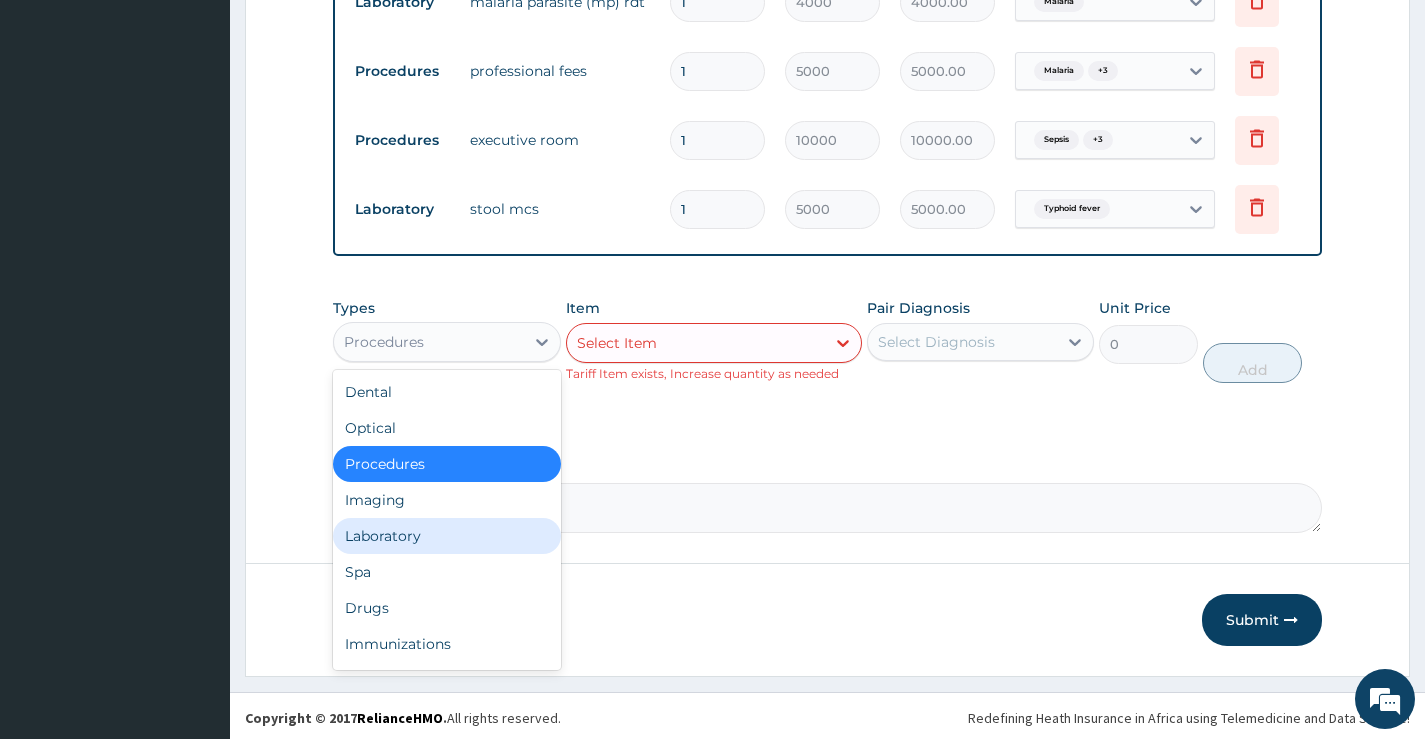 scroll, scrollTop: 68, scrollLeft: 0, axis: vertical 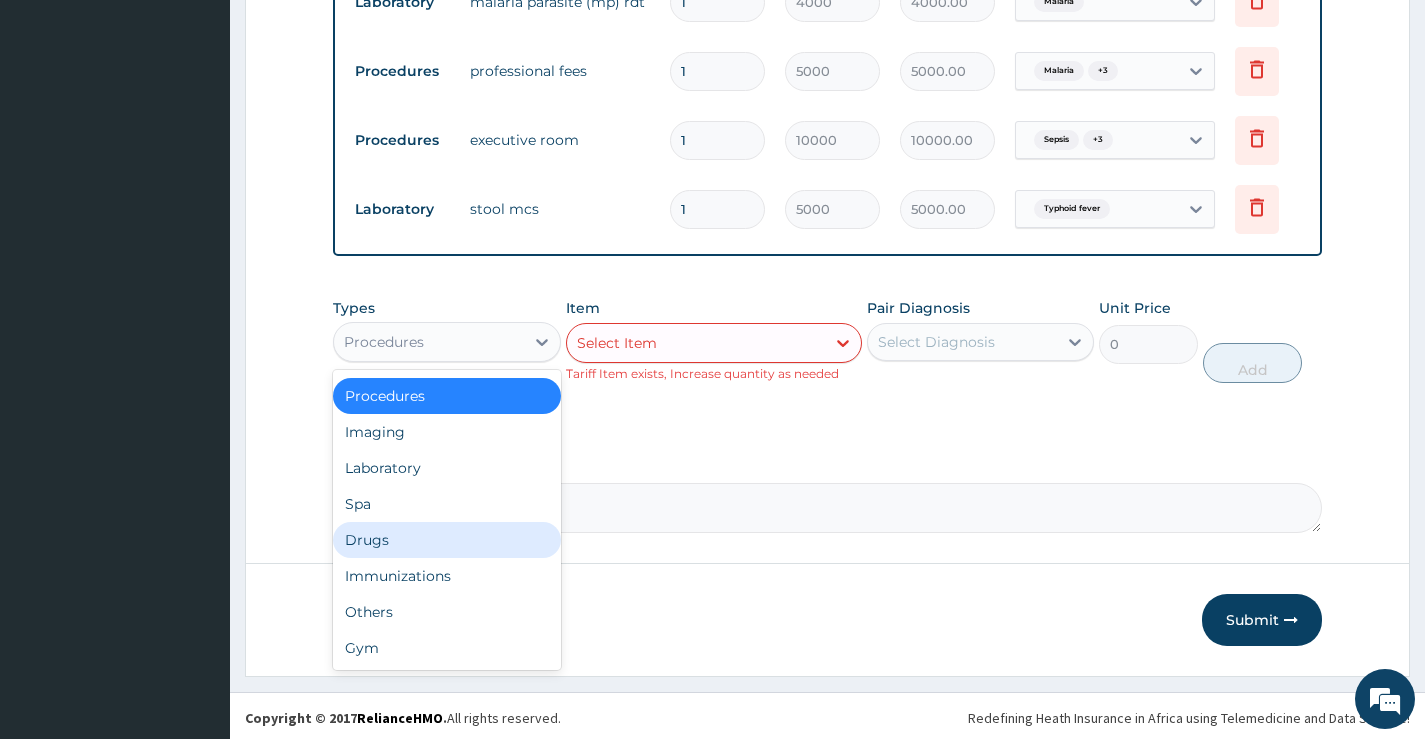 click on "Drugs" at bounding box center (446, 540) 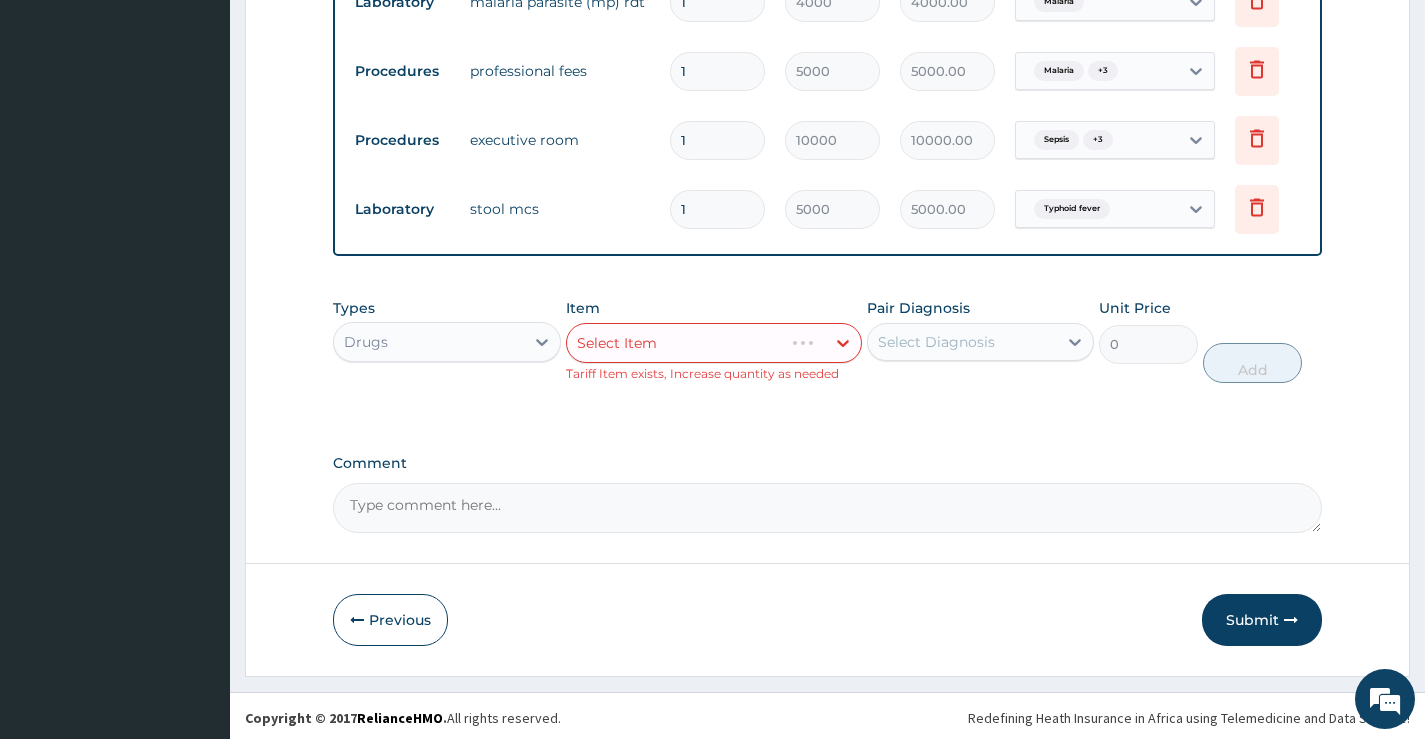click on "Select Item" at bounding box center (714, 343) 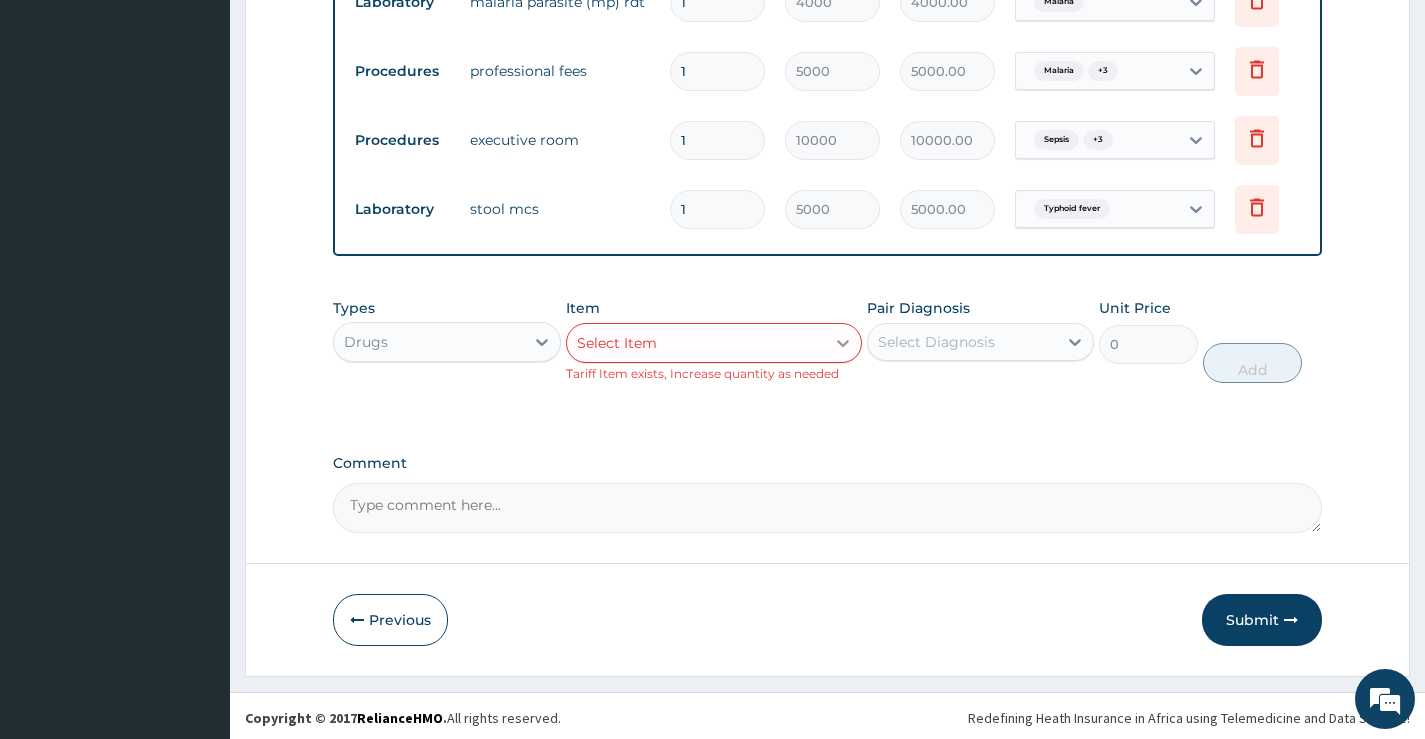 click at bounding box center (843, 343) 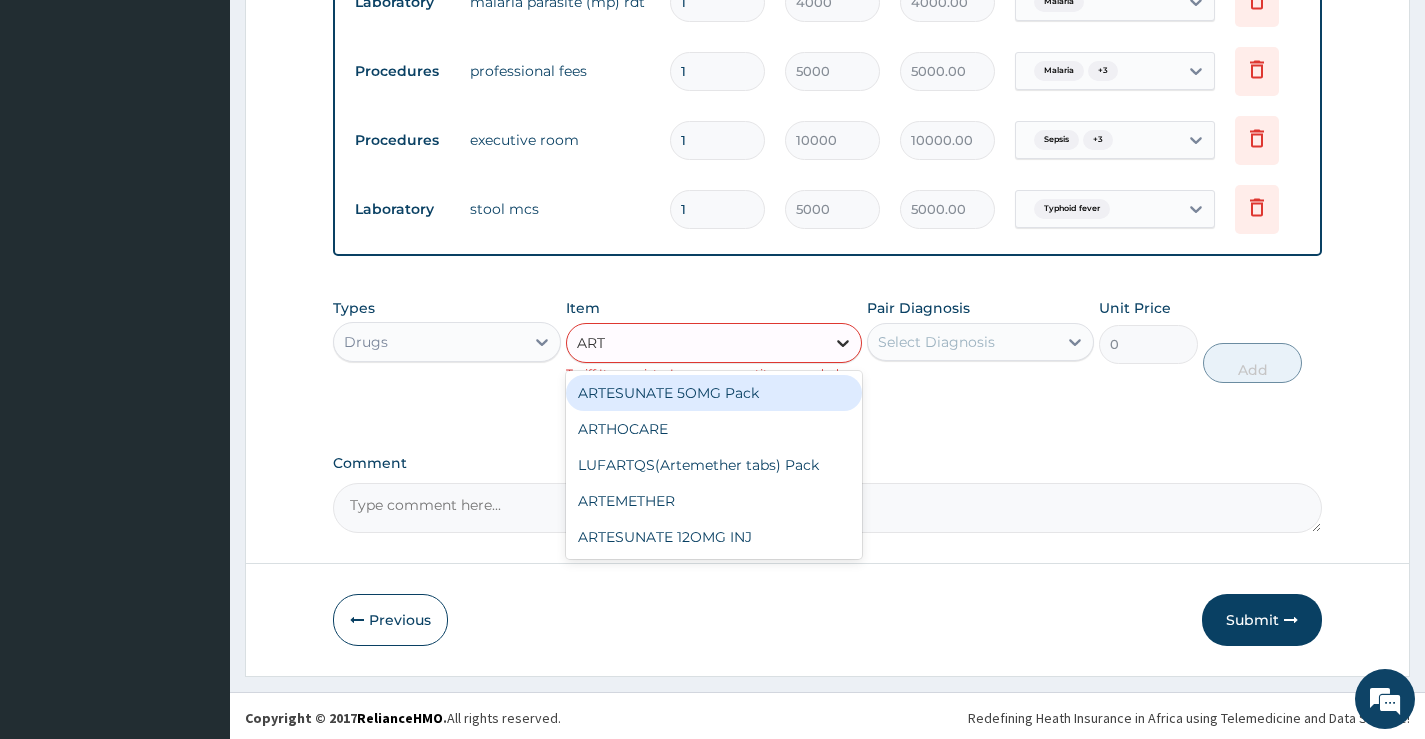 type on "ARTE" 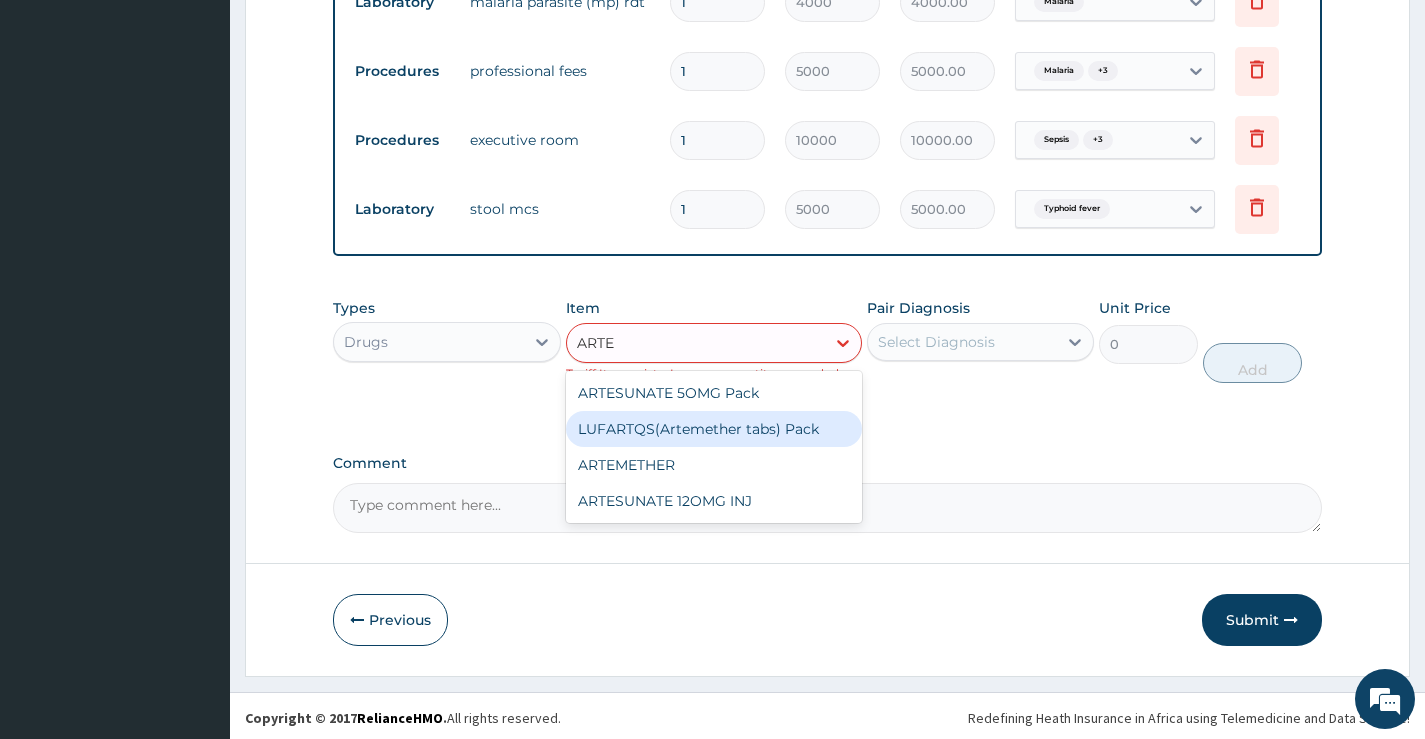click on "LUFARTQS(Artemether tabs) Pack" at bounding box center [714, 429] 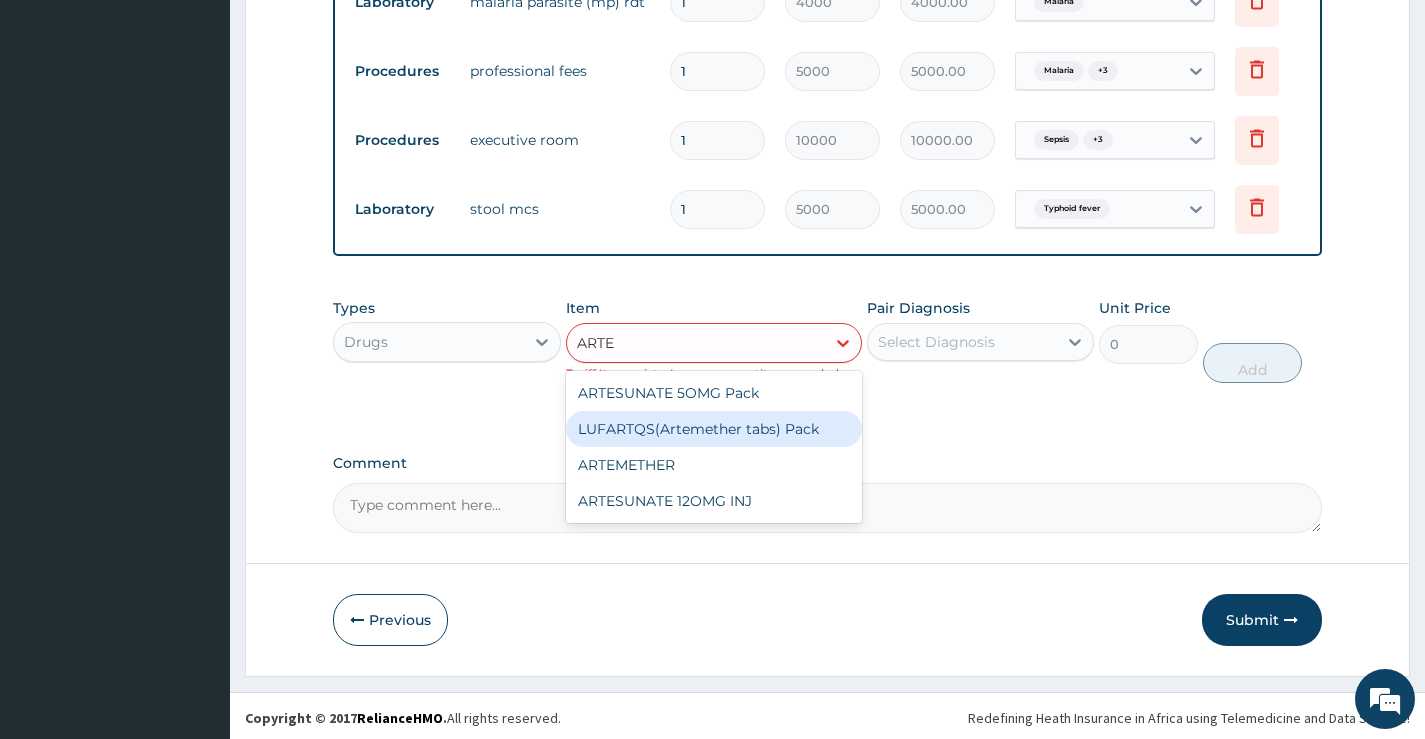 type 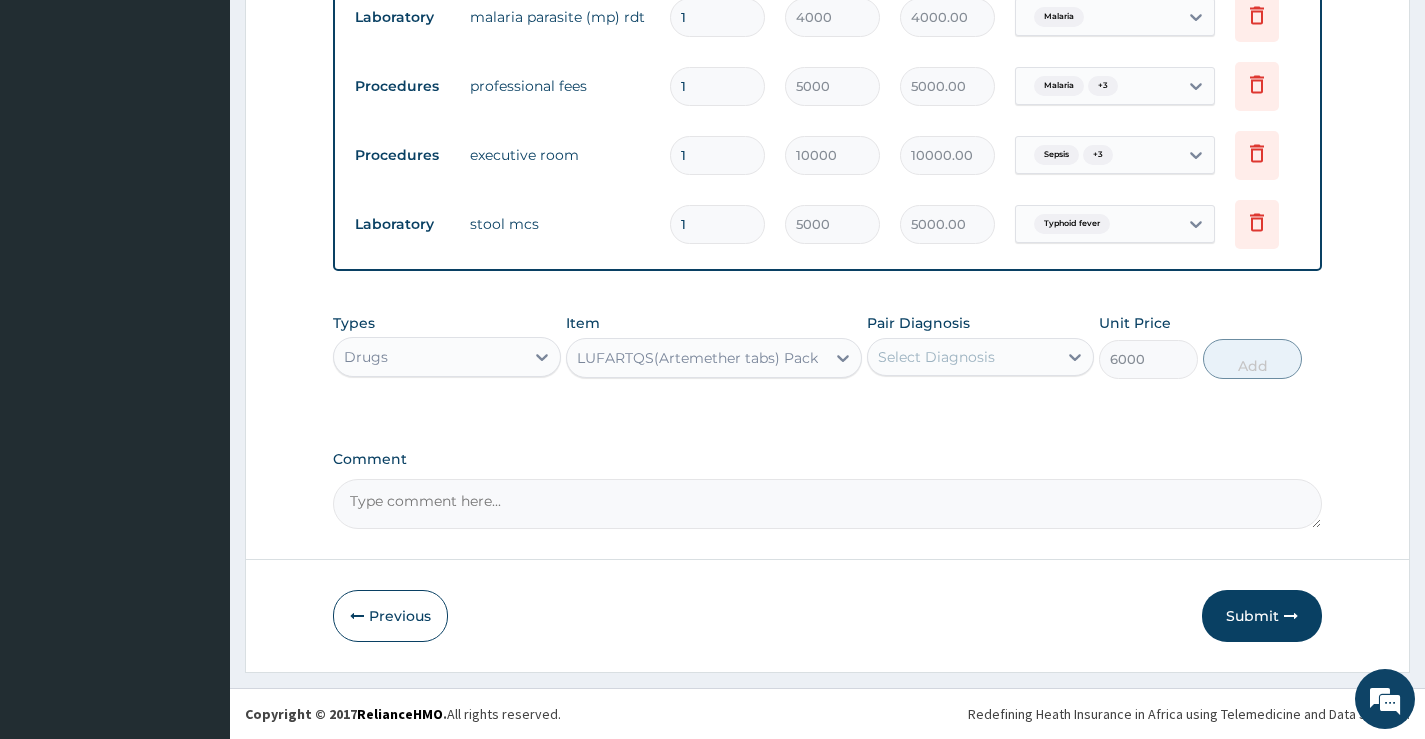 click on "Select Diagnosis" at bounding box center [936, 357] 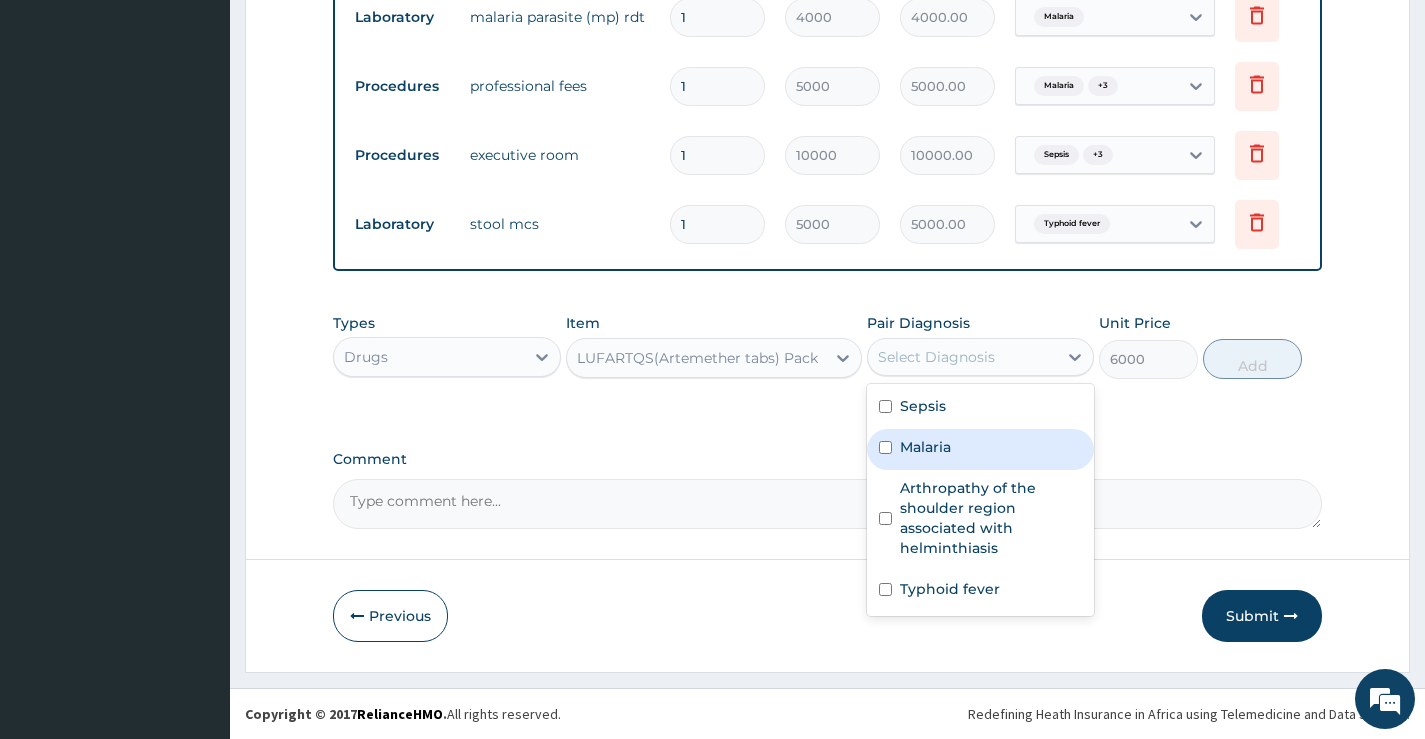 click on "Malaria" at bounding box center [925, 447] 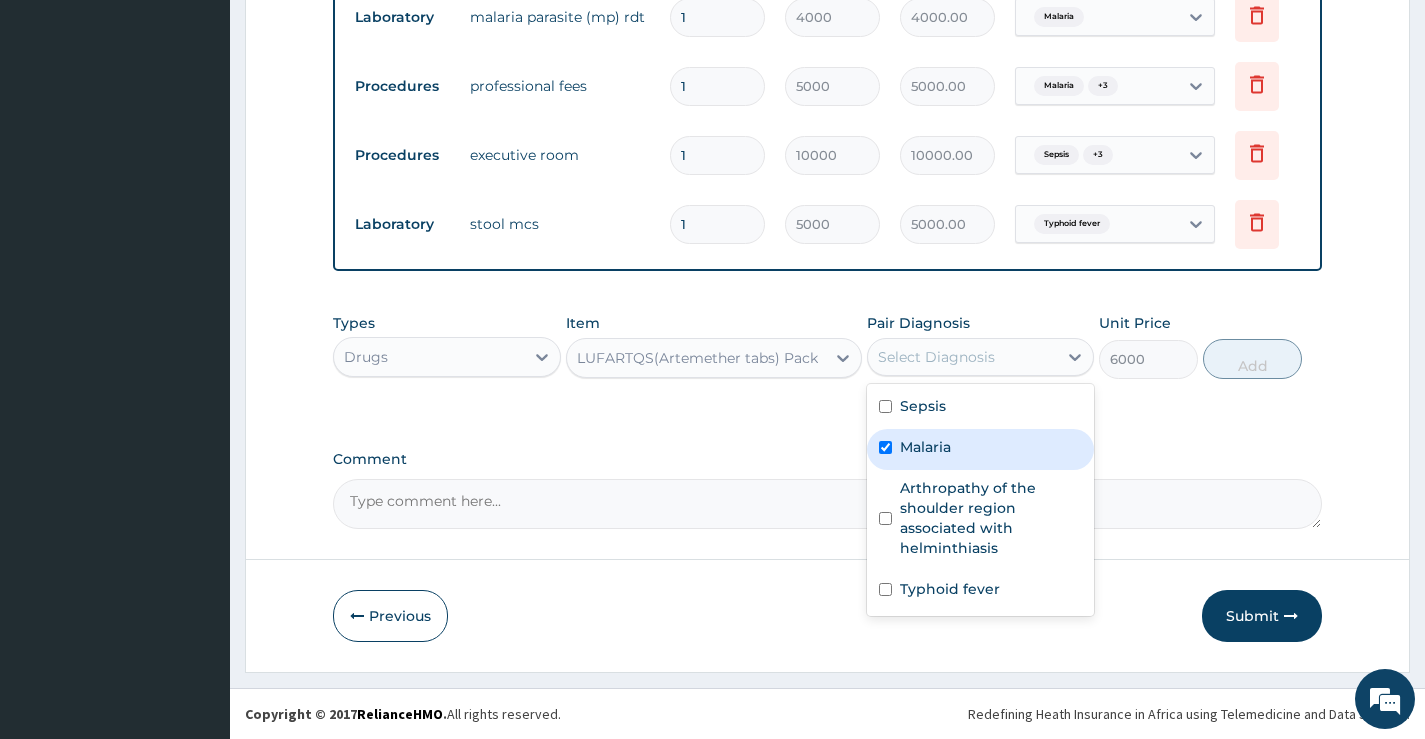 checkbox on "true" 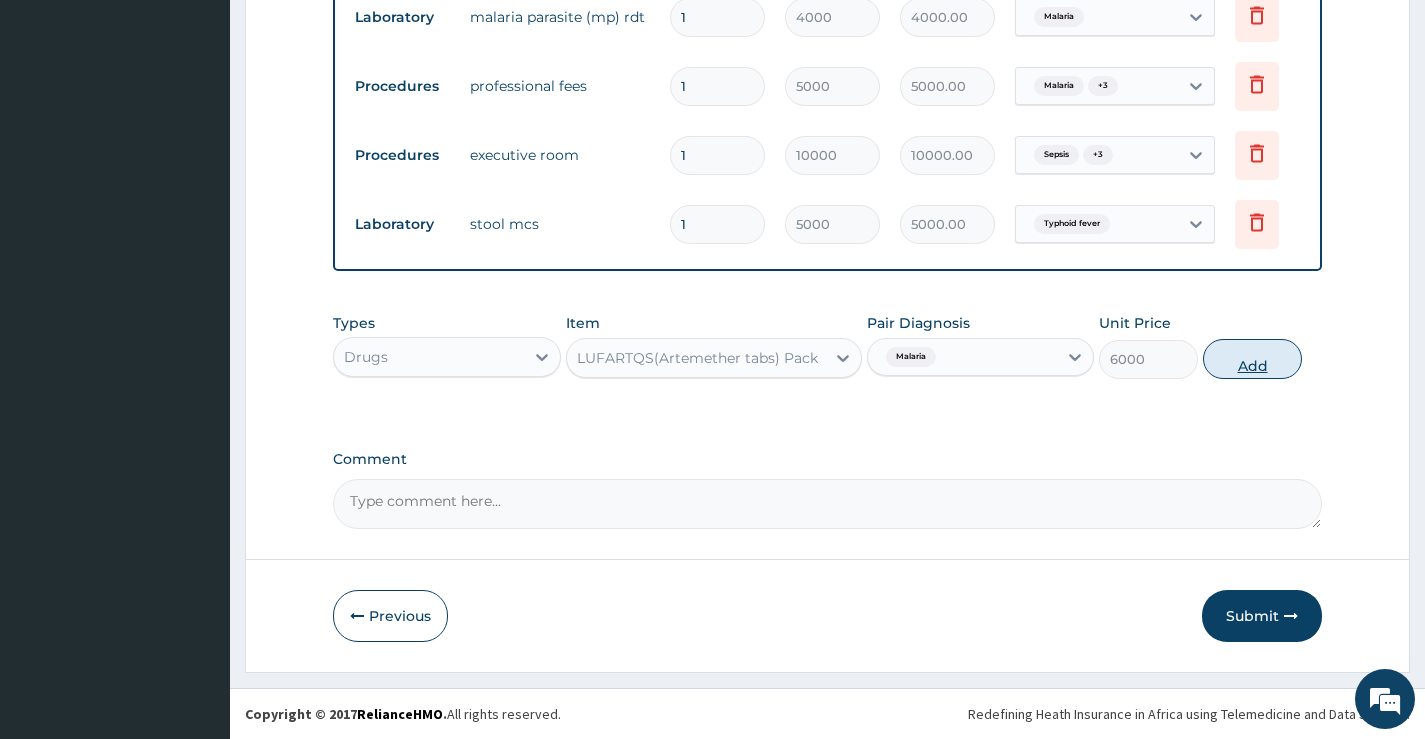 click on "Add" at bounding box center [1252, 359] 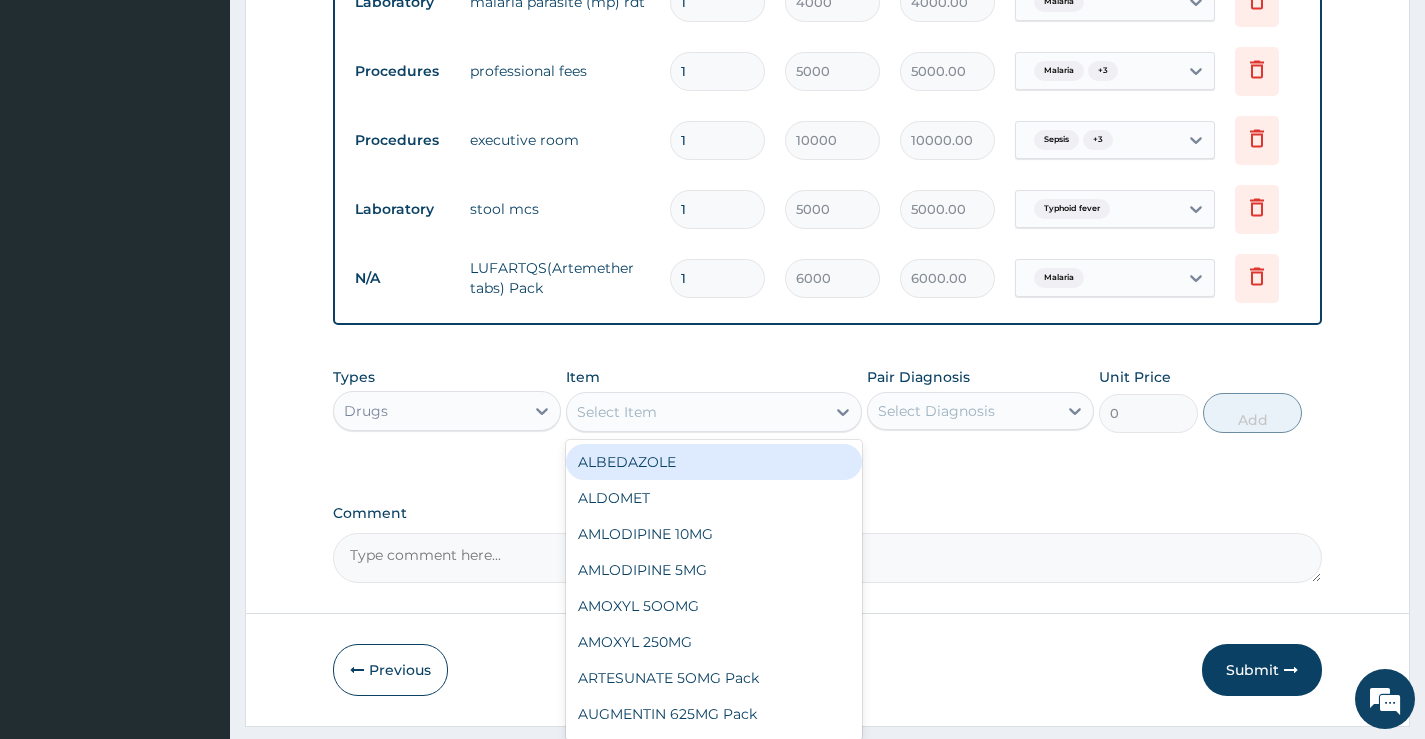 click on "Select Item" at bounding box center (696, 412) 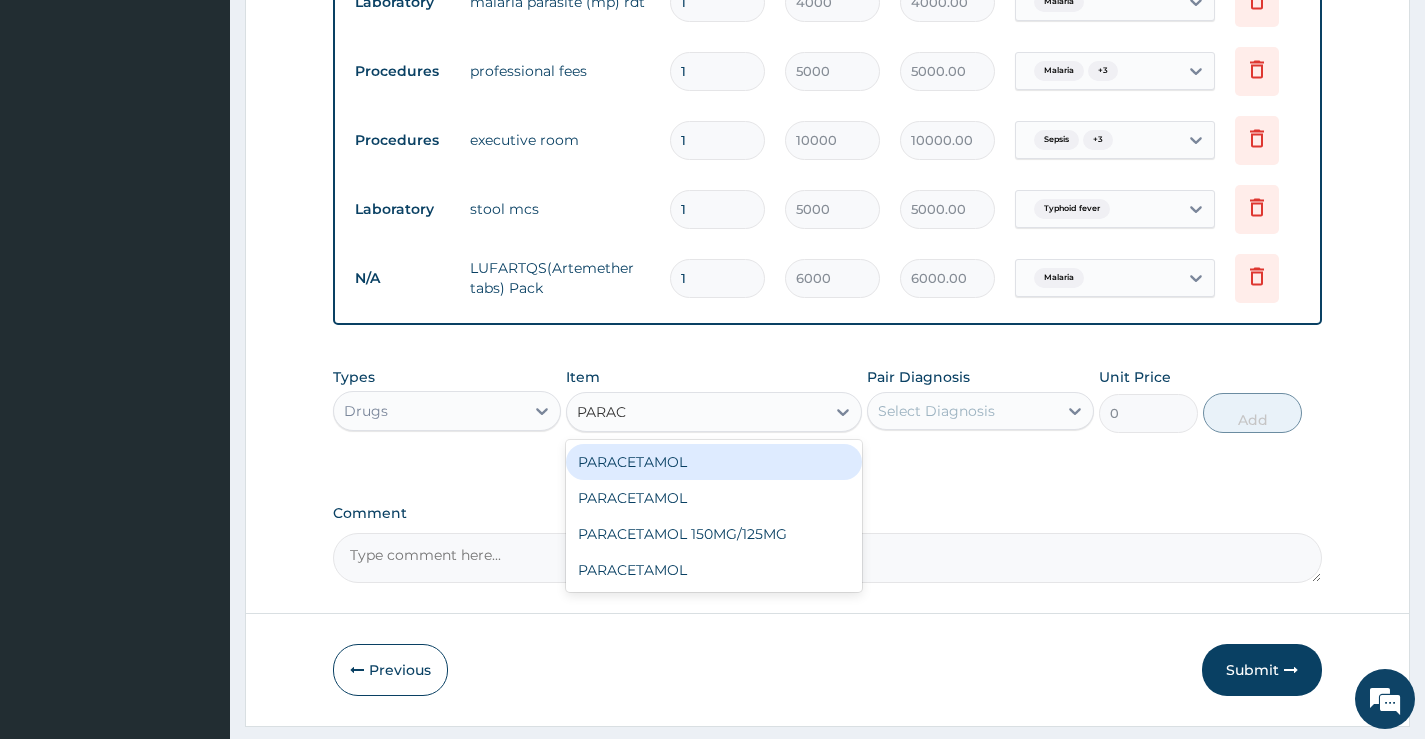 type on "PARACE" 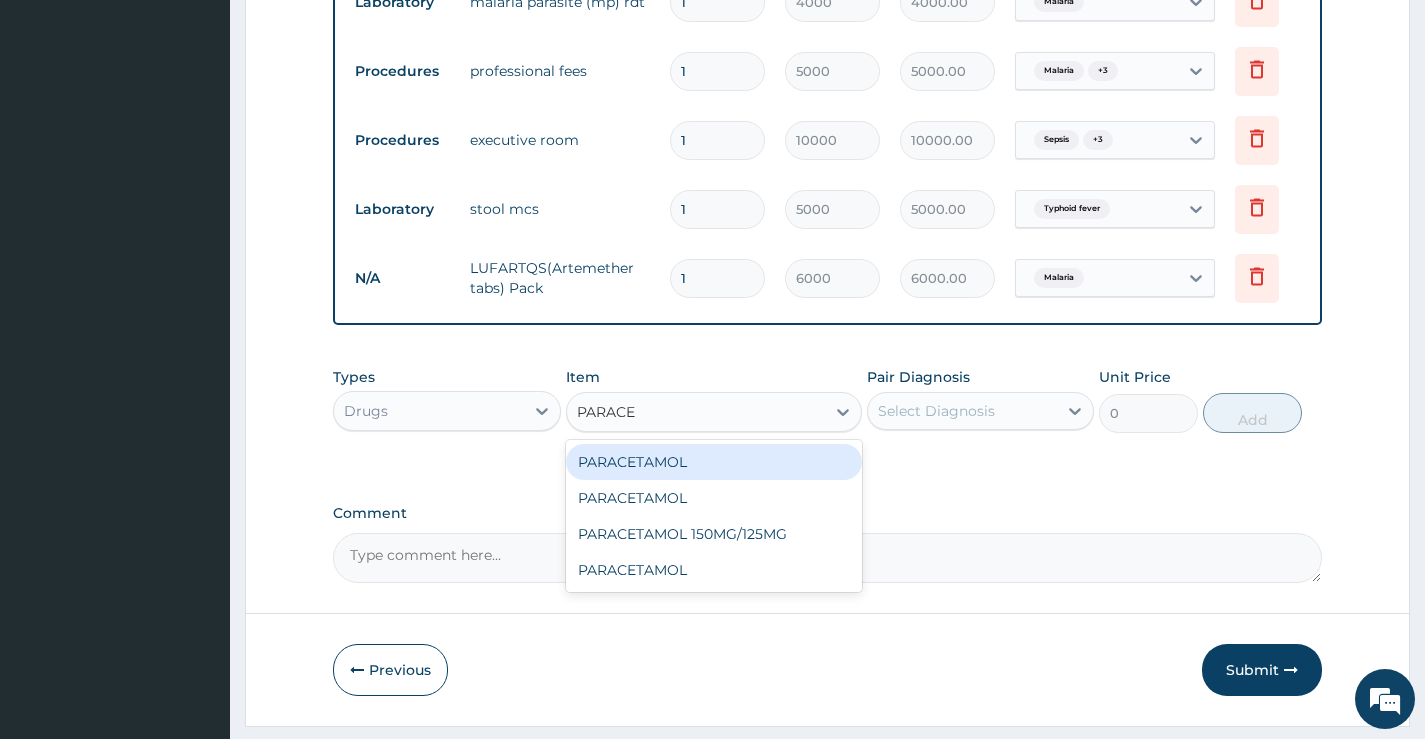 click on "PARACETAMOL" at bounding box center (714, 462) 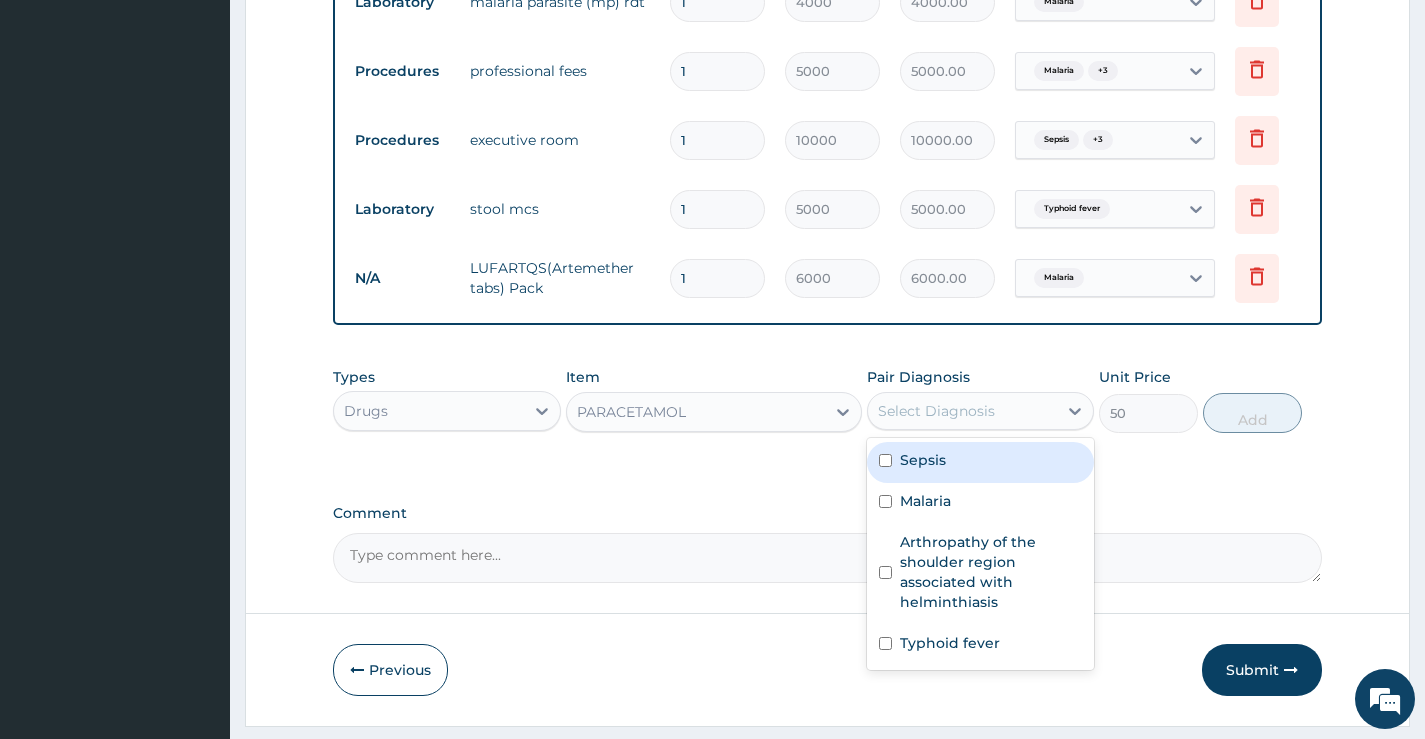 click on "Select Diagnosis" at bounding box center [936, 411] 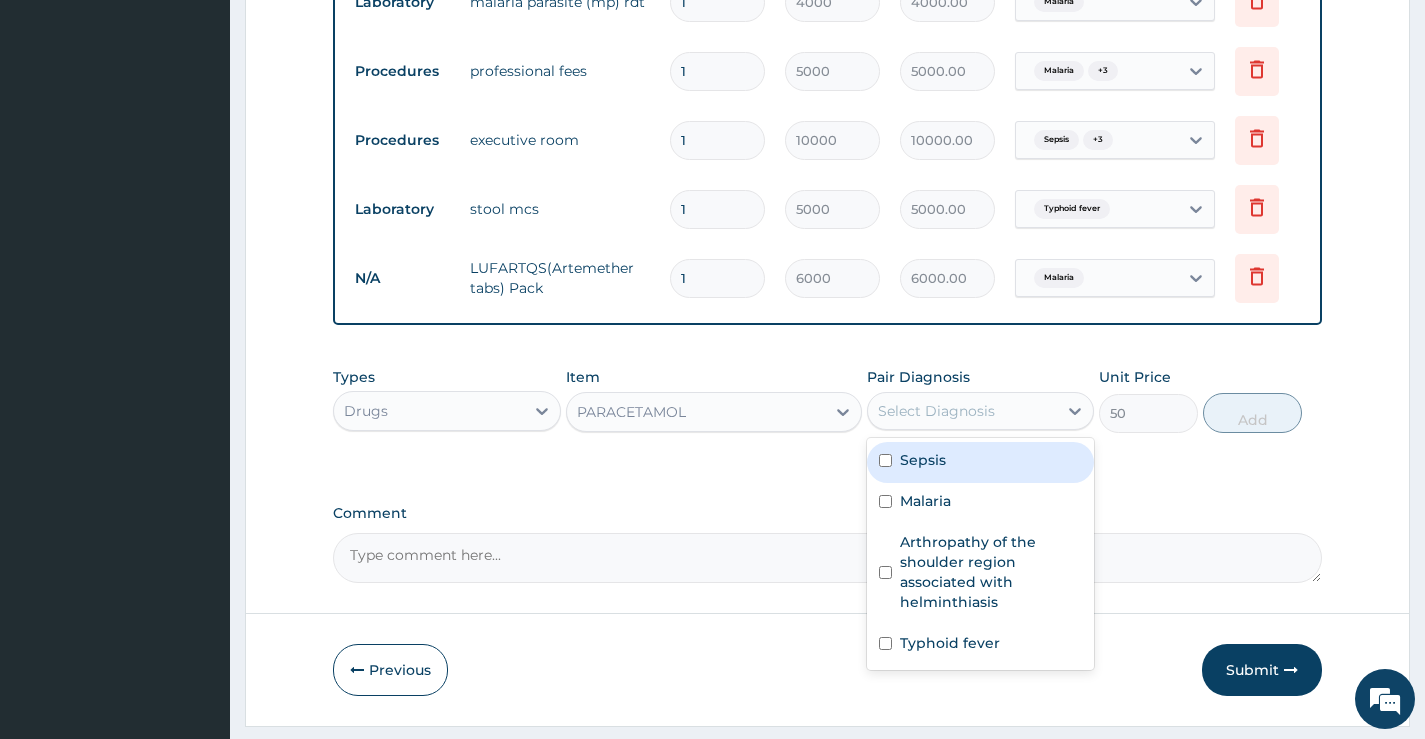 click on "Sepsis" at bounding box center (923, 460) 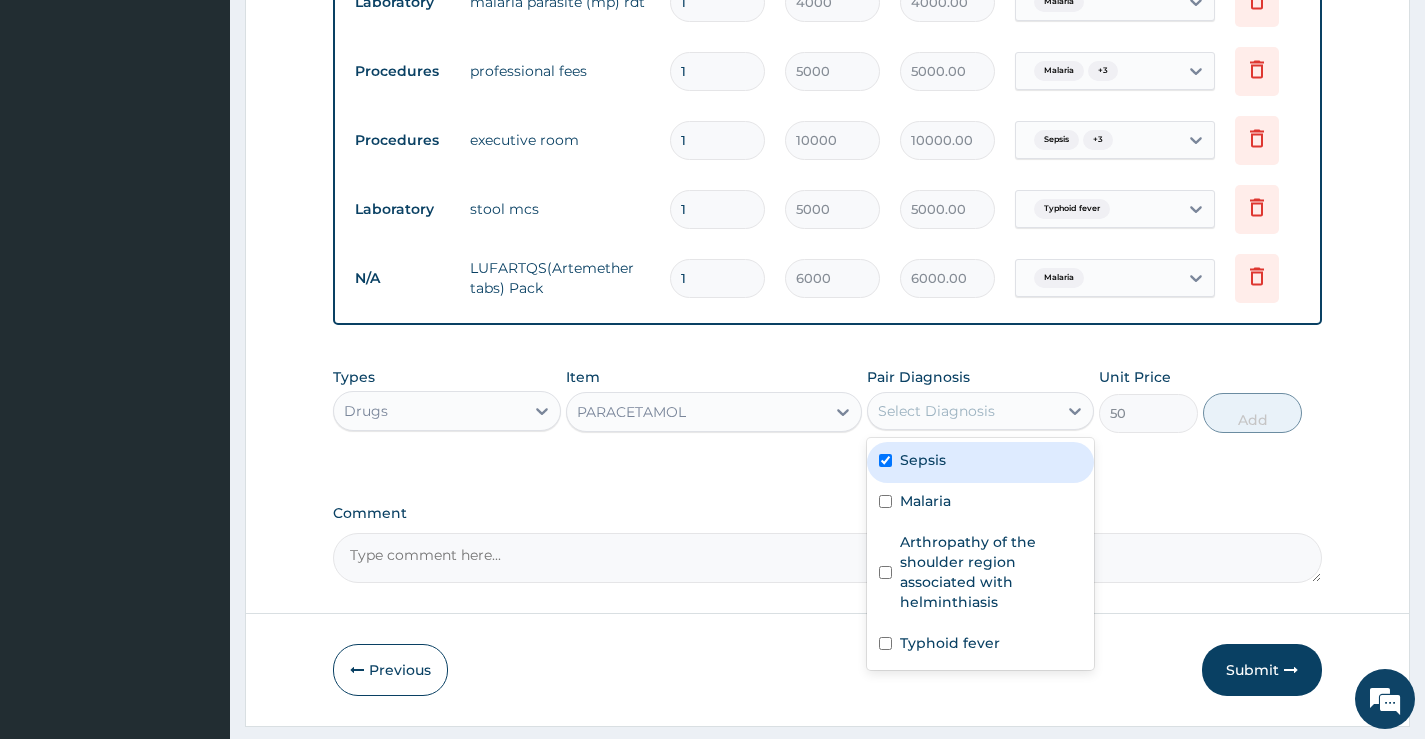 checkbox on "true" 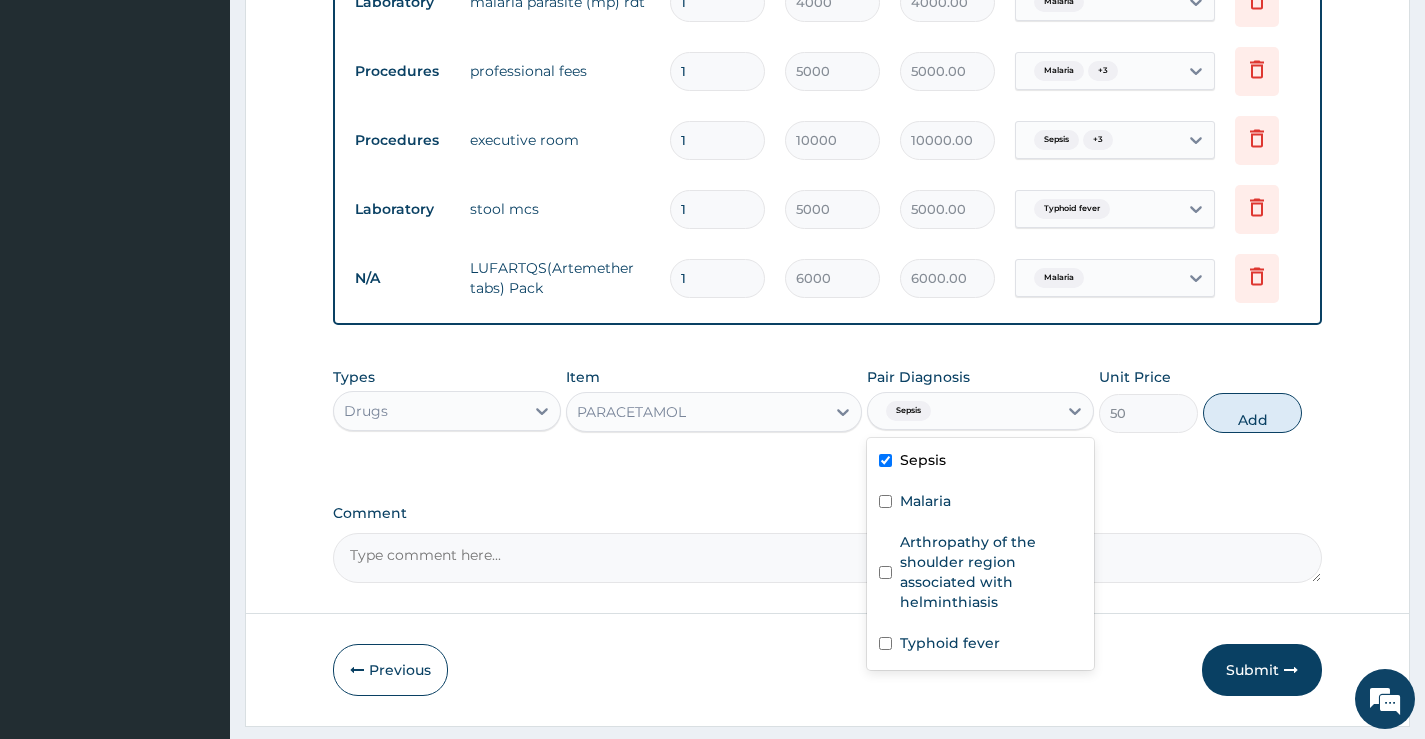 click on "Sepsis" at bounding box center (962, 411) 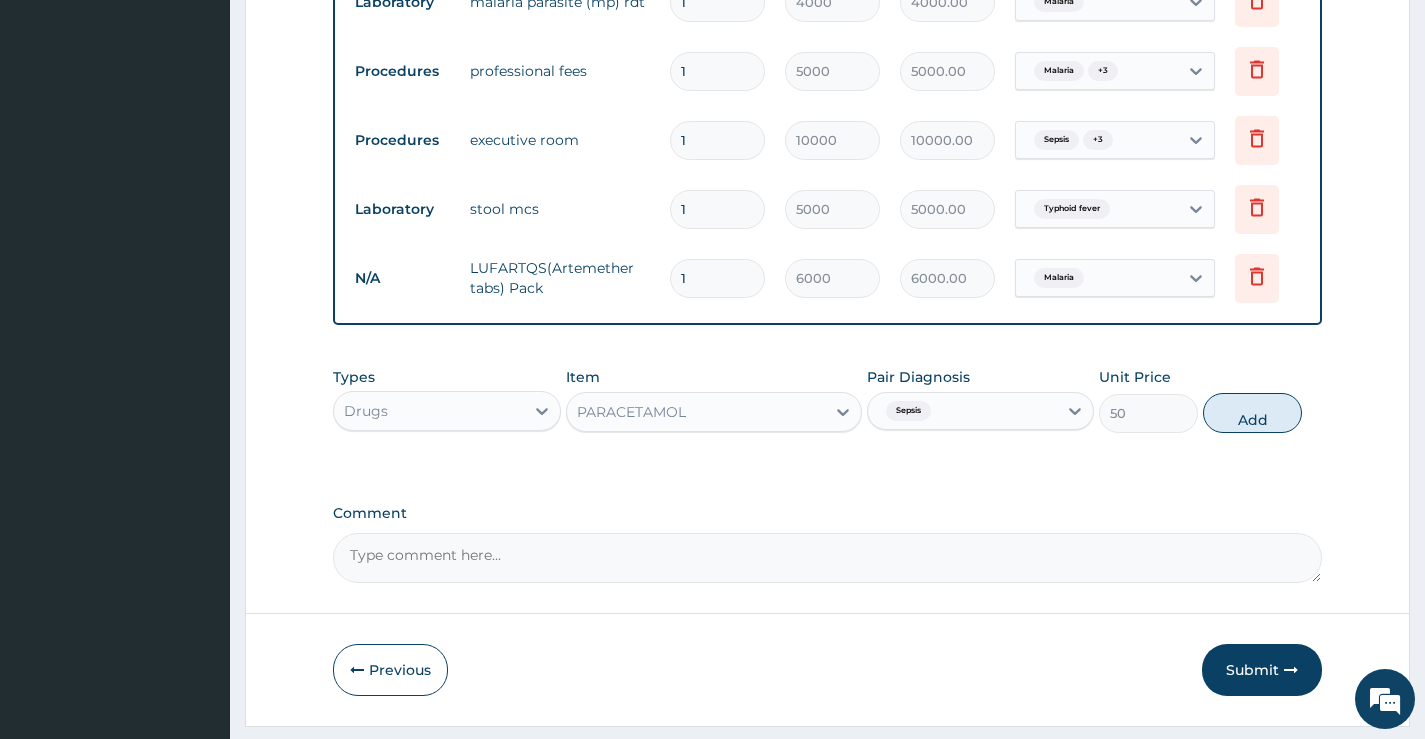 click on "Sepsis" at bounding box center (962, 411) 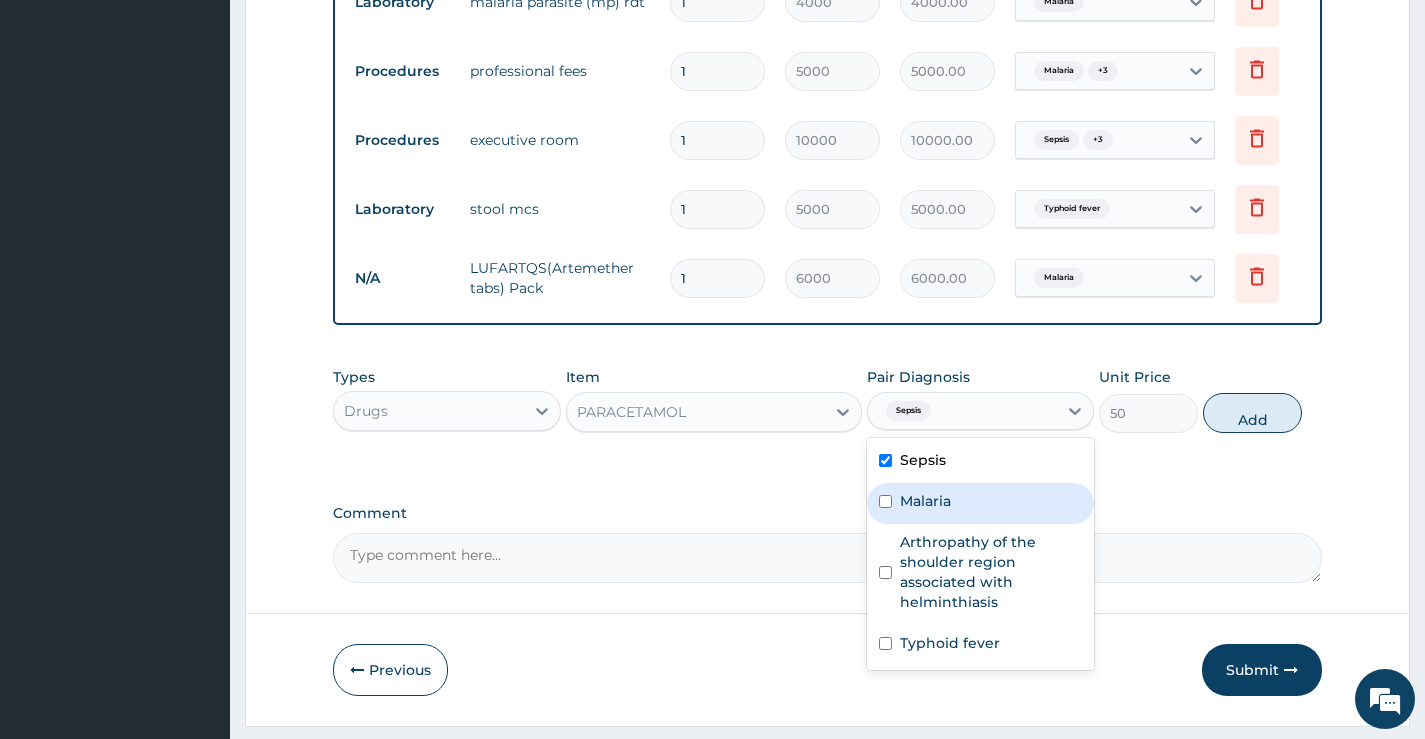 click on "Malaria" at bounding box center [925, 501] 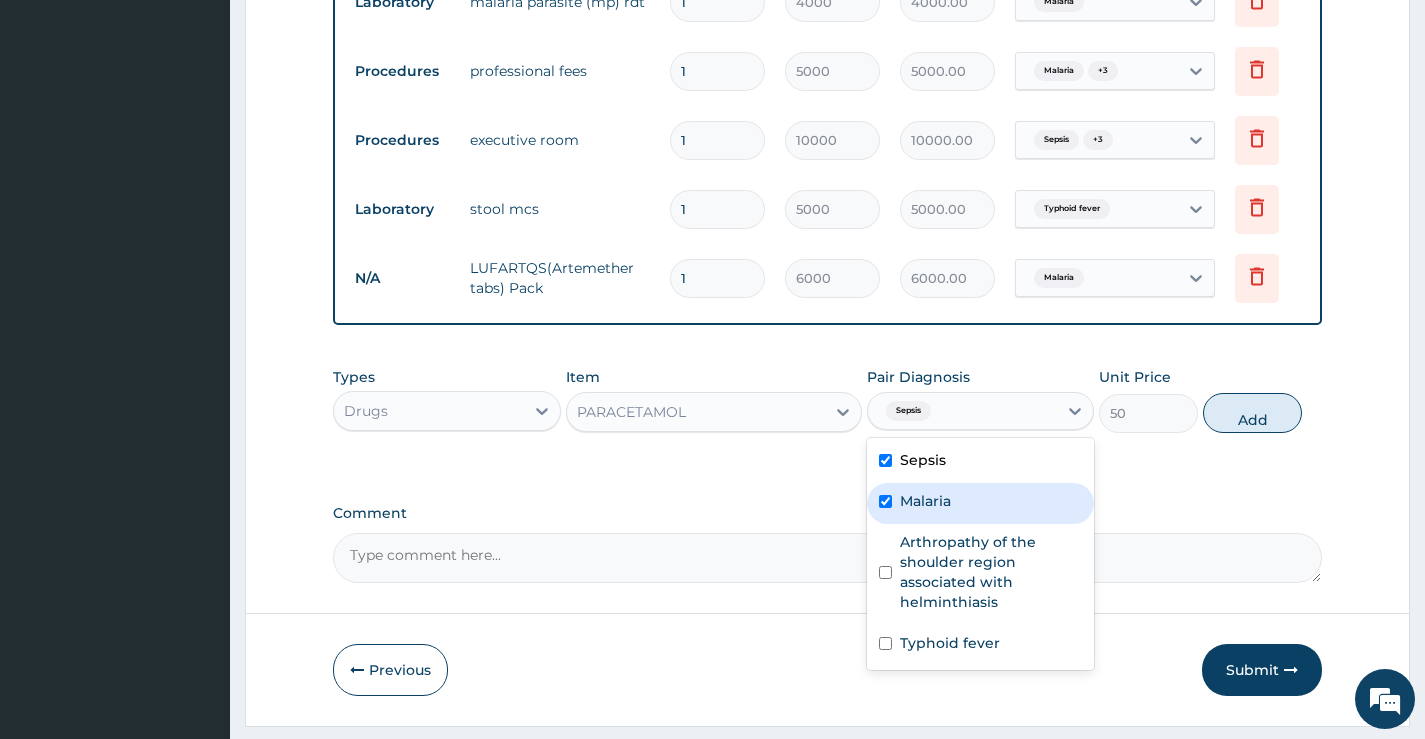 checkbox on "true" 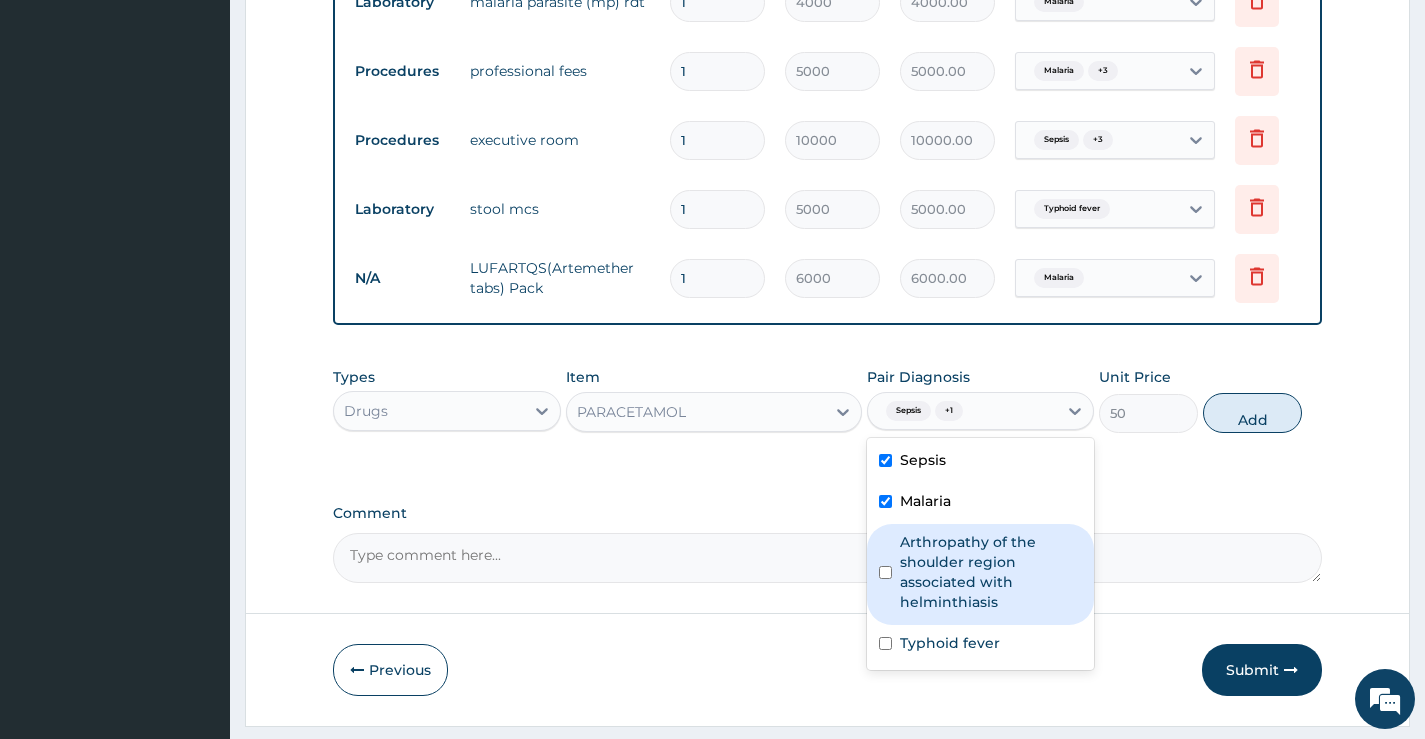 click on "Arthropathy of the shoulder region associated with helminthiasis" at bounding box center [991, 572] 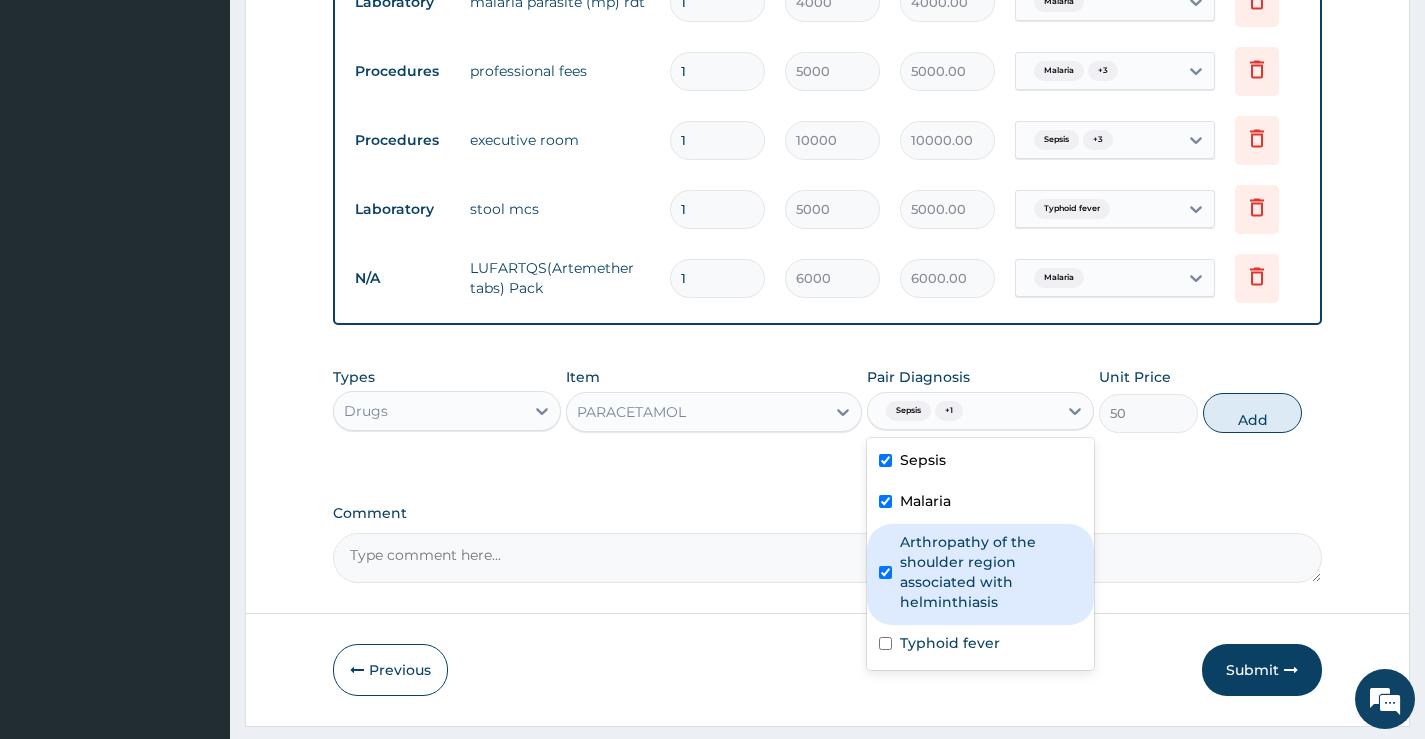 checkbox on "true" 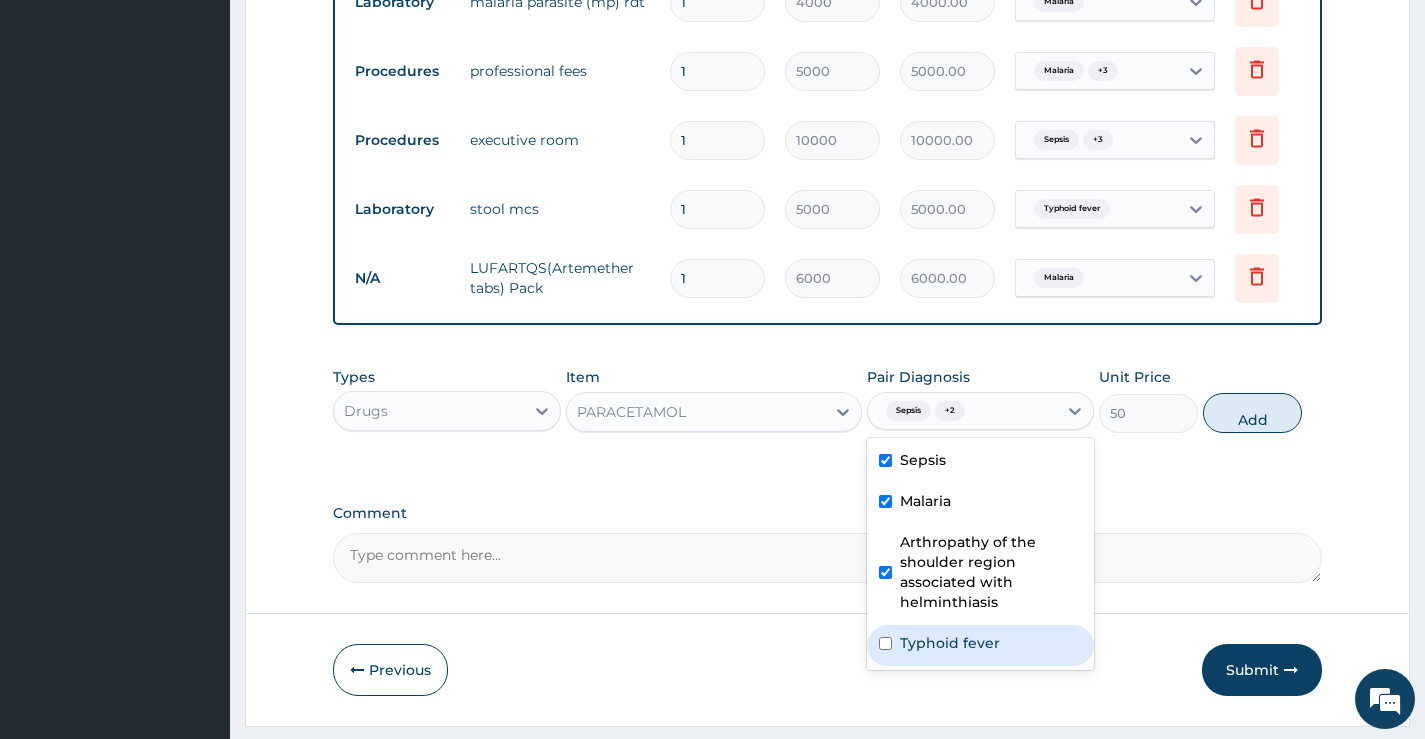 click on "Typhoid fever" at bounding box center (950, 643) 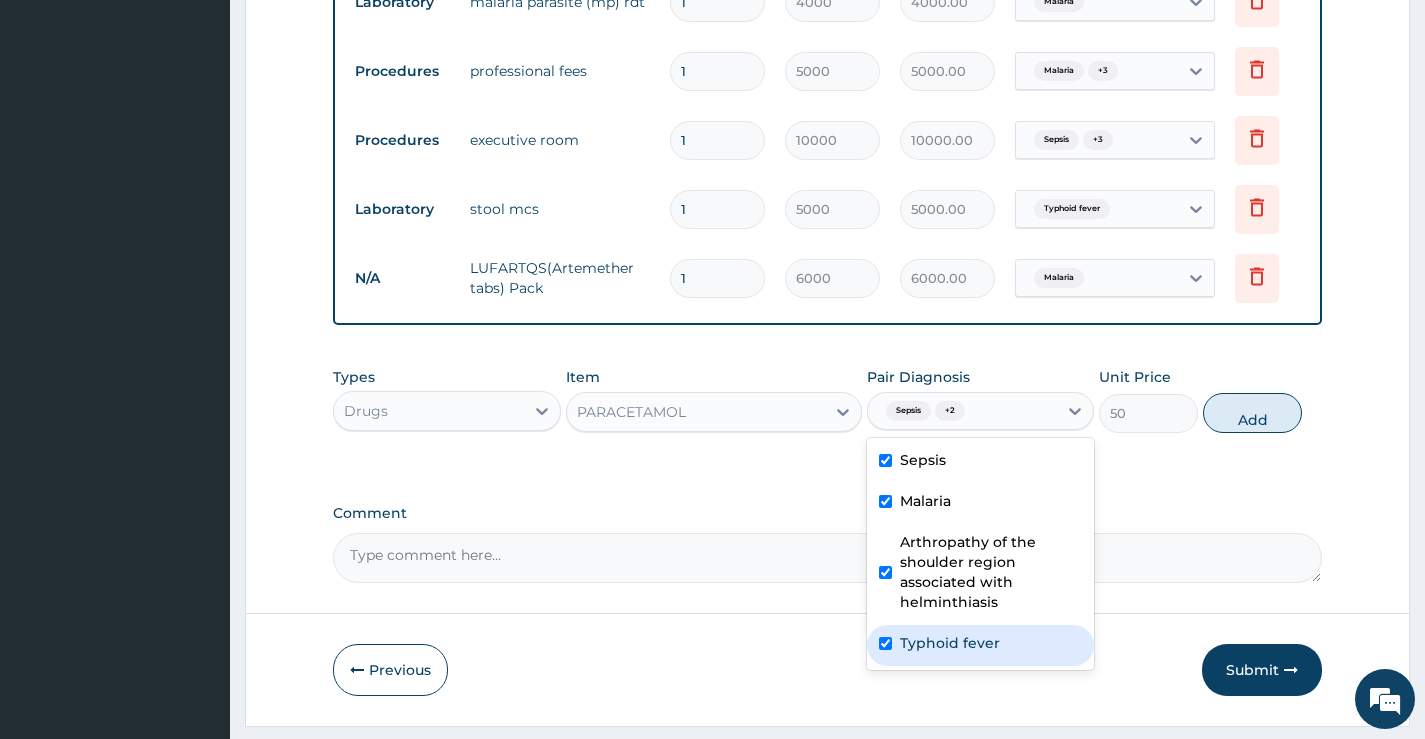 checkbox on "true" 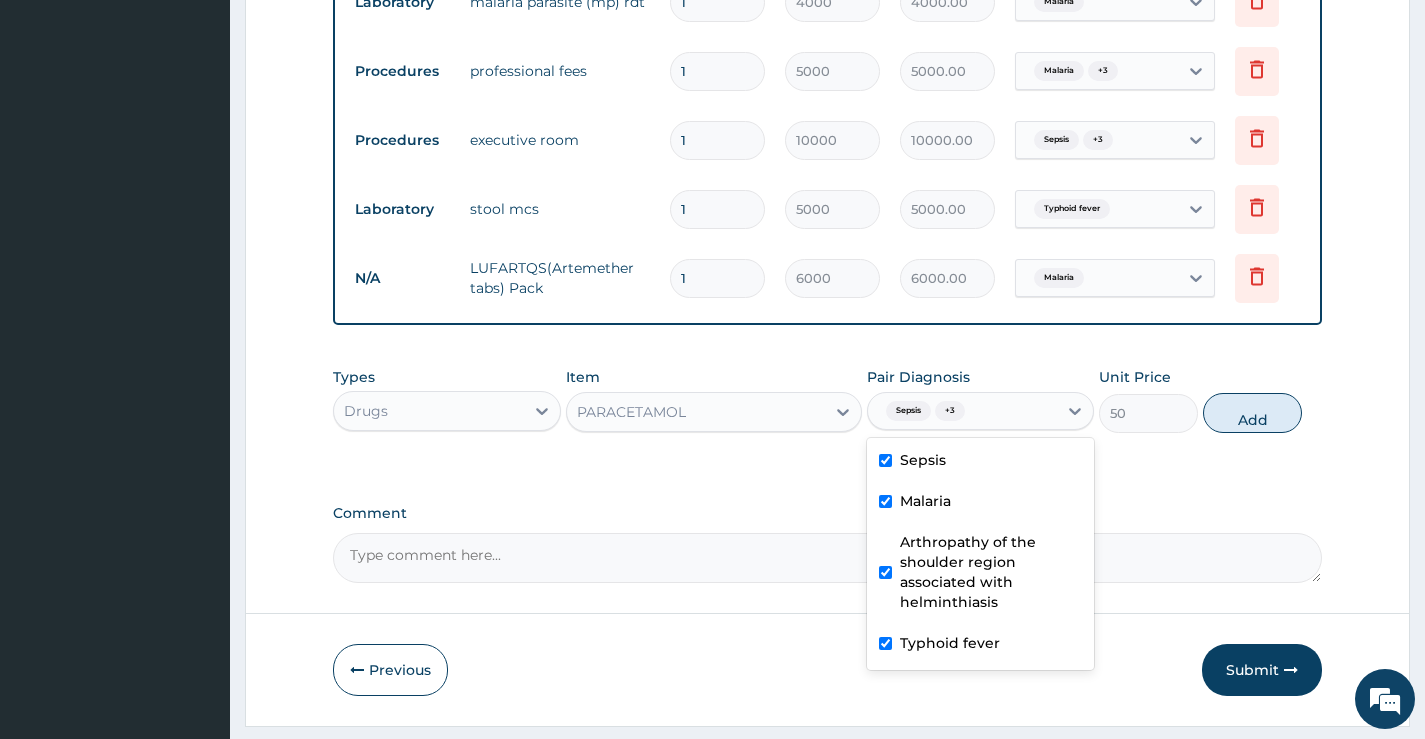 click on "Add" at bounding box center (1252, 413) 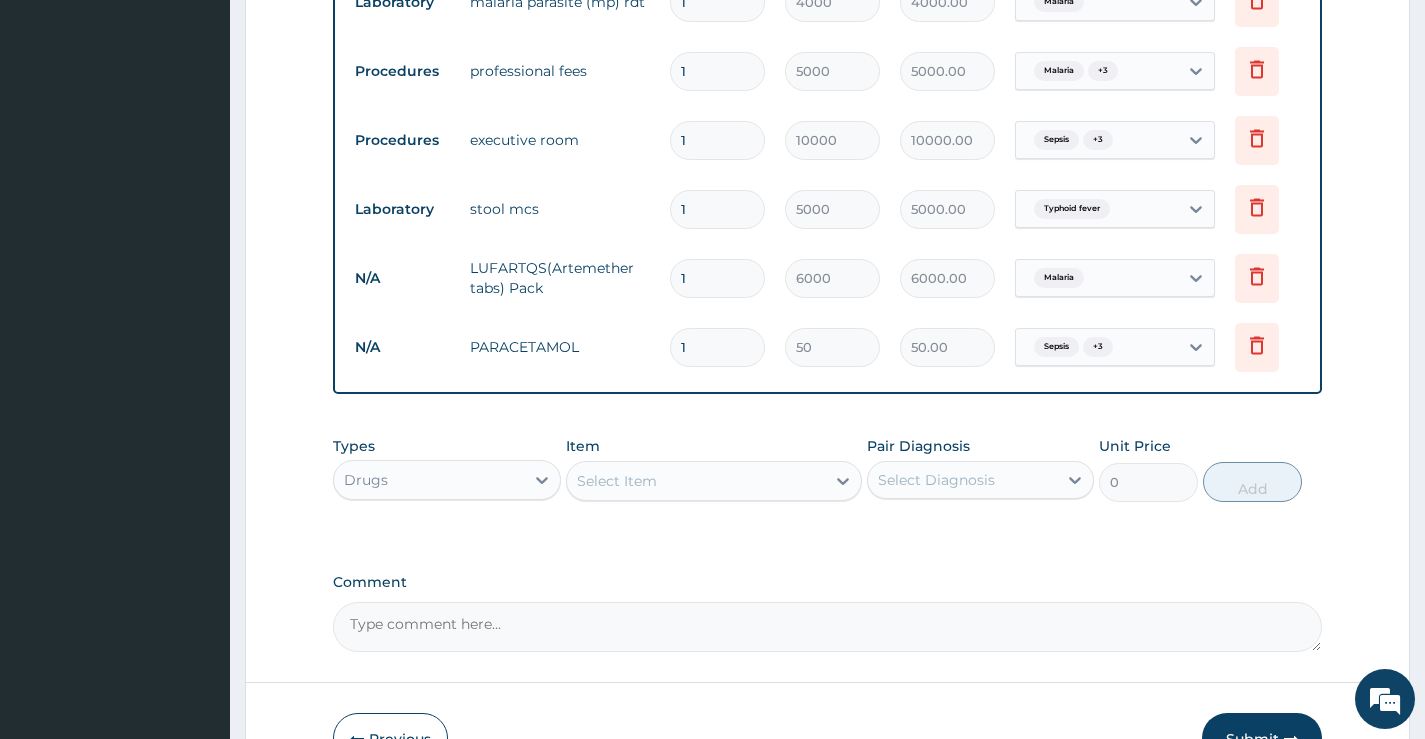type on "18" 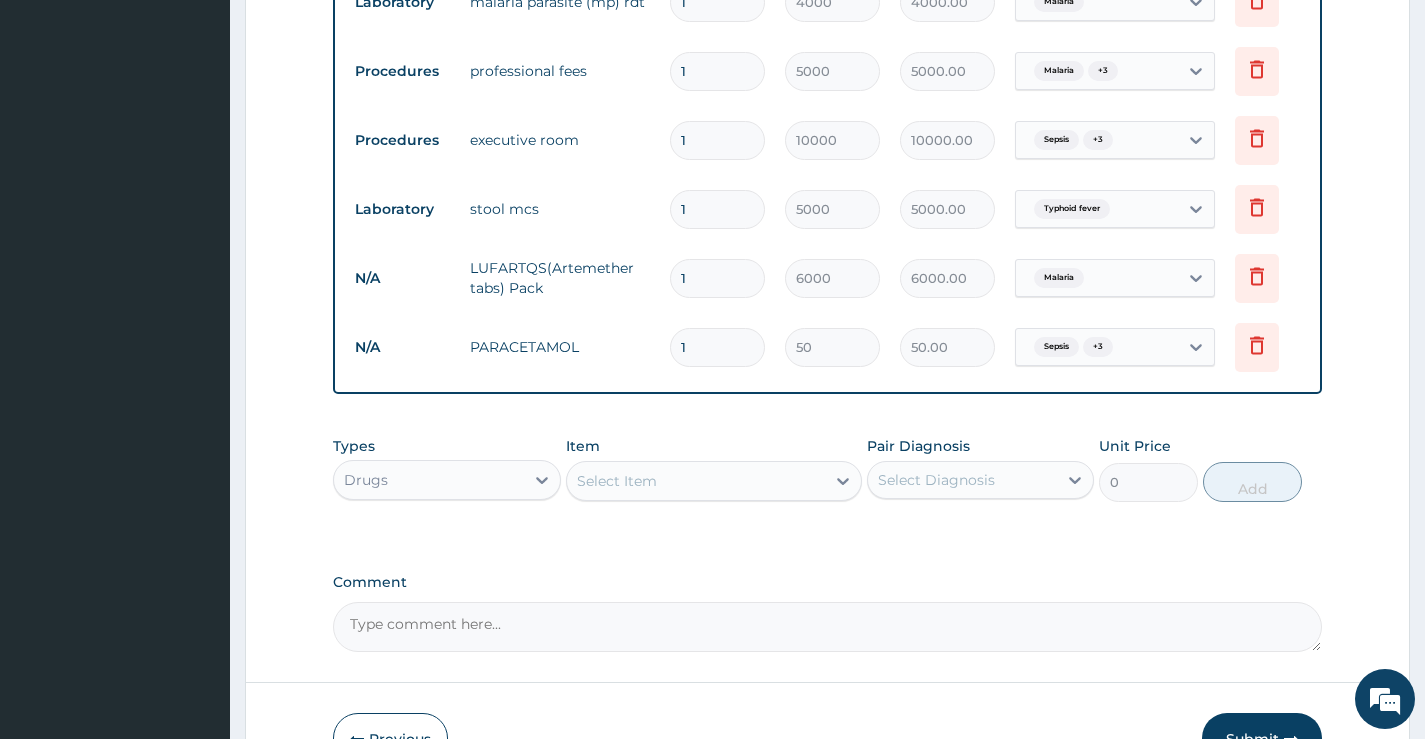 type on "900.00" 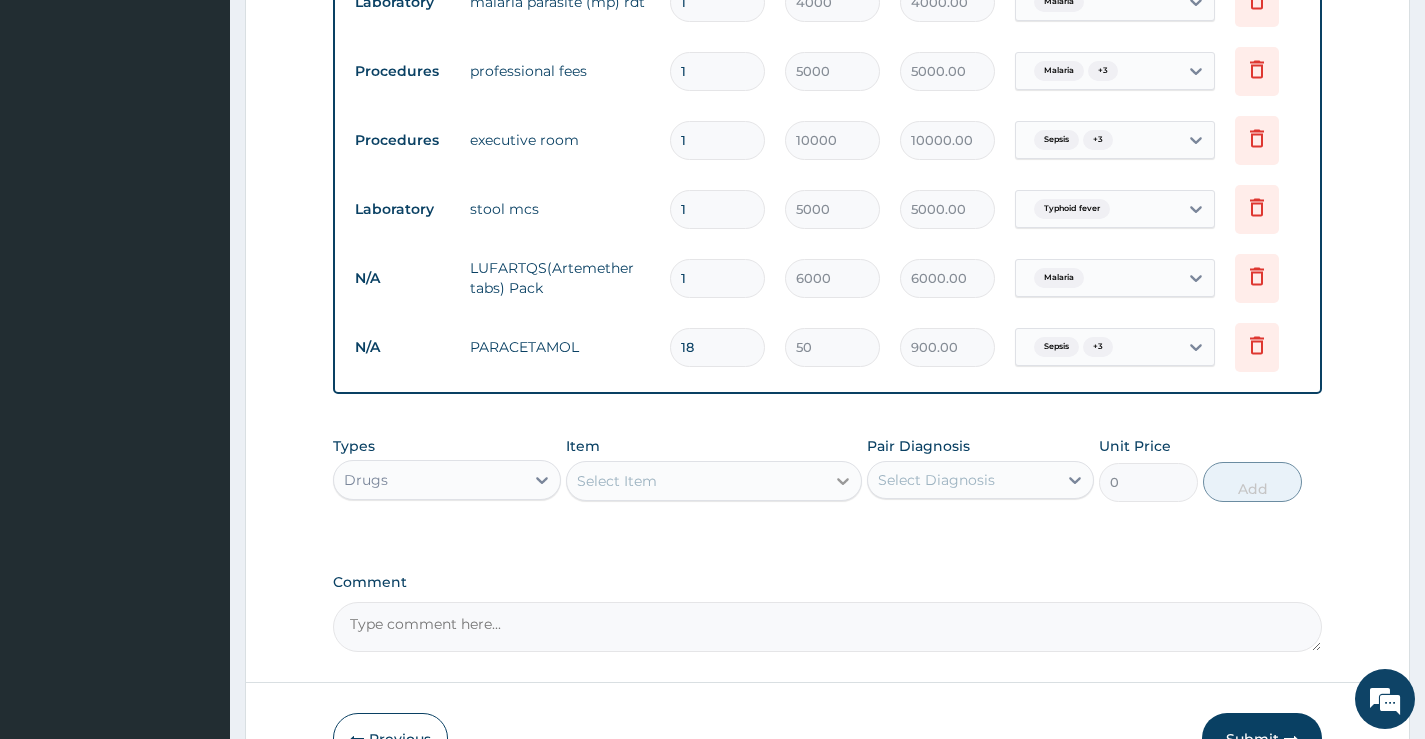 type on "18" 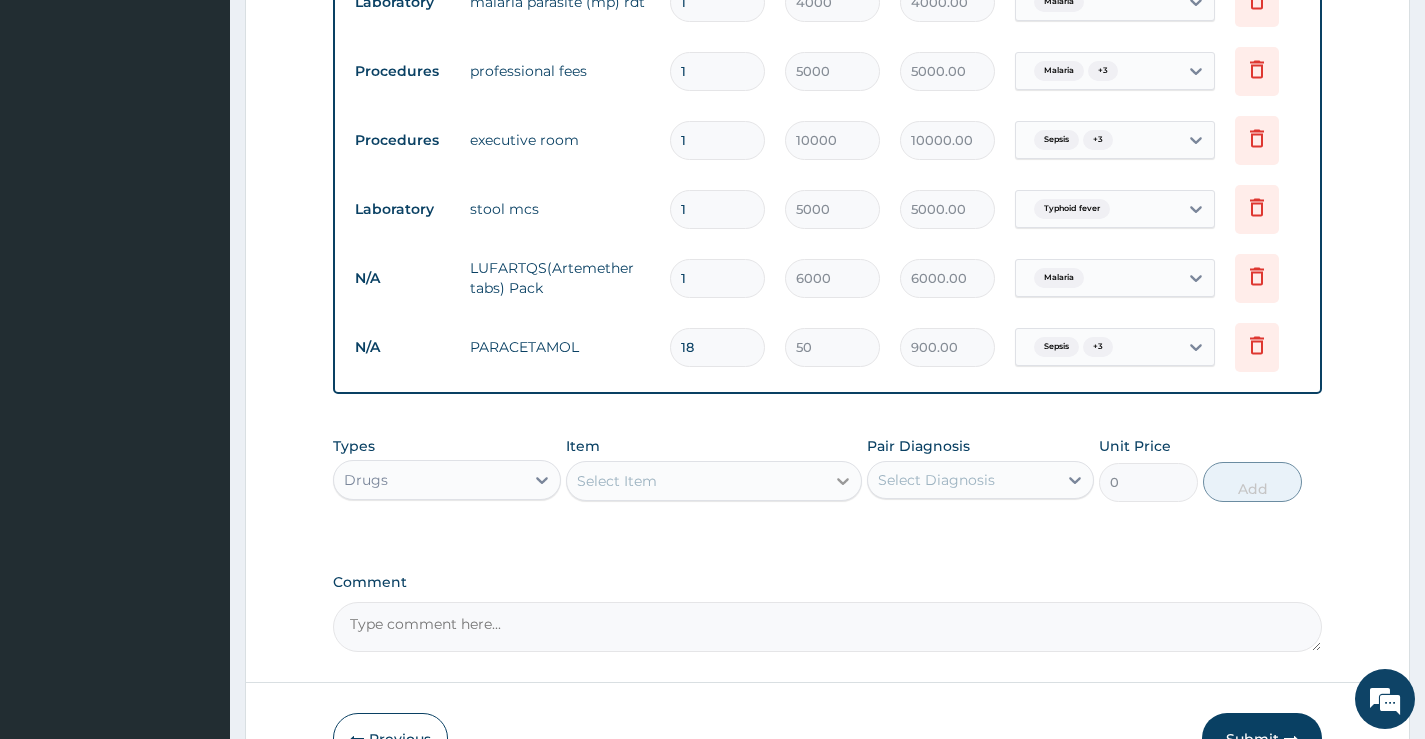 click at bounding box center (843, 481) 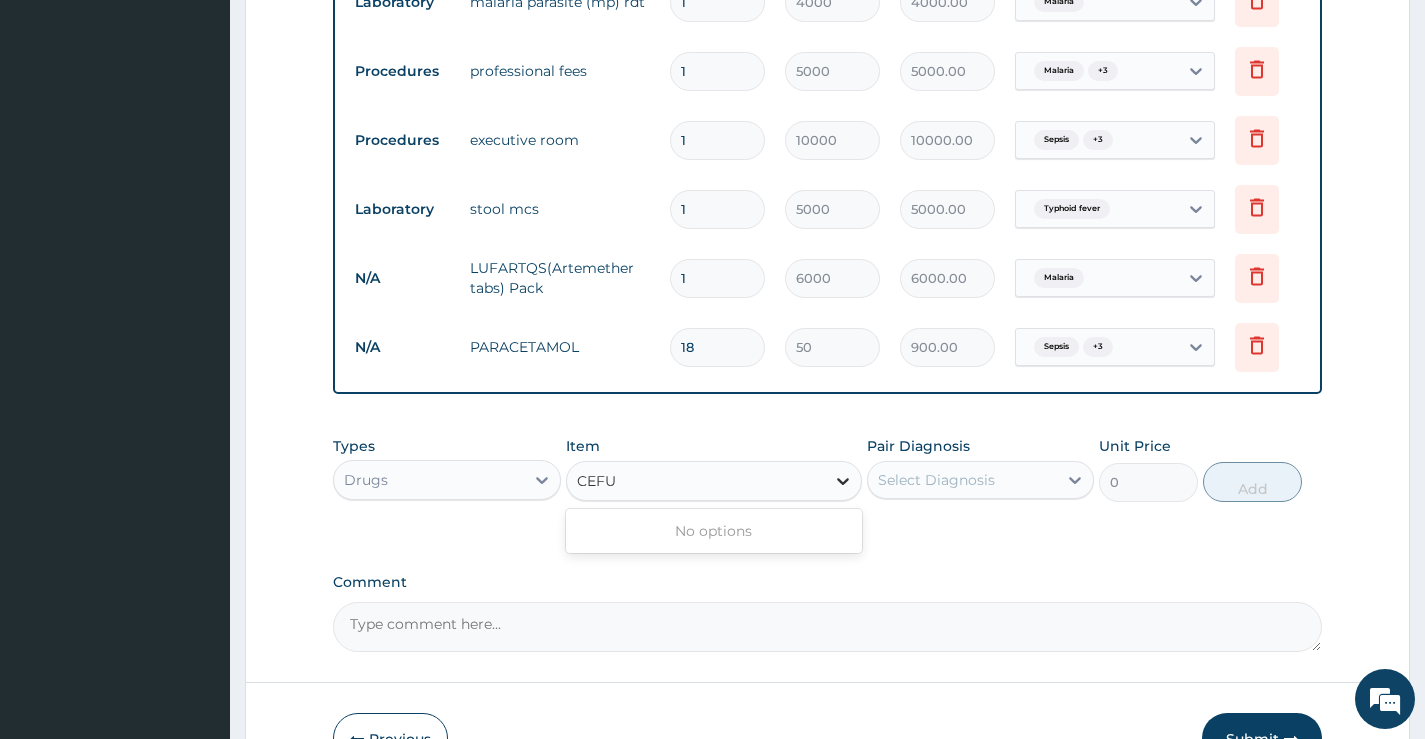 type on "CEF" 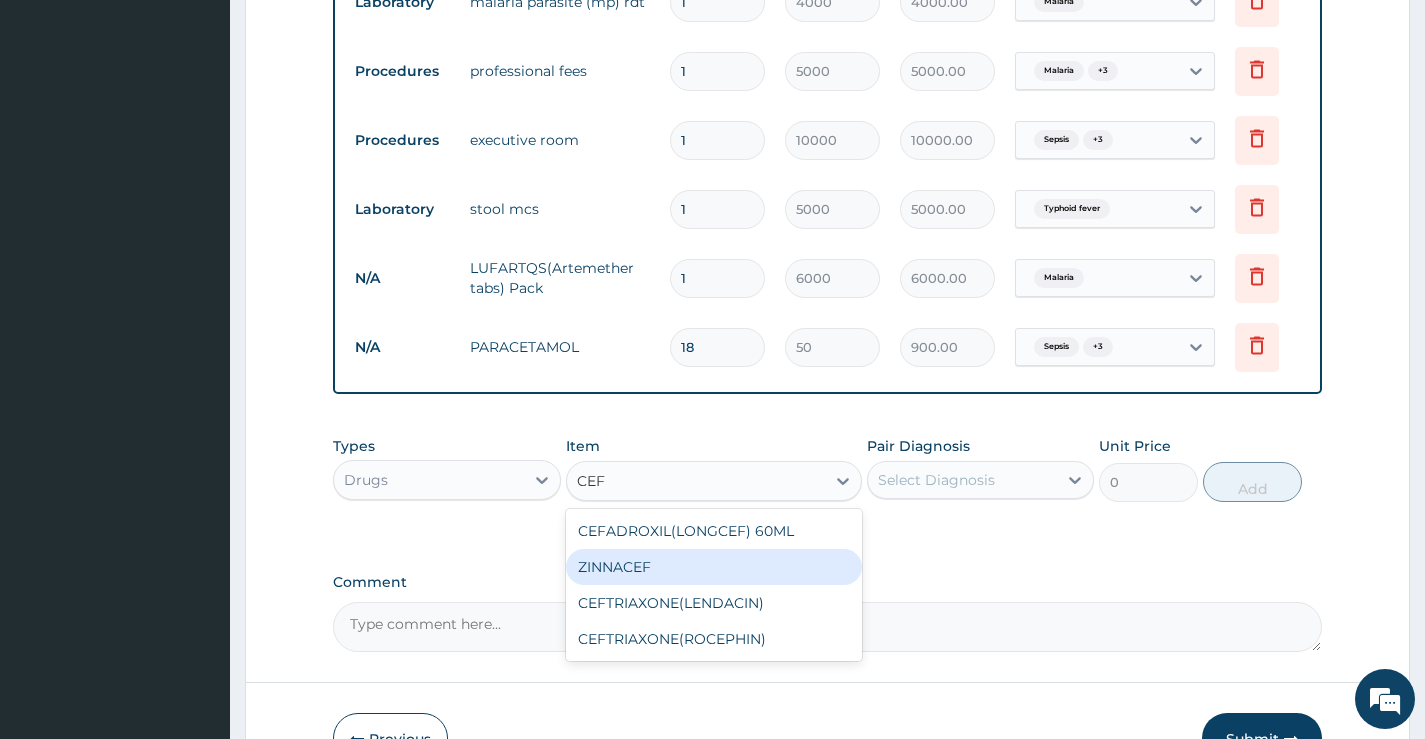 click on "ZINNACEF" at bounding box center (714, 567) 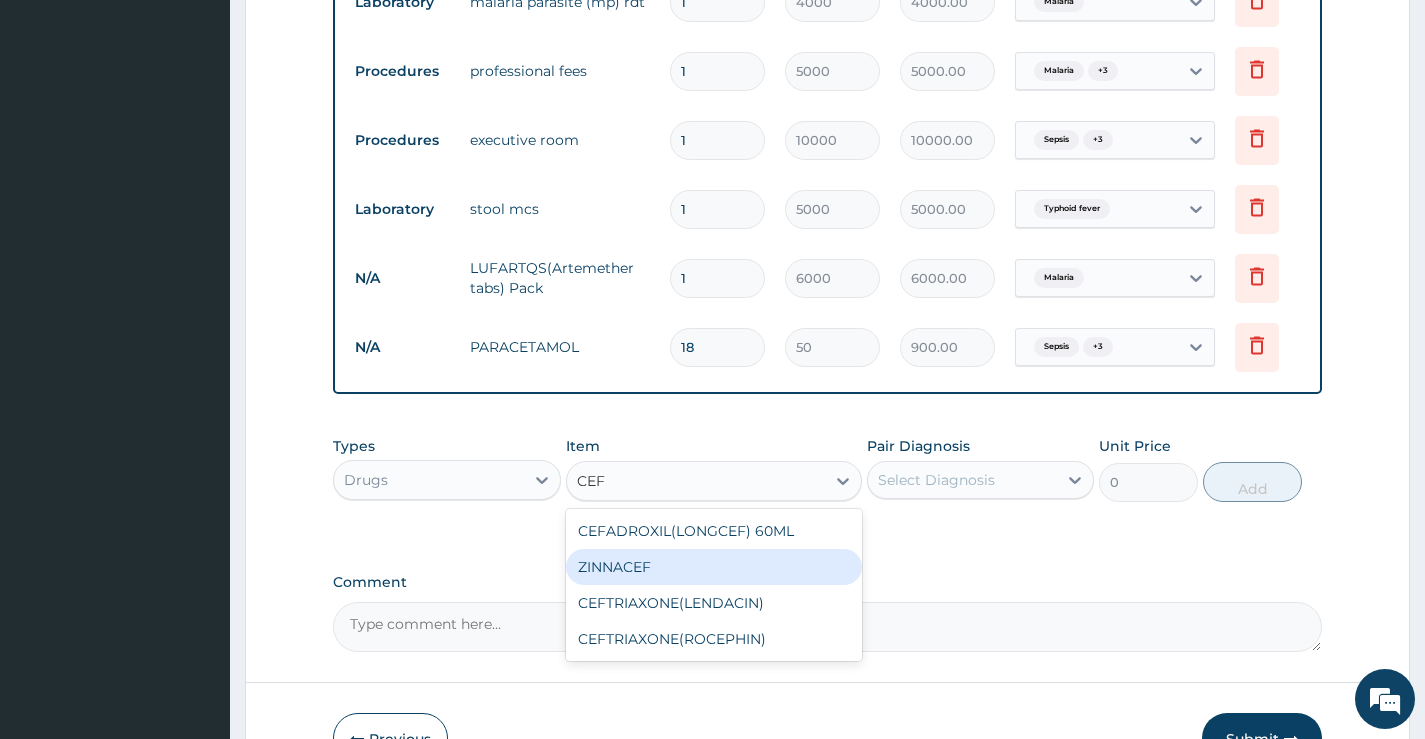 type 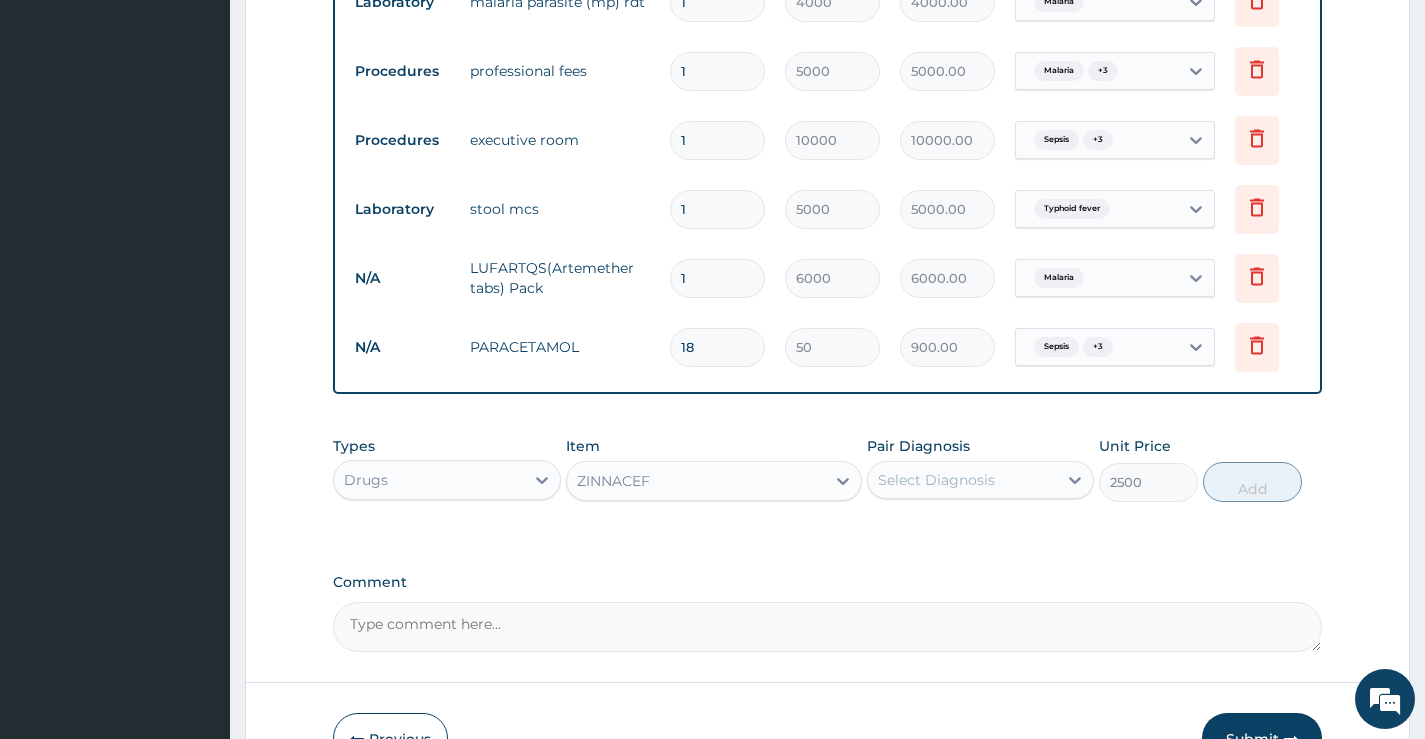 click on "Select Diagnosis" at bounding box center (936, 480) 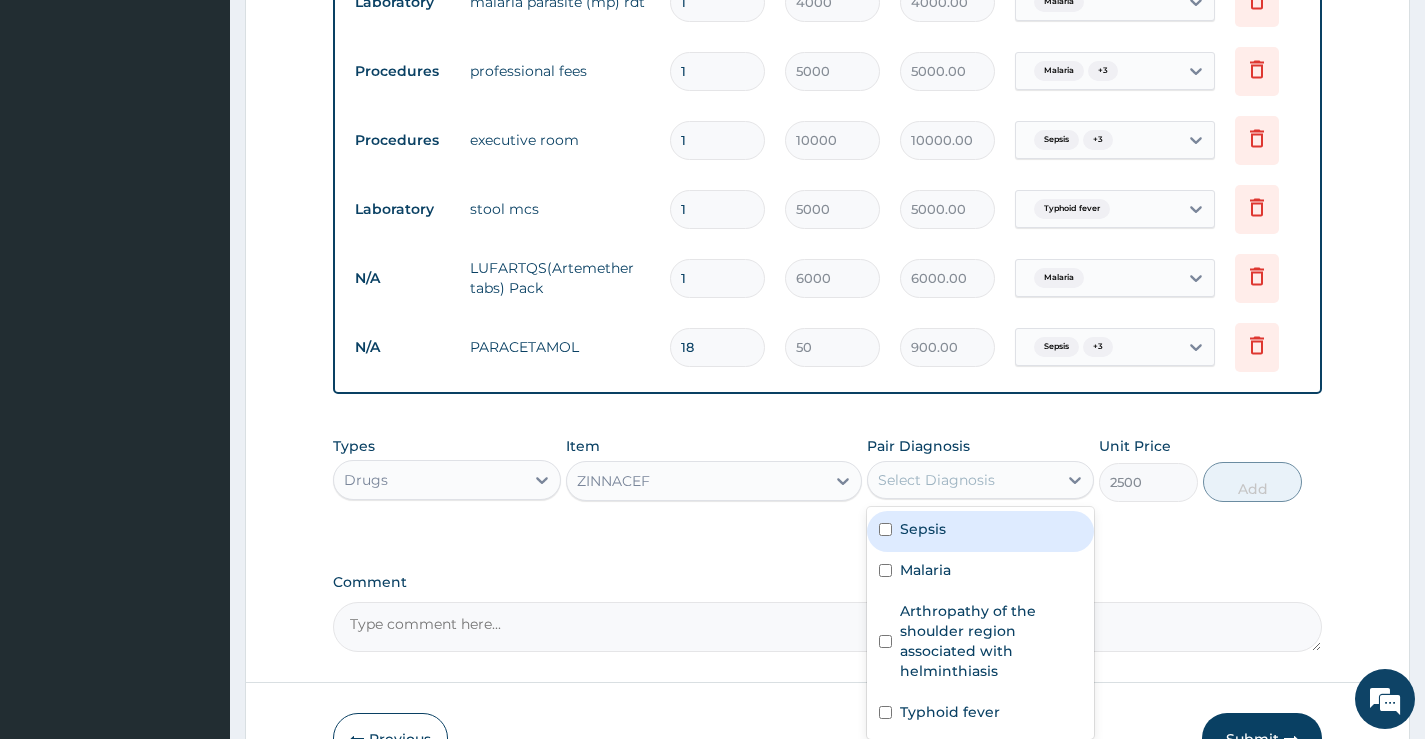 click on "Sepsis" at bounding box center (980, 531) 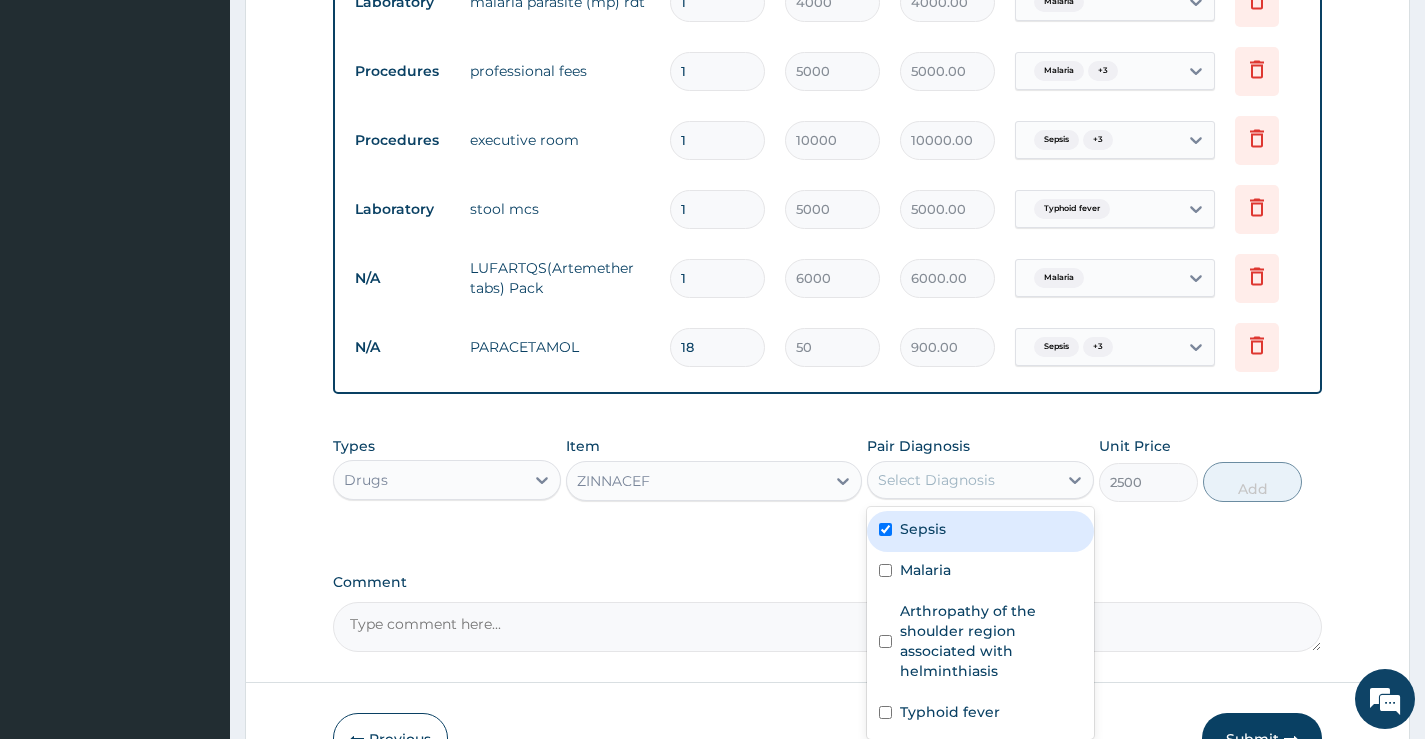 checkbox on "true" 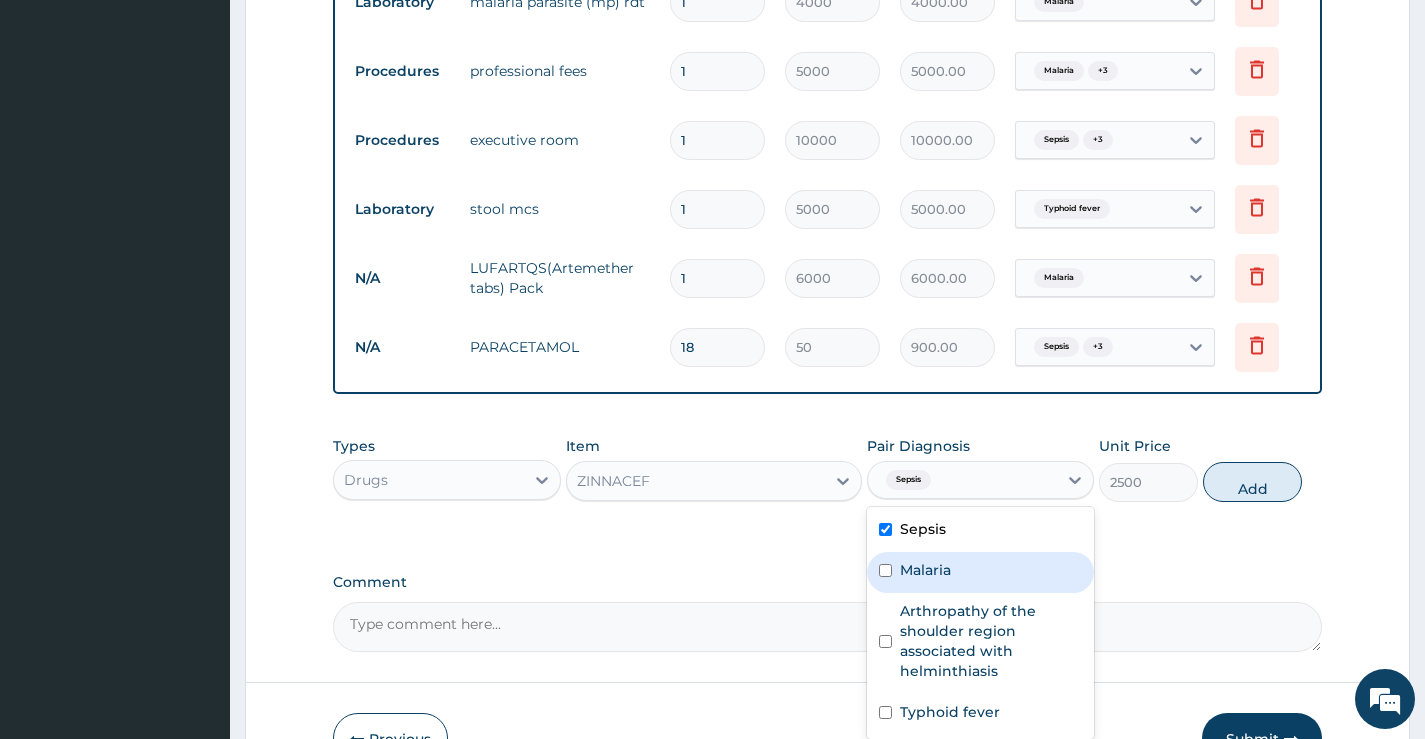 click on "Malaria" at bounding box center [925, 570] 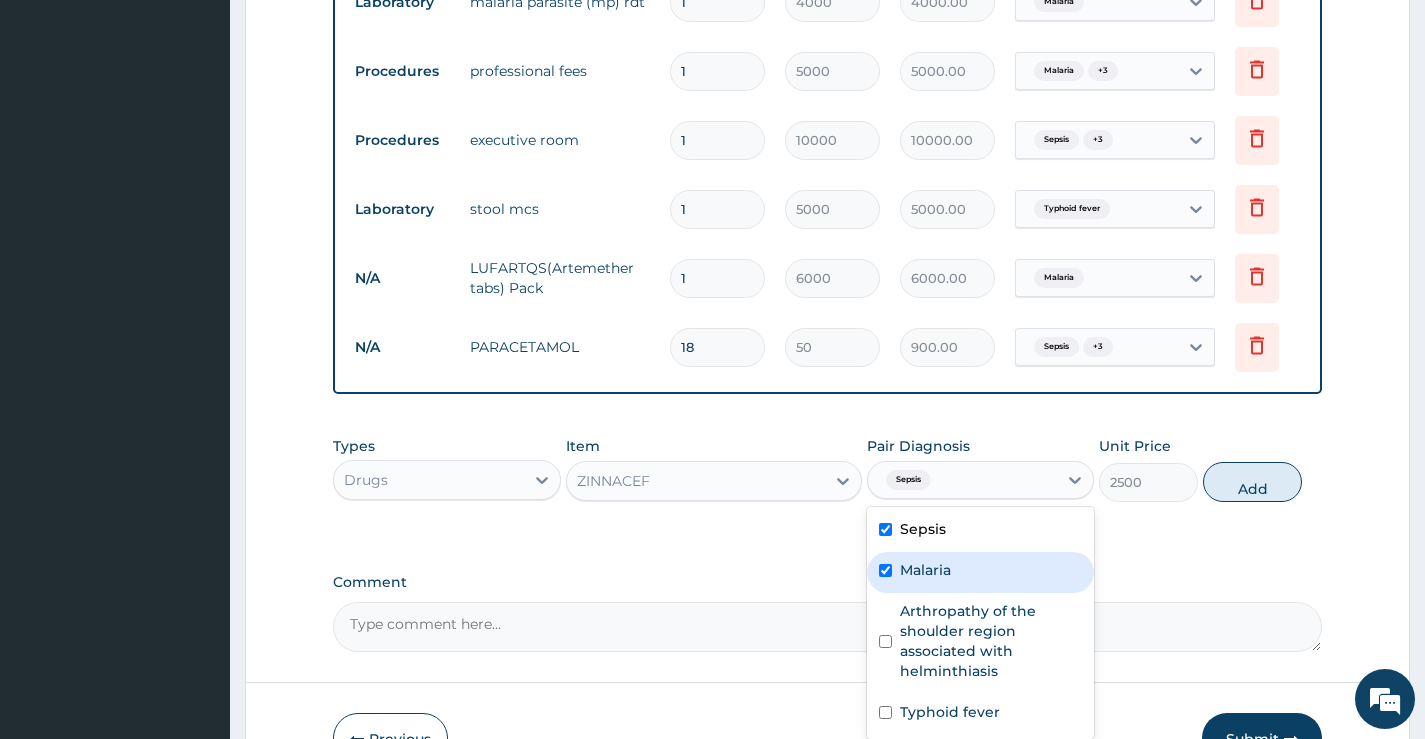 checkbox on "true" 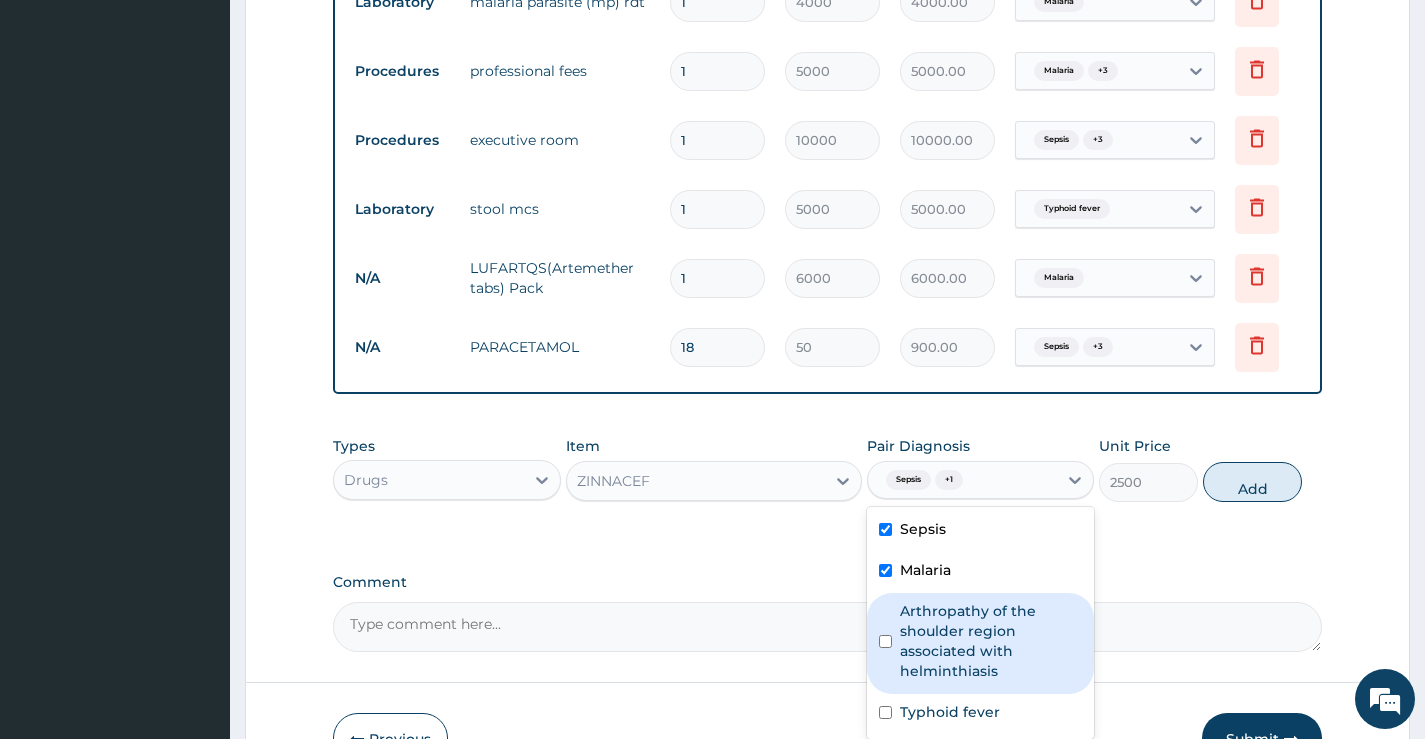 click on "Arthropathy of the shoulder region associated with helminthiasis" at bounding box center [991, 641] 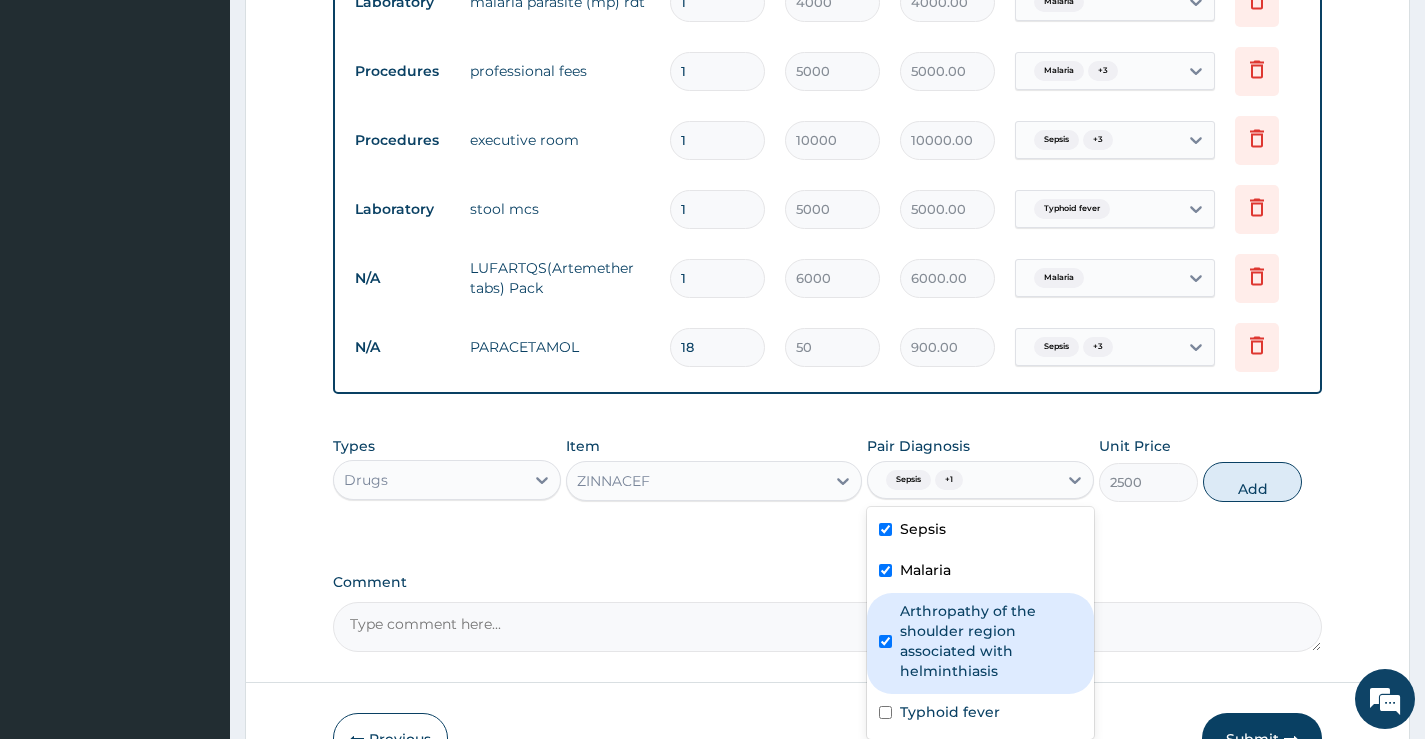 checkbox on "true" 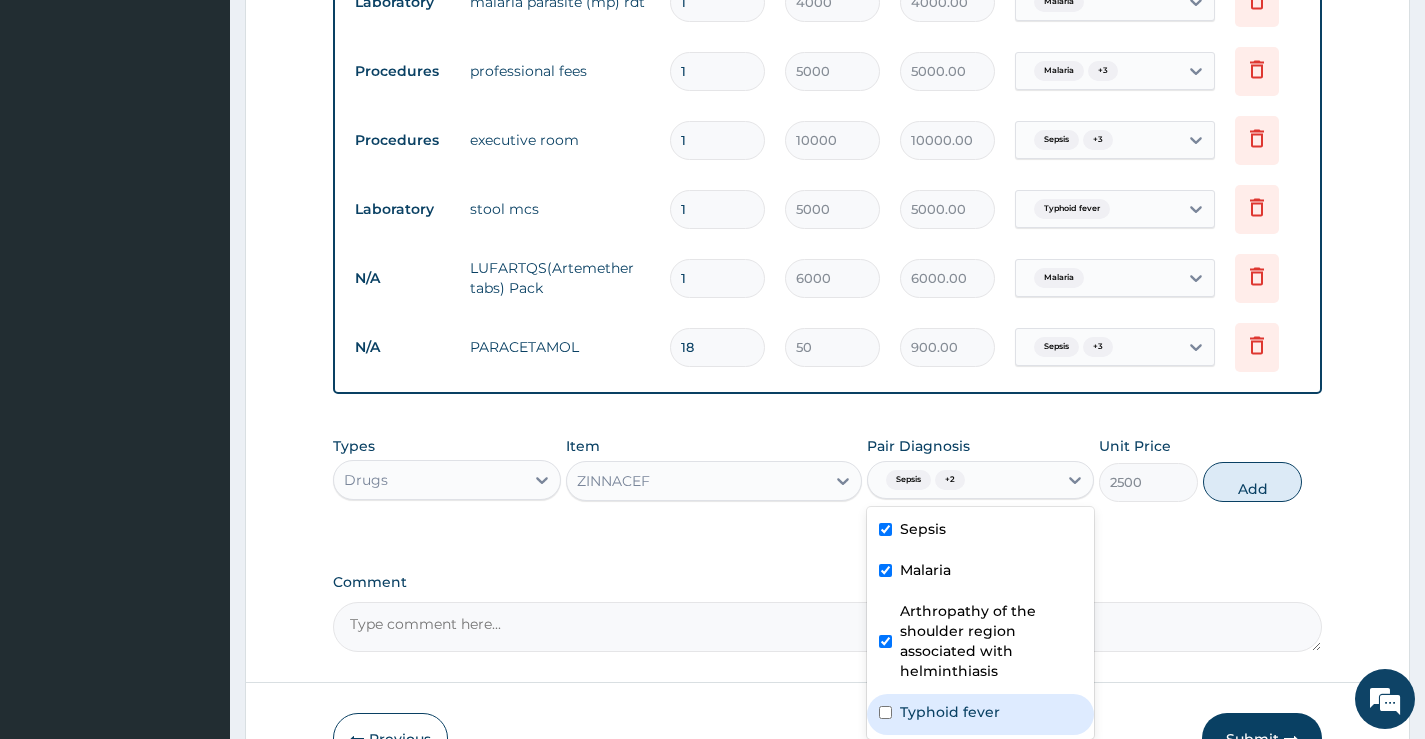 click on "Typhoid fever" at bounding box center (950, 712) 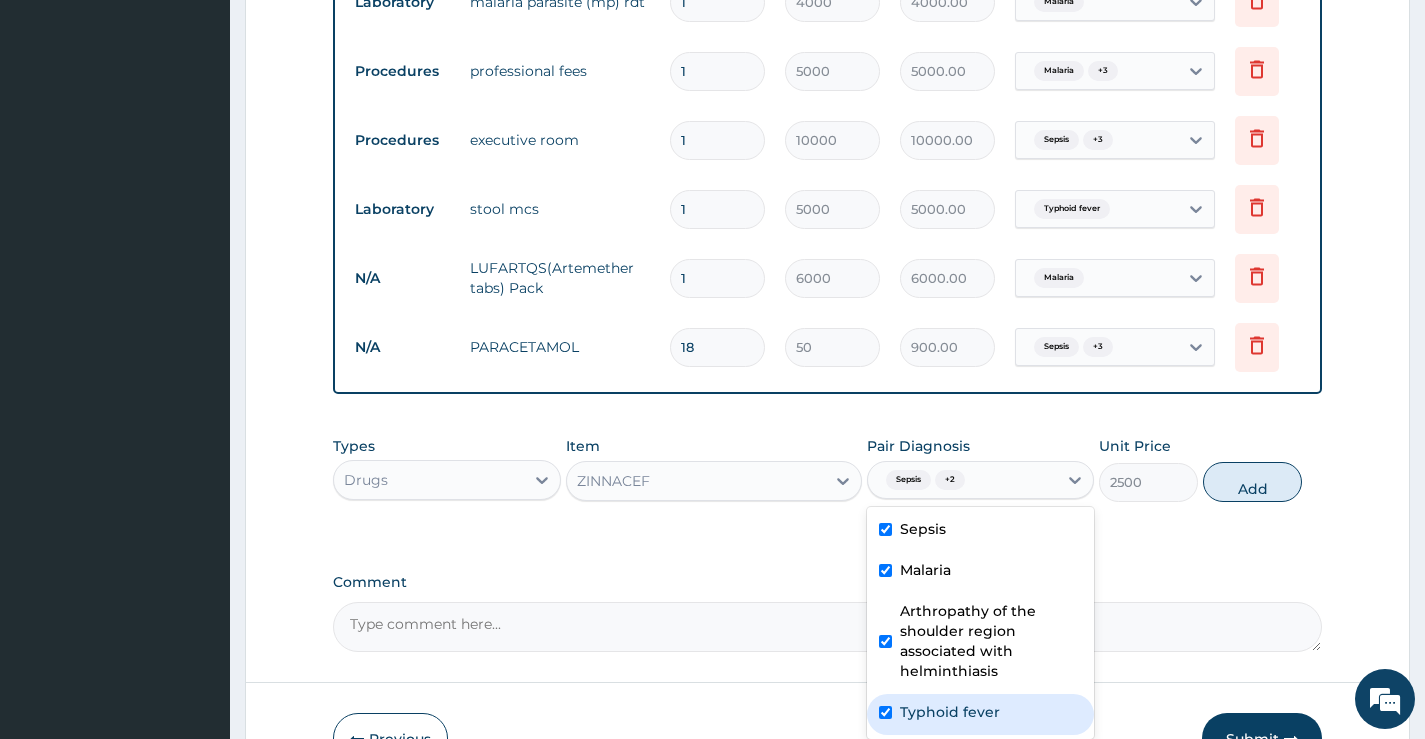 checkbox on "true" 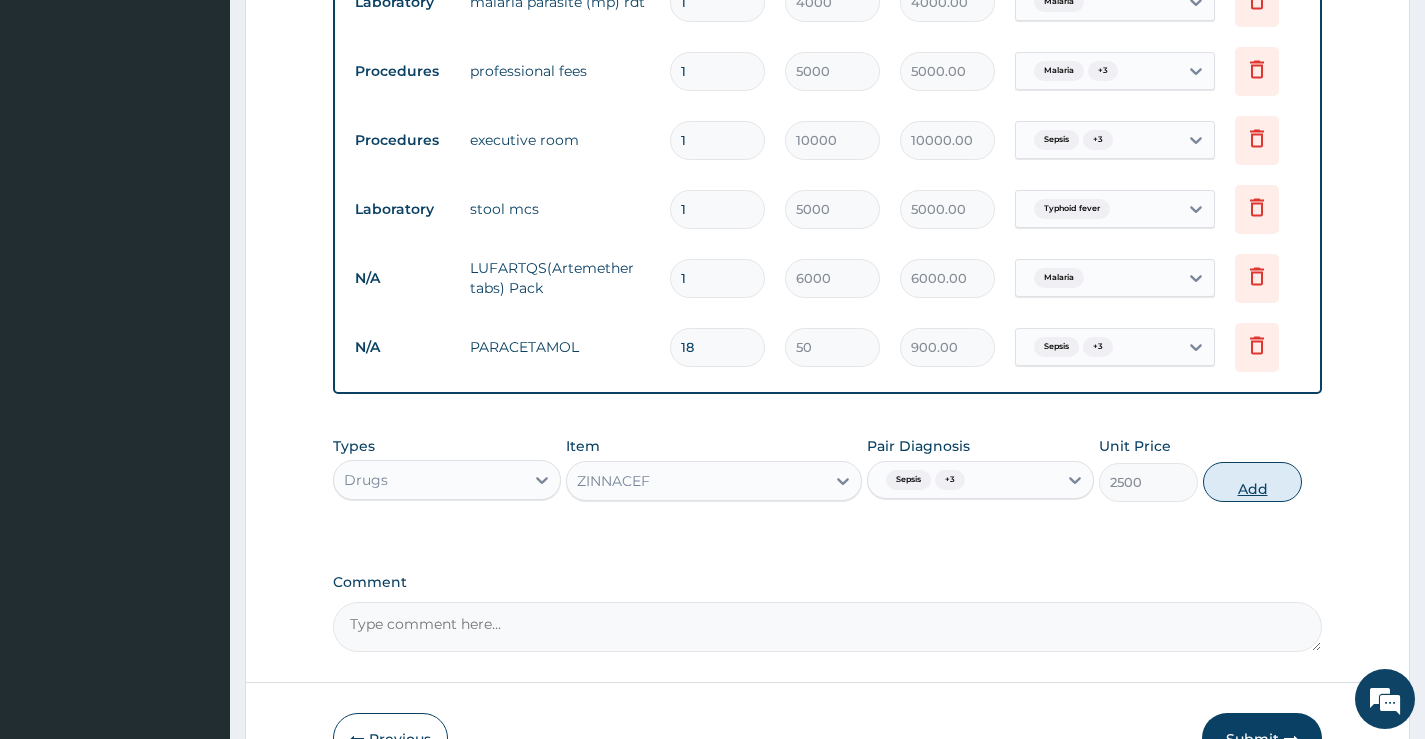 click on "Add" at bounding box center [1252, 482] 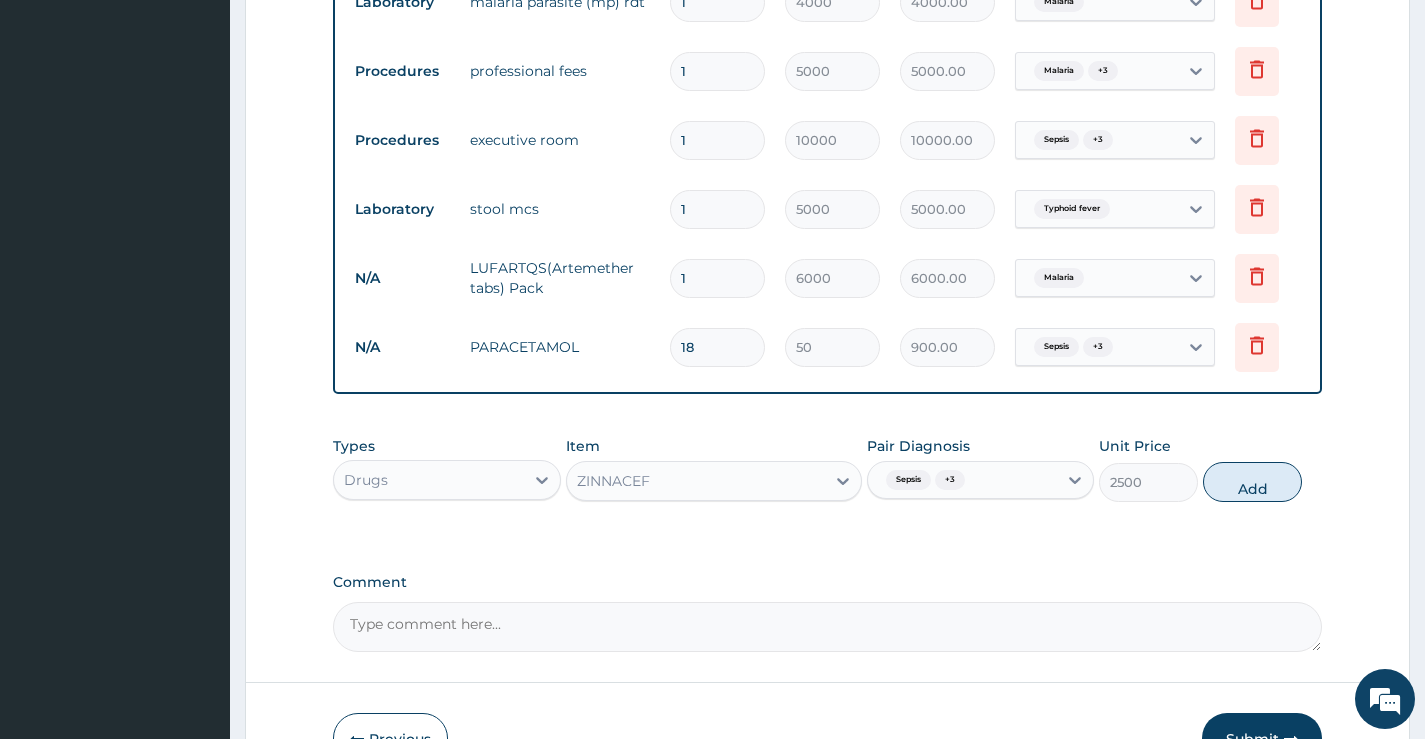 type on "0" 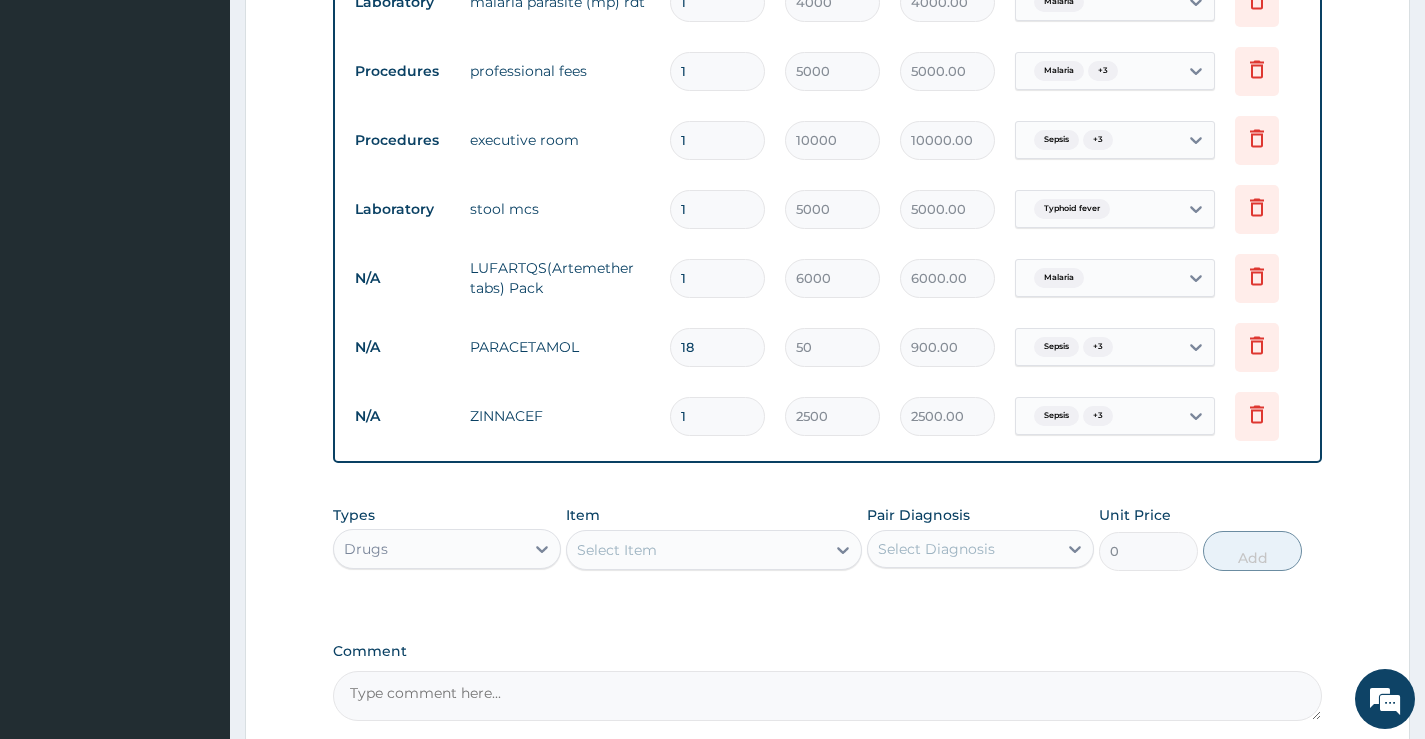 type on "10" 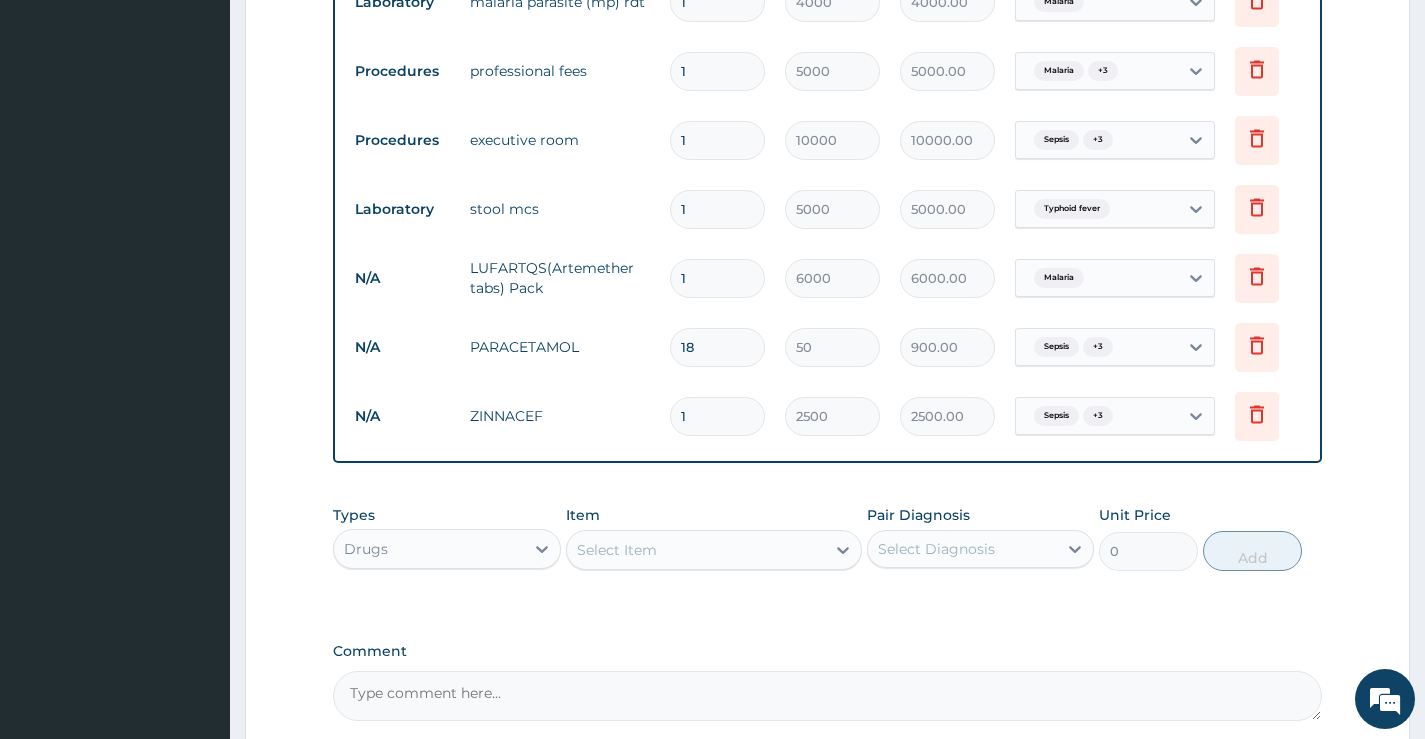 type on "25000.00" 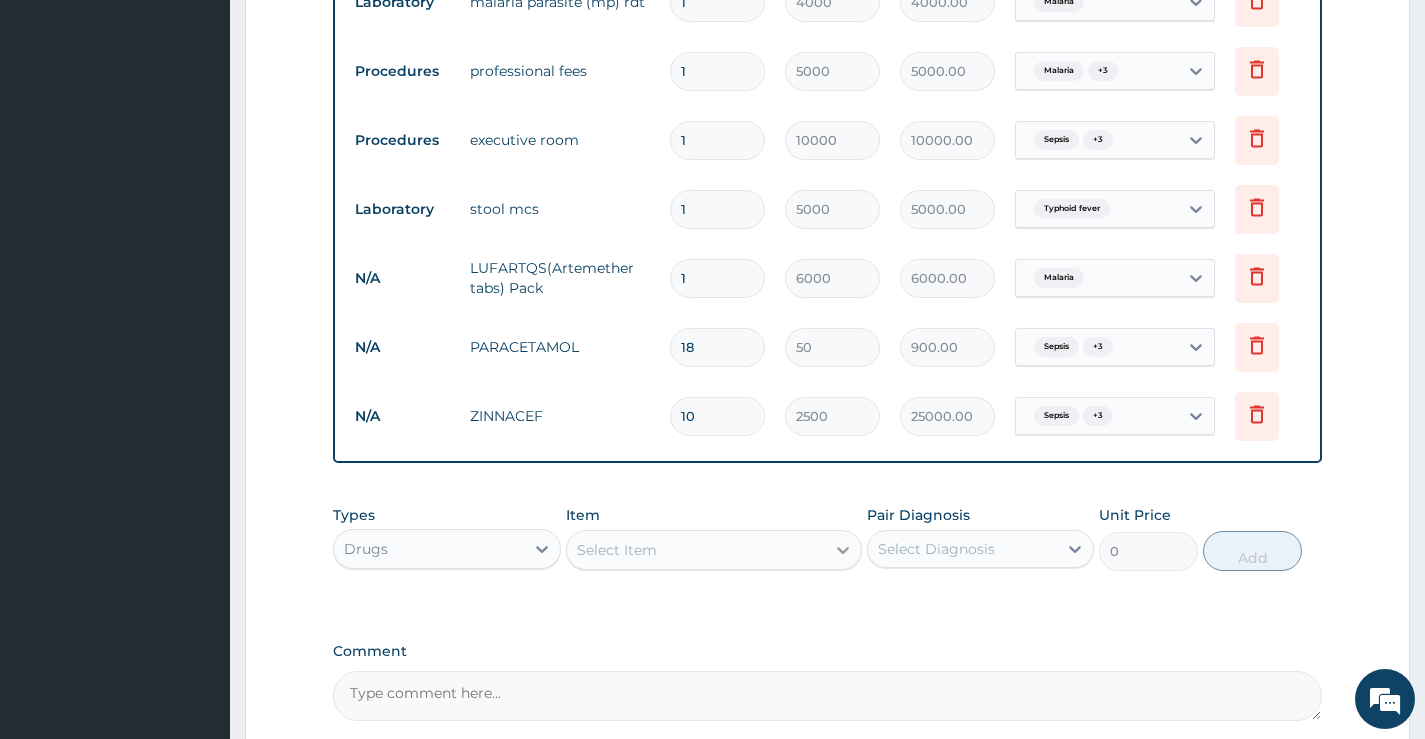 type on "10" 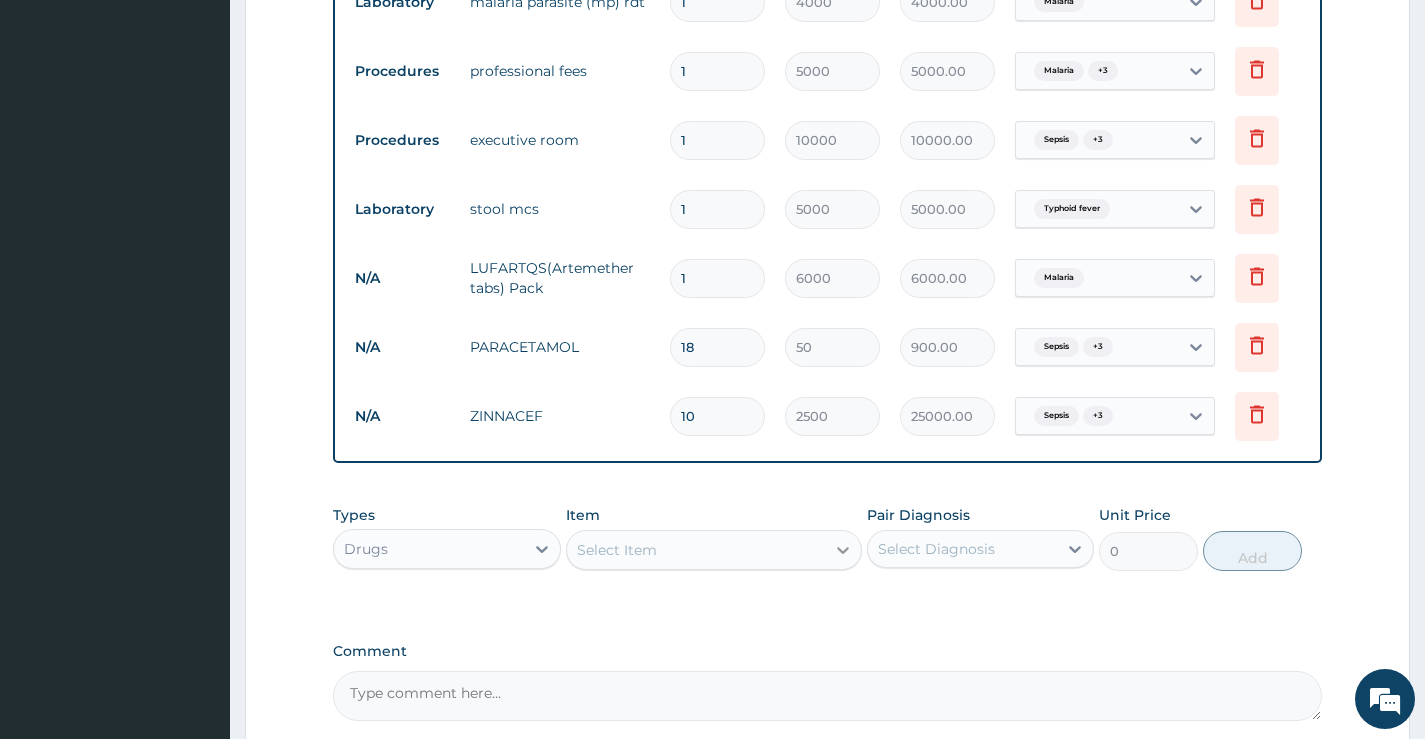click at bounding box center [843, 550] 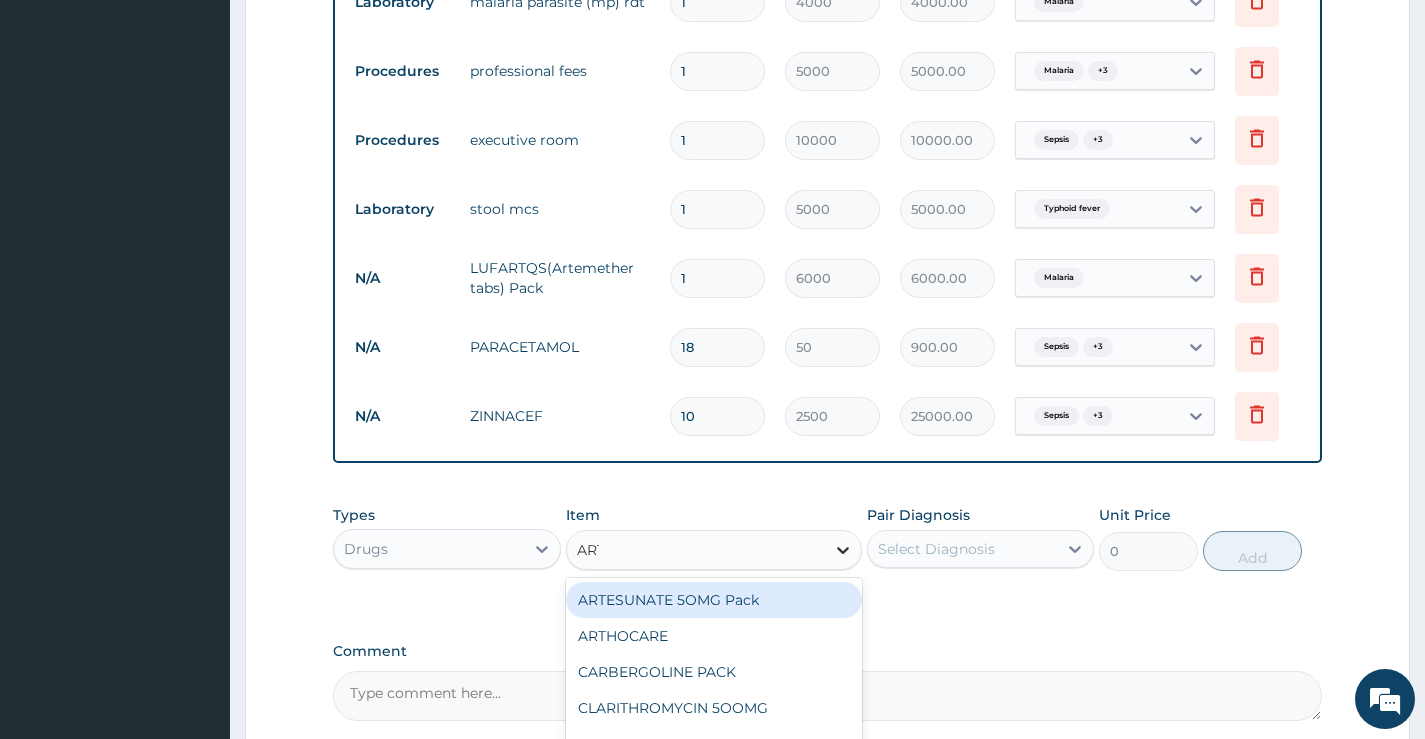 type on "ARTE" 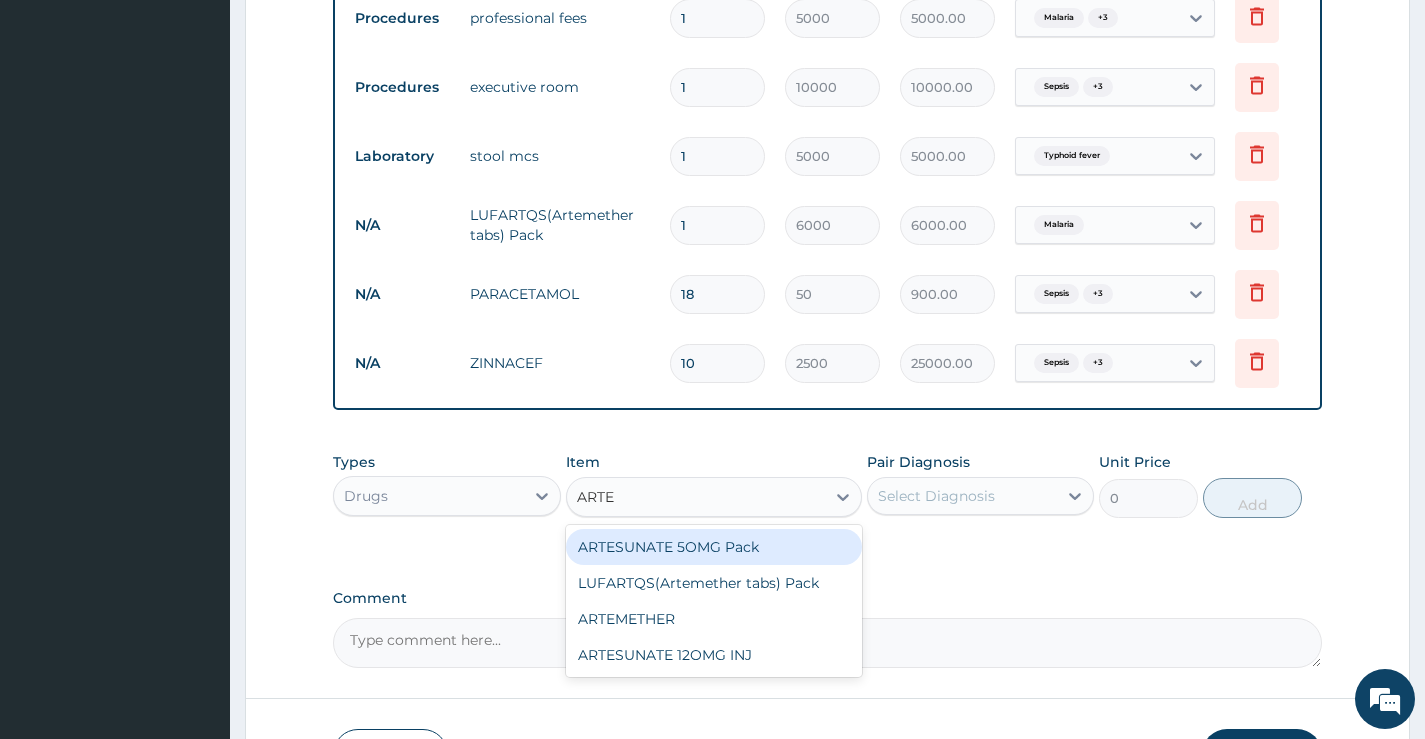 scroll, scrollTop: 1010, scrollLeft: 0, axis: vertical 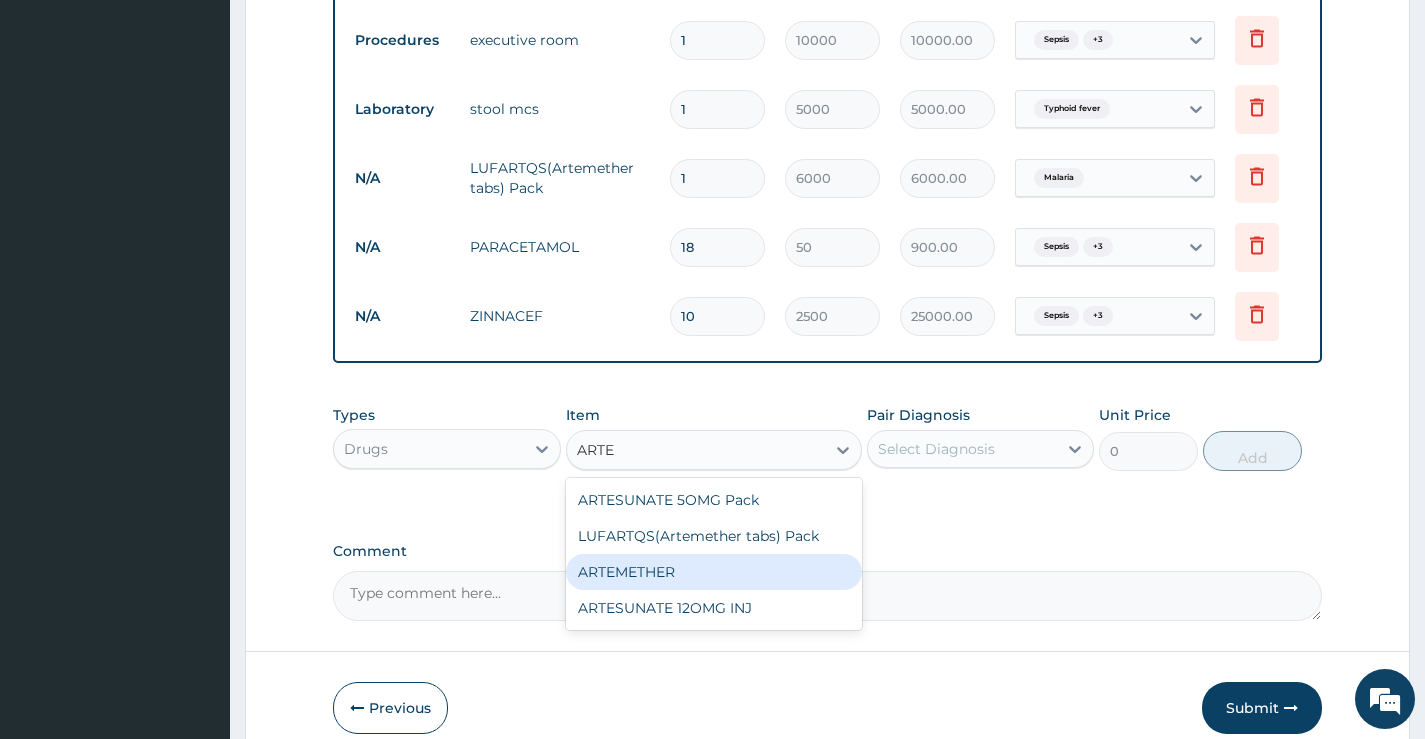 click on "ARTEMETHER" at bounding box center [714, 572] 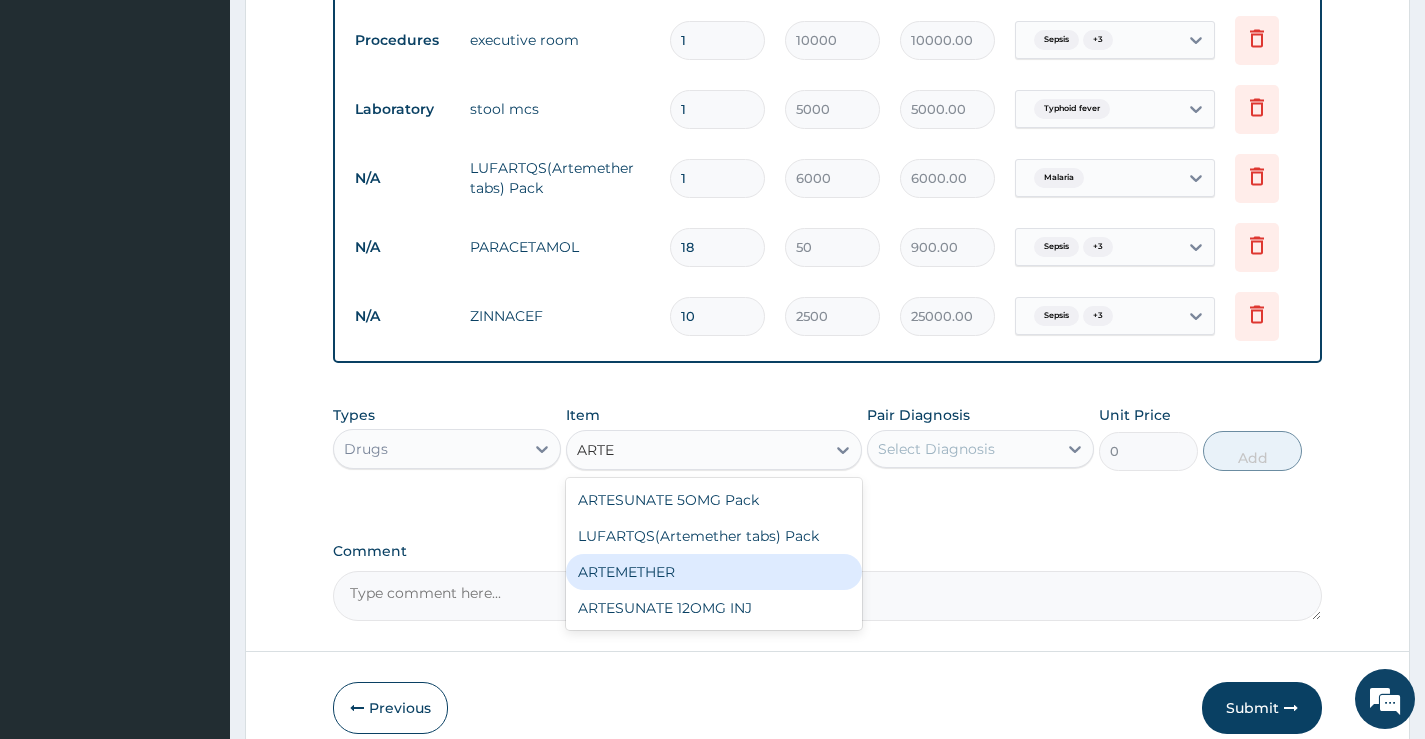 type 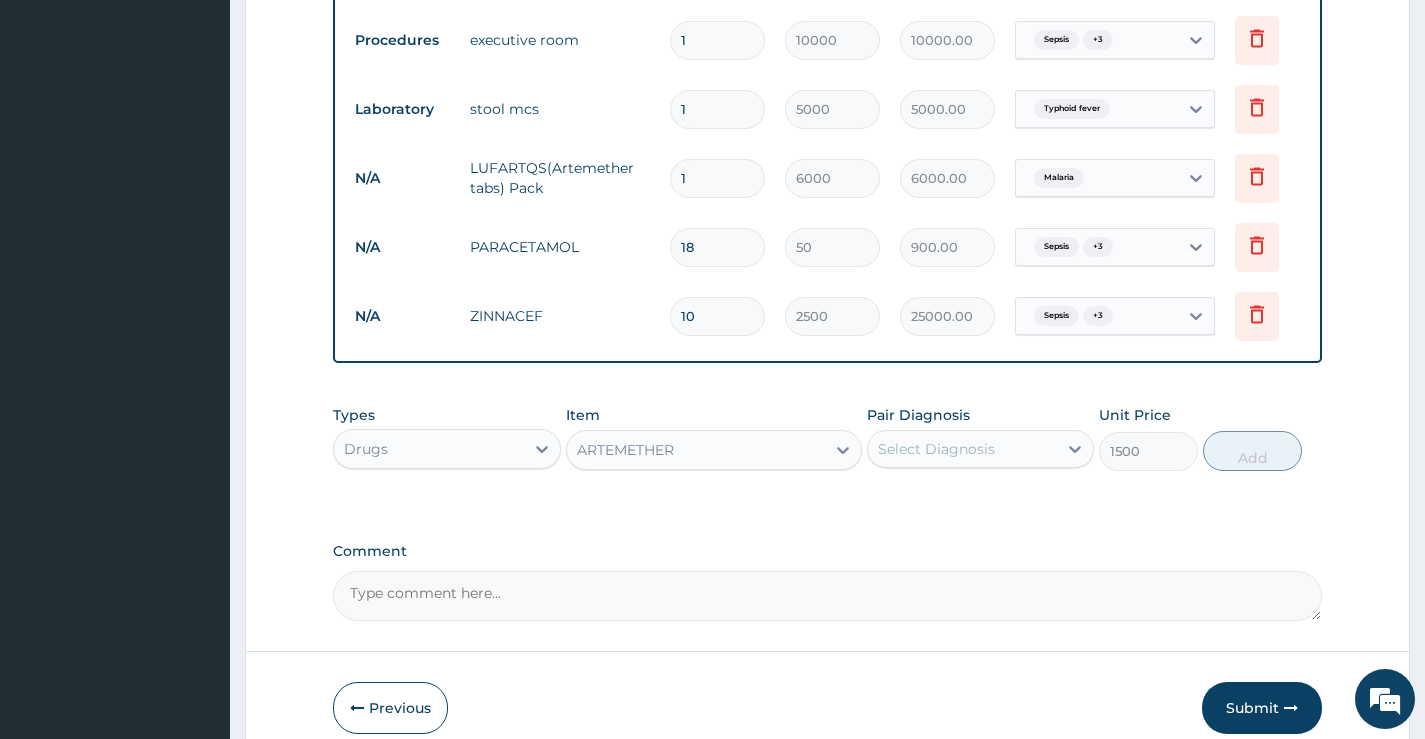 click on "Select Diagnosis" at bounding box center [936, 449] 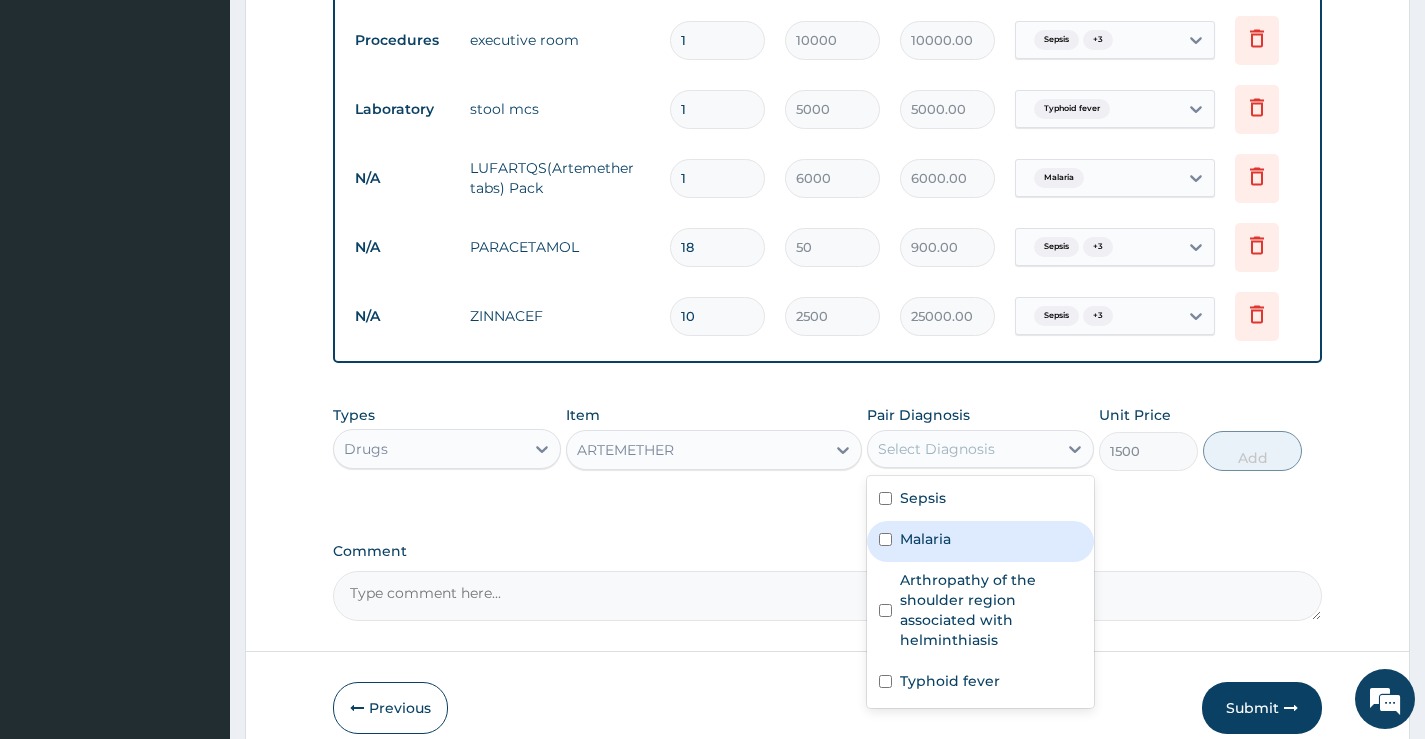 click on "Malaria" at bounding box center [925, 539] 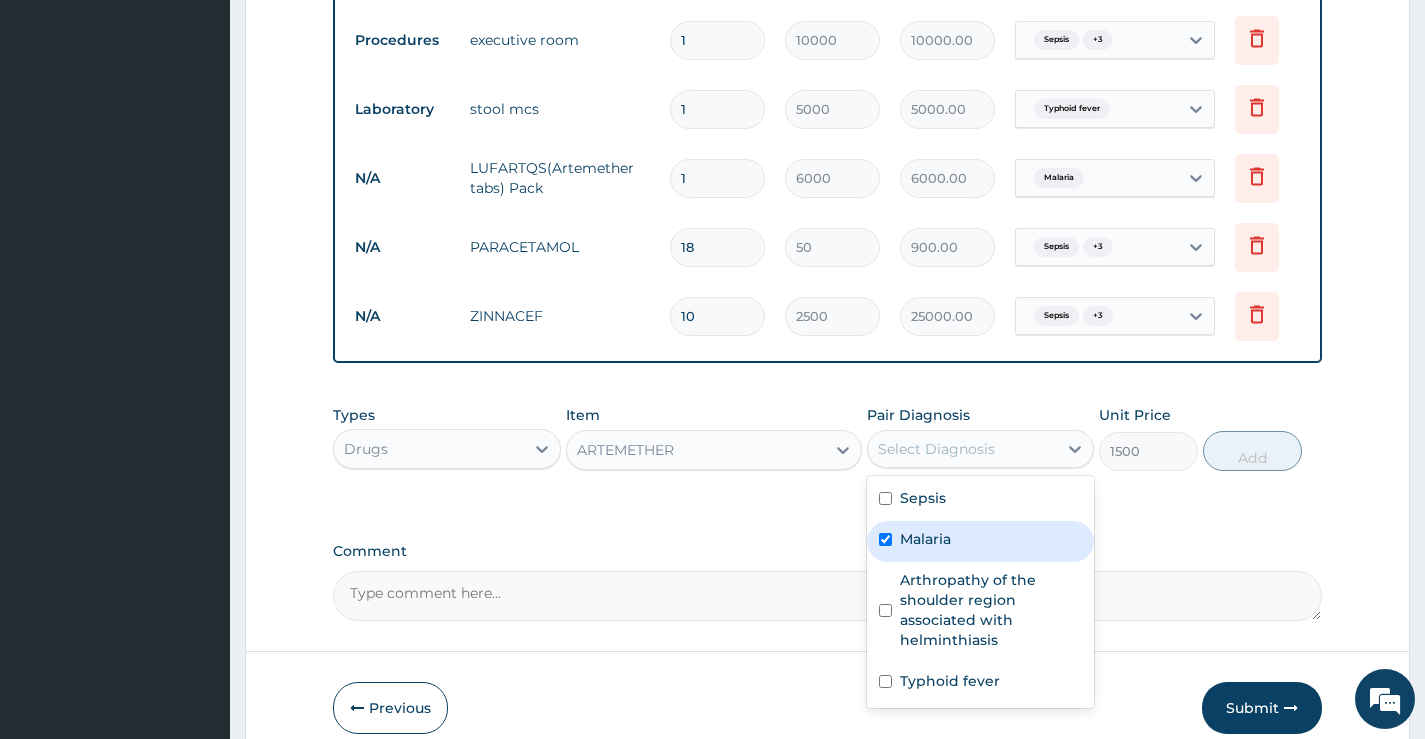 checkbox on "true" 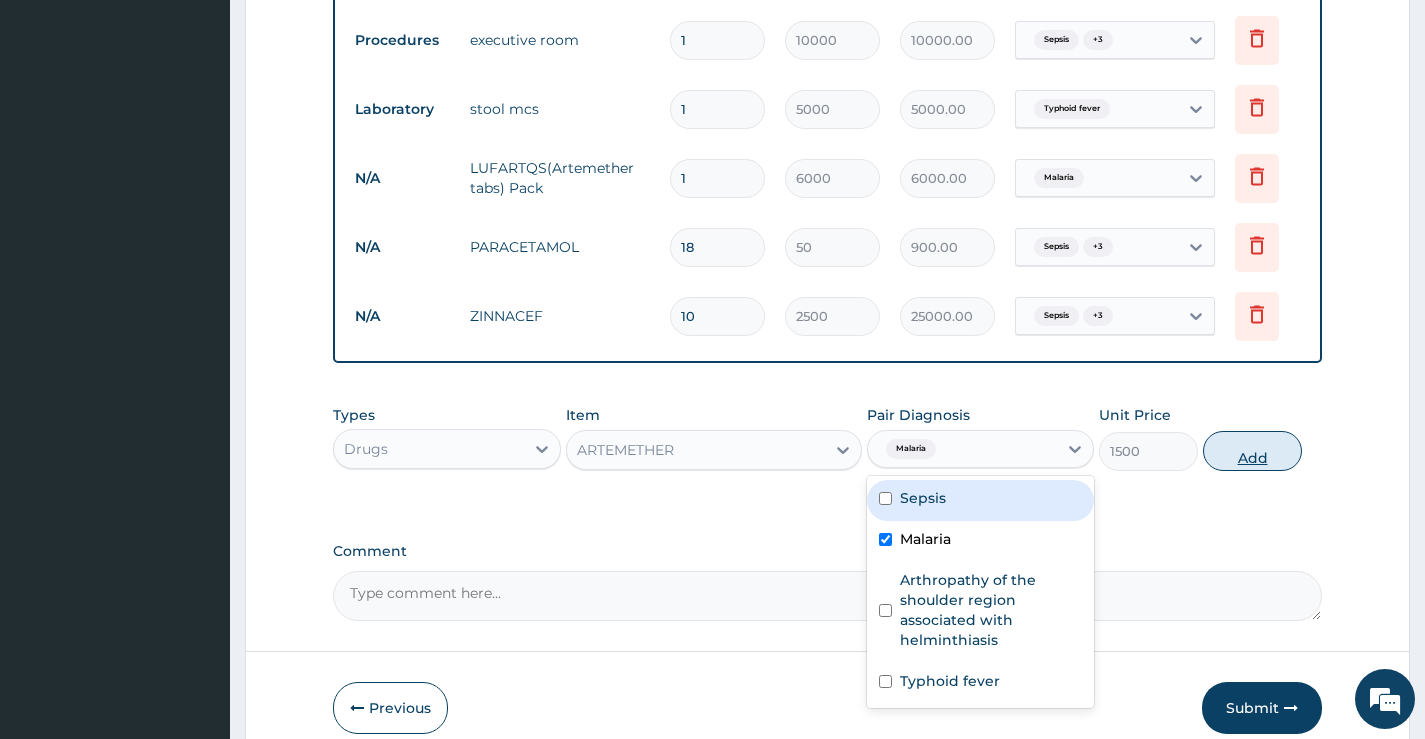 click on "Add" at bounding box center [1252, 451] 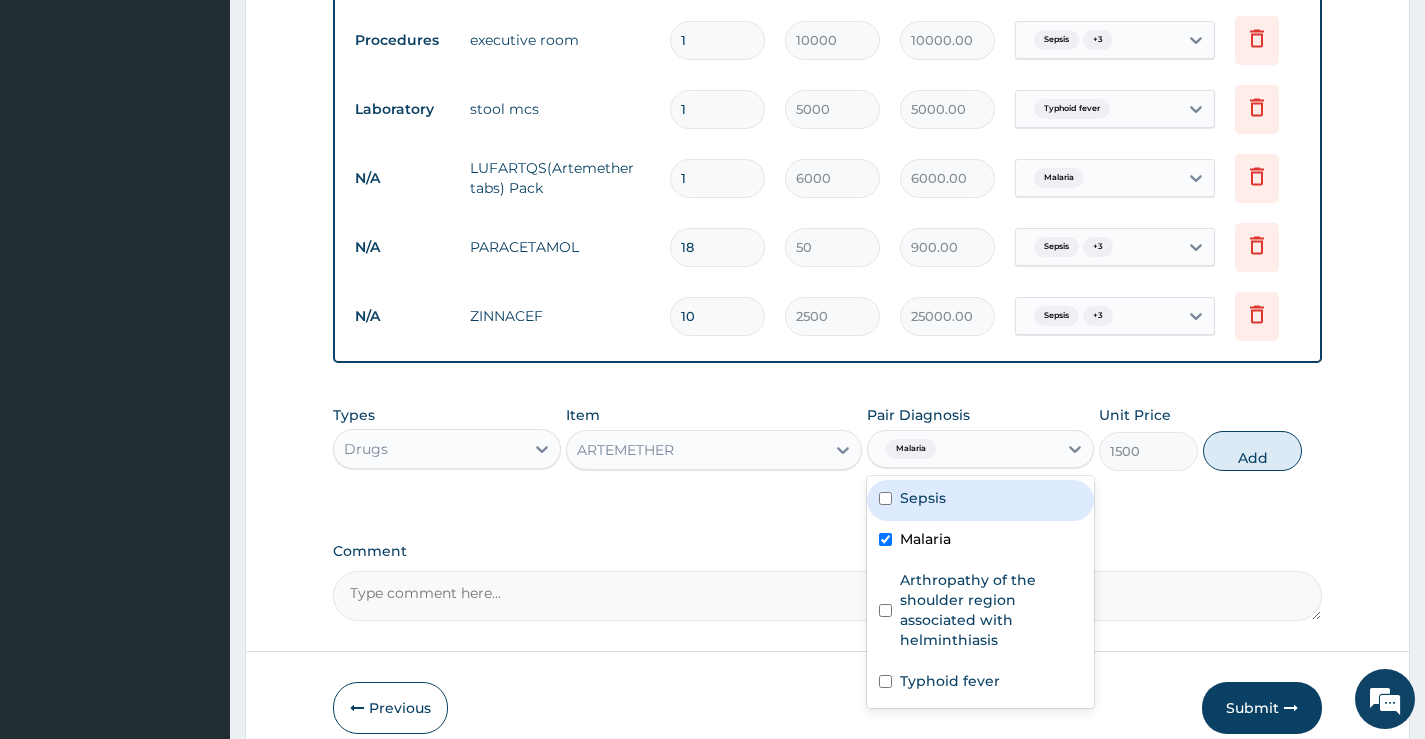 type on "0" 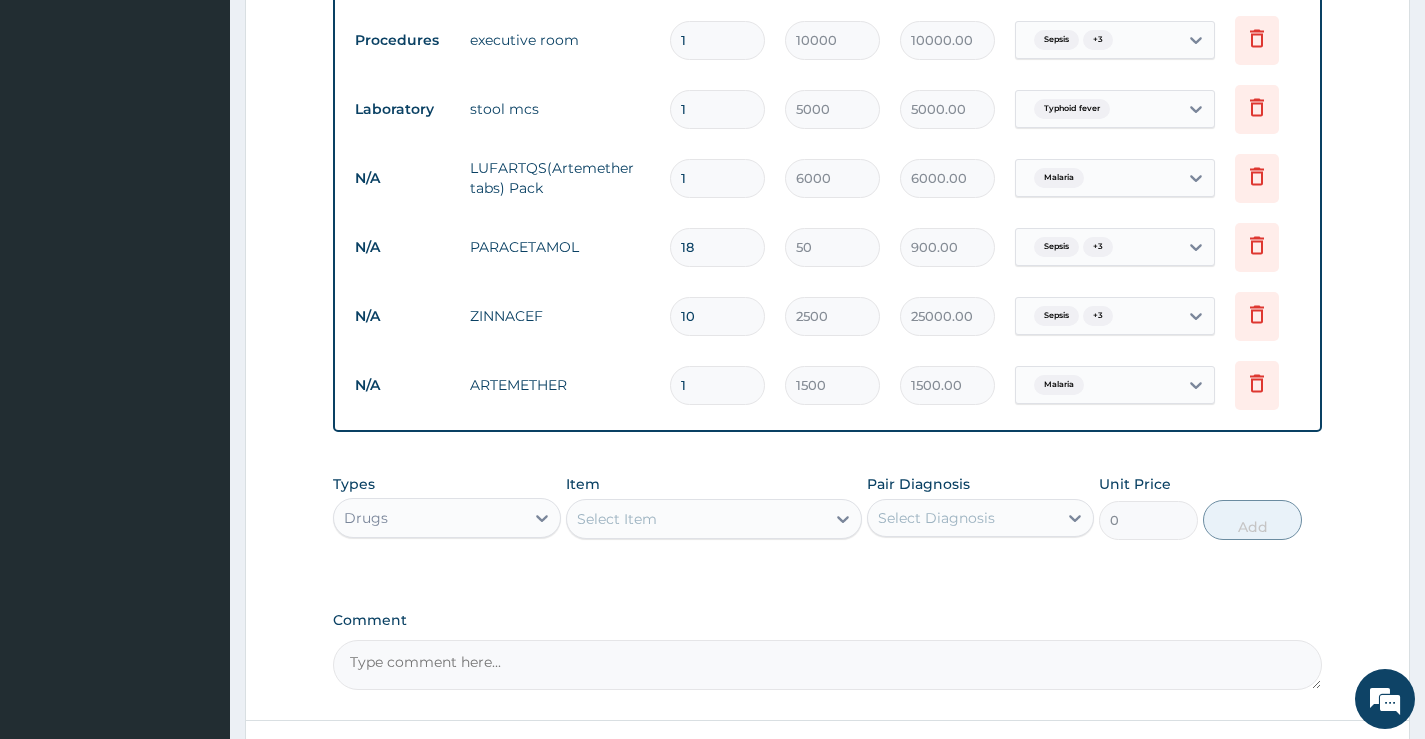type 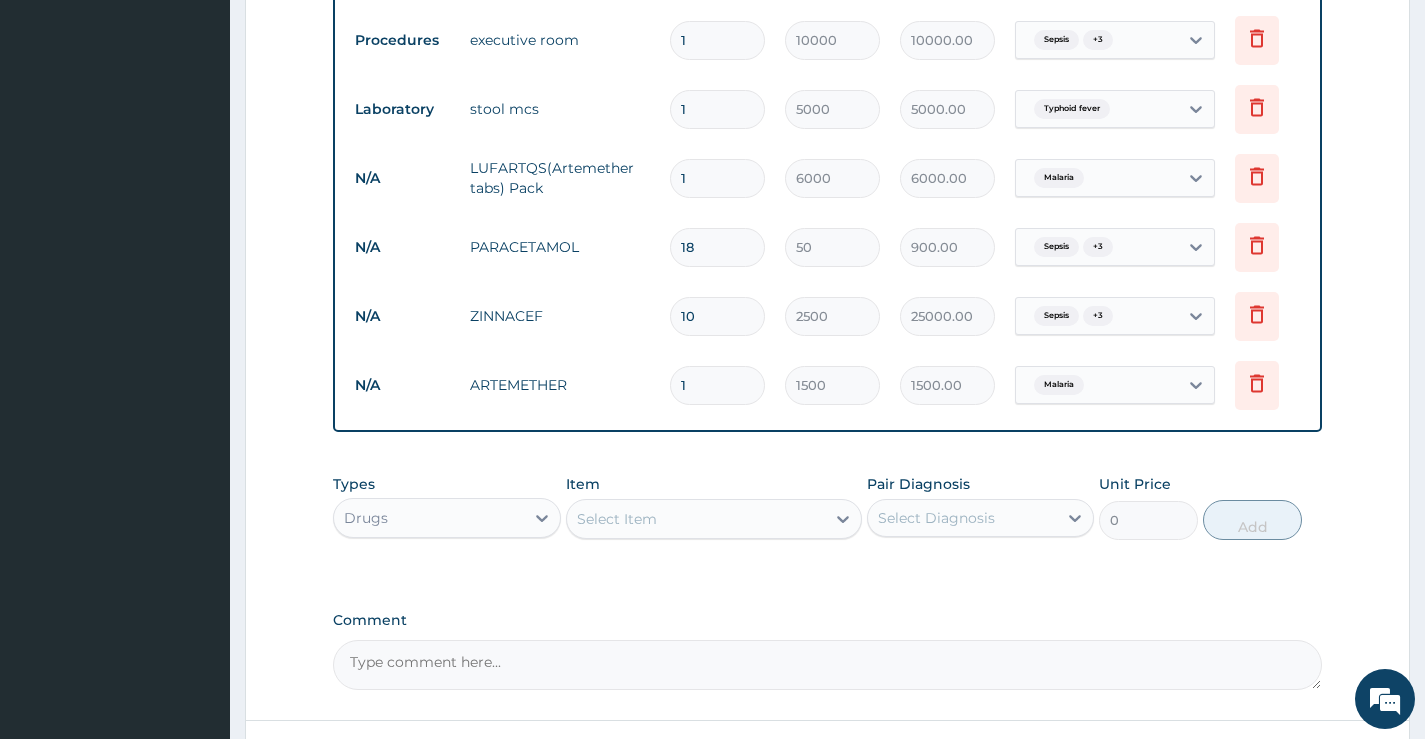 type on "0.00" 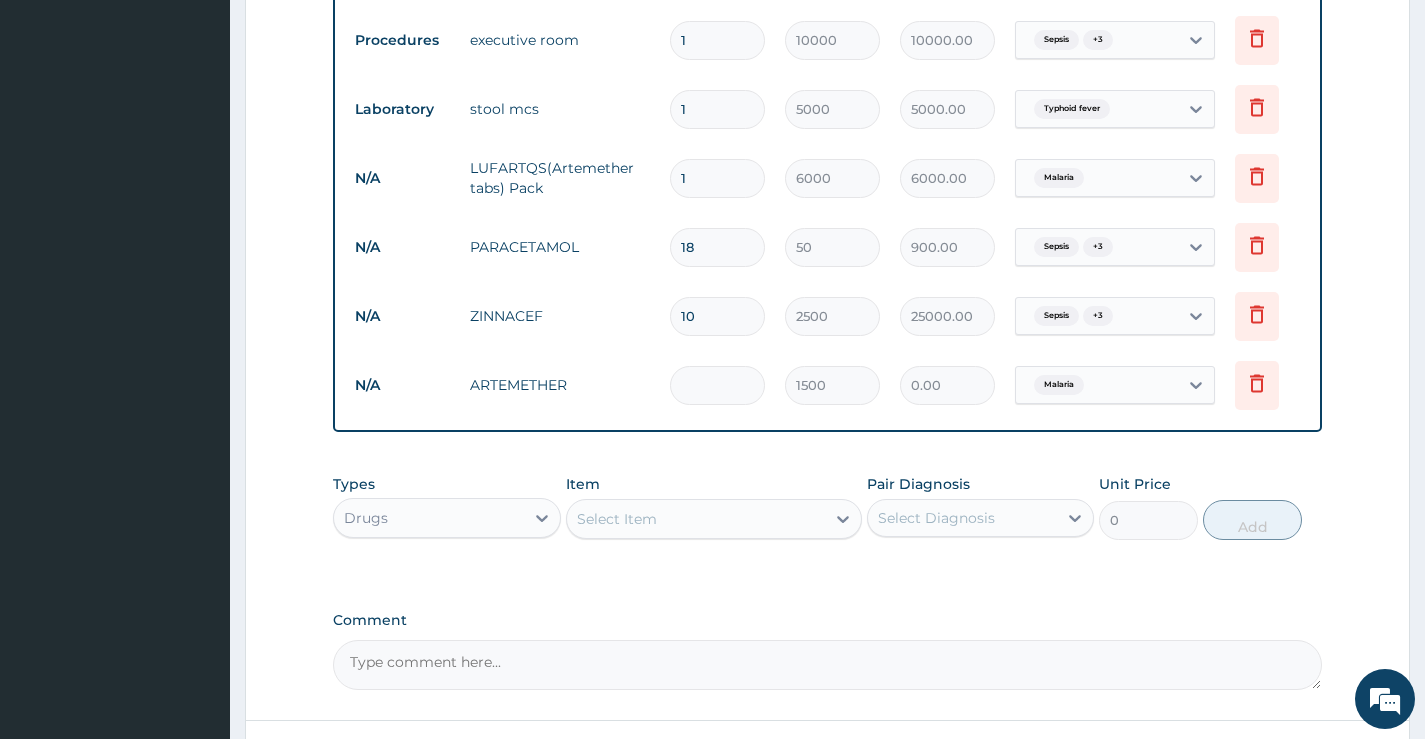type on "3" 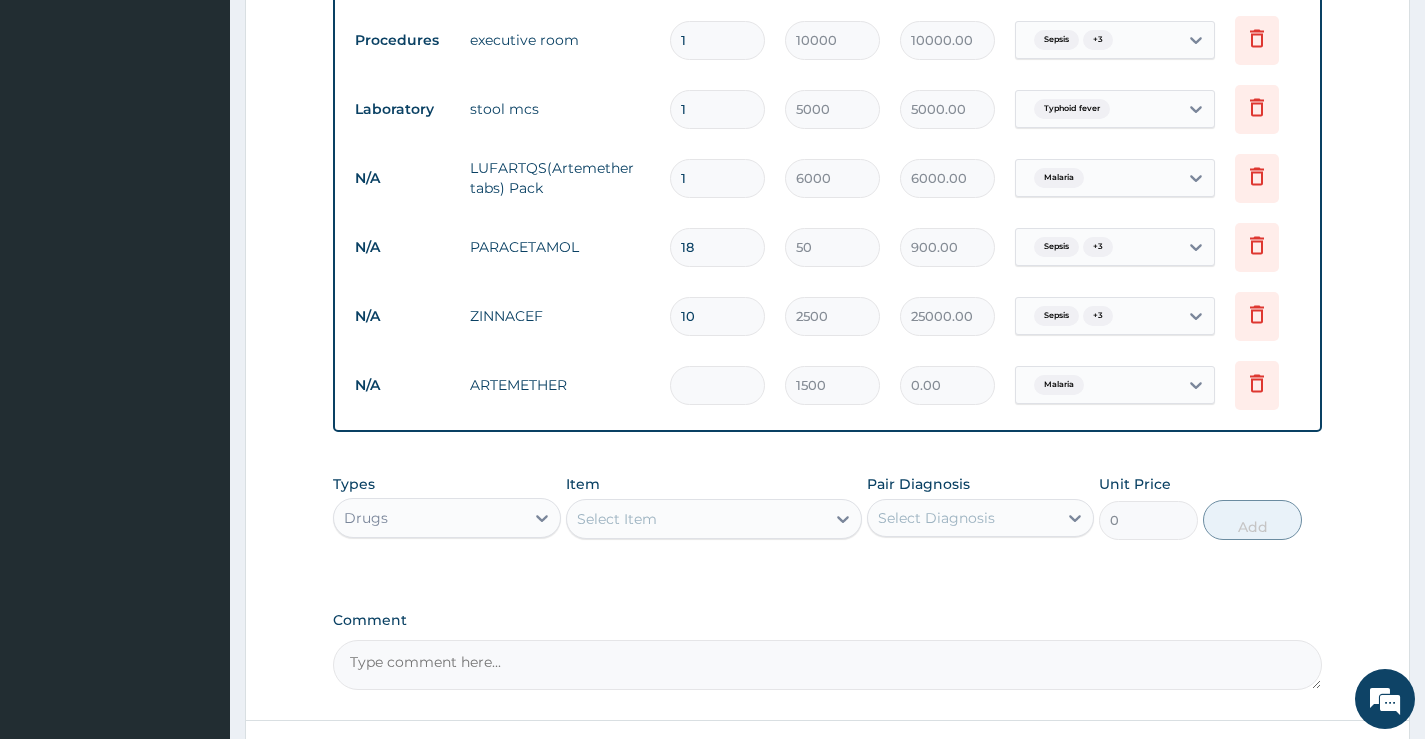type on "4500.00" 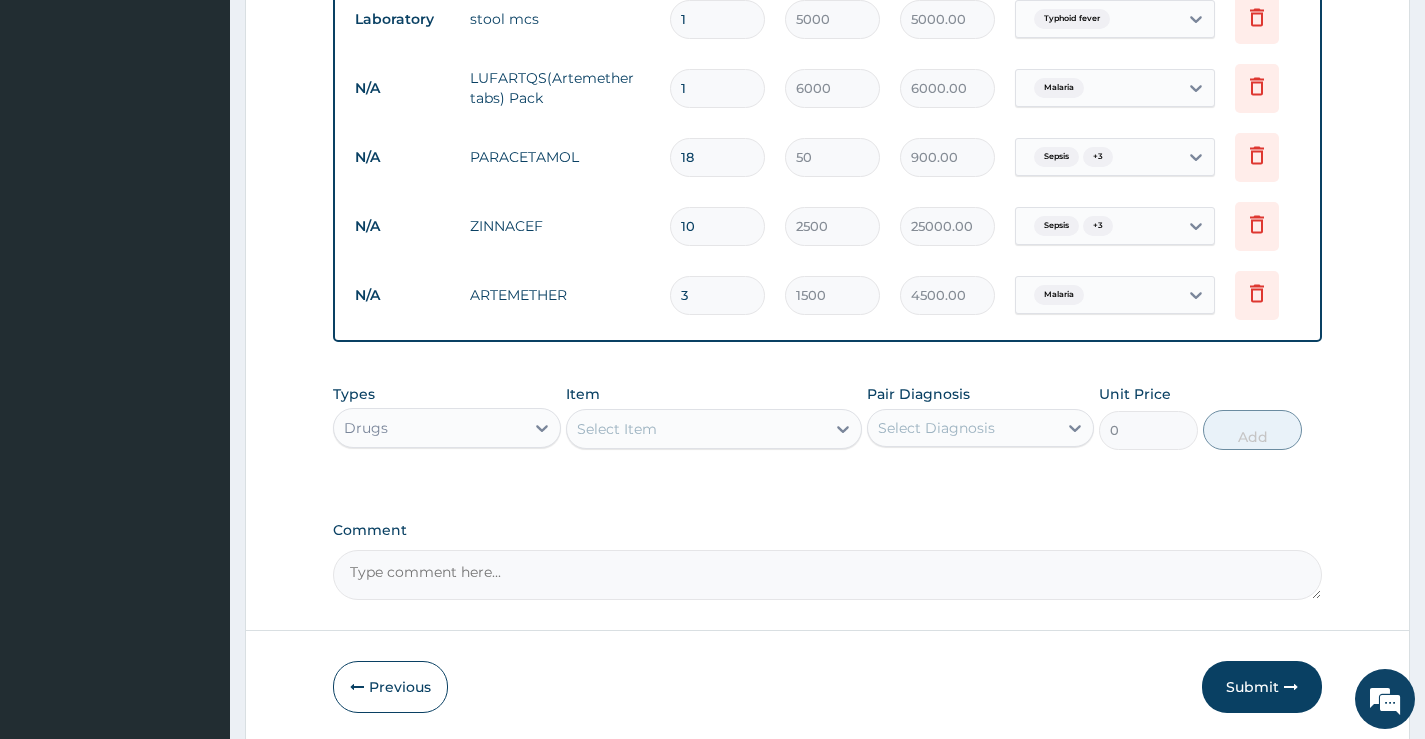 scroll, scrollTop: 1110, scrollLeft: 0, axis: vertical 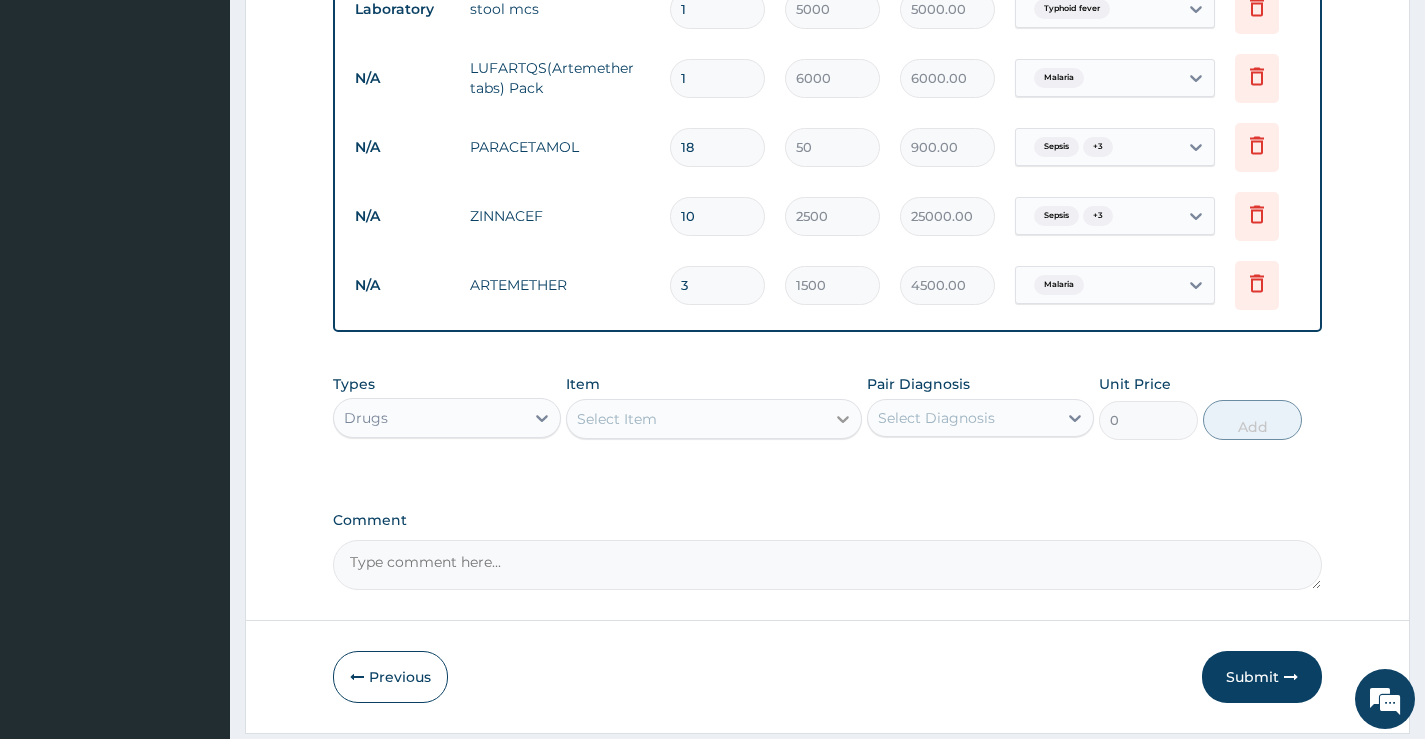 type on "3" 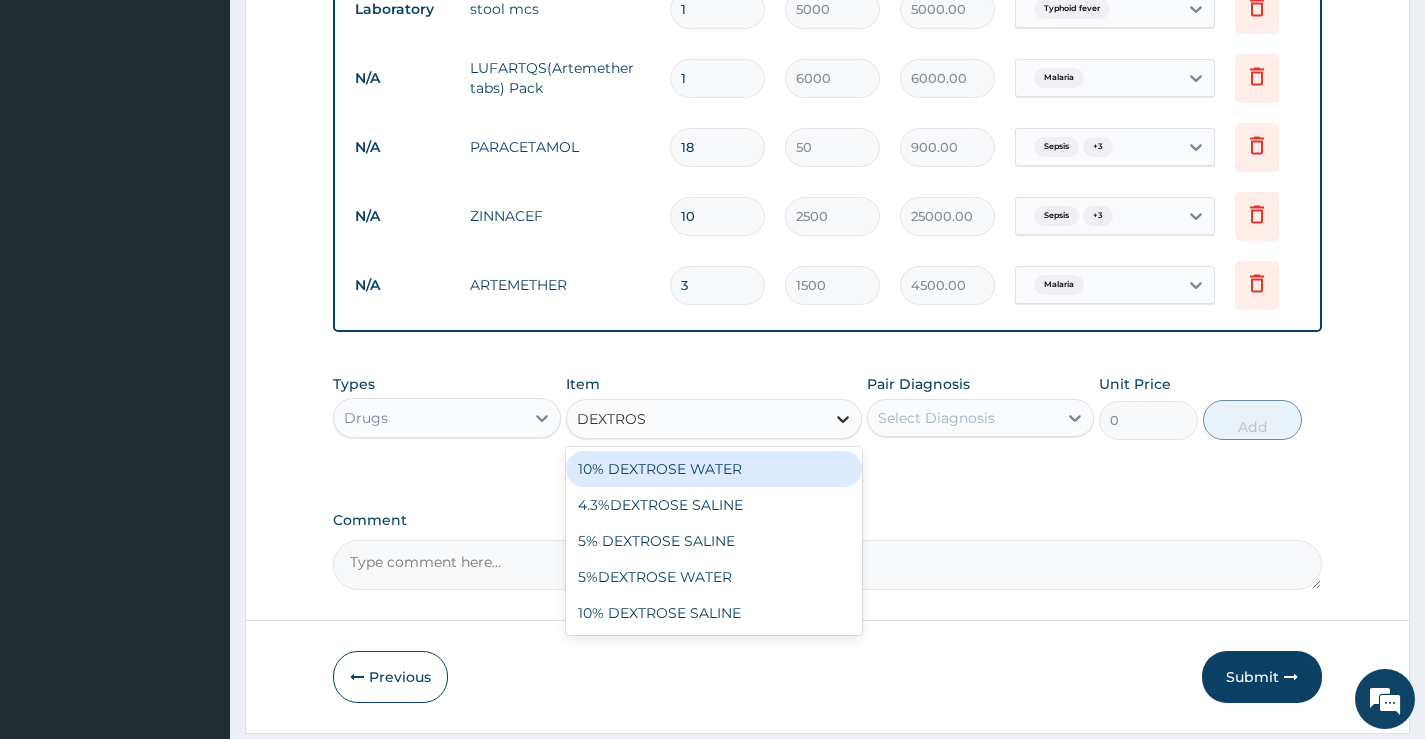 type on "DEXTROSE" 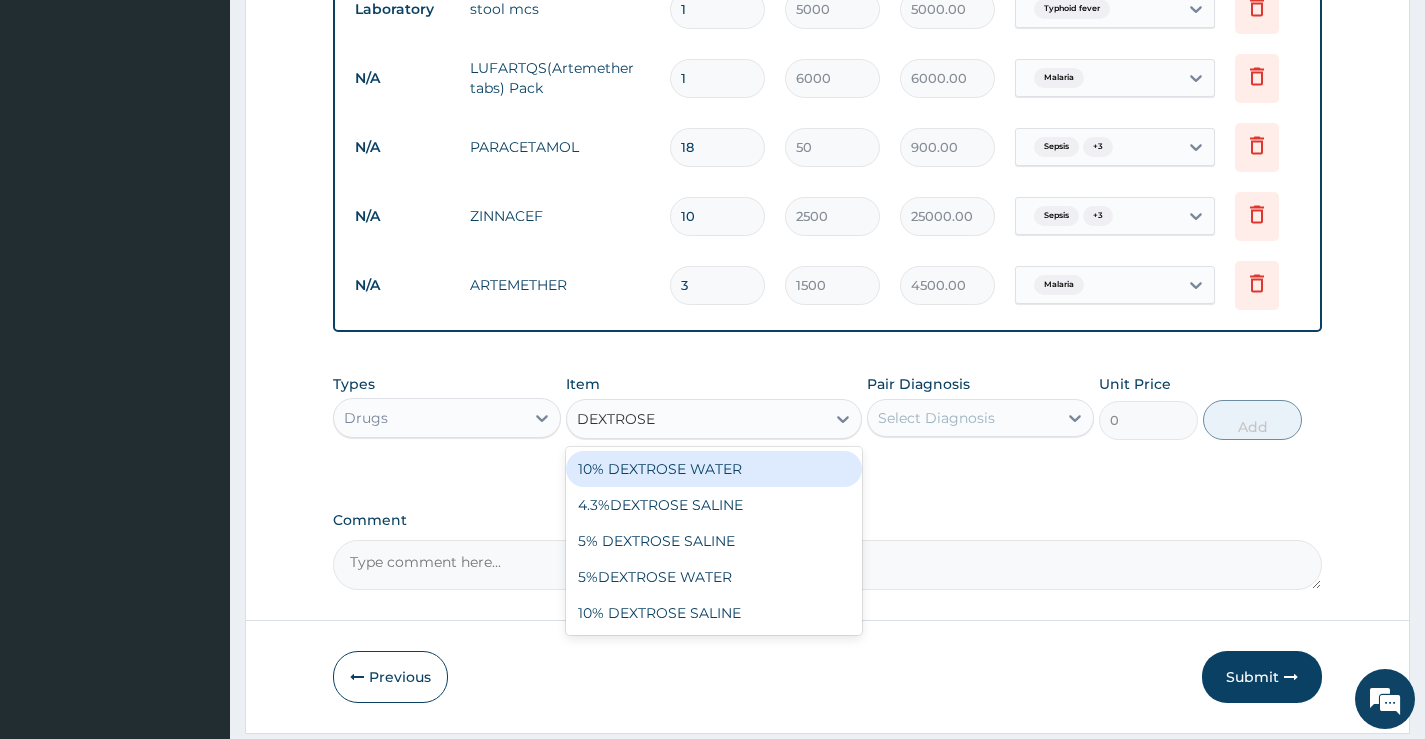 click on "10% DEXTROSE WATER" at bounding box center (714, 469) 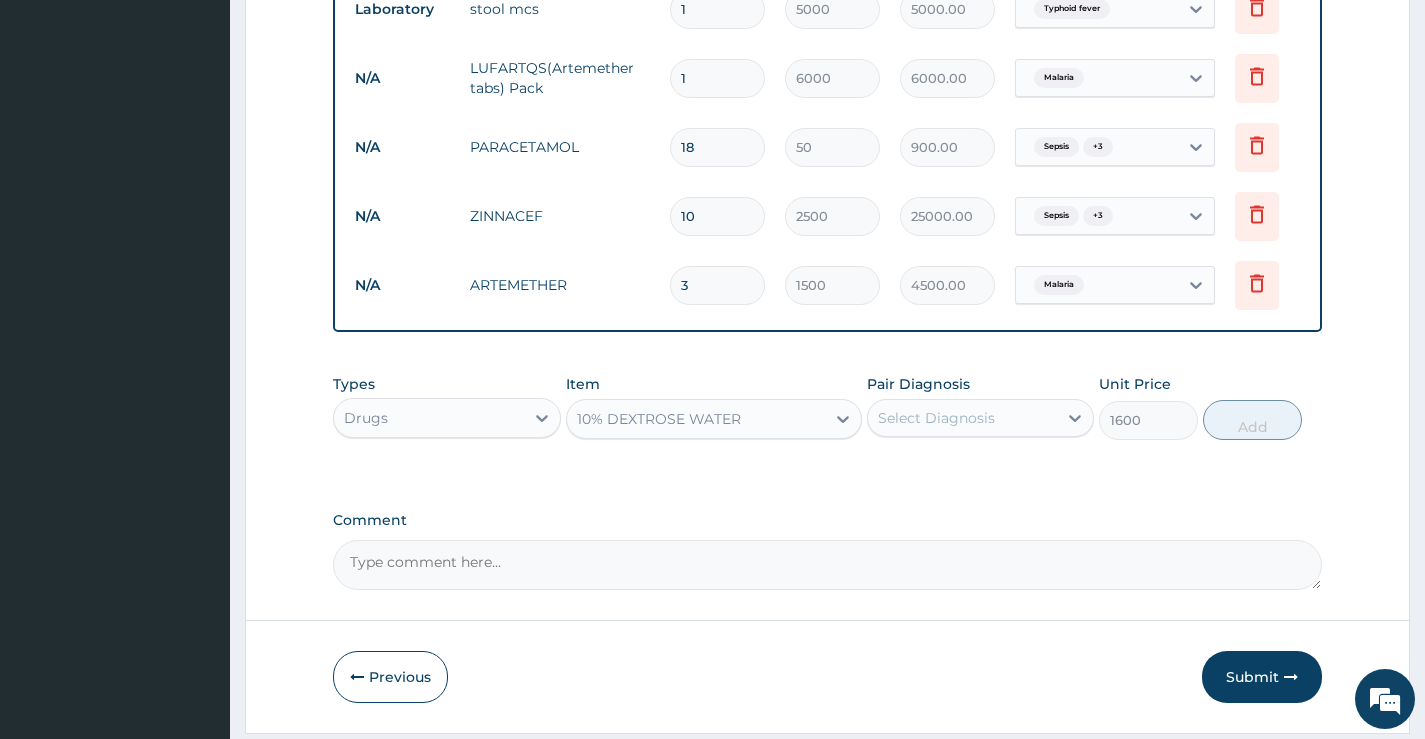 click on "Select Diagnosis" at bounding box center [962, 418] 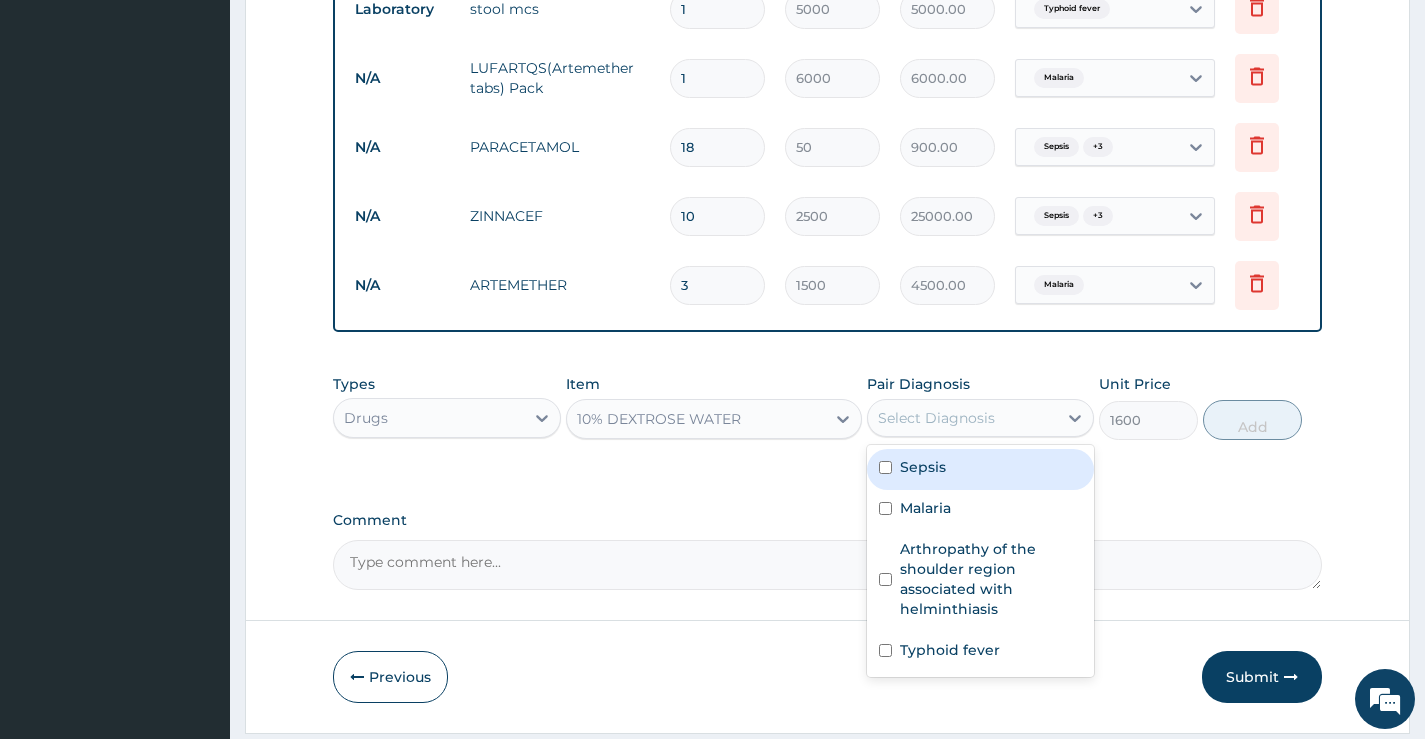click on "Sepsis" at bounding box center [980, 469] 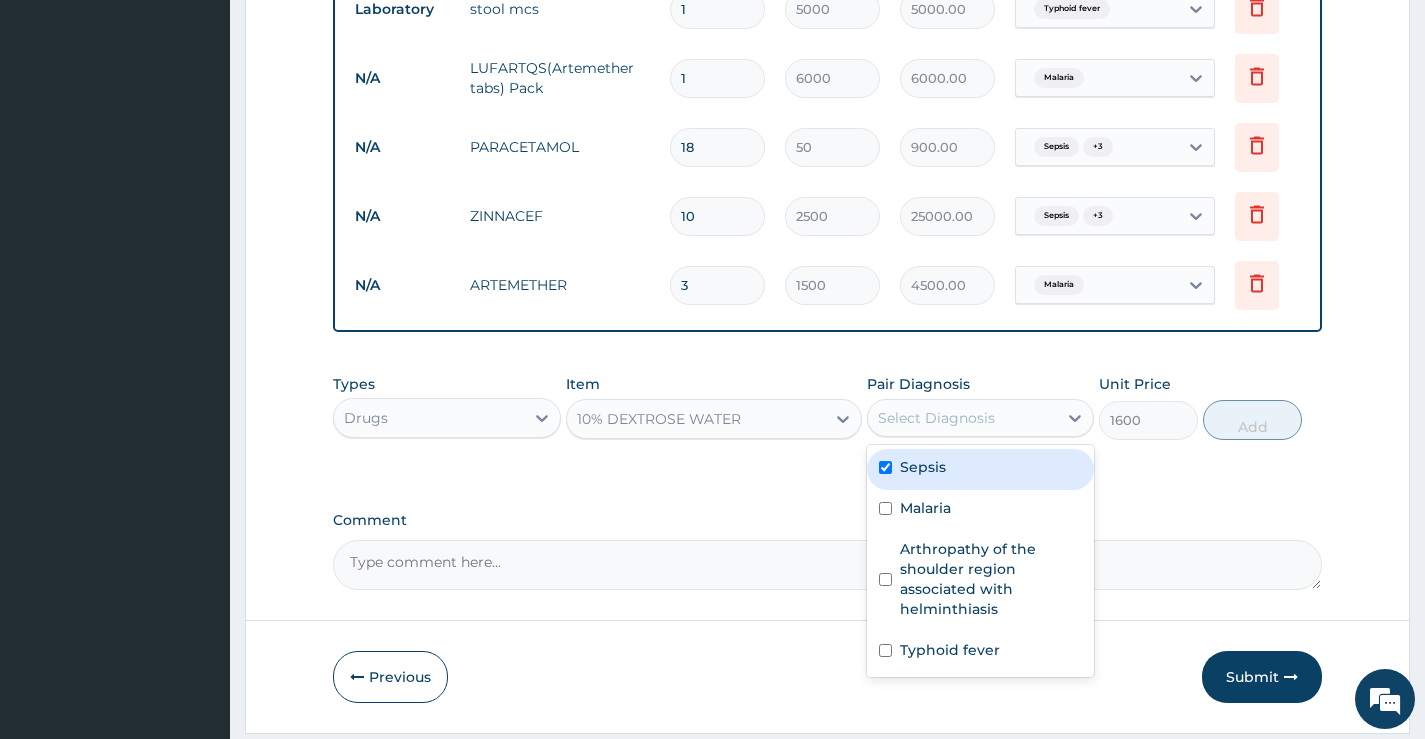 checkbox on "true" 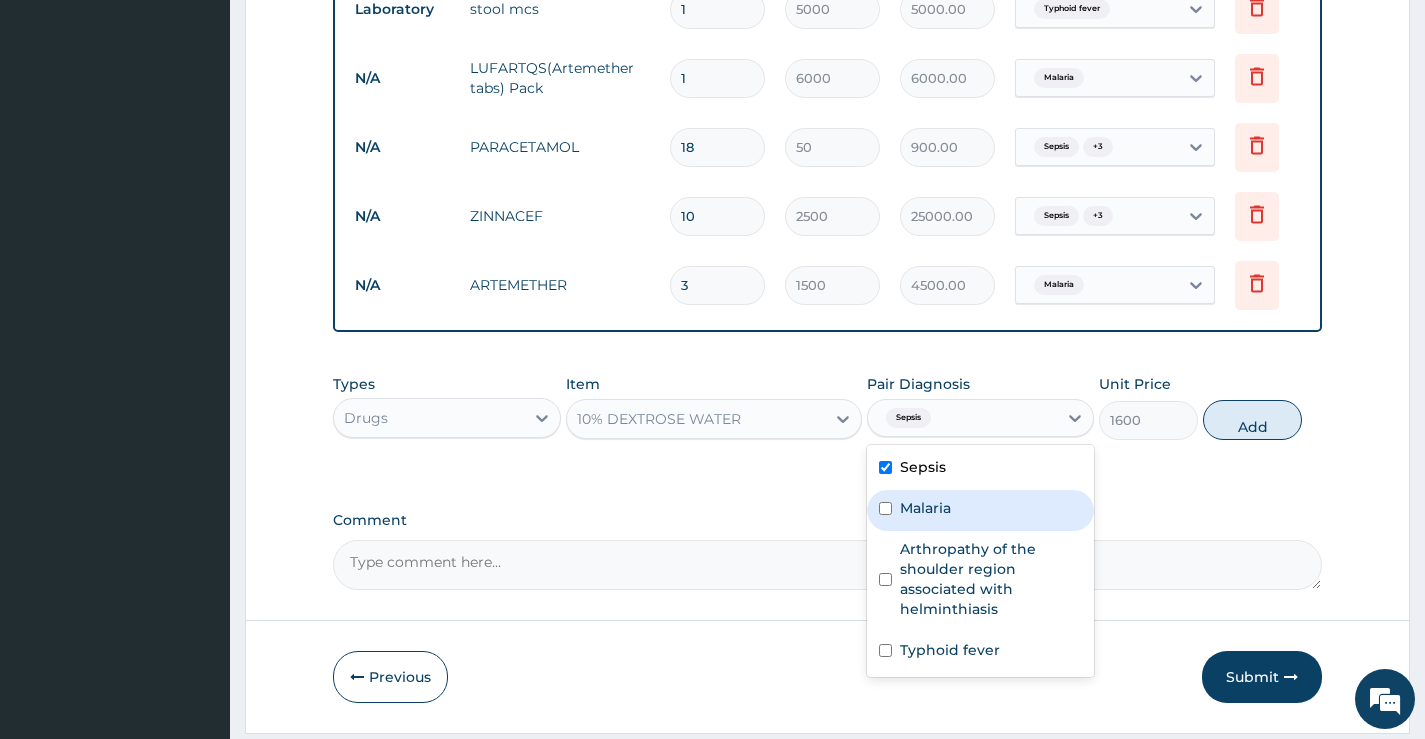 click on "Malaria" at bounding box center (980, 510) 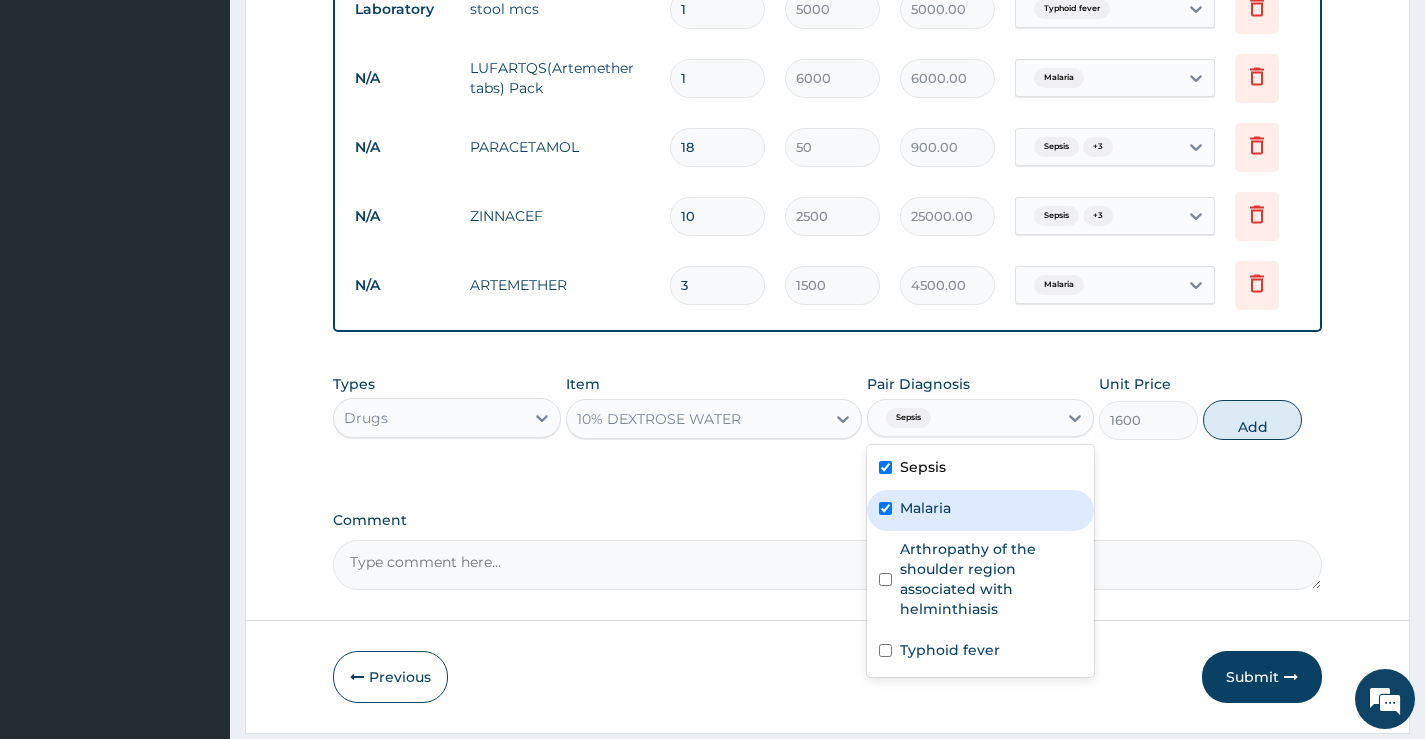 checkbox on "true" 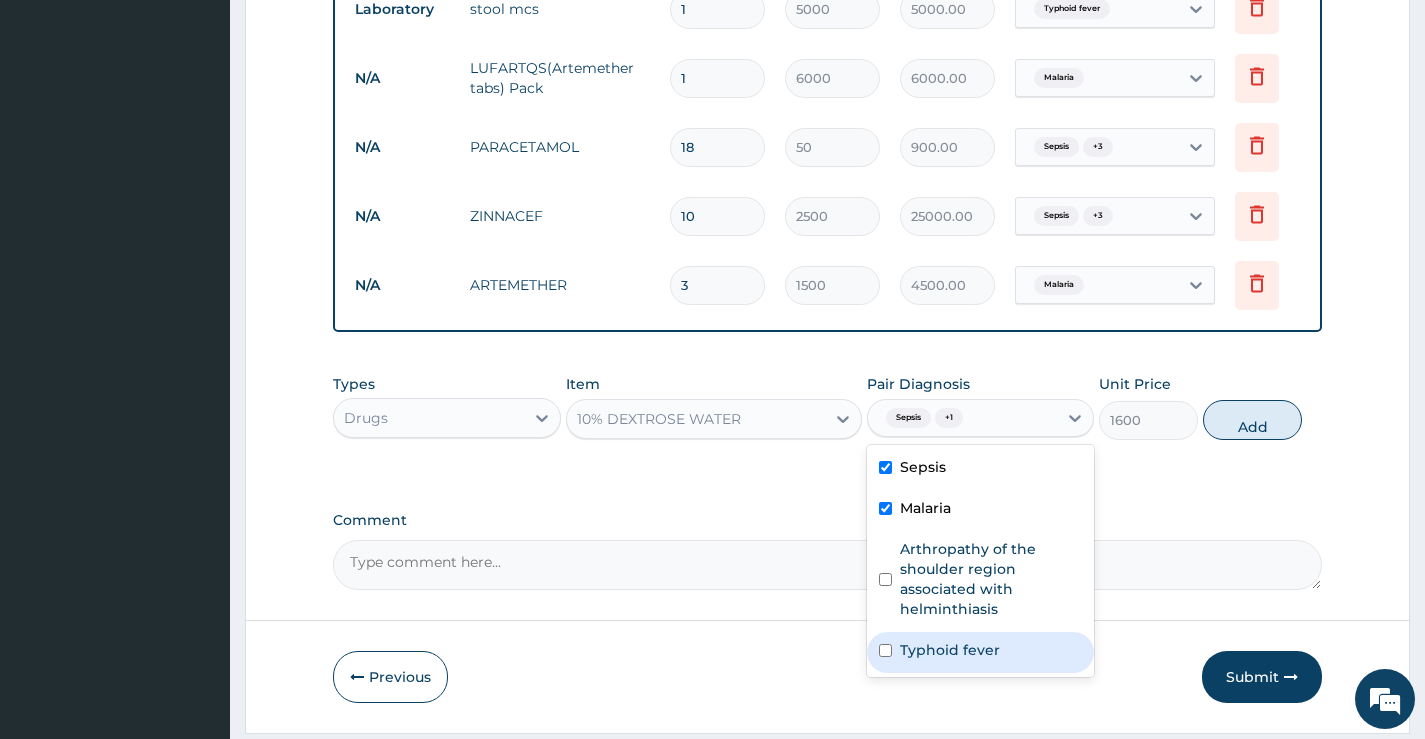click on "Typhoid fever" at bounding box center [950, 650] 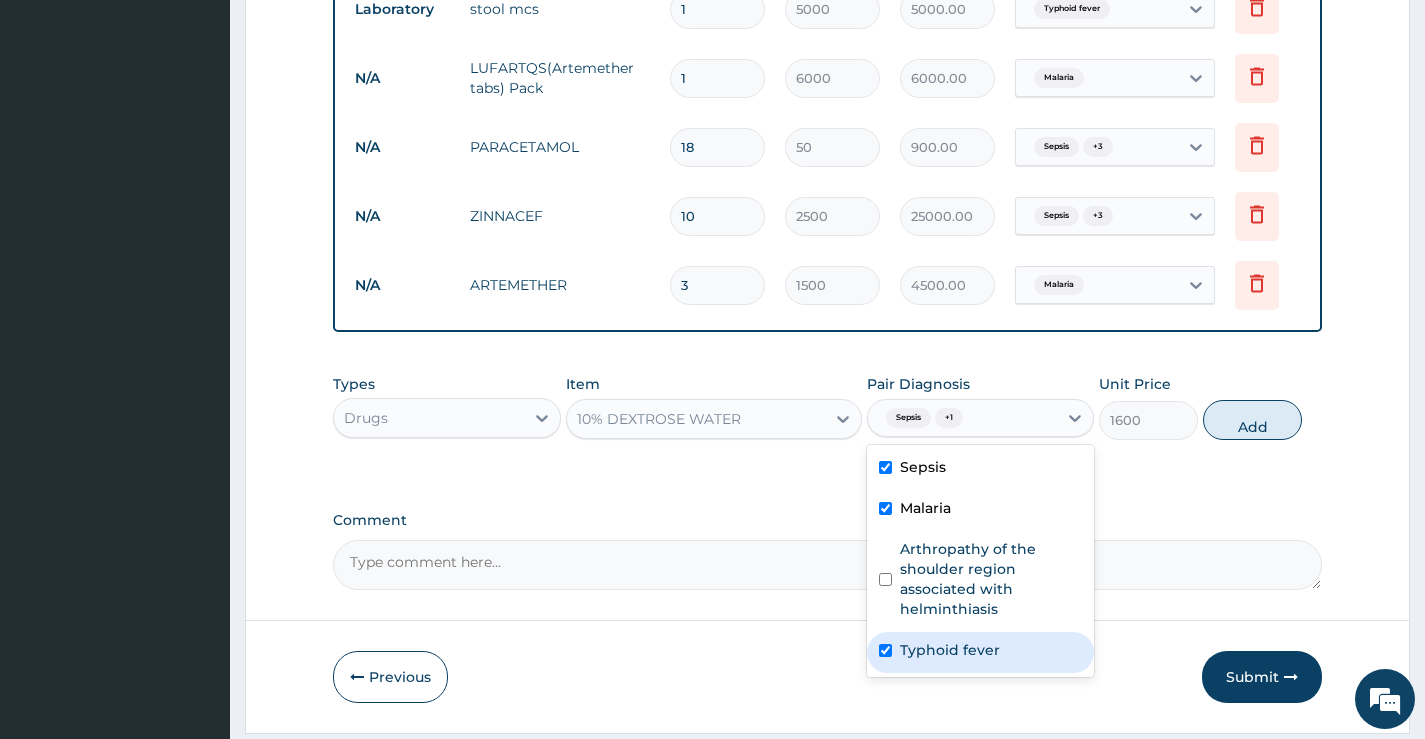 checkbox on "true" 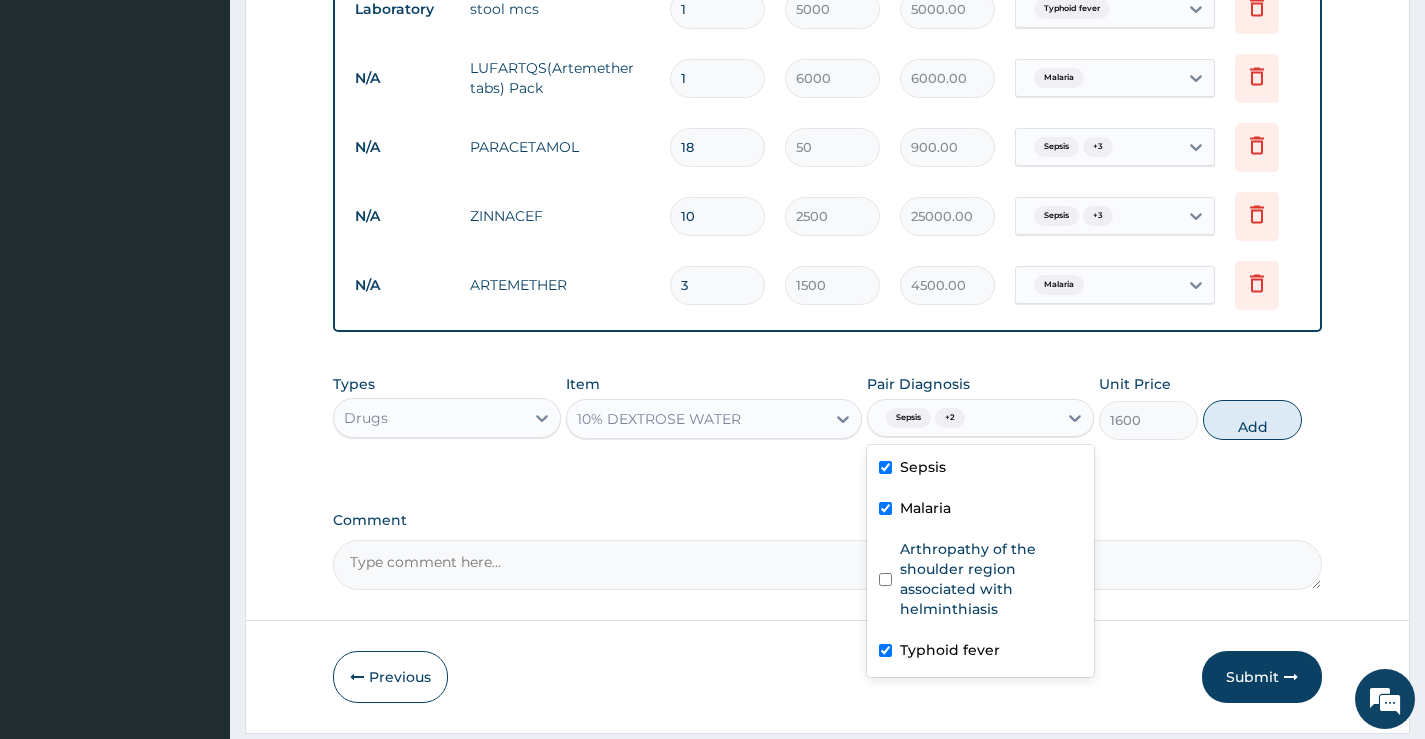 click on "Add" at bounding box center [1252, 420] 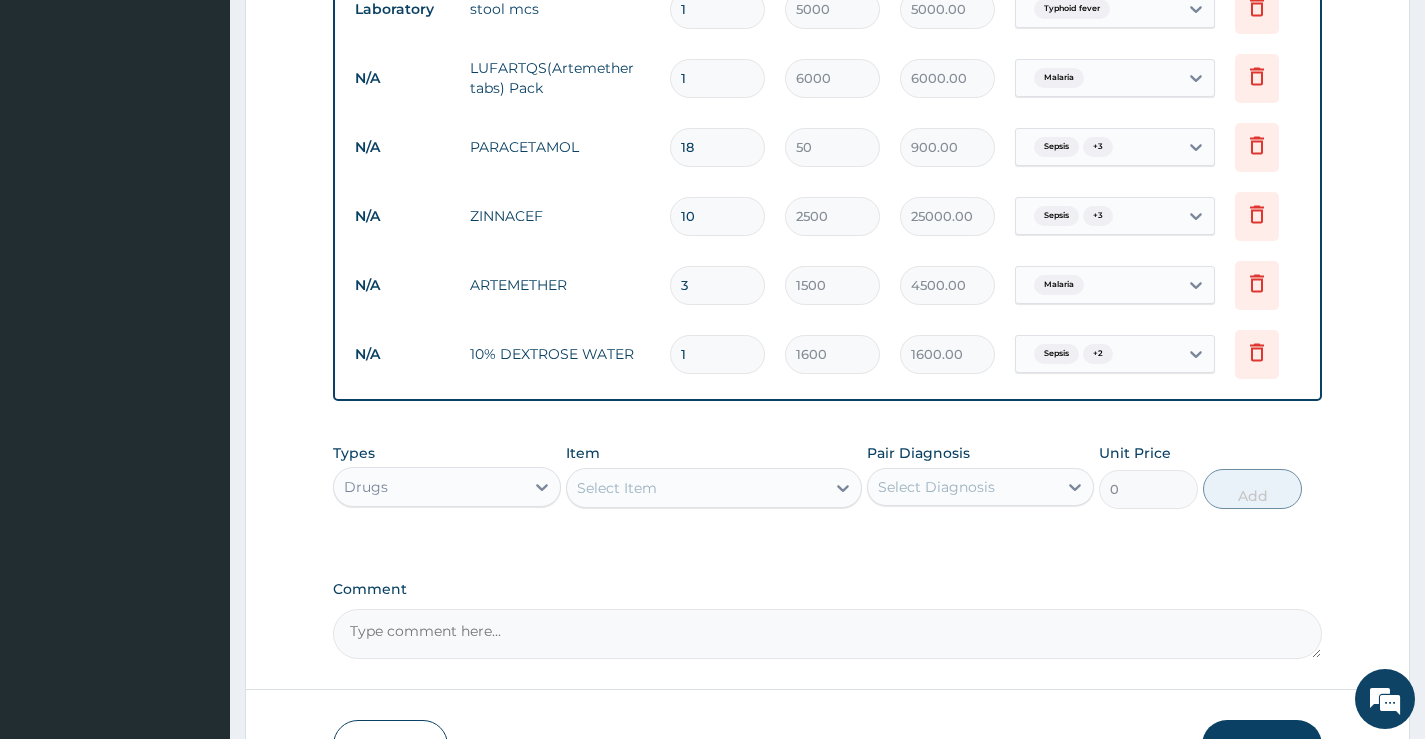 type 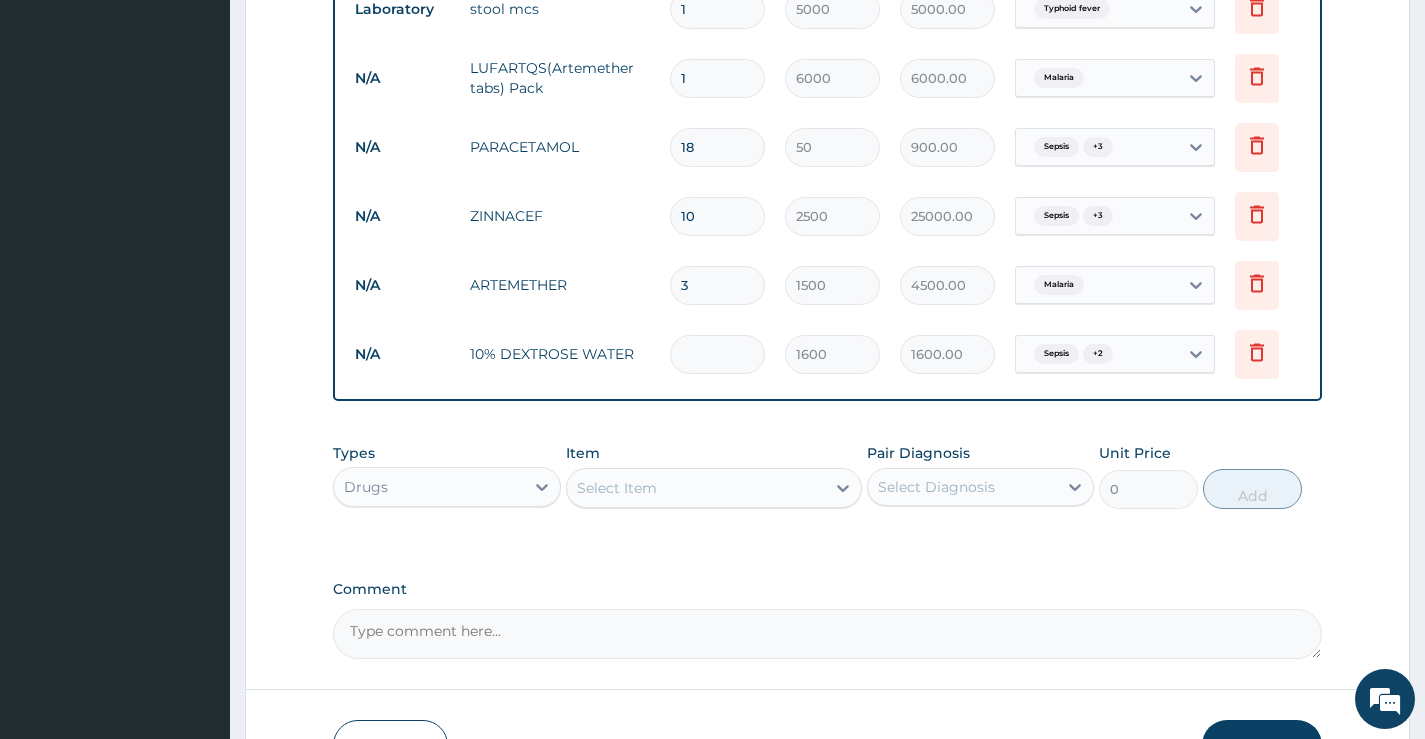 type on "0.00" 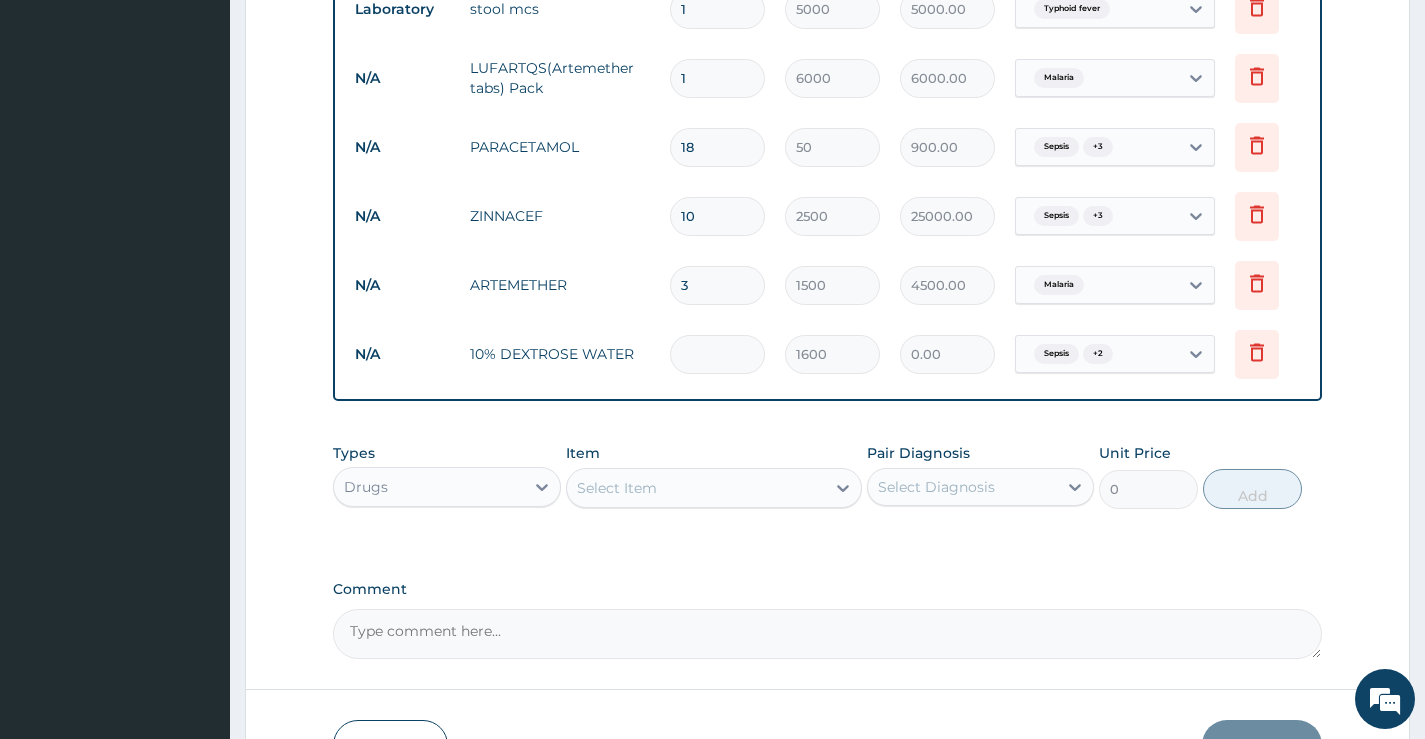 type on "3" 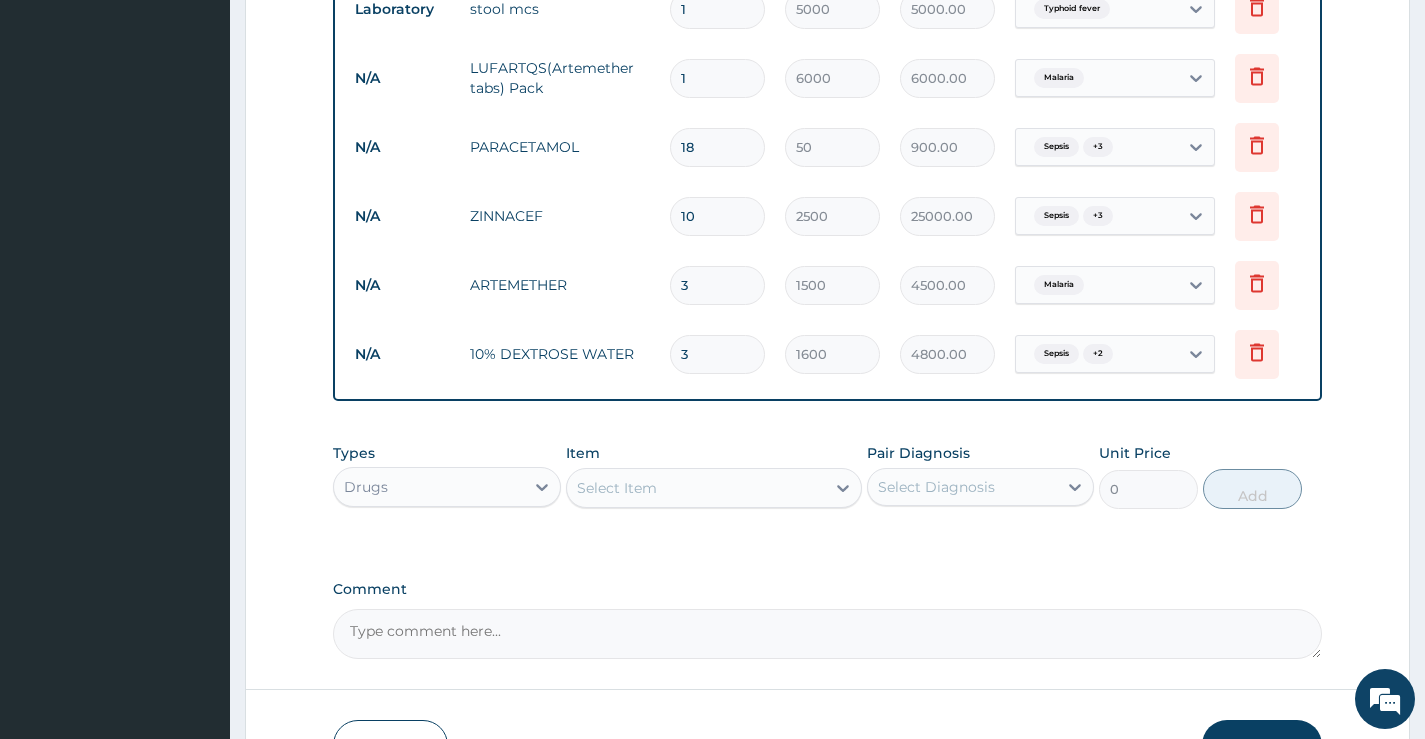type on "3" 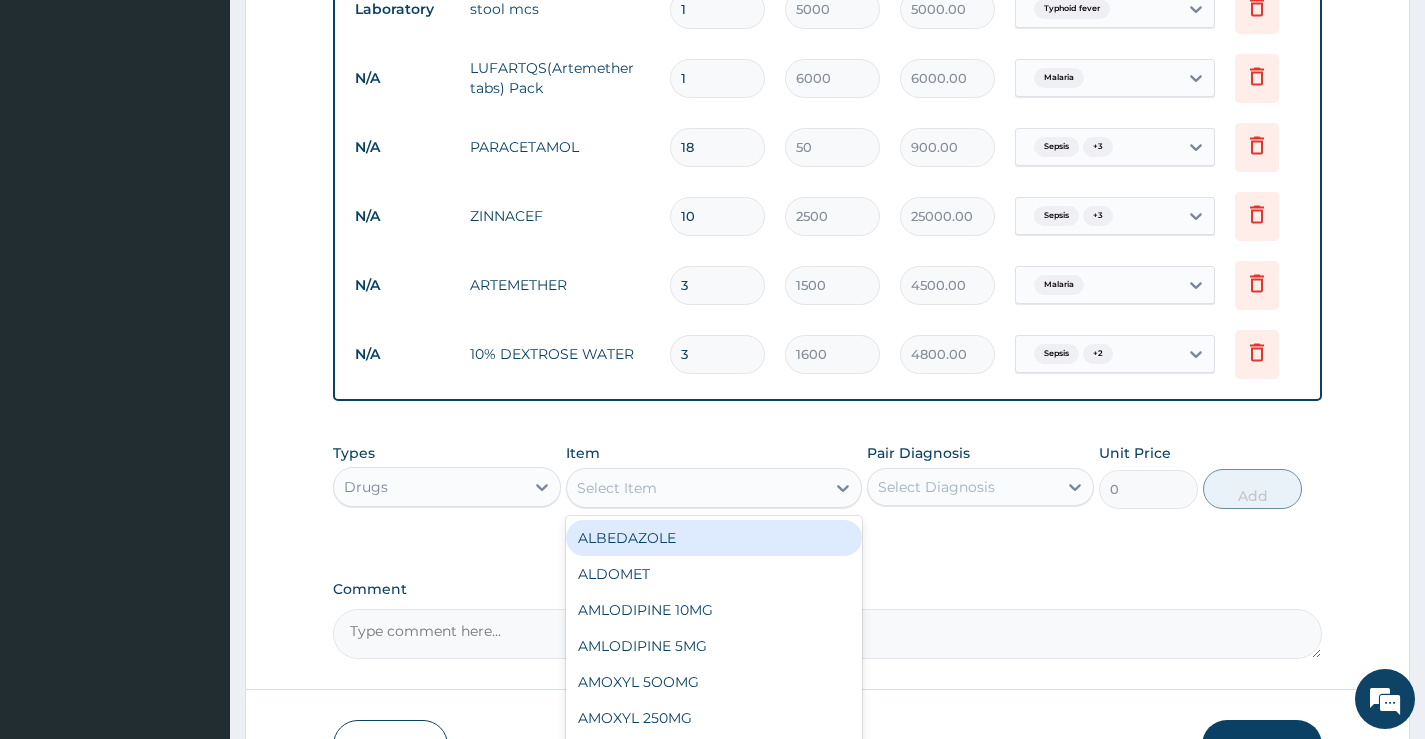 click on "Select Item" at bounding box center (696, 488) 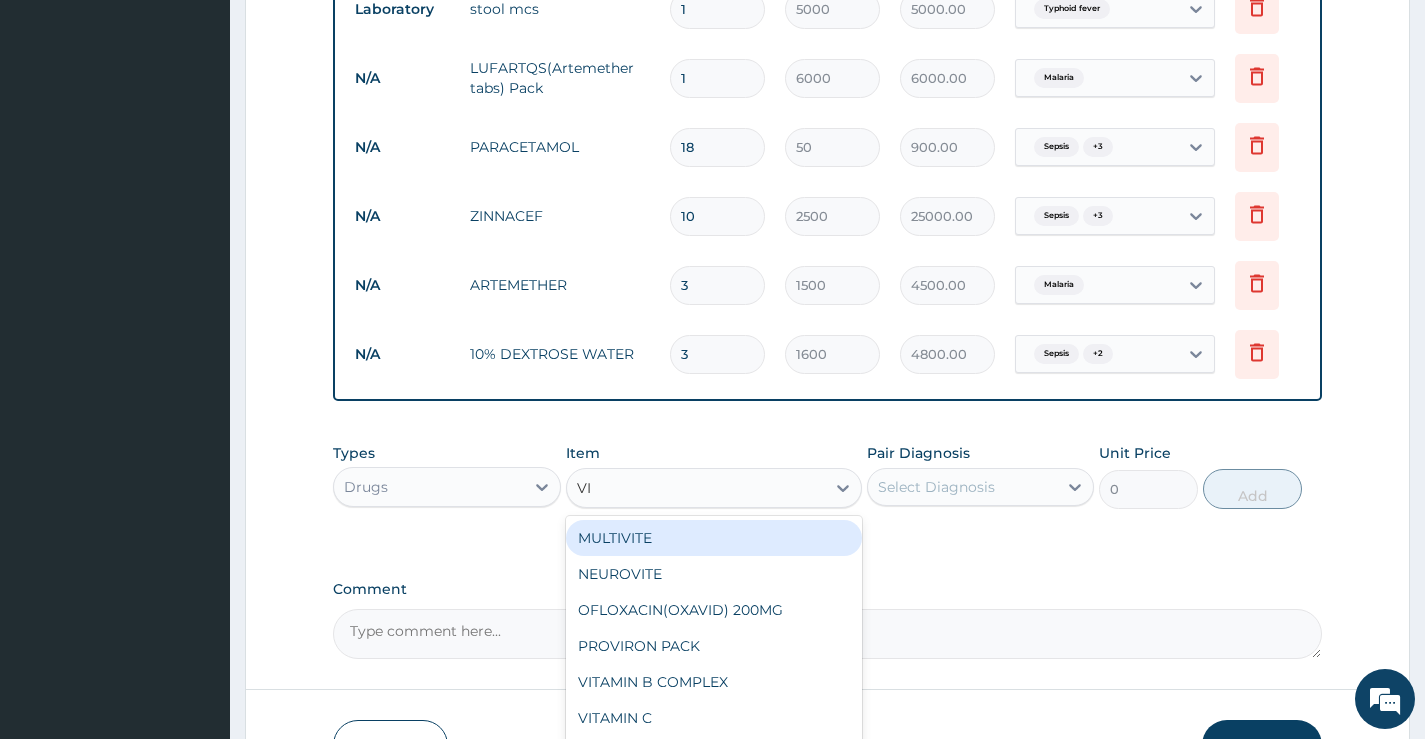type on "VIT" 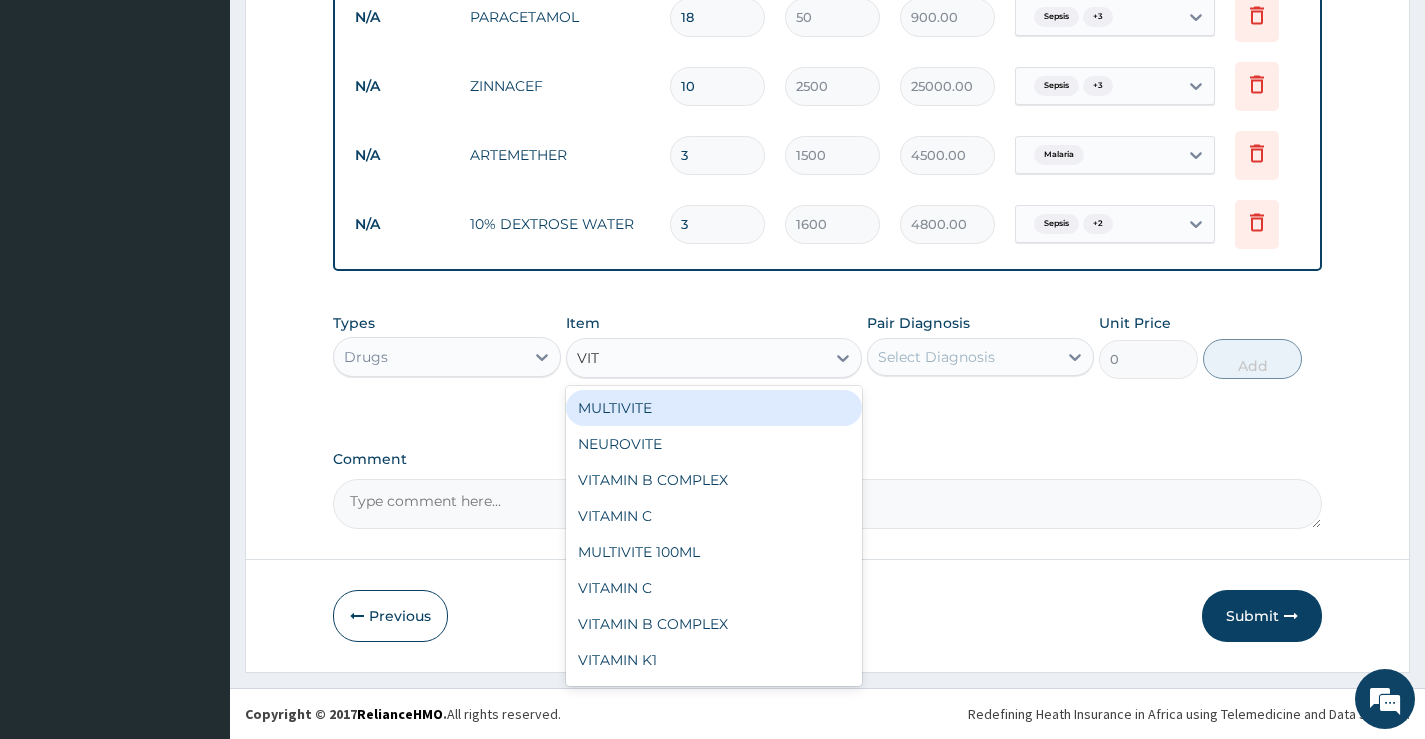 scroll, scrollTop: 1255, scrollLeft: 0, axis: vertical 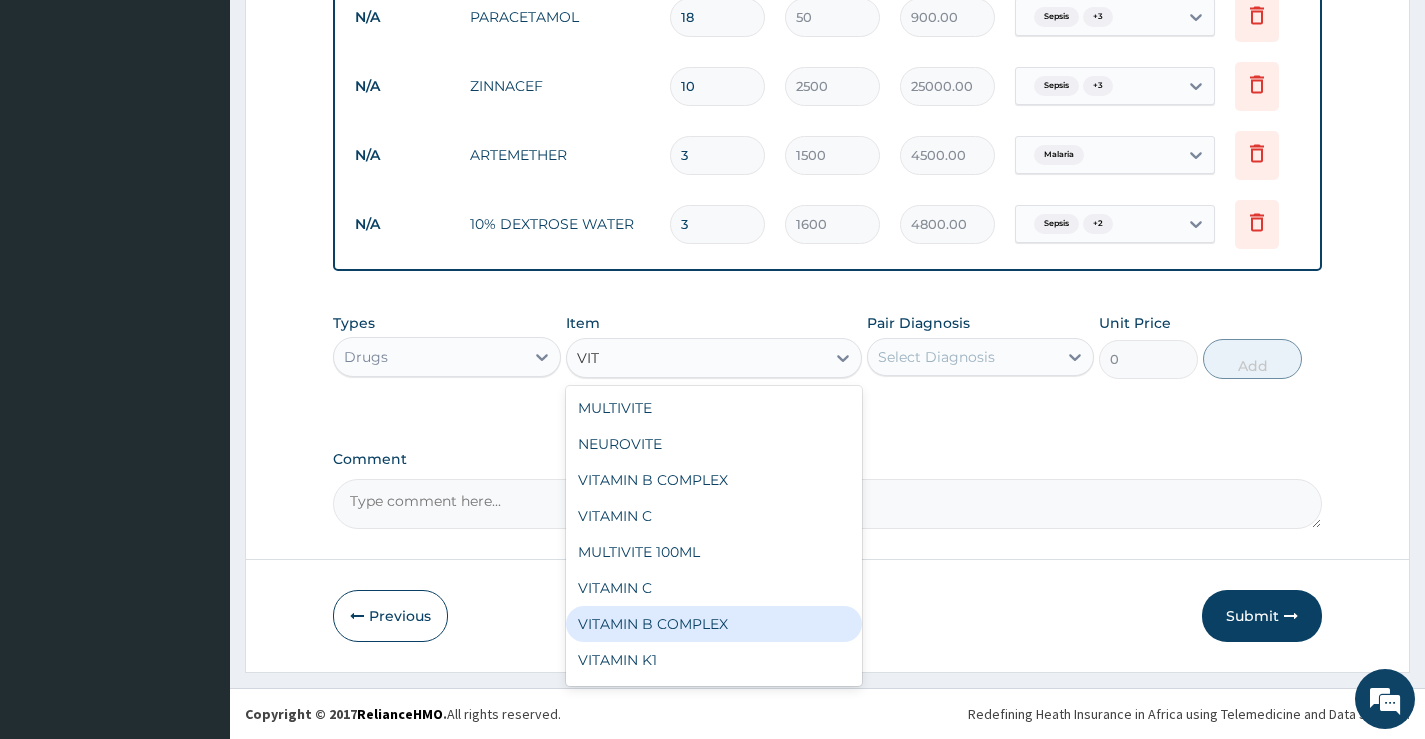 click on "VITAMIN B COMPLEX" at bounding box center (714, 624) 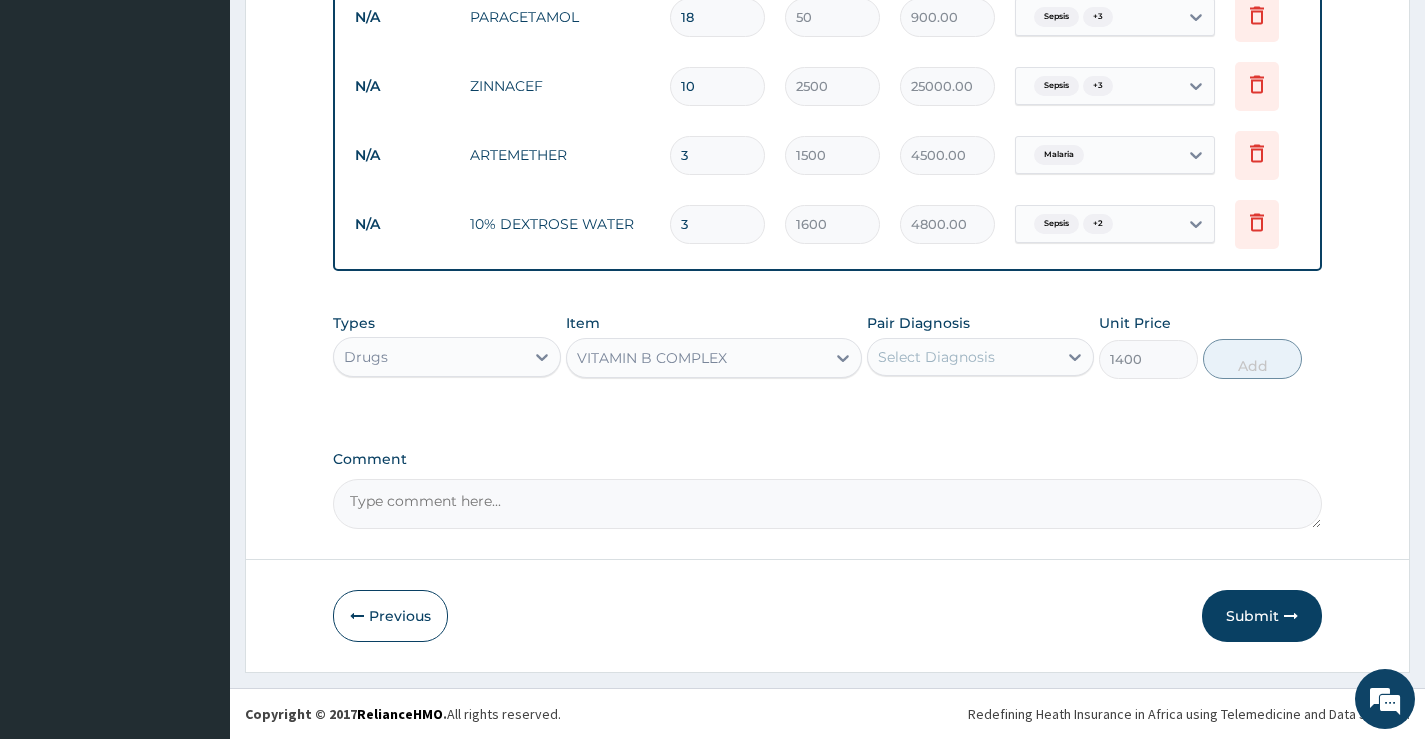 click on "Select Diagnosis" at bounding box center (936, 357) 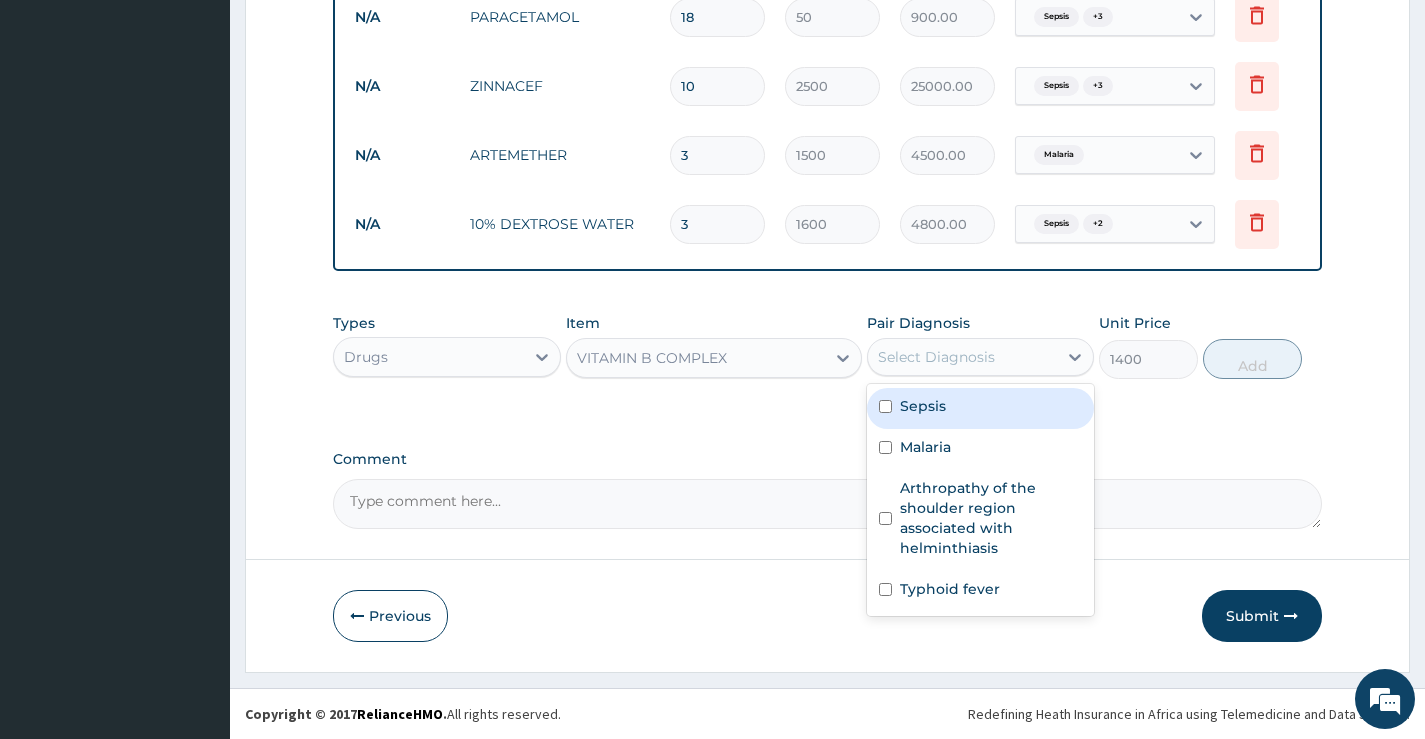 click on "Sepsis" at bounding box center [923, 406] 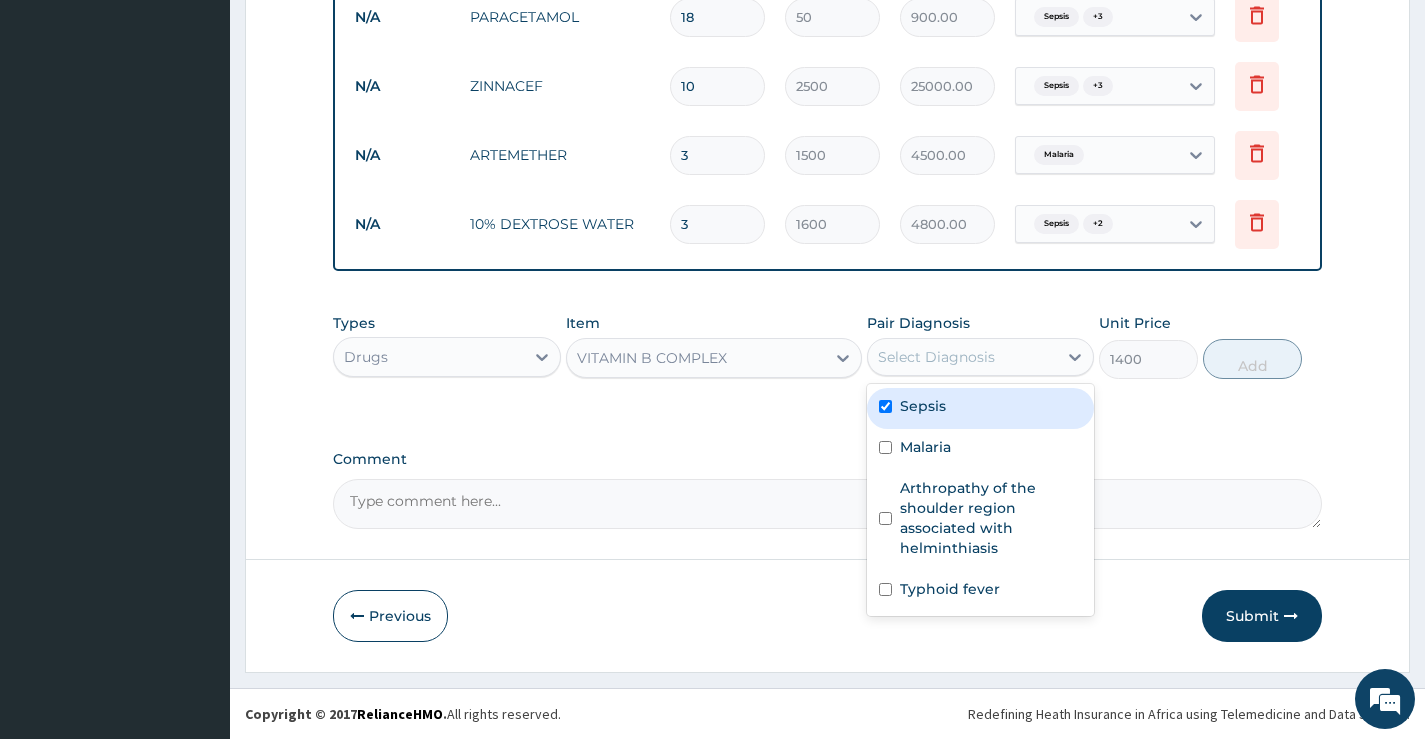 checkbox on "true" 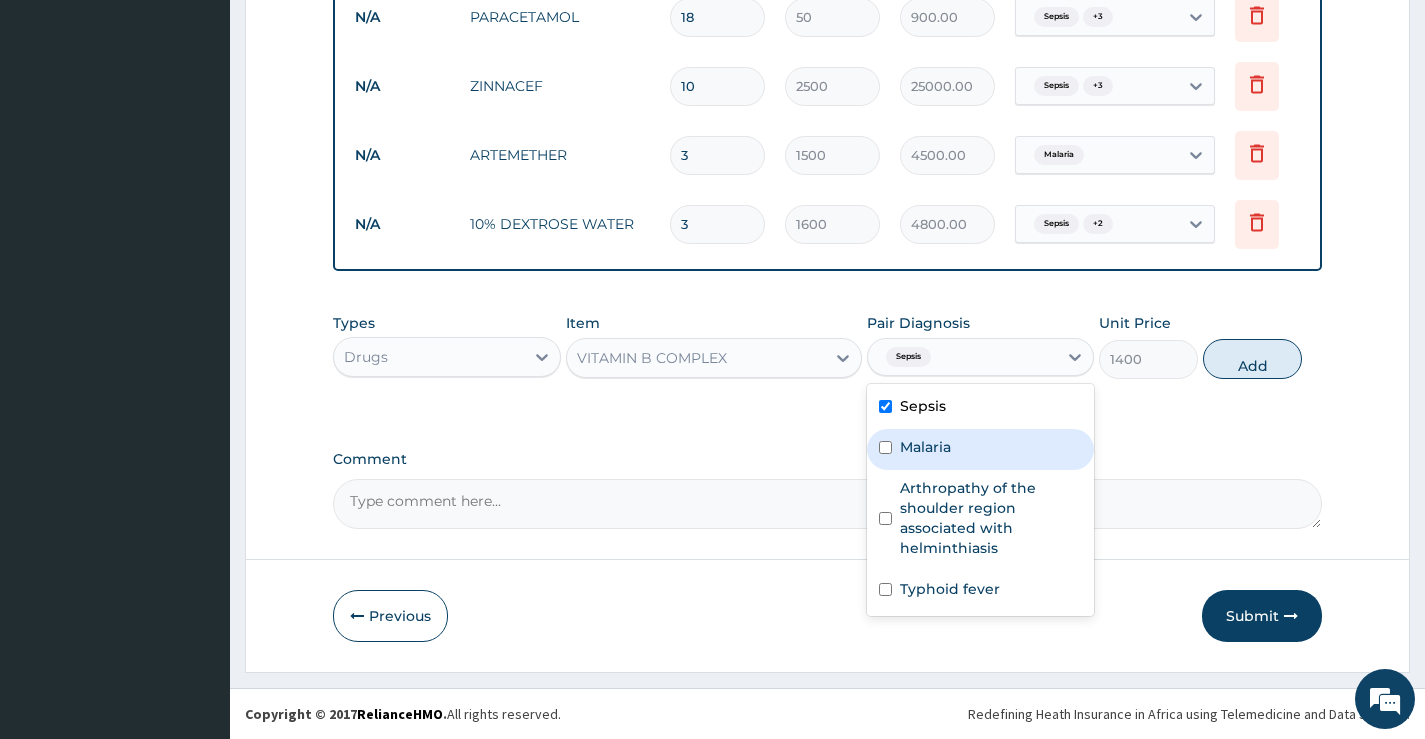 click on "Malaria" at bounding box center [925, 447] 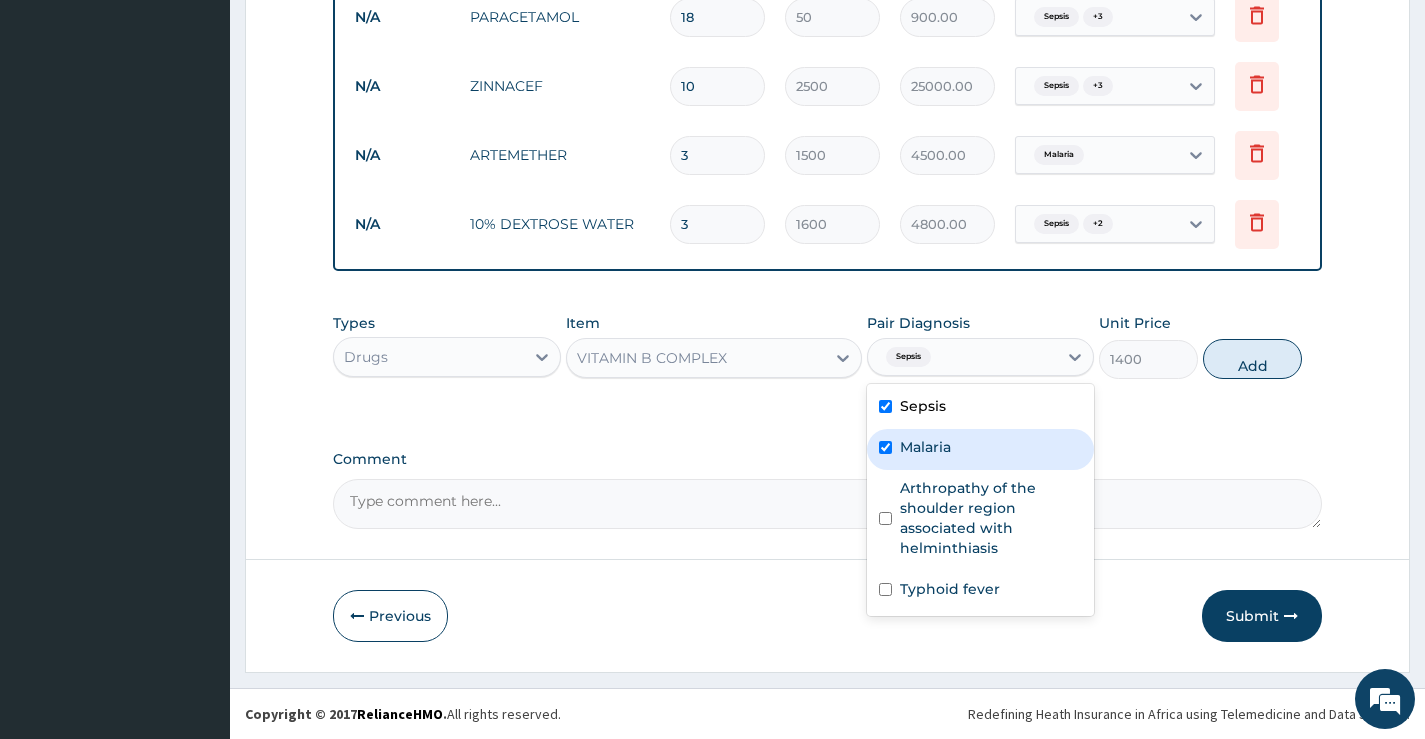 checkbox on "true" 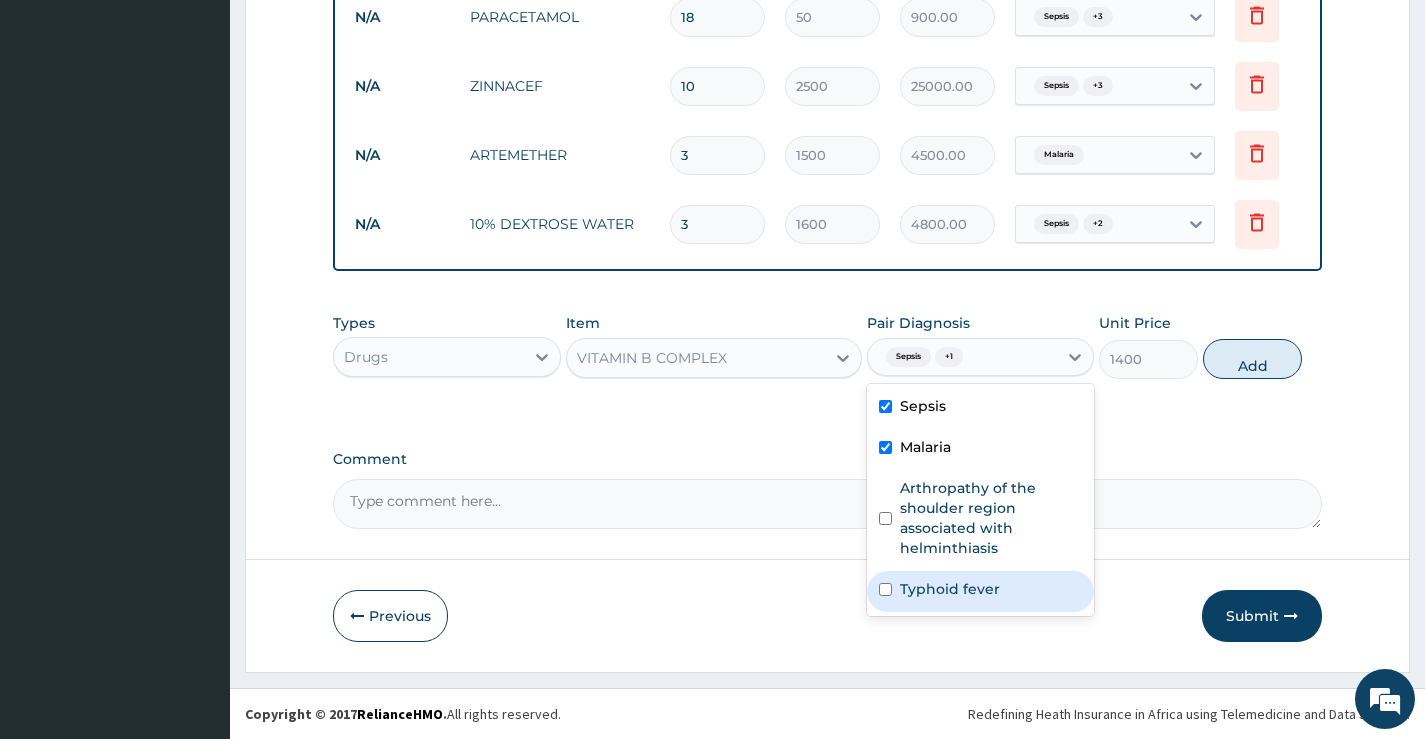click on "Typhoid fever" at bounding box center [950, 589] 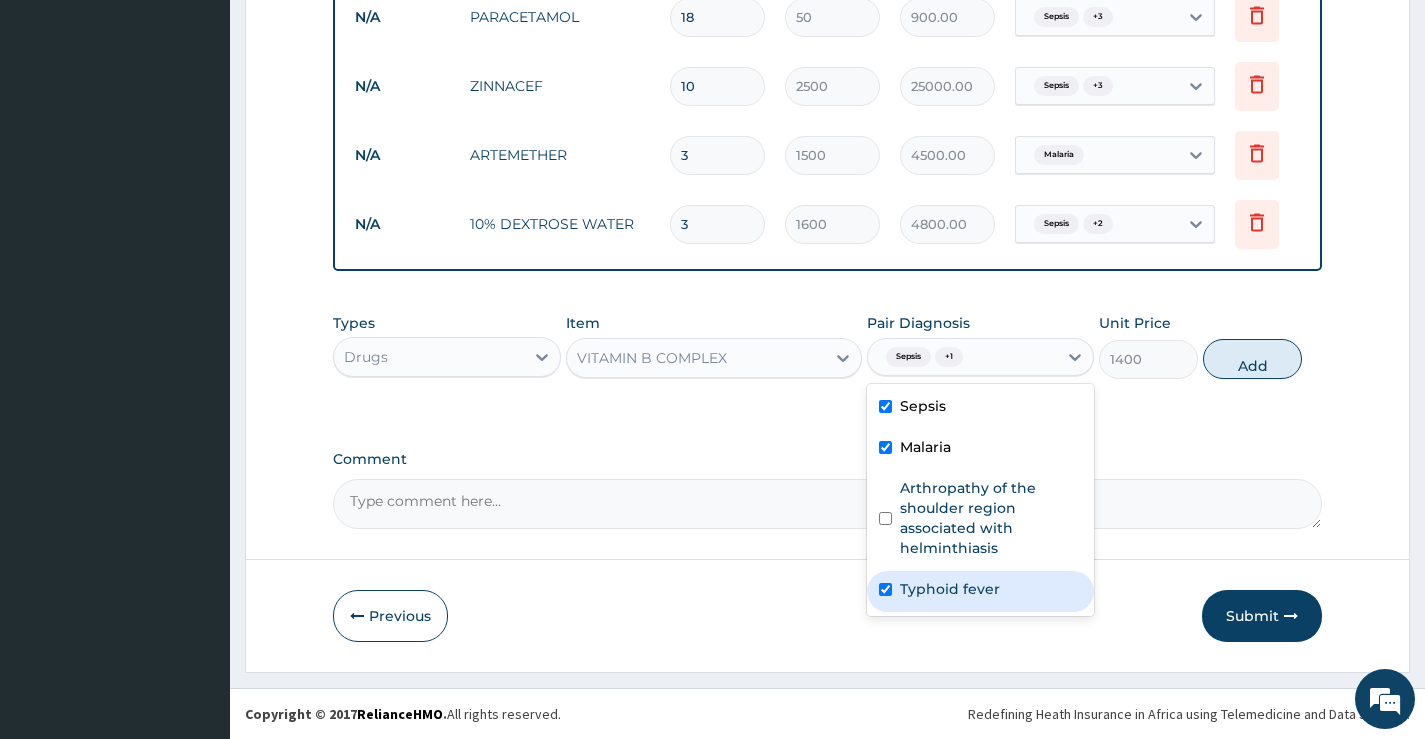 checkbox on "true" 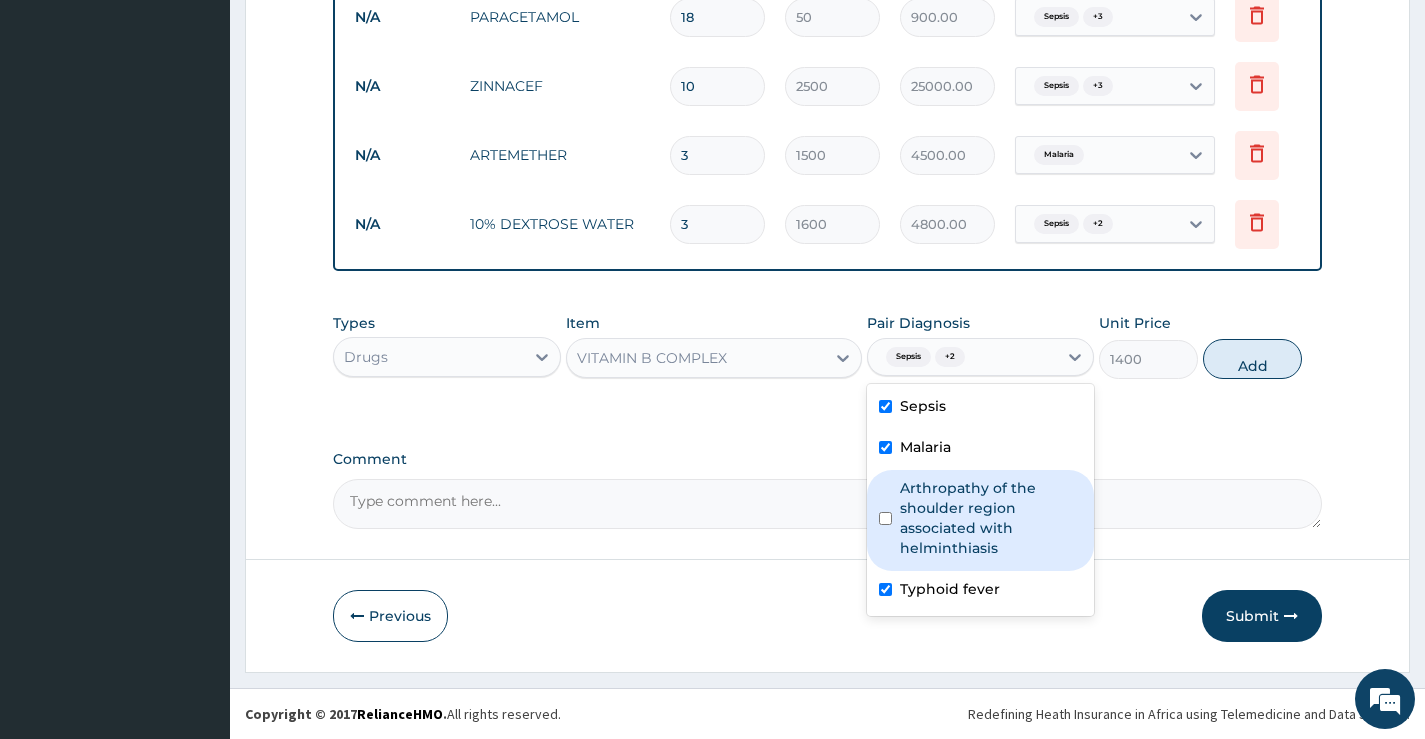 click on "Arthropathy of the shoulder region associated with helminthiasis" at bounding box center (991, 518) 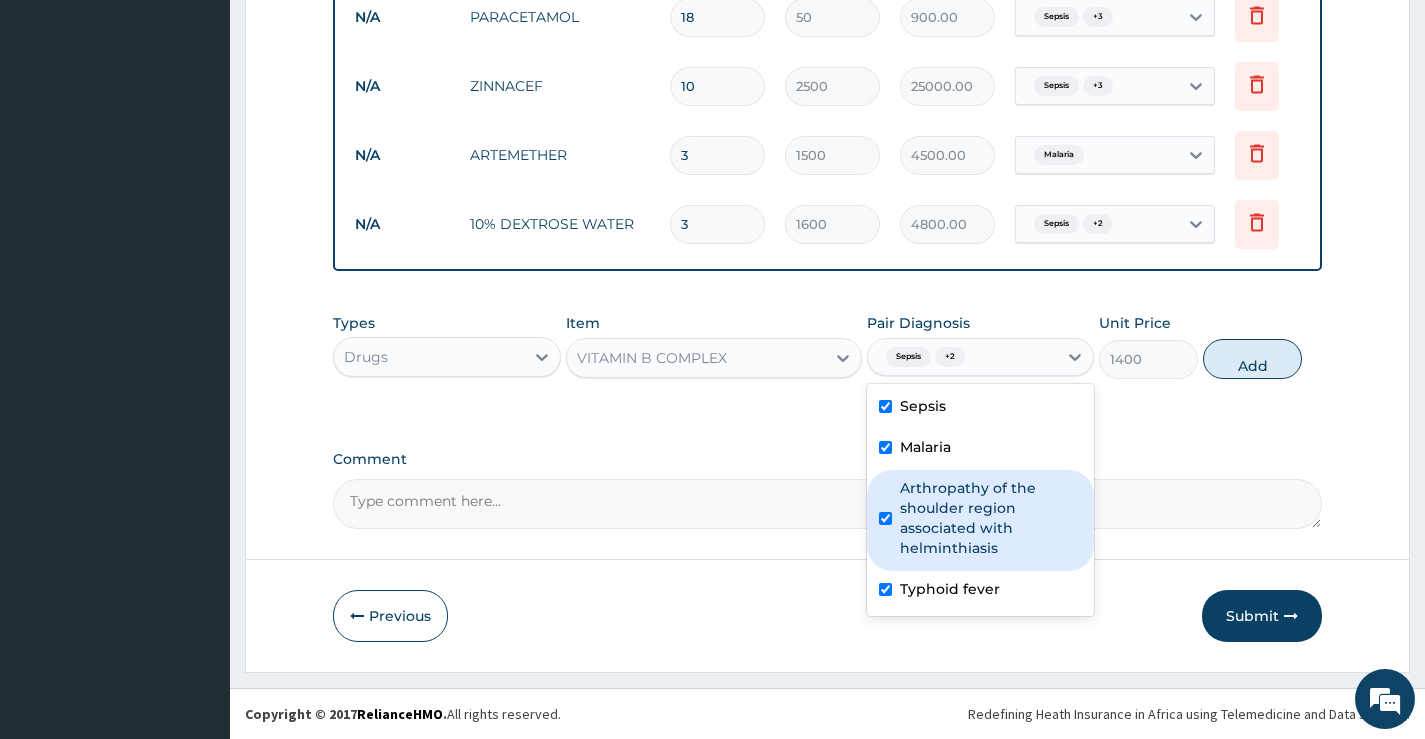 checkbox on "true" 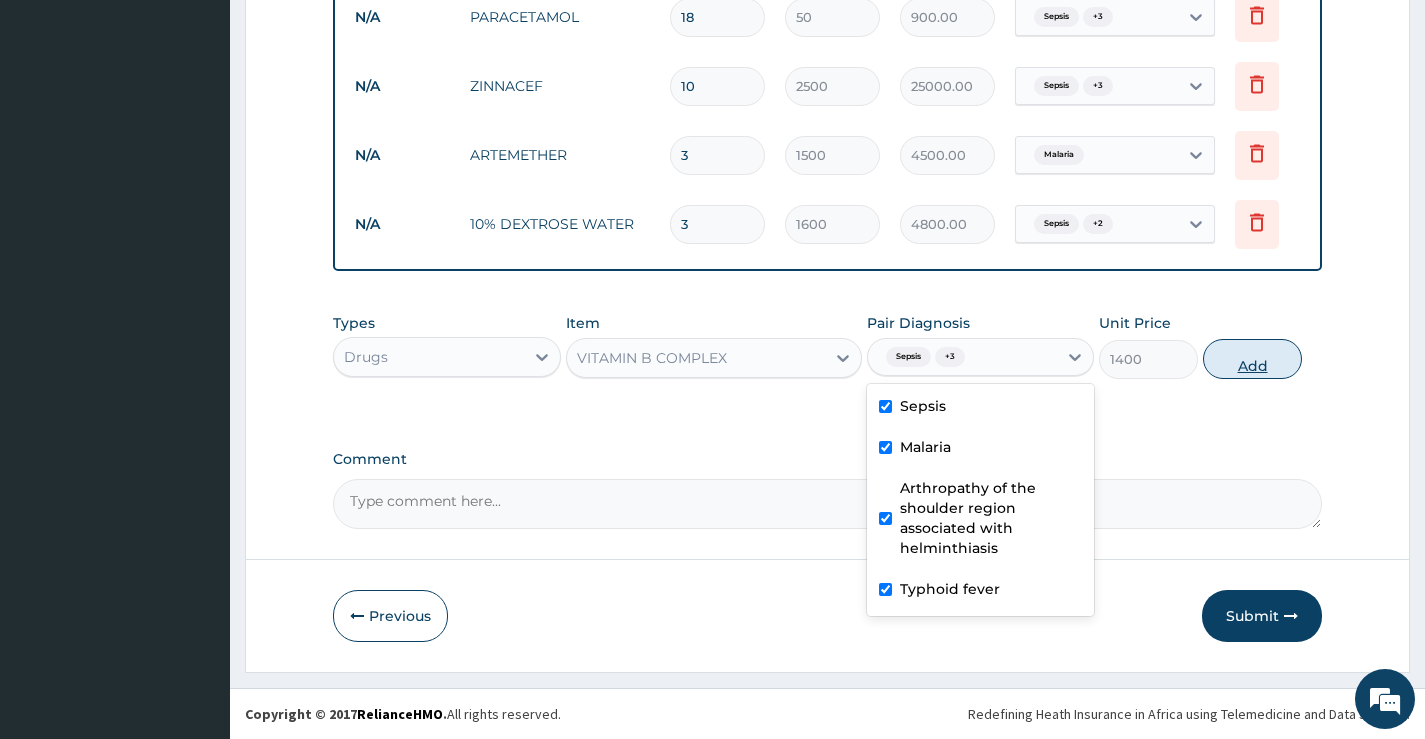 click on "Add" at bounding box center (1252, 359) 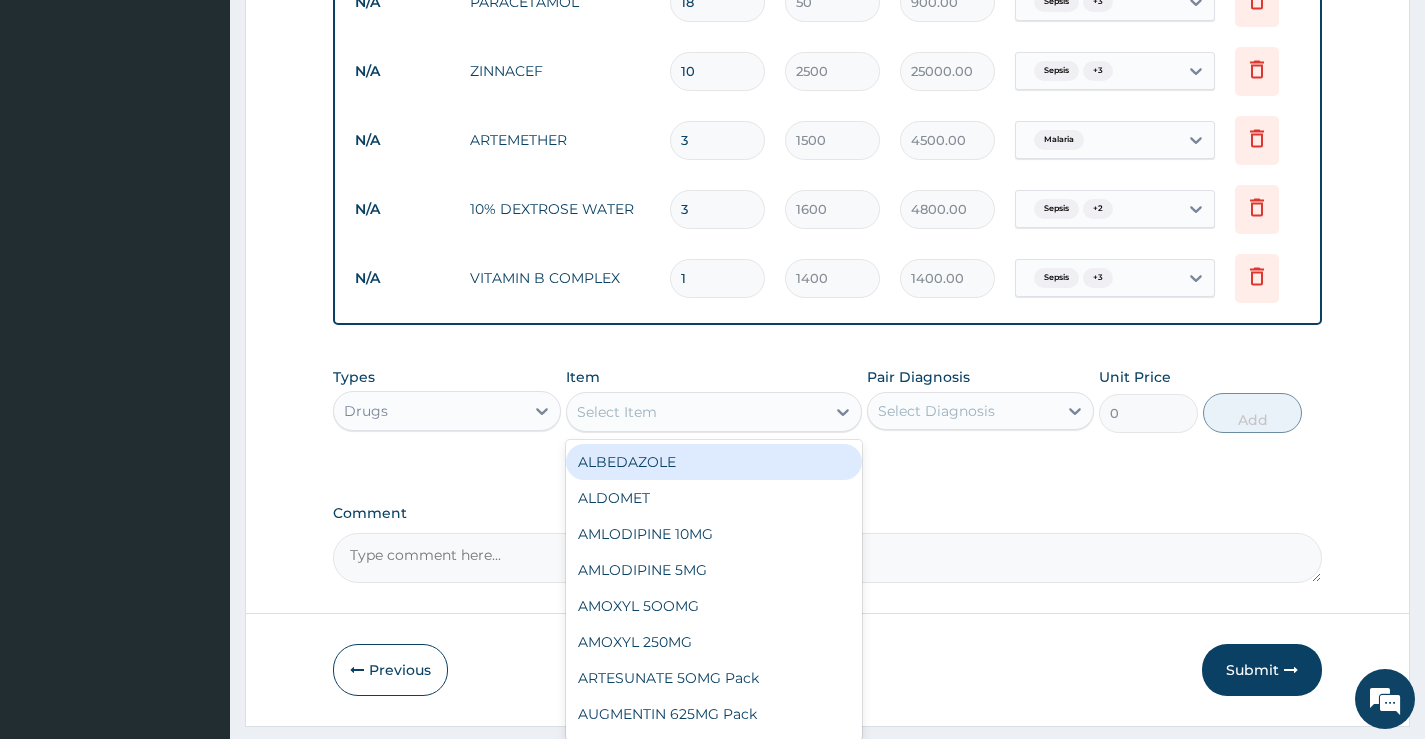 click on "Select Item" at bounding box center [696, 412] 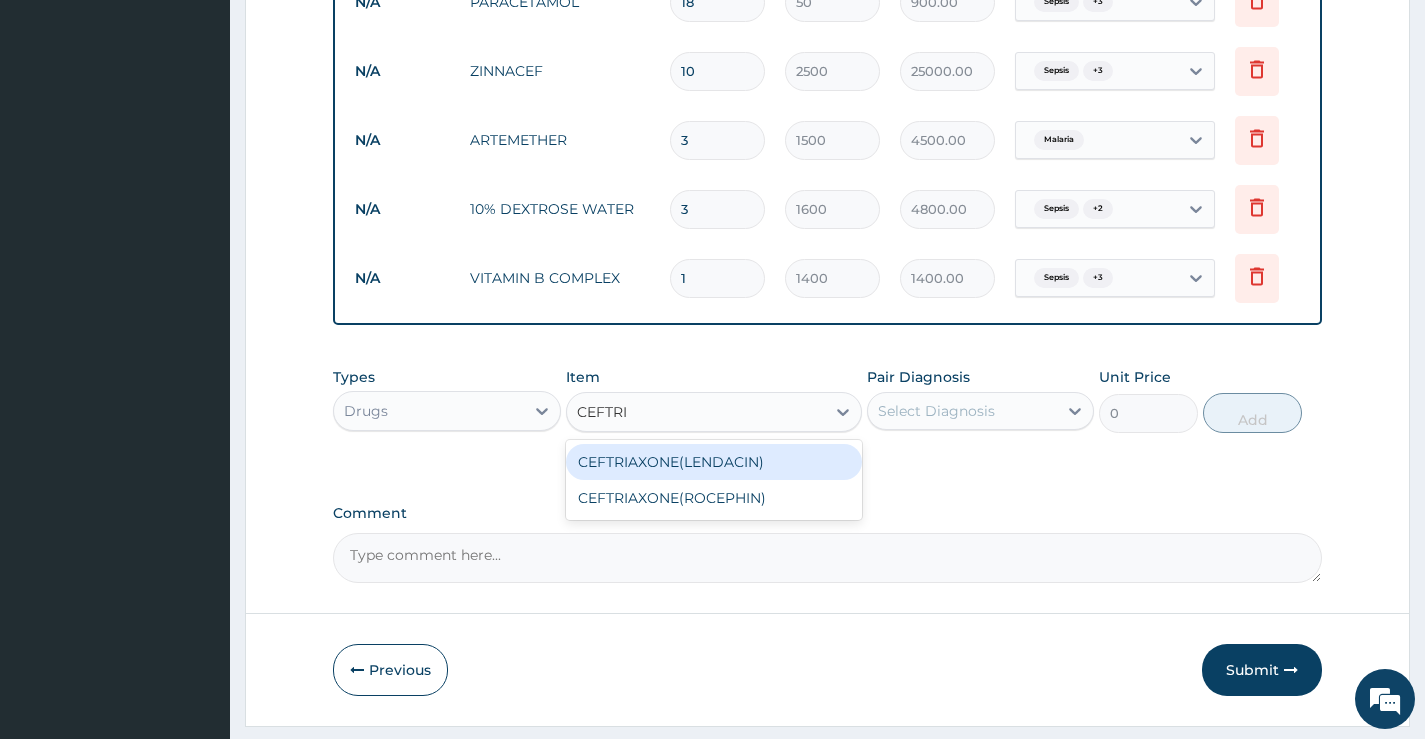 type on "CEFTRIA" 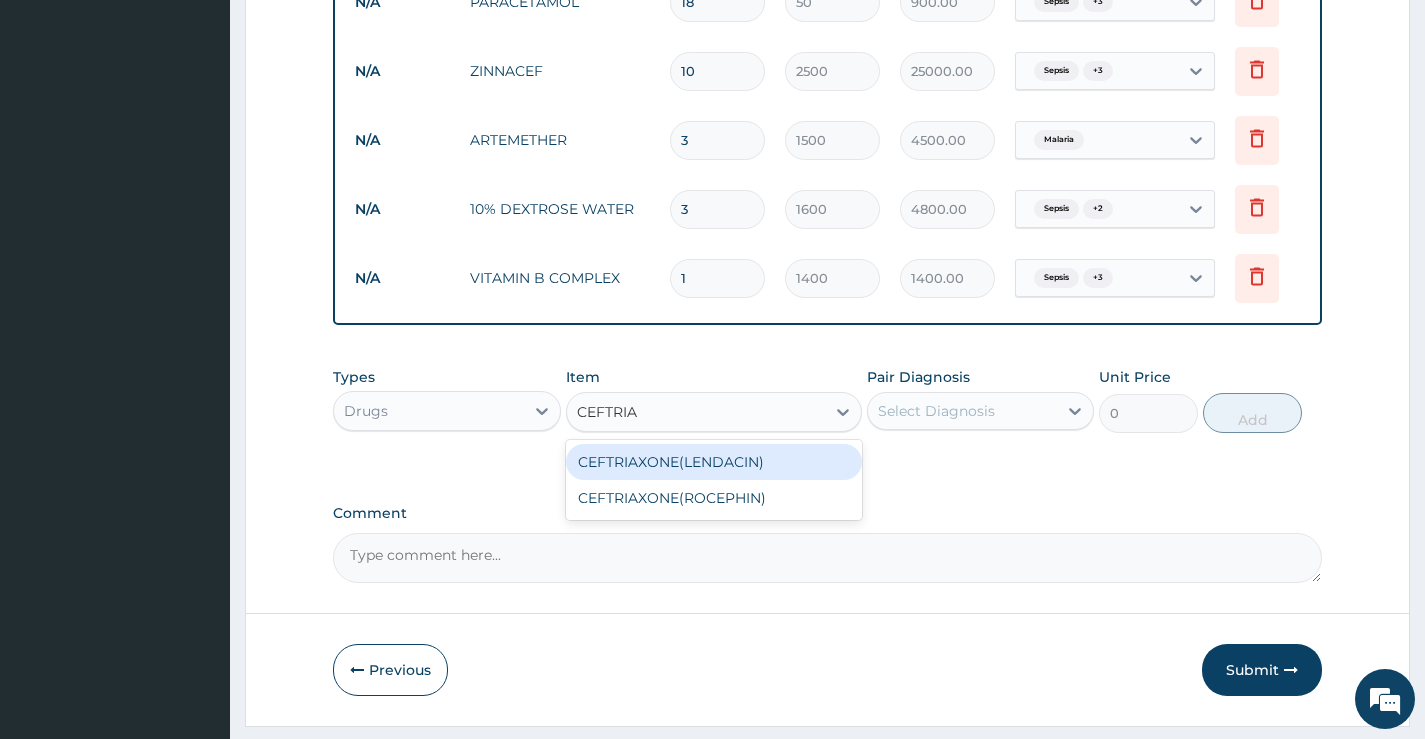 click on "CEFTRIAXONE(LENDACIN)" at bounding box center (714, 462) 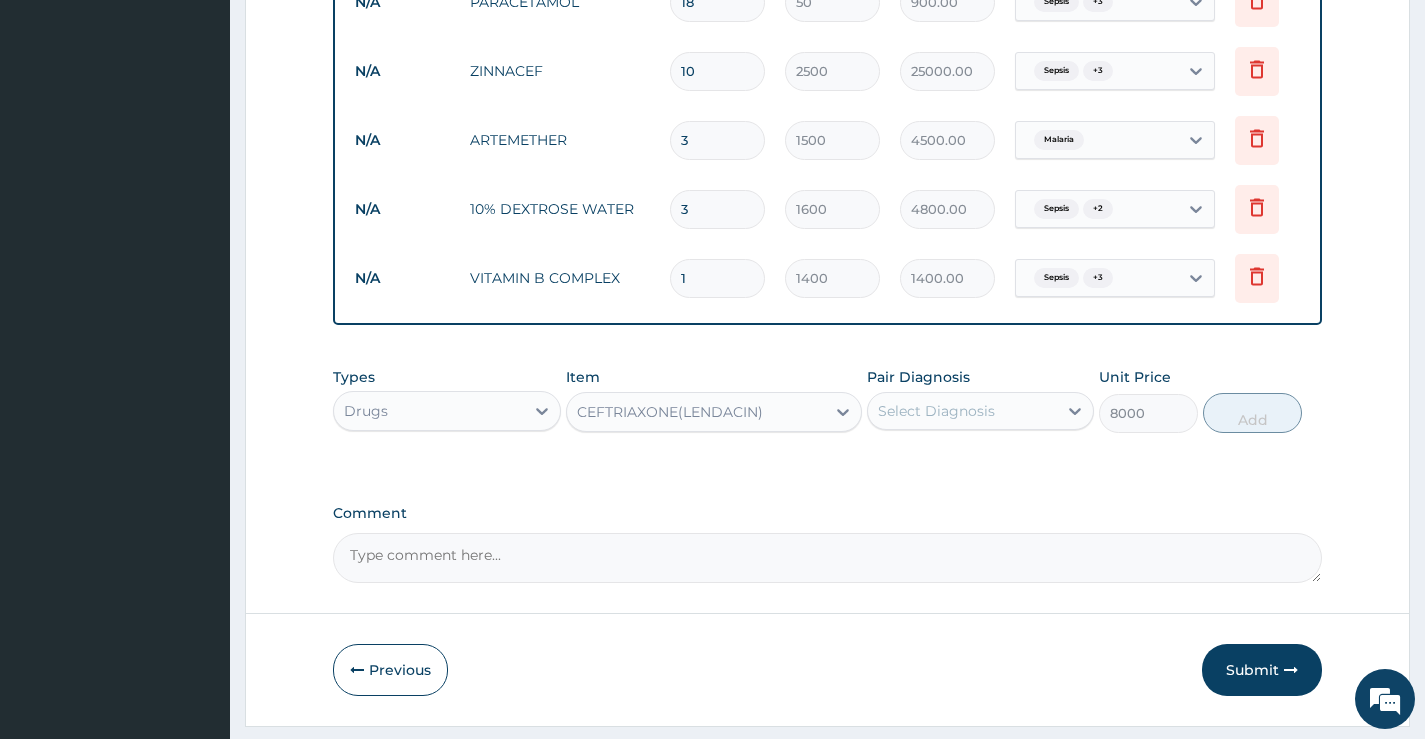 click on "Select Diagnosis" at bounding box center (936, 411) 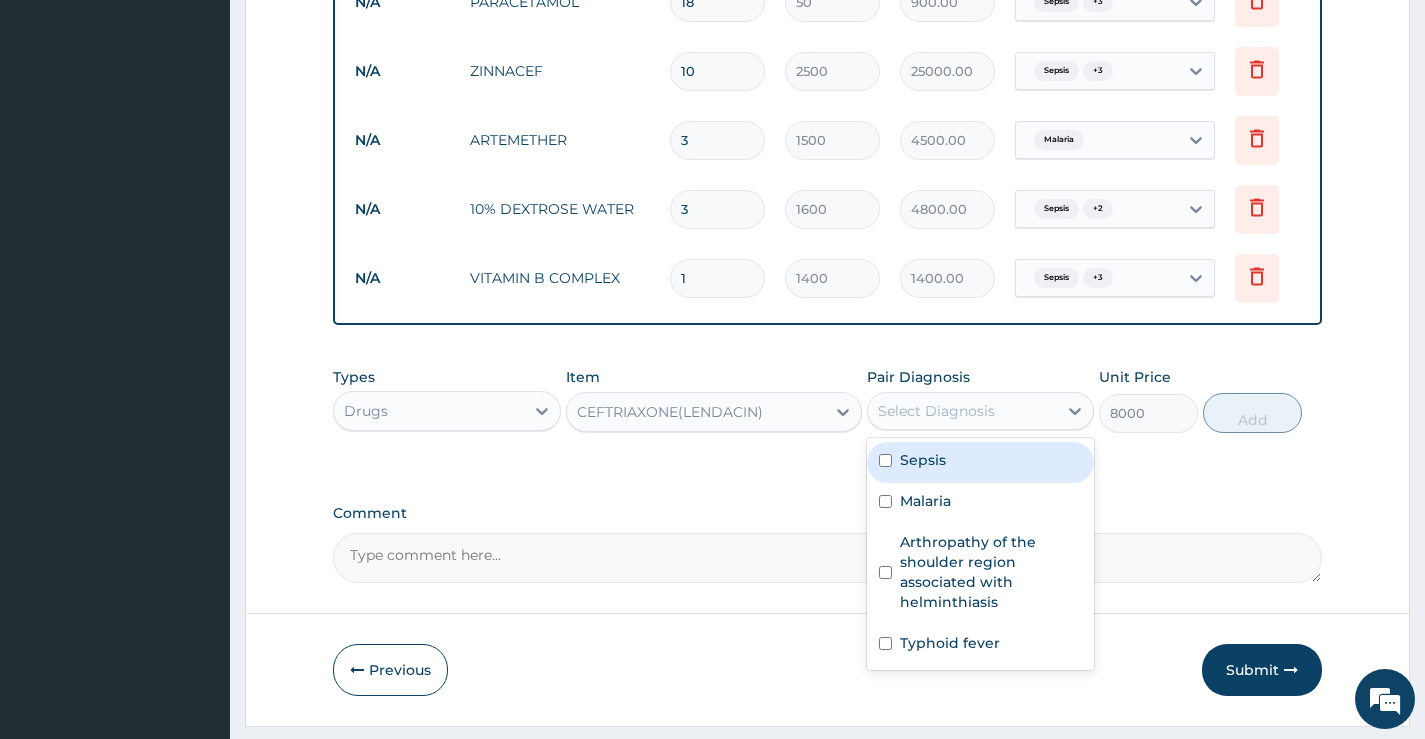 click on "Sepsis" at bounding box center (923, 460) 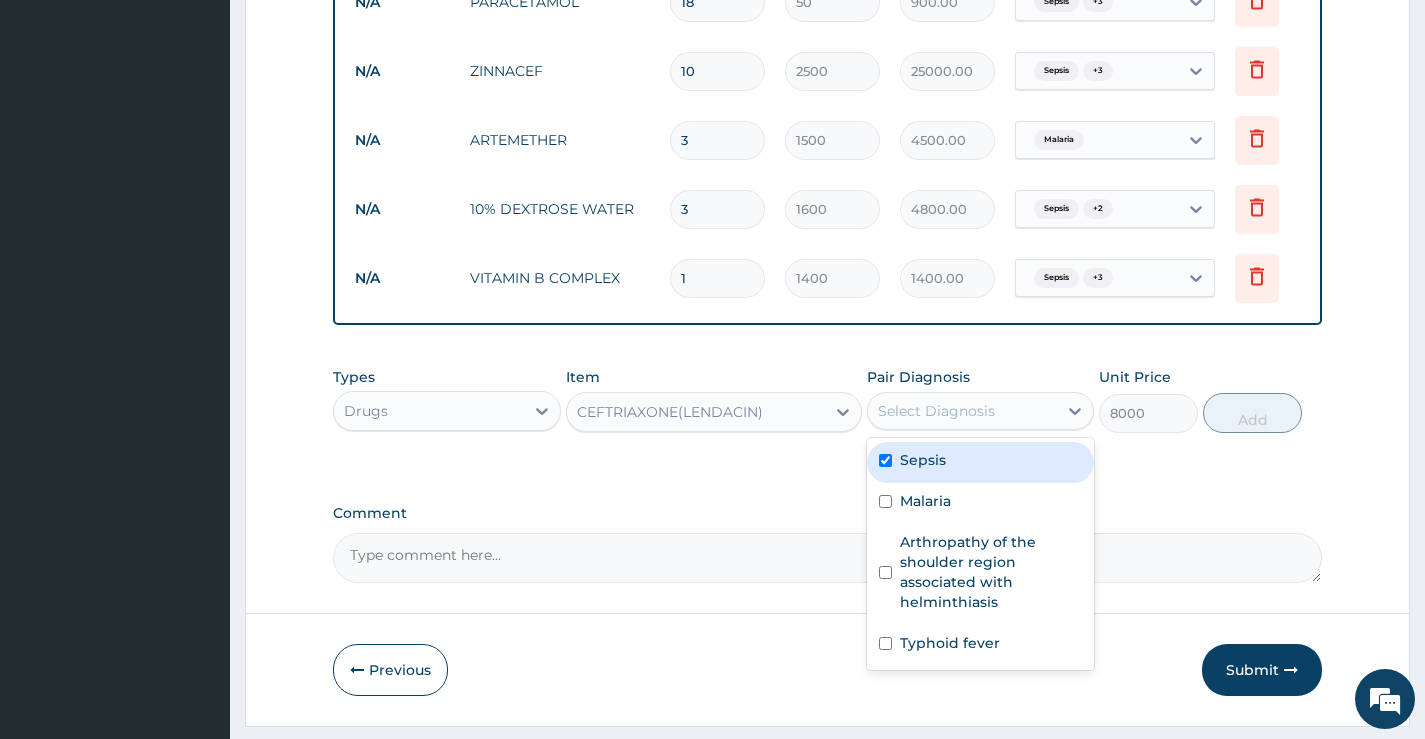 checkbox on "true" 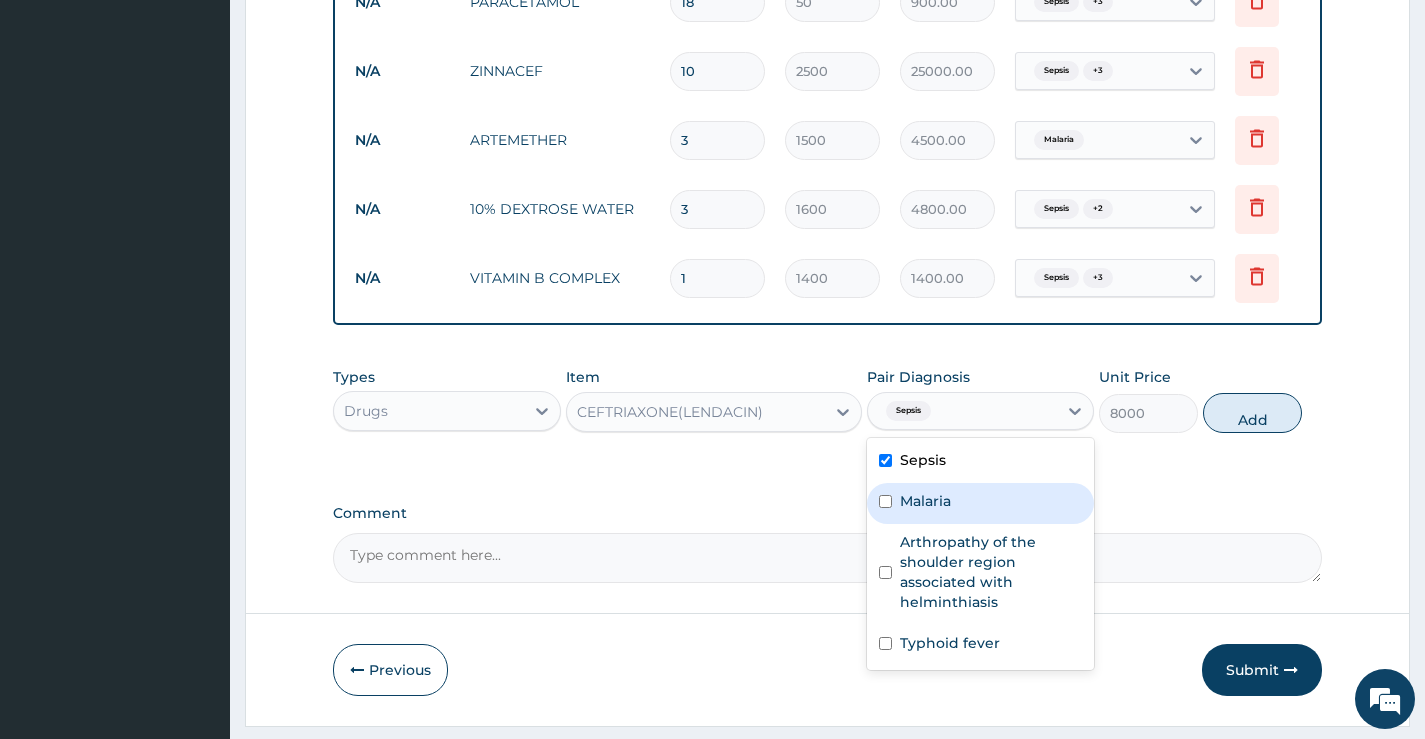 click on "Malaria" at bounding box center [925, 501] 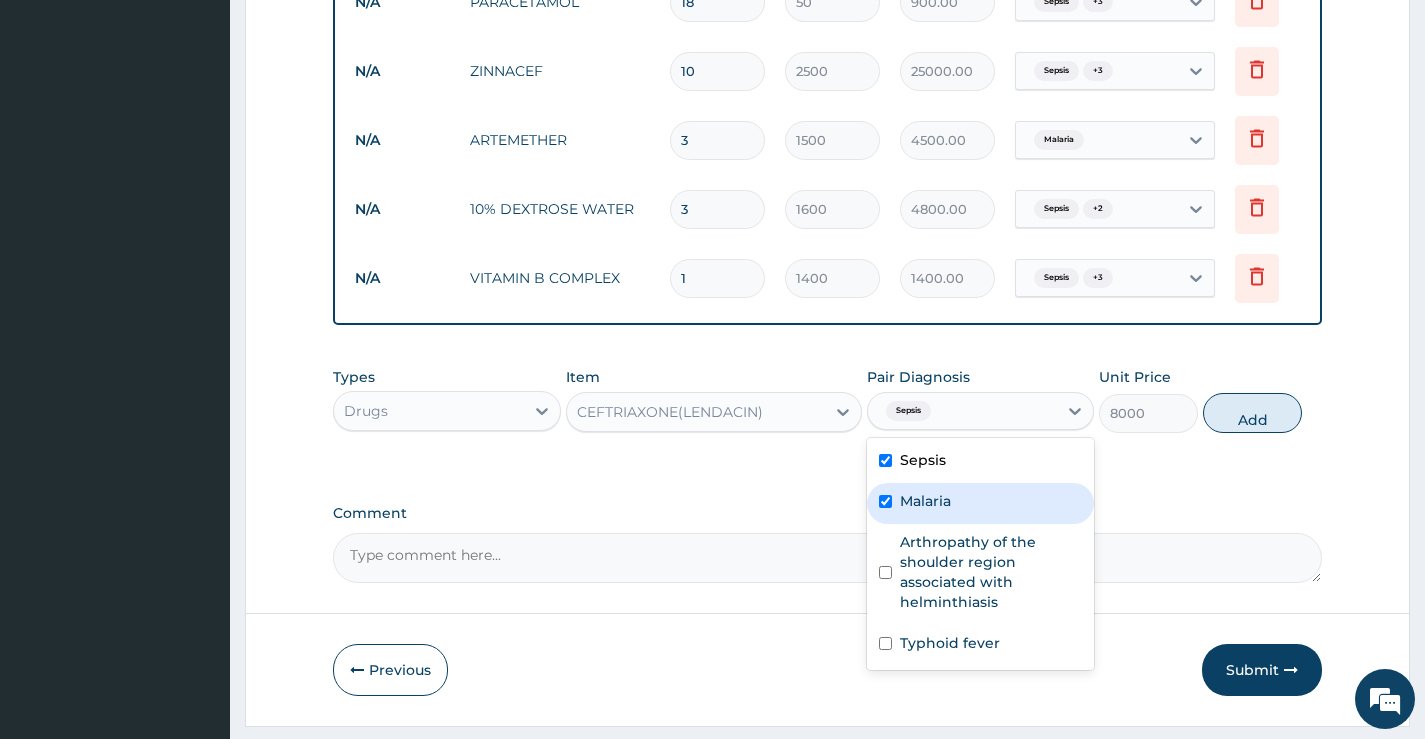 checkbox on "true" 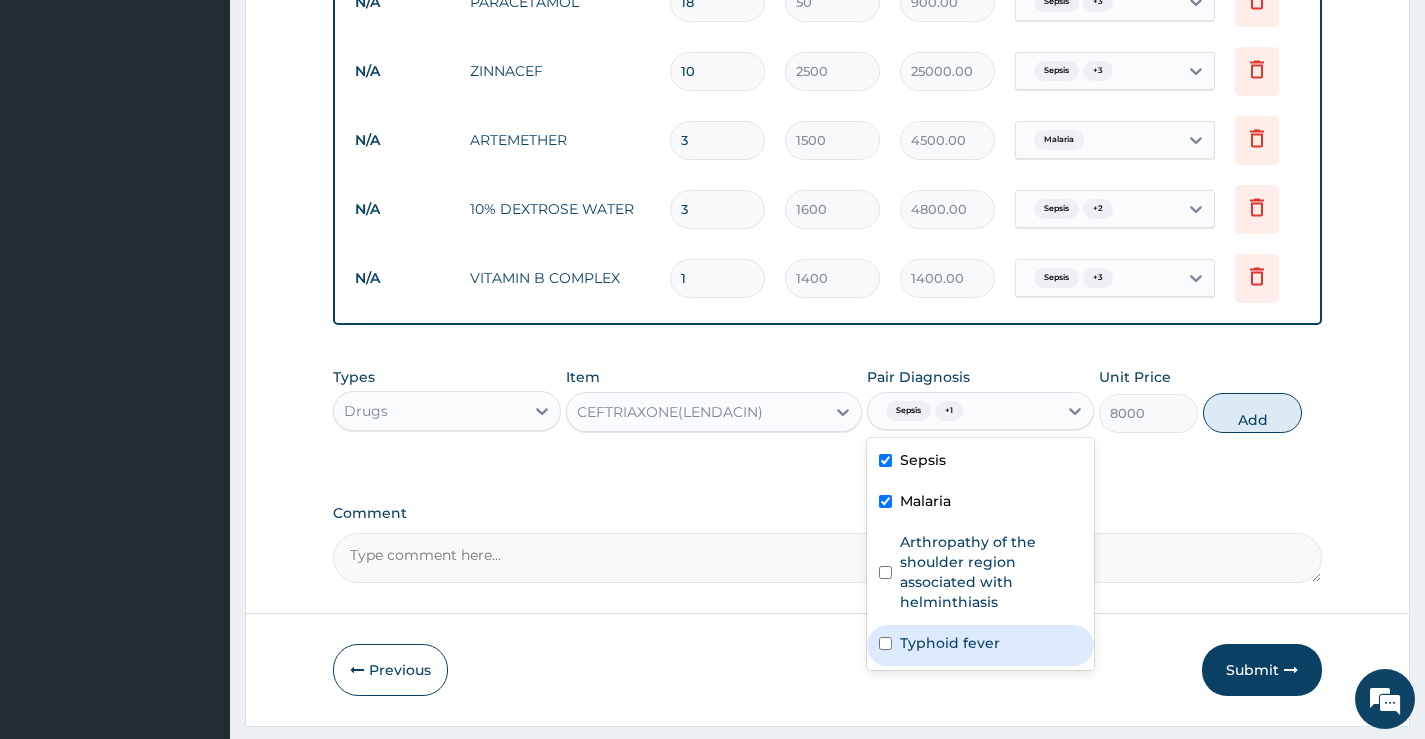 click on "Typhoid fever" at bounding box center (950, 643) 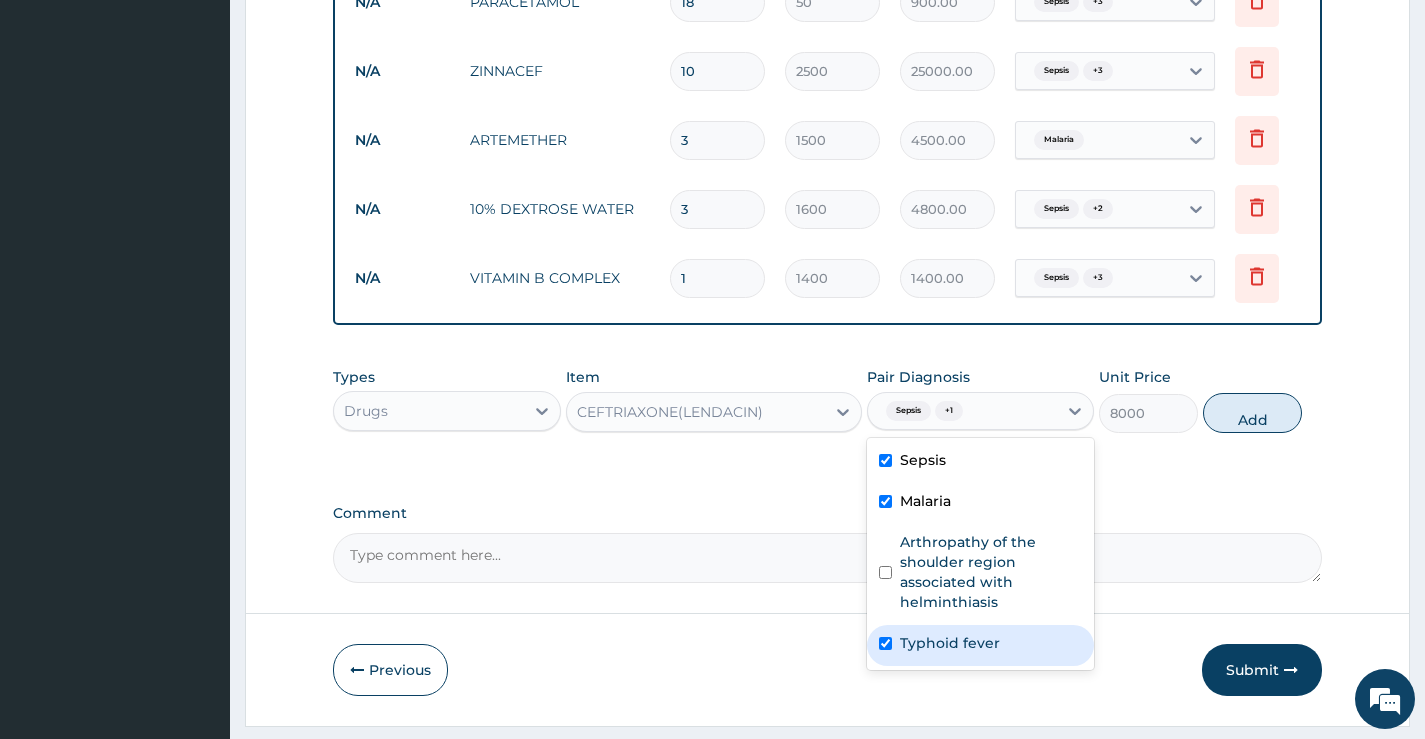 checkbox on "true" 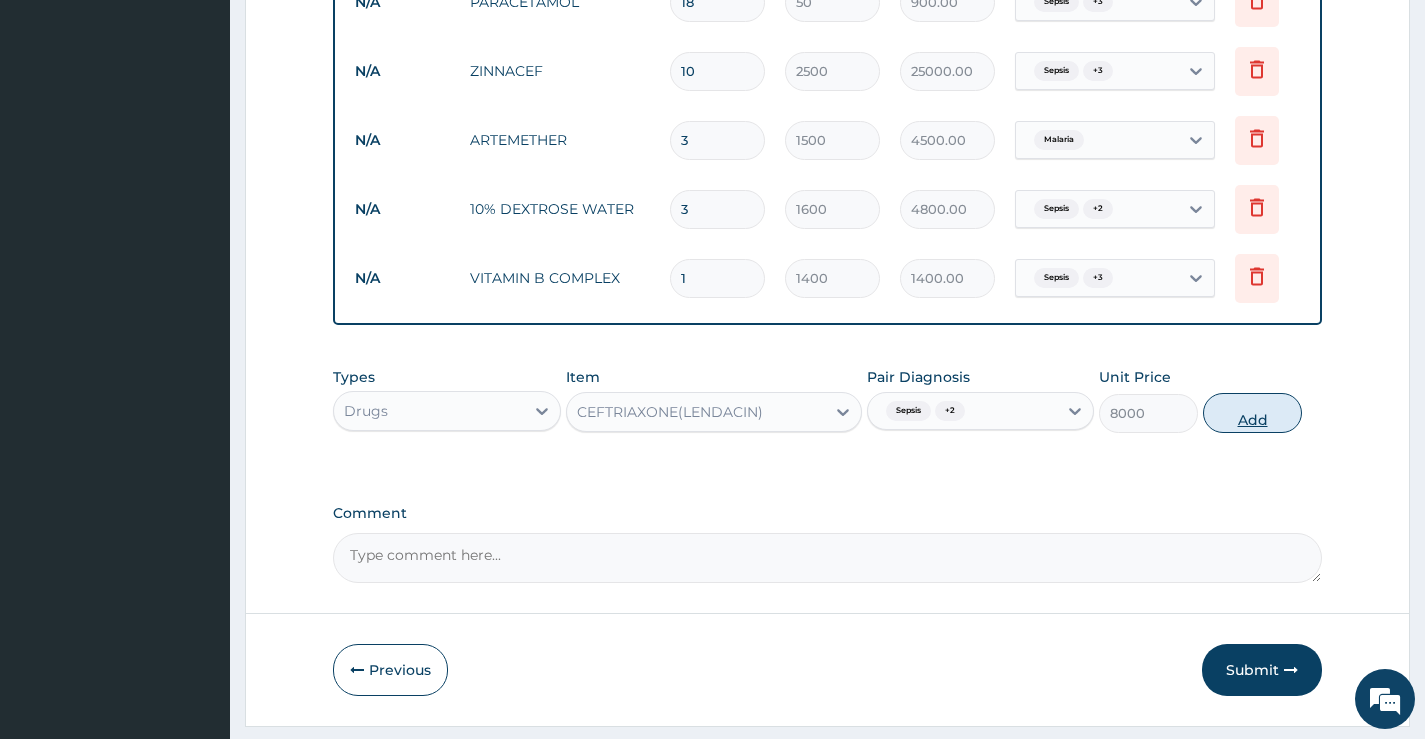 click on "Add" at bounding box center [1252, 413] 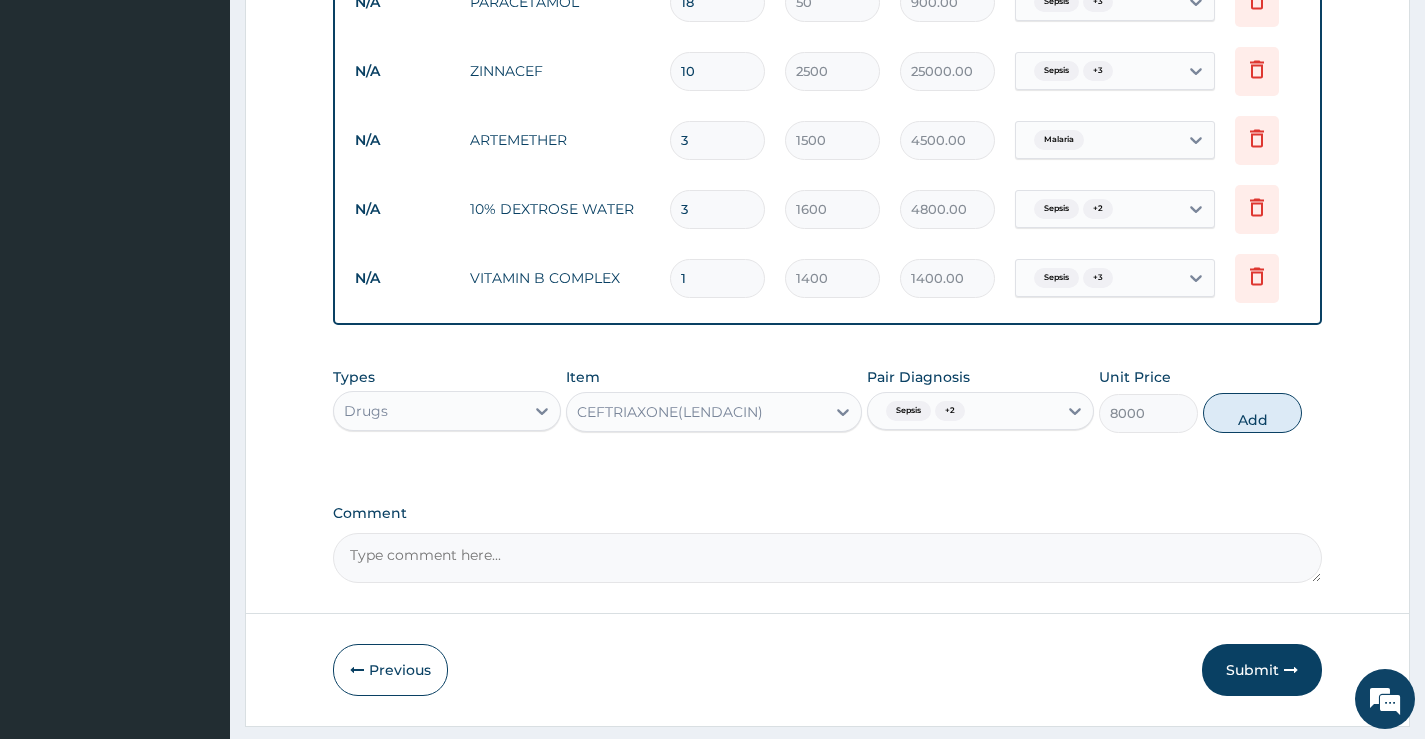 type on "0" 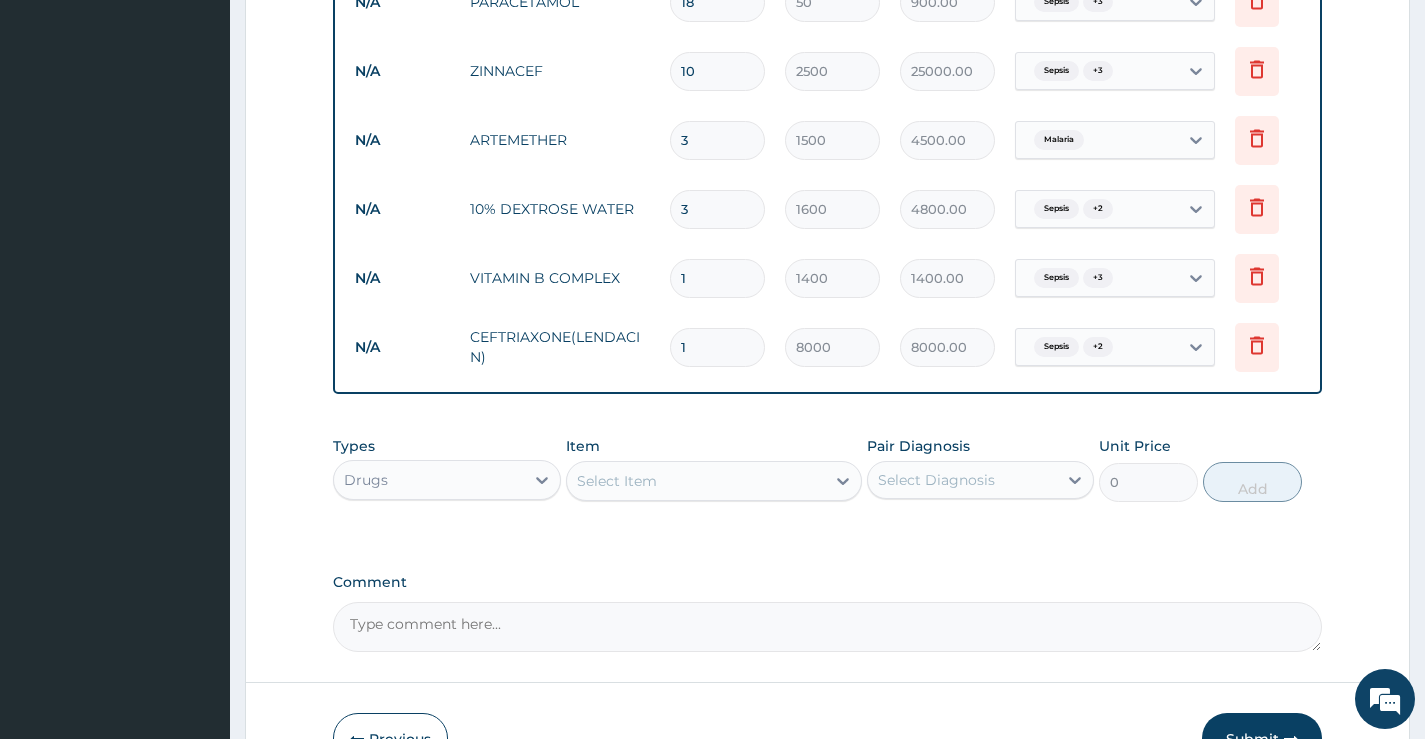 type 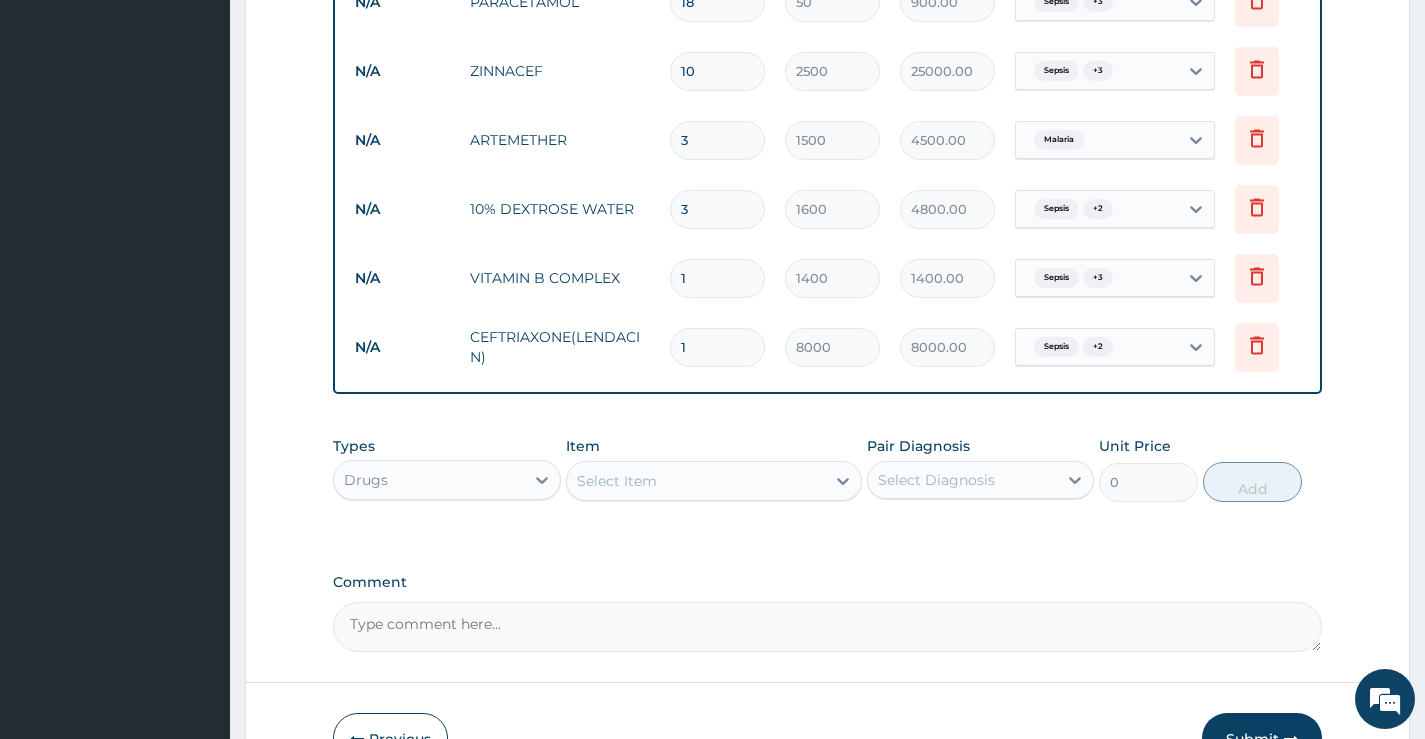 type on "0.00" 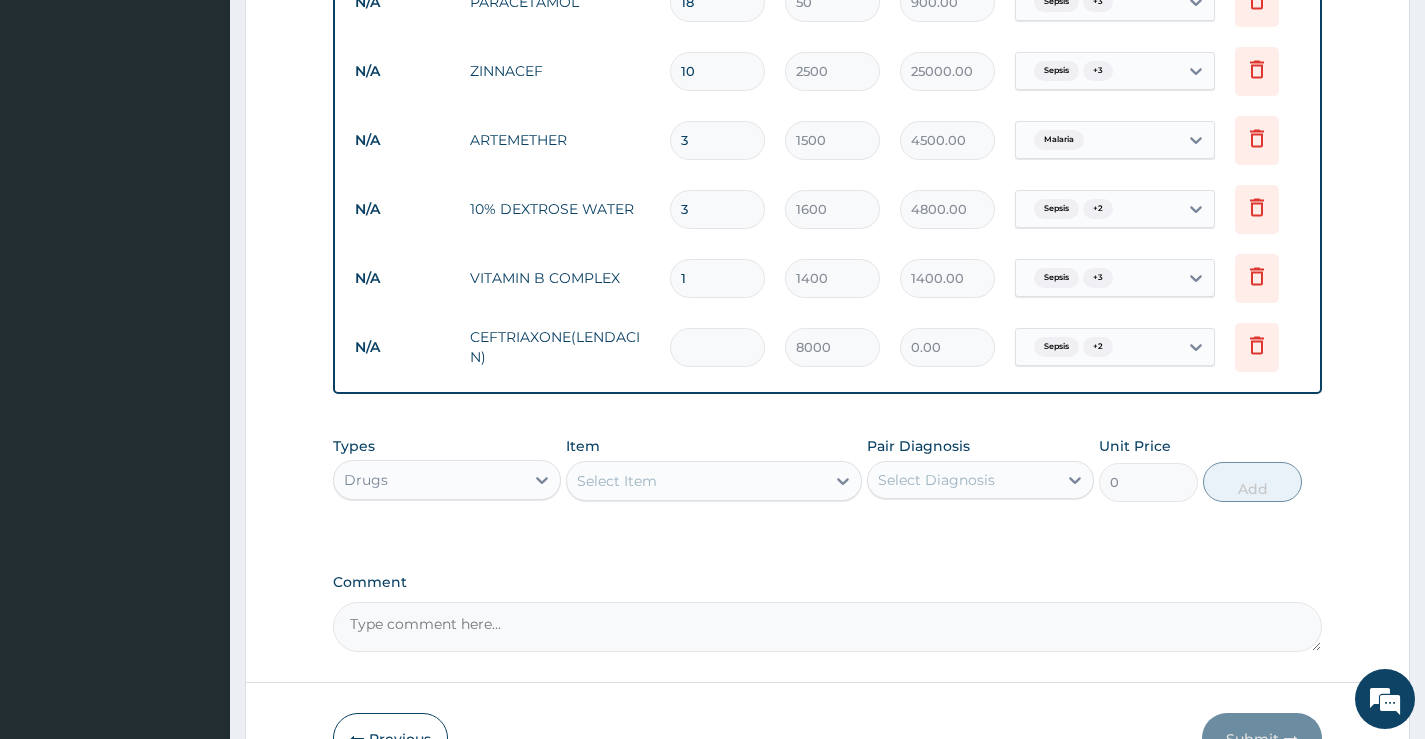 type on "2" 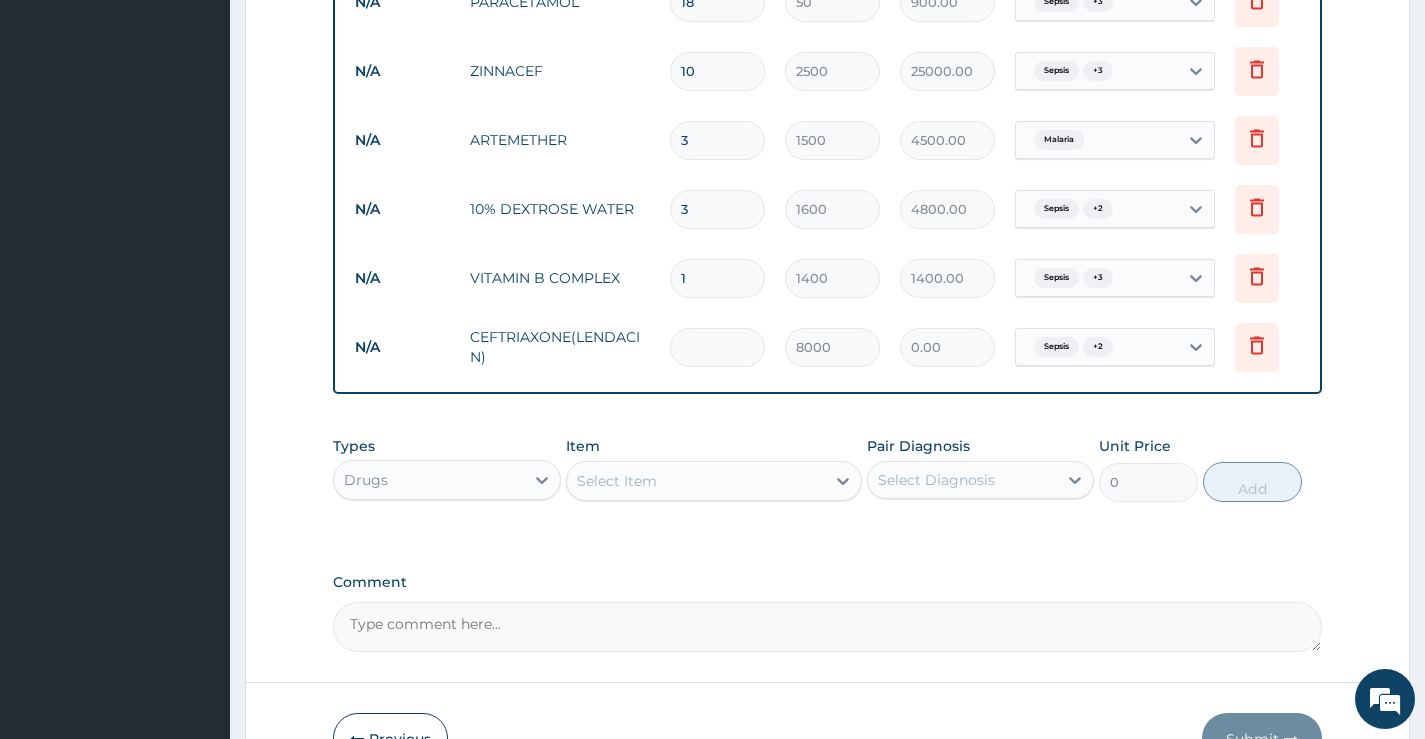 type on "16000.00" 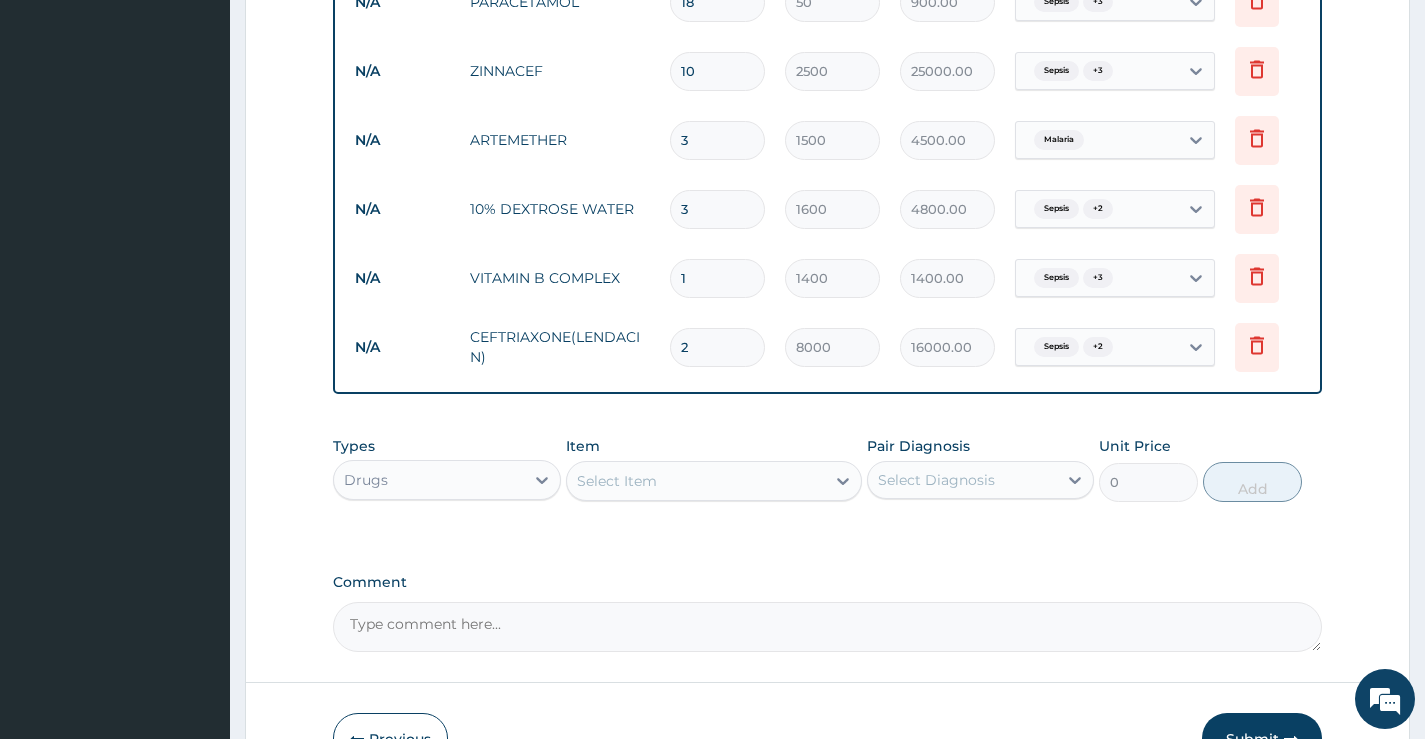 type on "2" 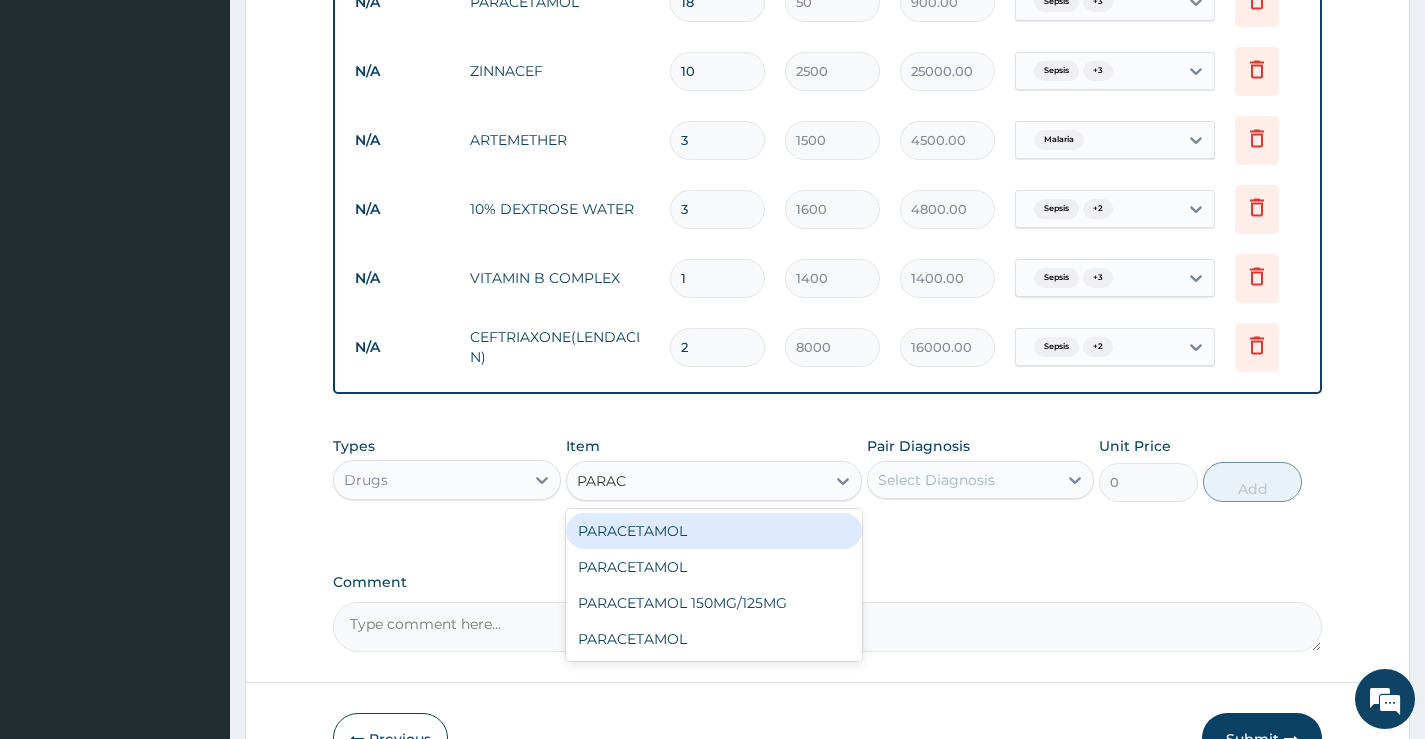 type on "PARACE" 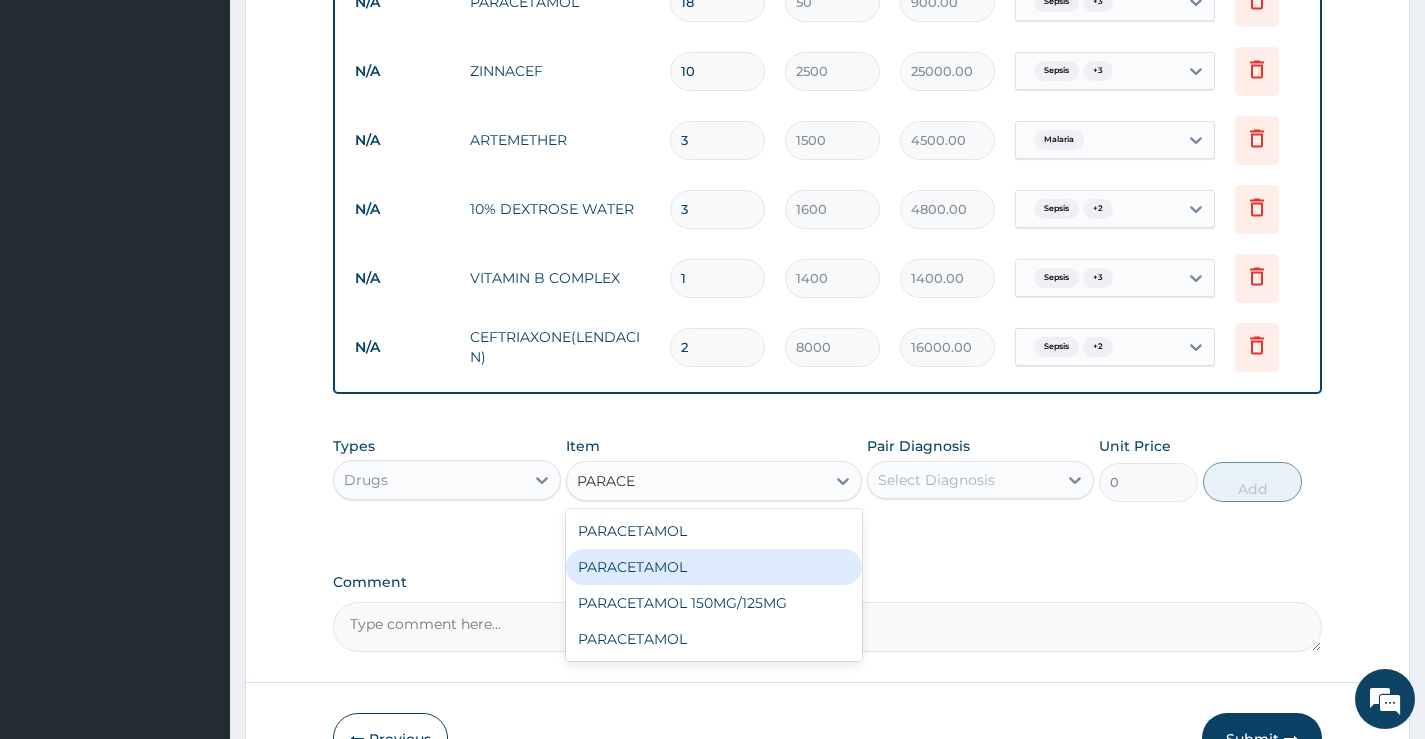 click on "PARACETAMOL" at bounding box center [714, 567] 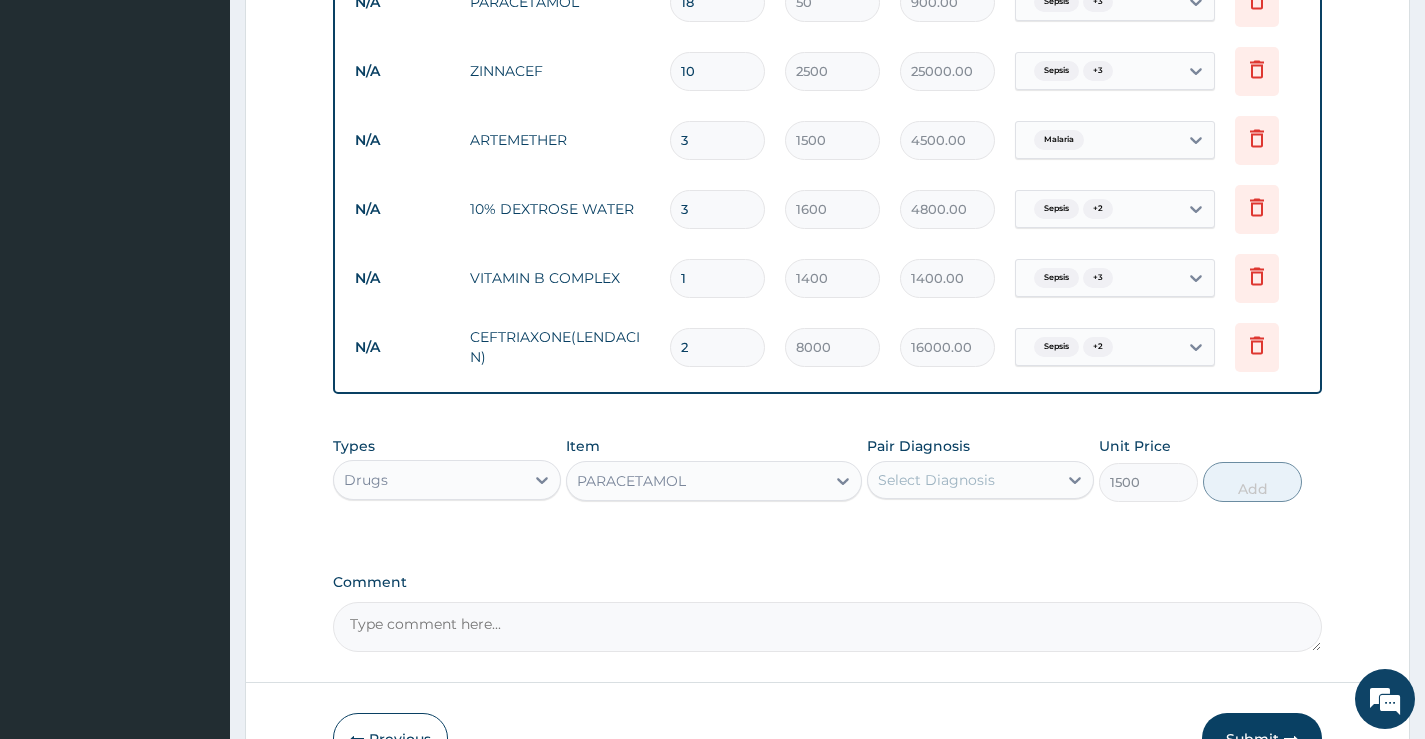click on "Select Diagnosis" at bounding box center [936, 480] 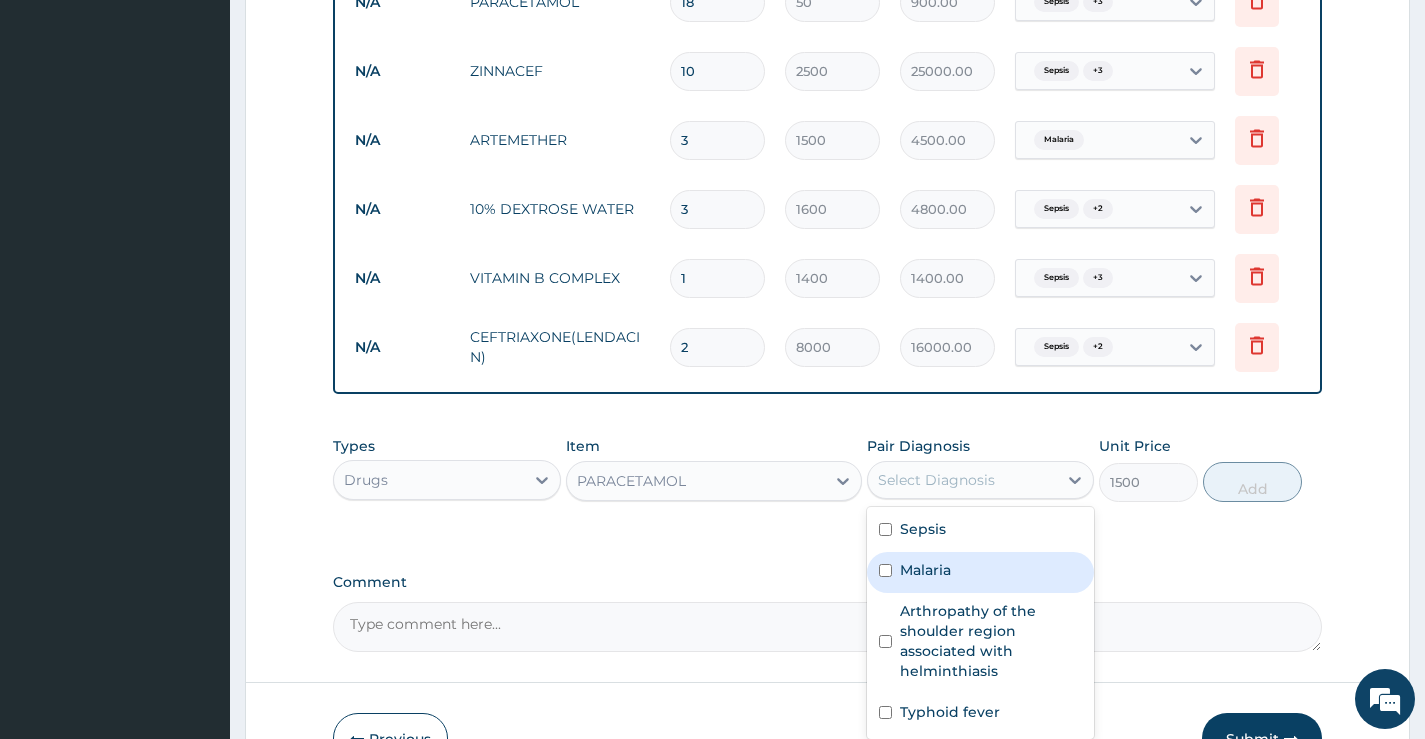 click on "Malaria" at bounding box center (925, 570) 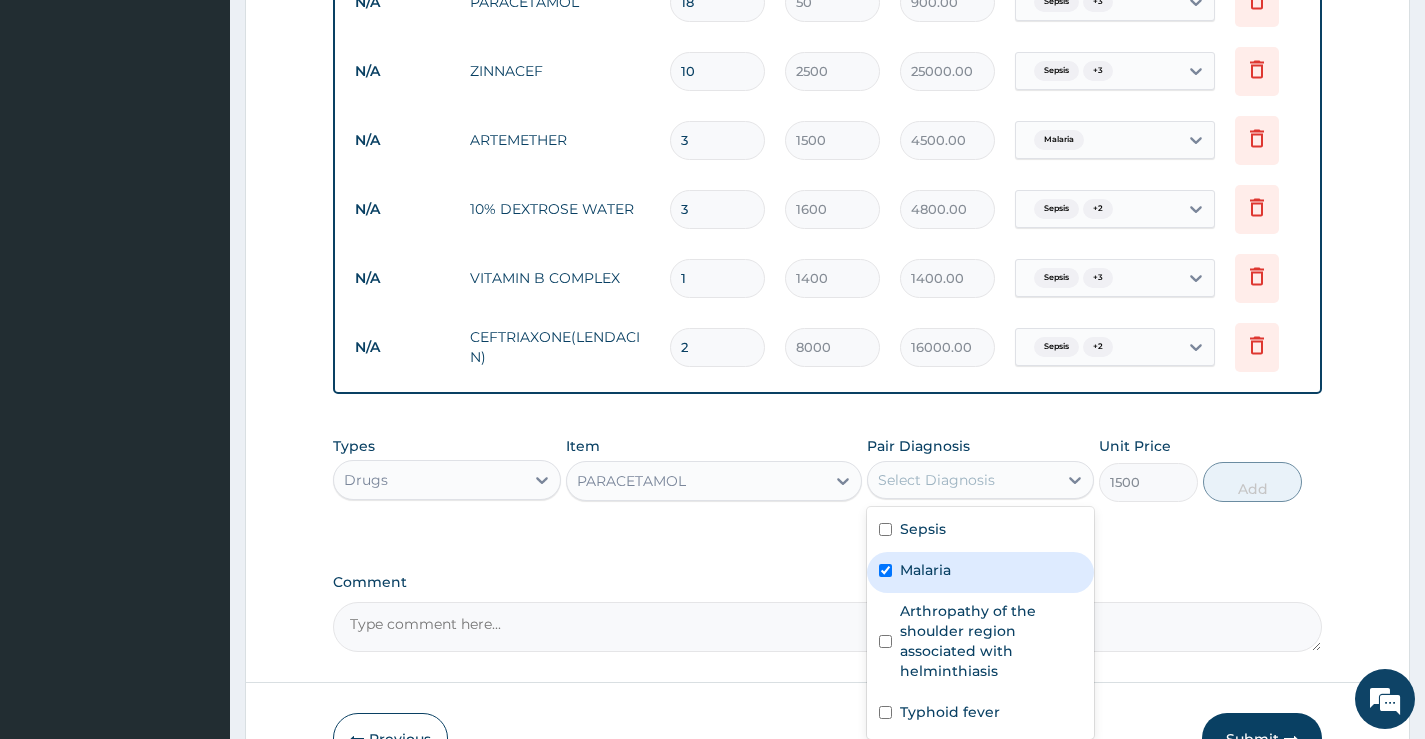 checkbox on "true" 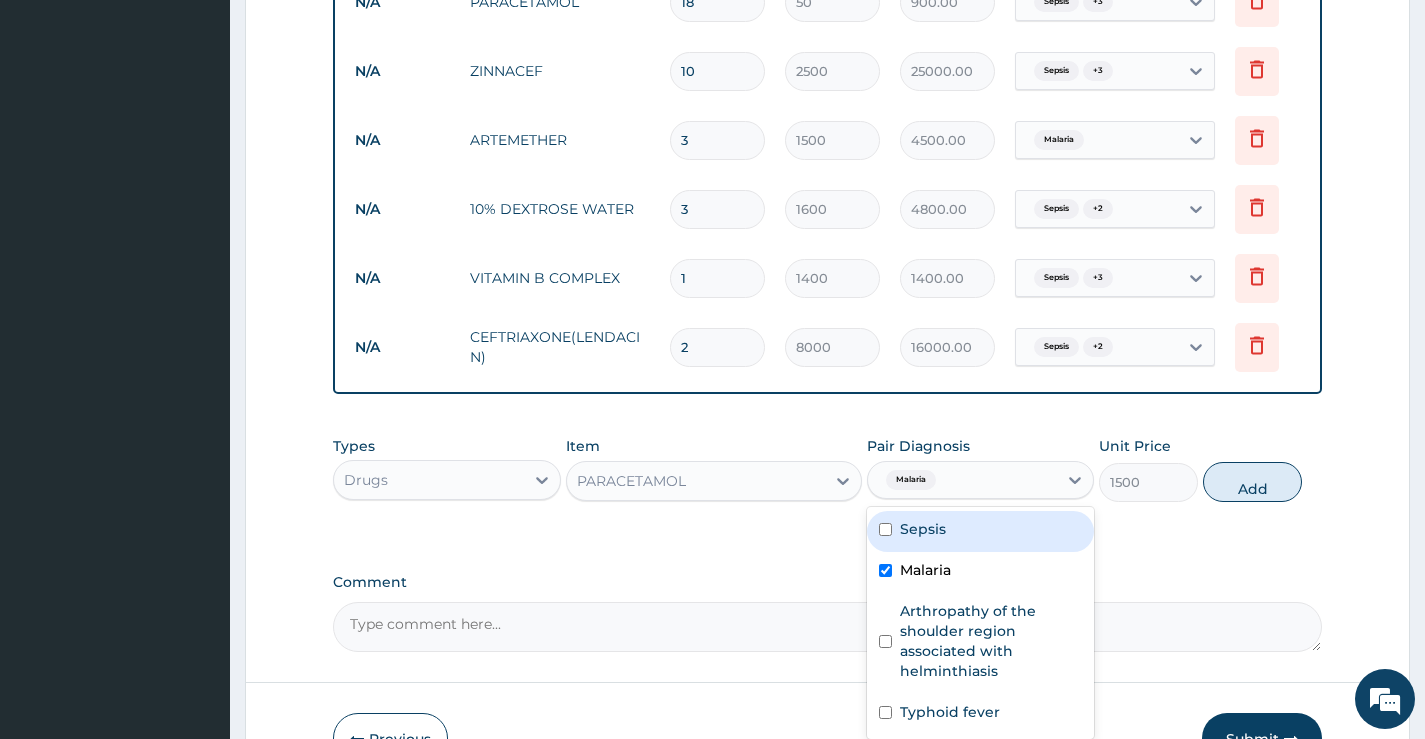 drag, startPoint x: 941, startPoint y: 547, endPoint x: 942, endPoint y: 568, distance: 21.023796 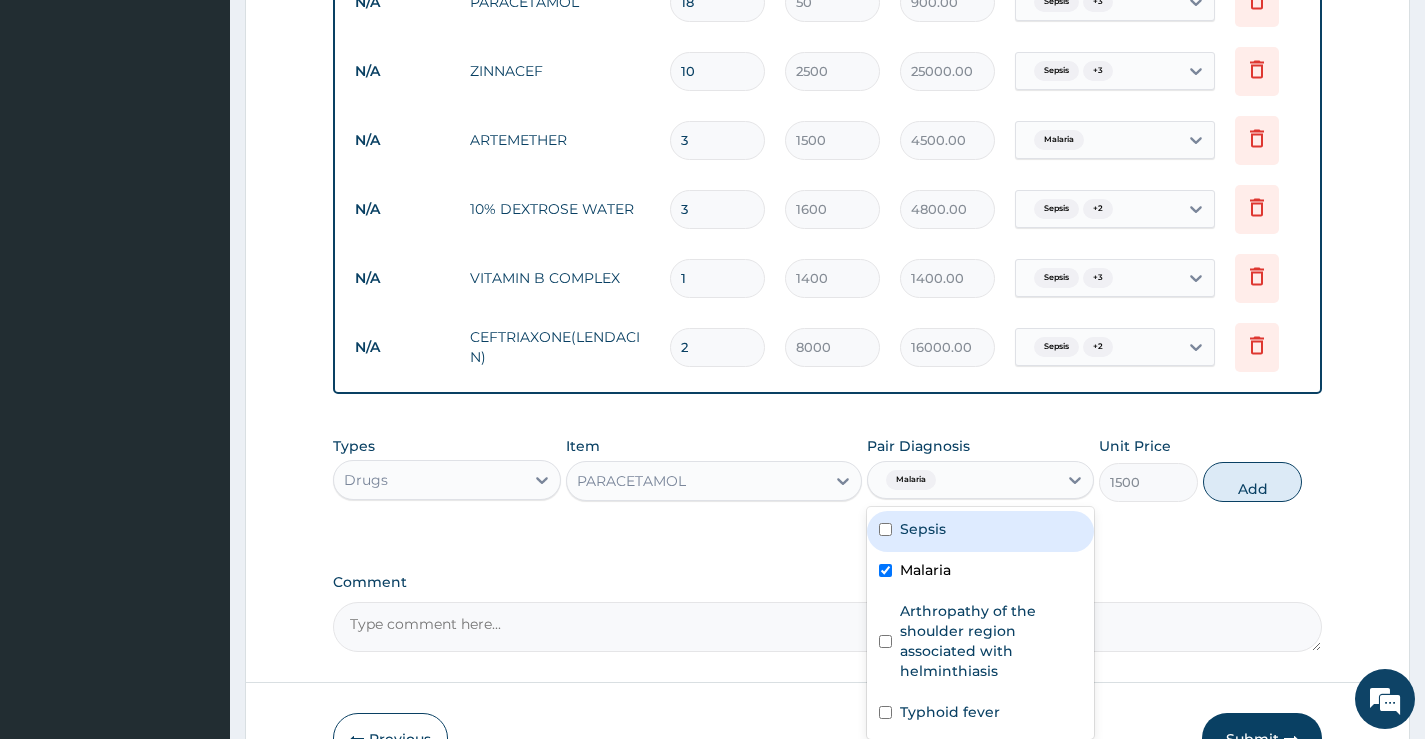 click on "Sepsis" at bounding box center [923, 529] 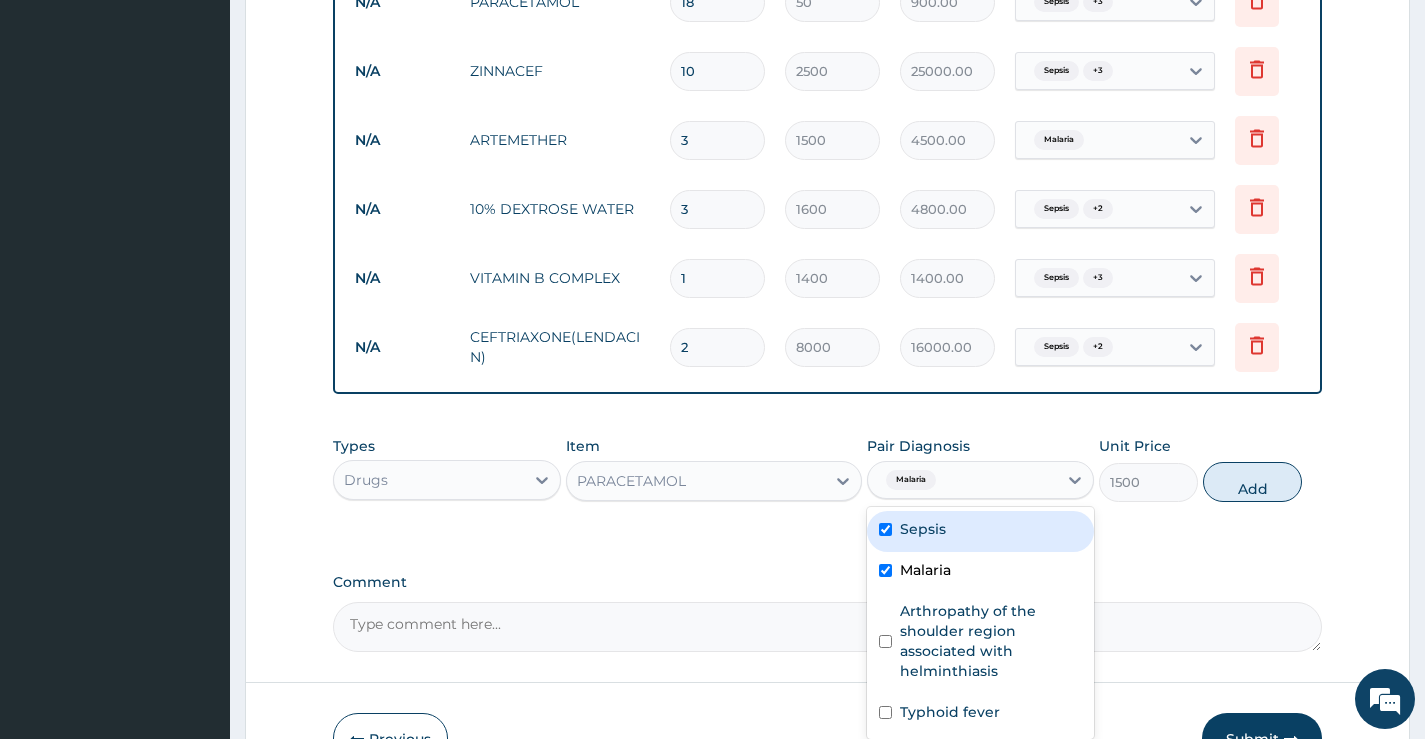 checkbox on "true" 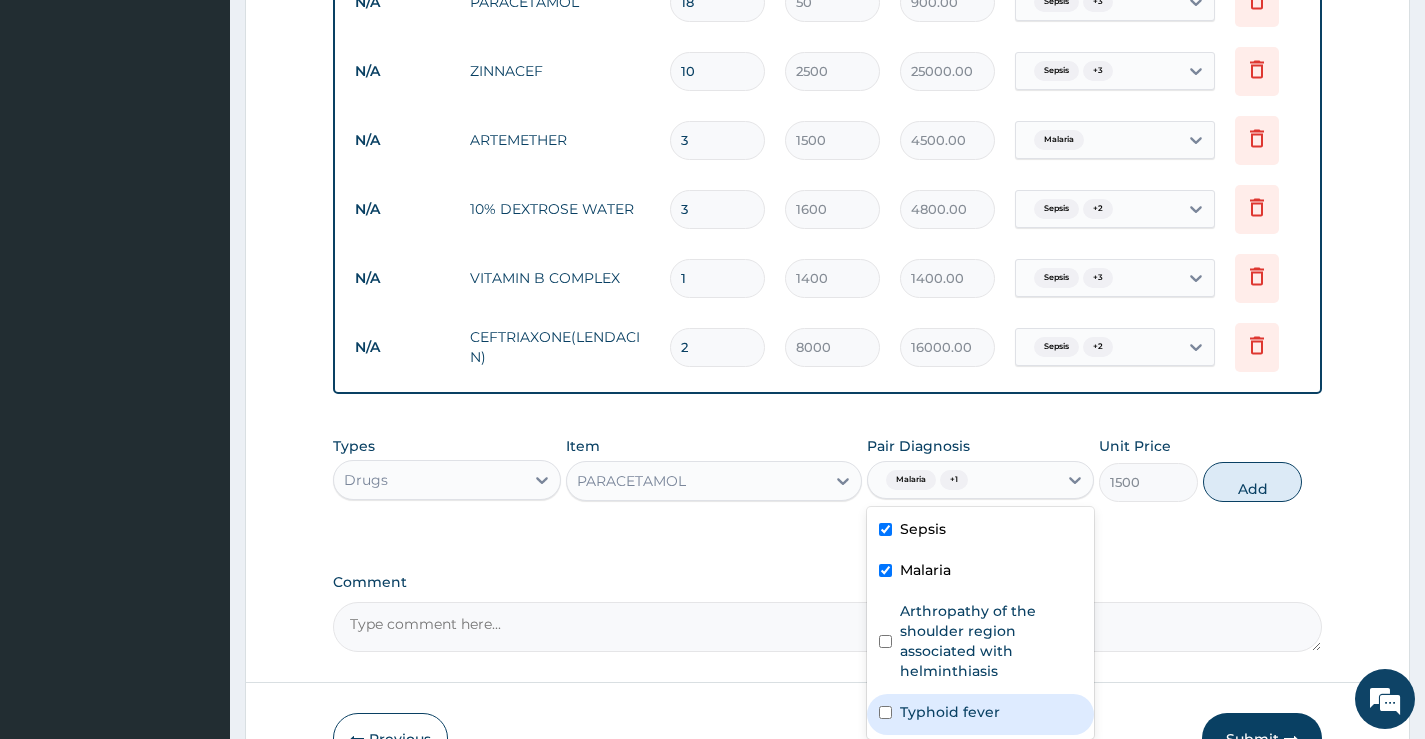 click on "Typhoid fever" at bounding box center (950, 712) 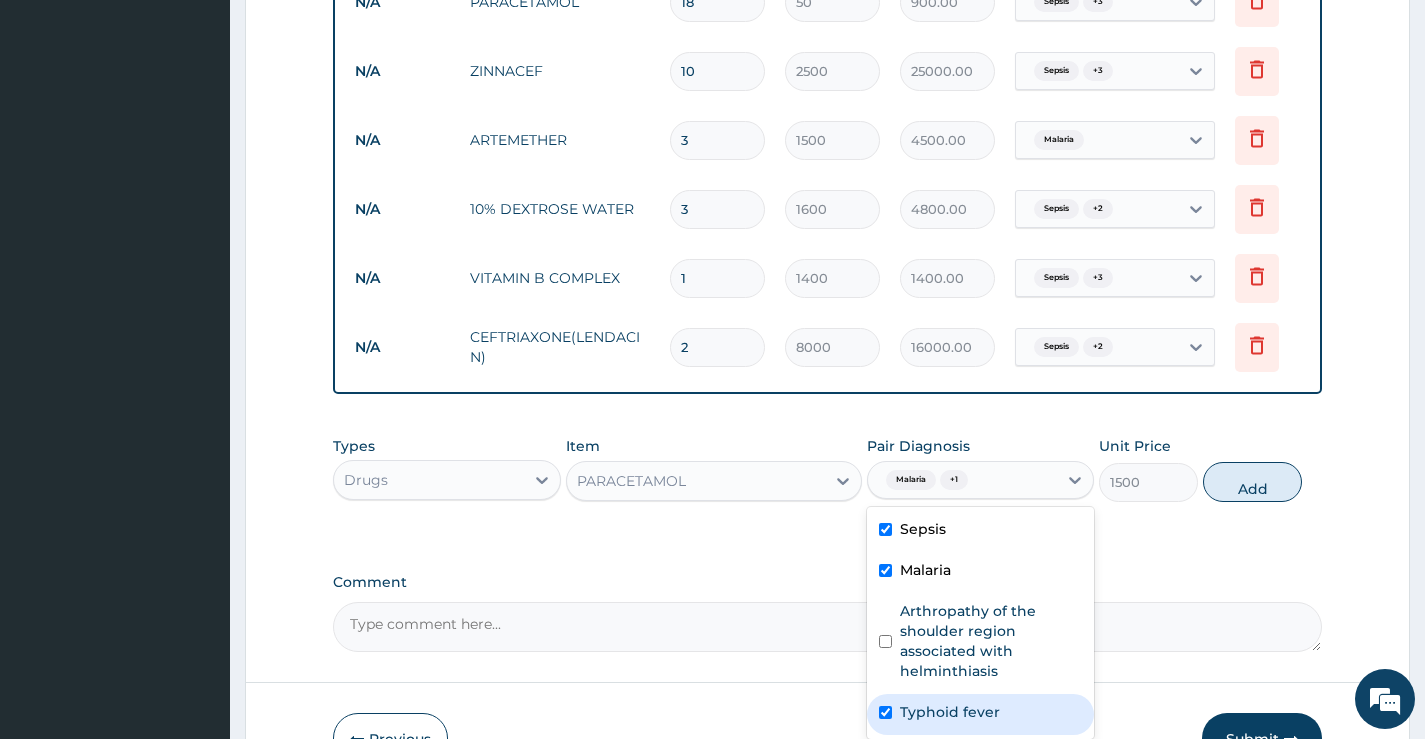 checkbox on "true" 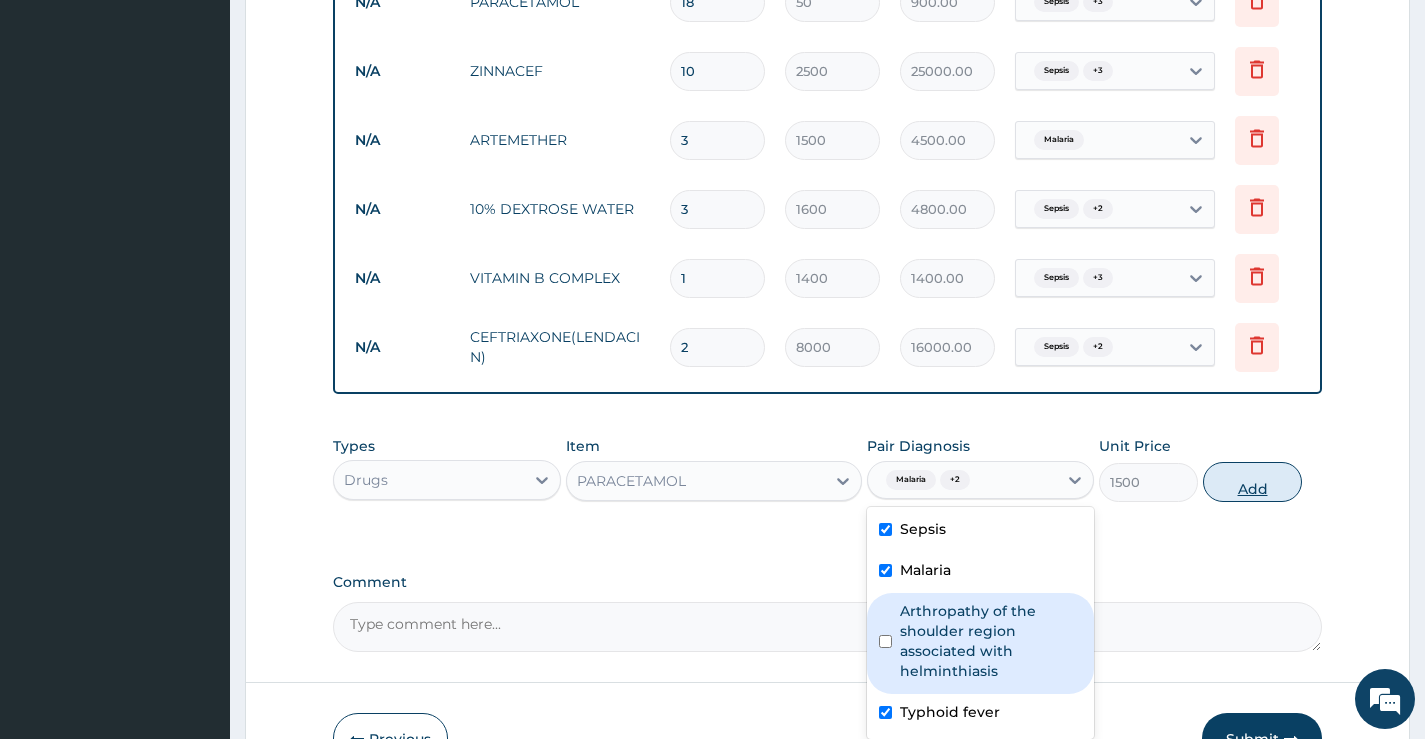 click on "Add" at bounding box center [1252, 482] 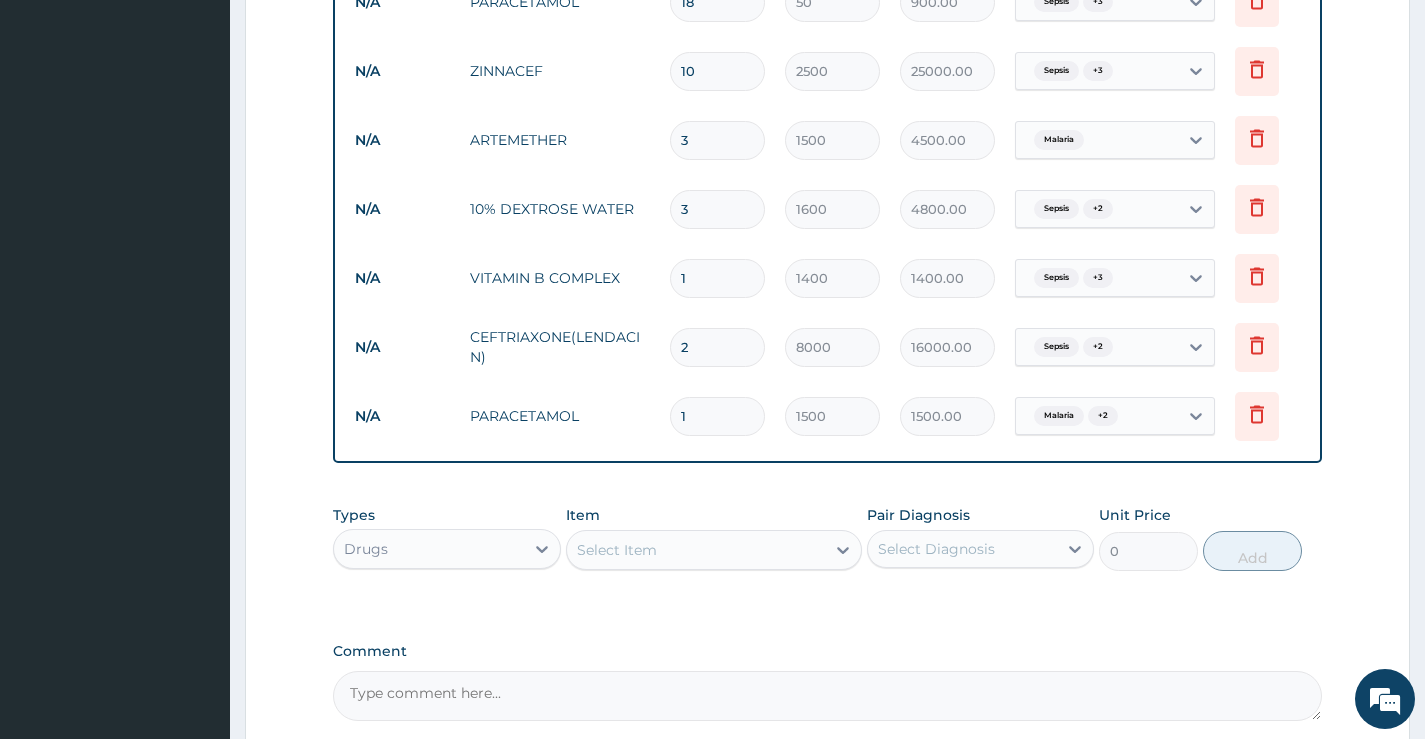 type 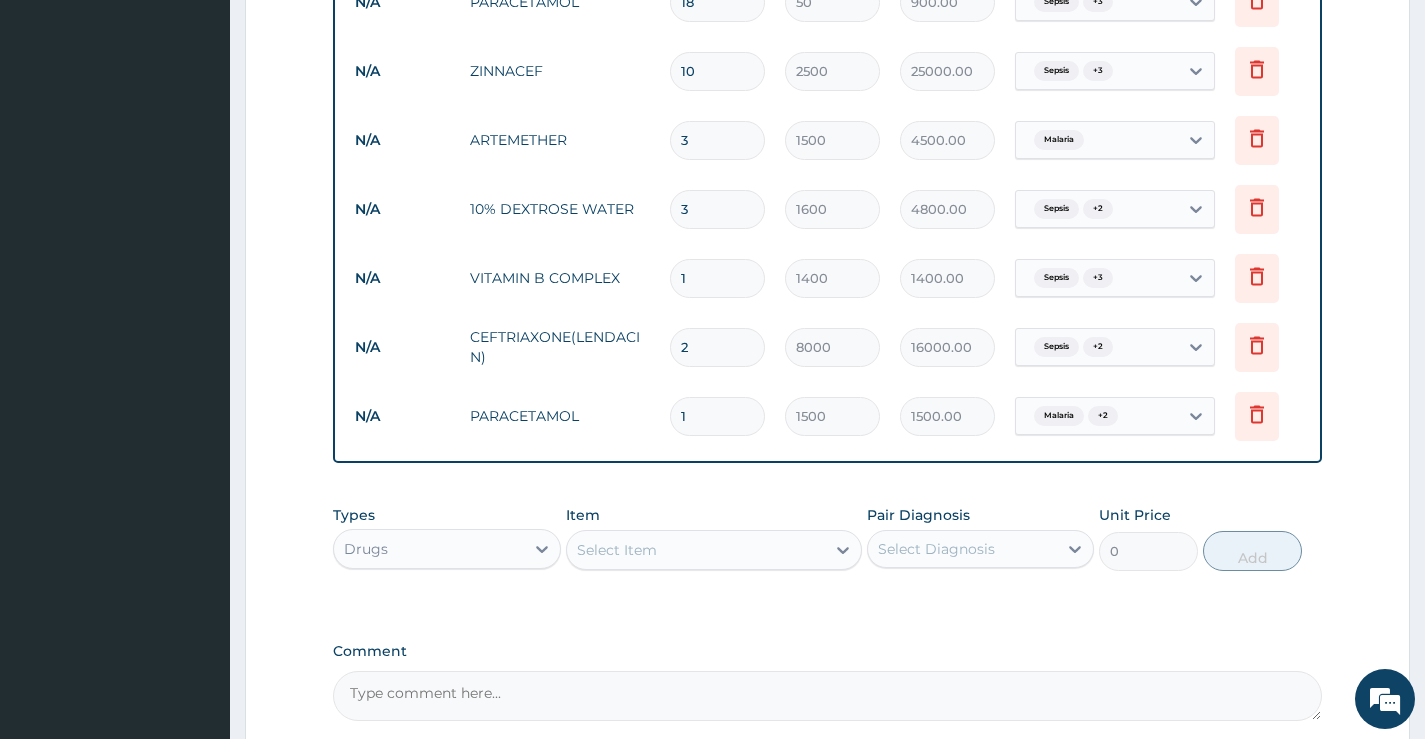 type on "0.00" 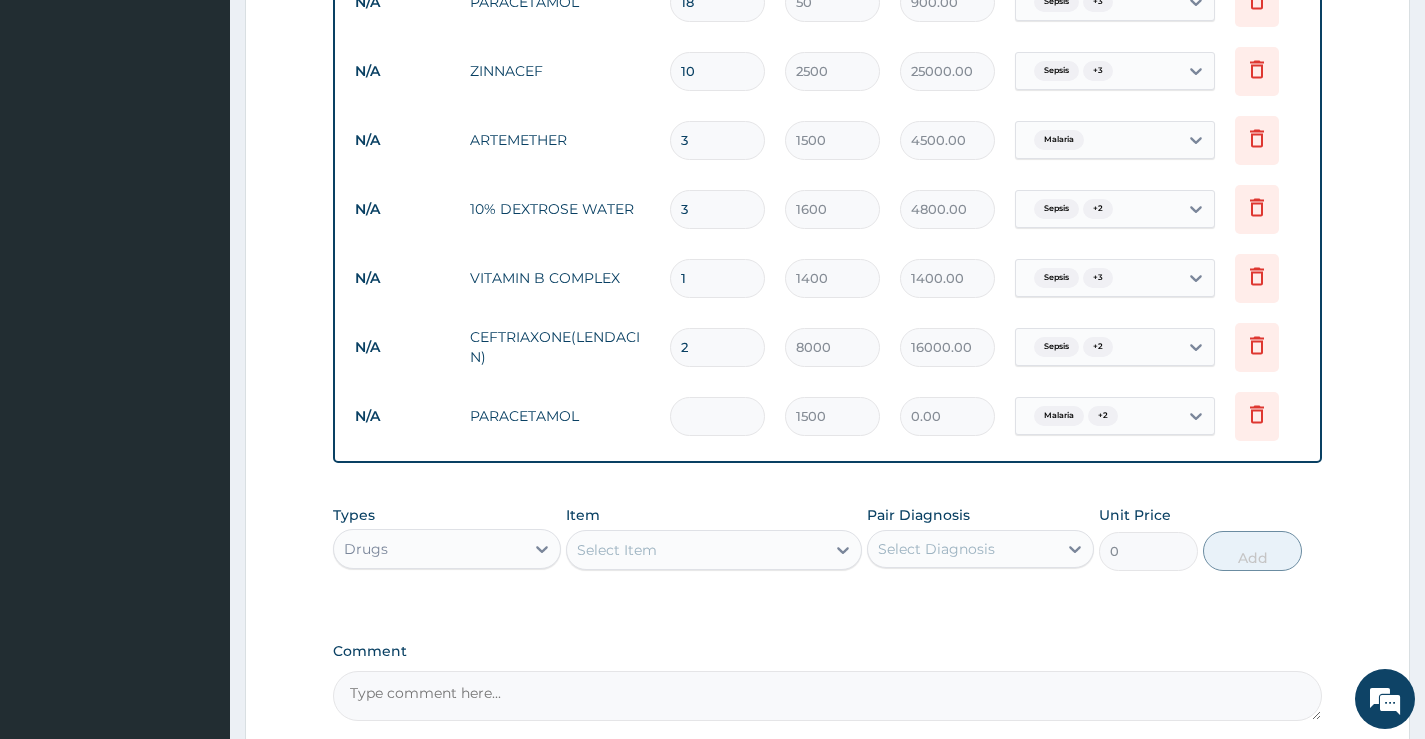 type on "9" 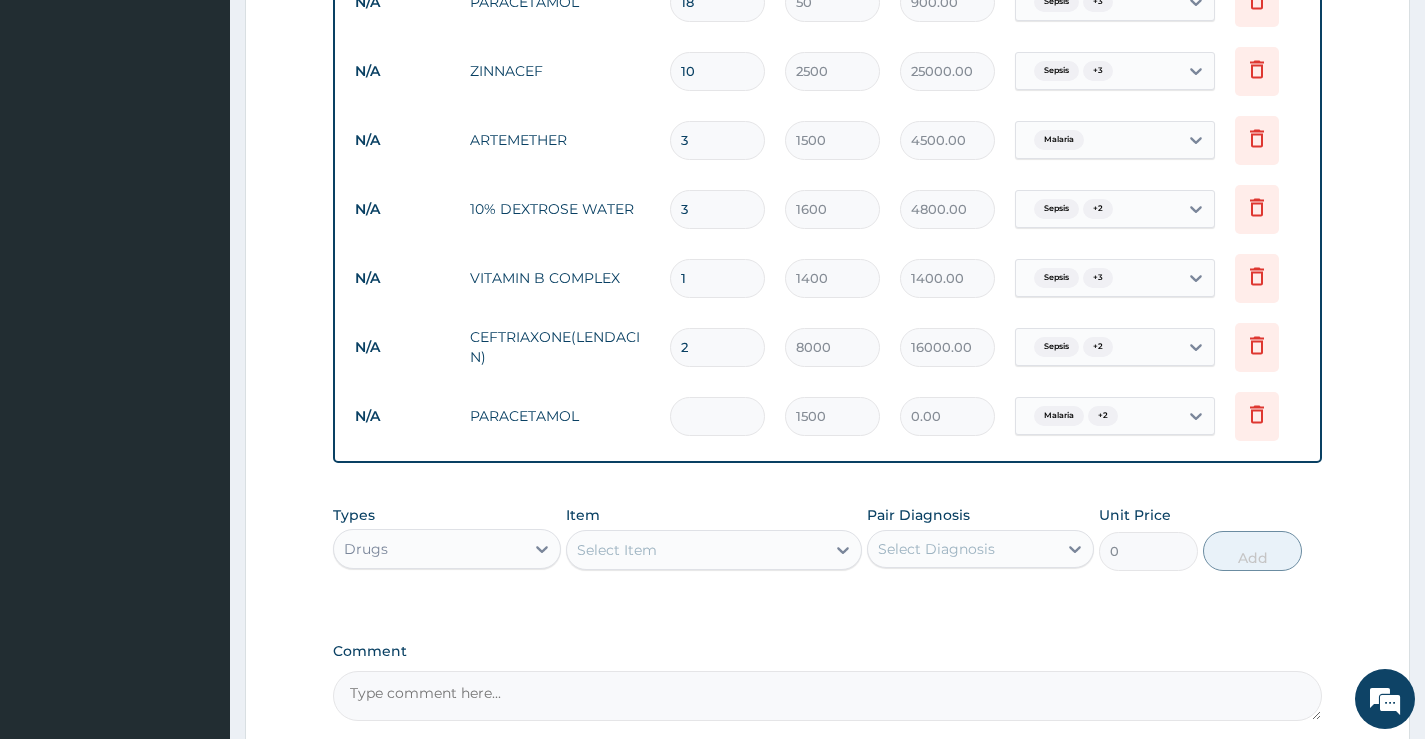 type on "13500.00" 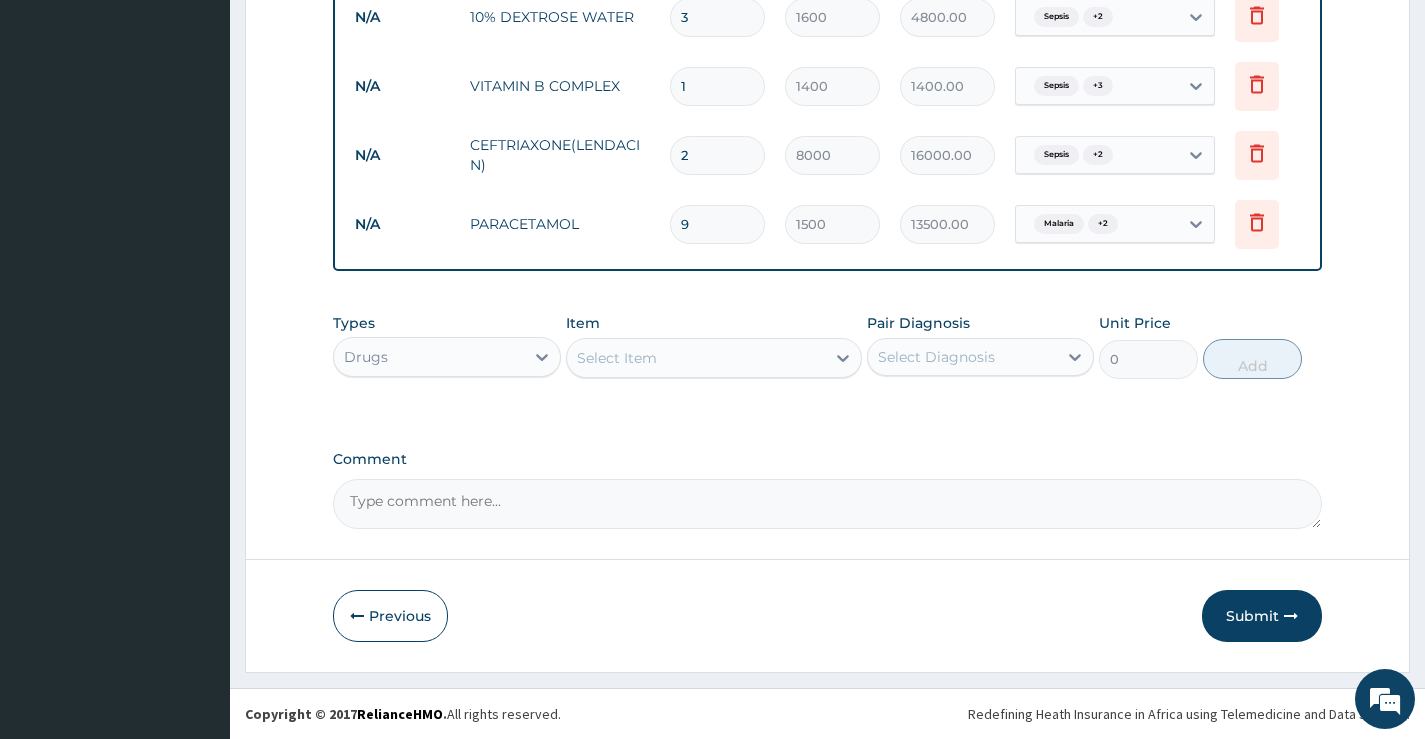 scroll, scrollTop: 1462, scrollLeft: 0, axis: vertical 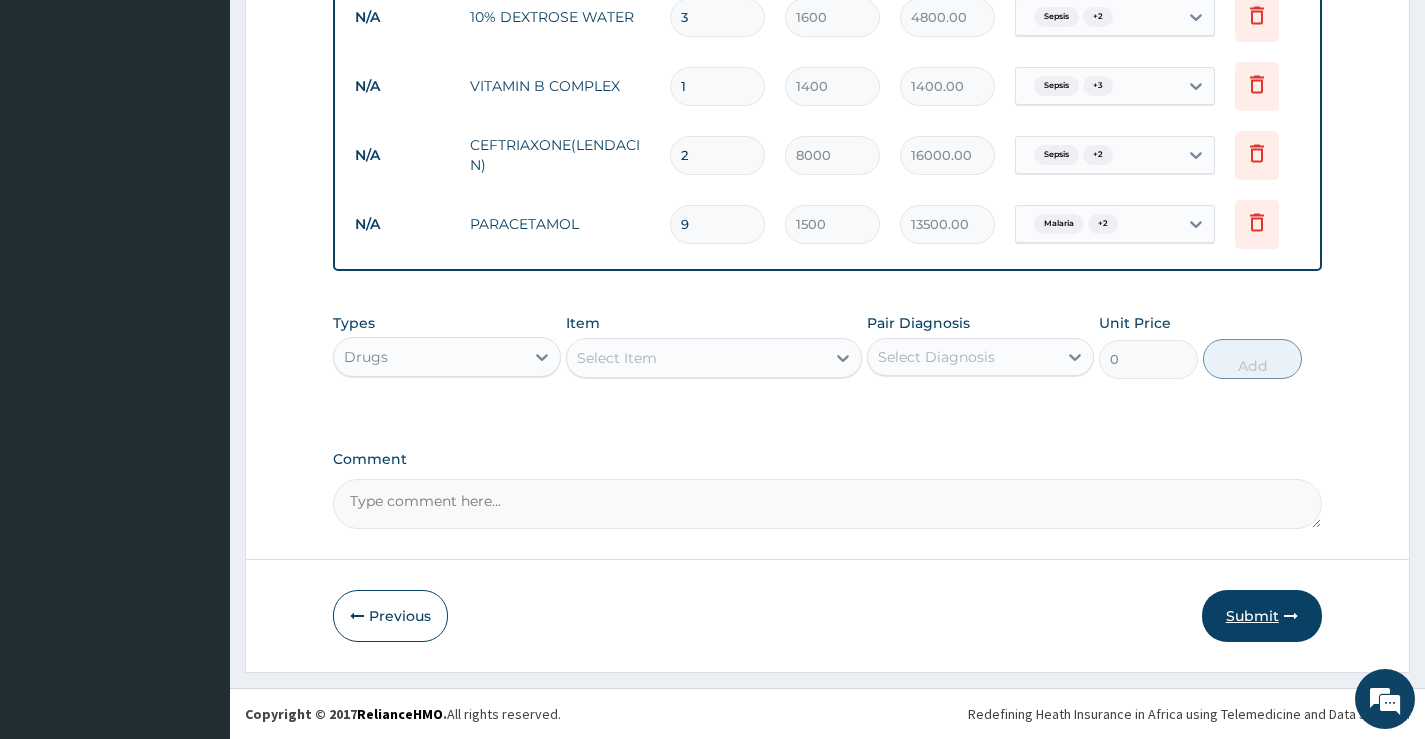 type on "9" 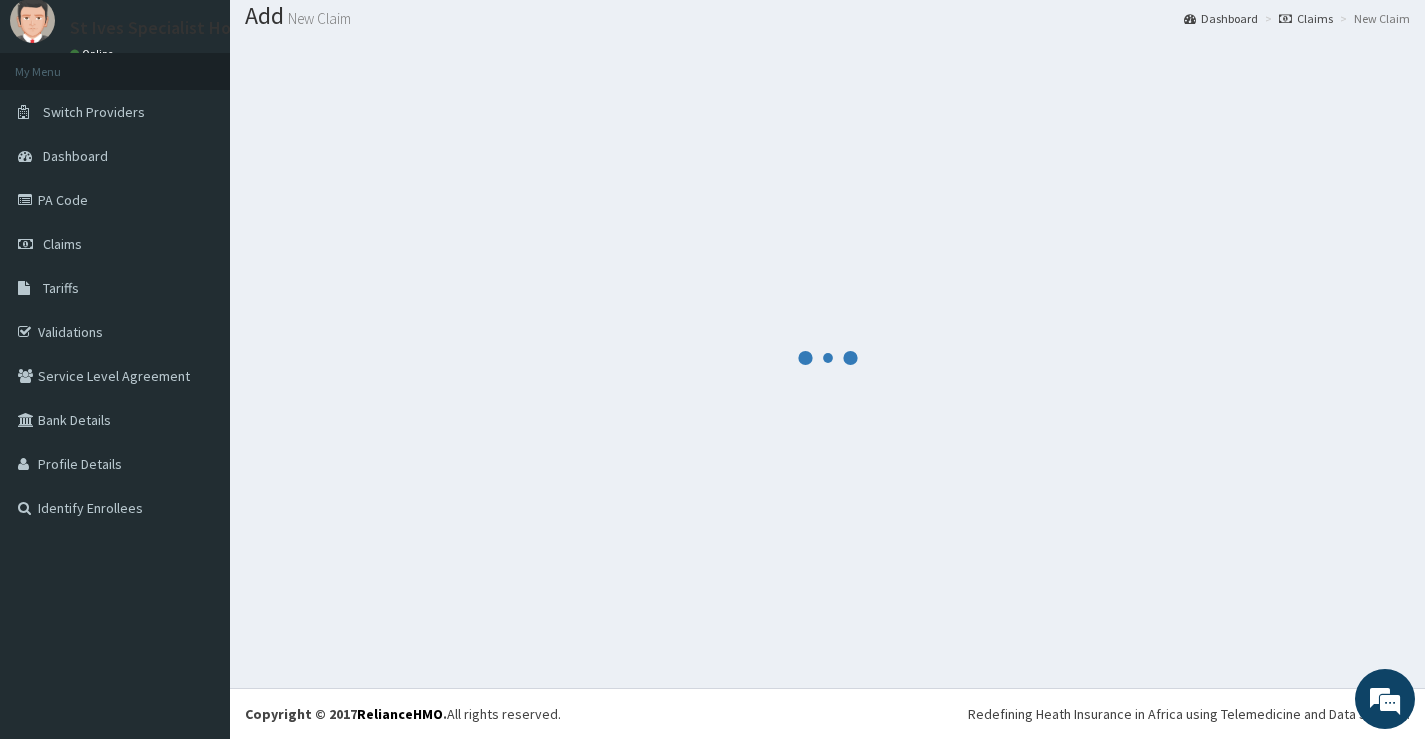 scroll, scrollTop: 1462, scrollLeft: 0, axis: vertical 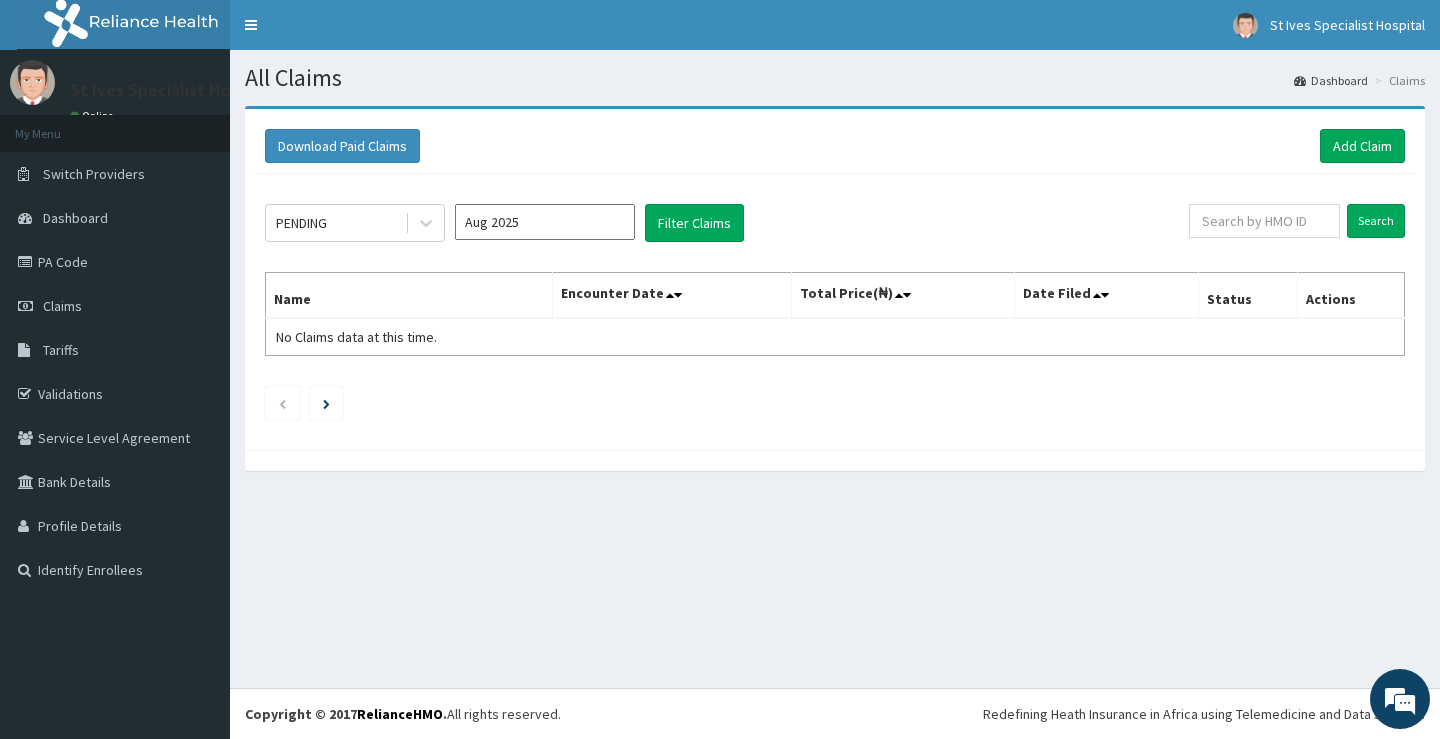 click on "Aug 2025" at bounding box center (545, 222) 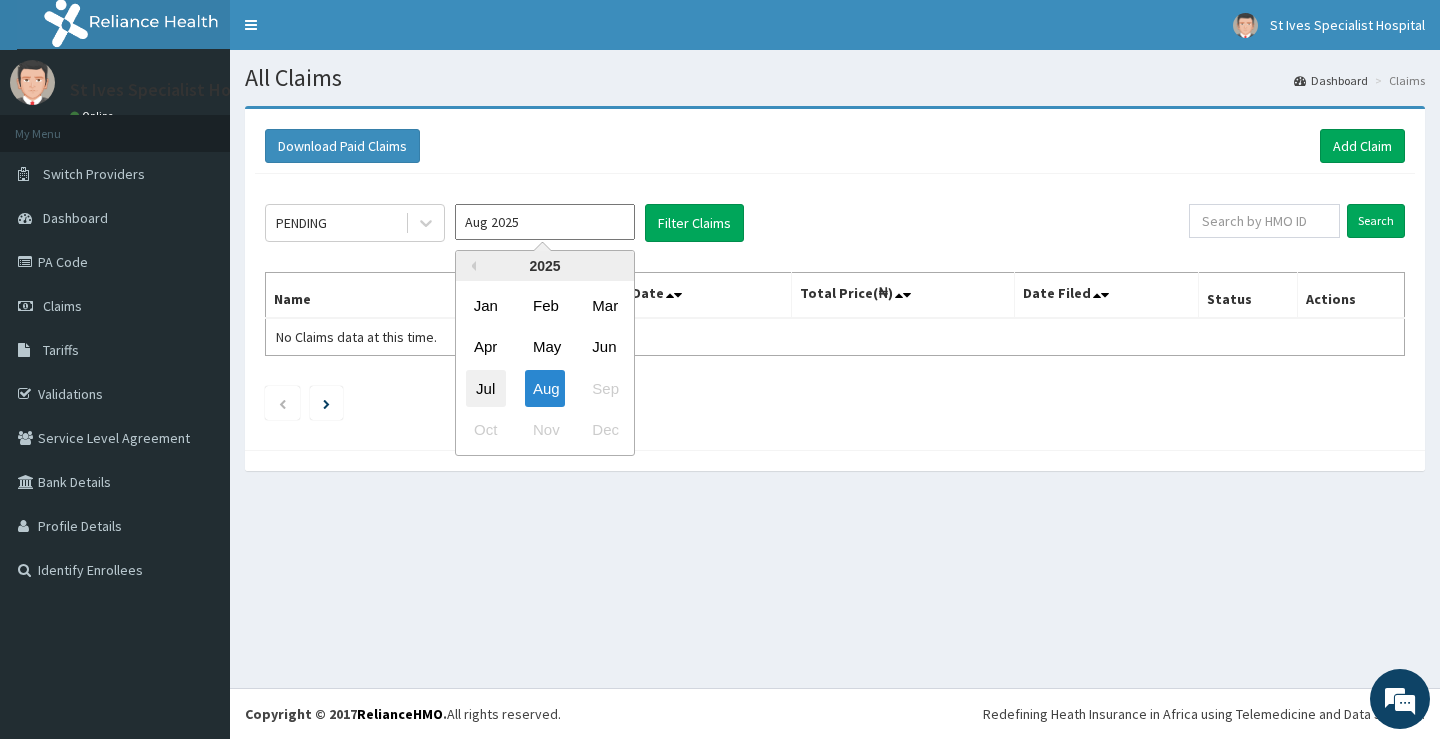 click on "Jul" at bounding box center [486, 388] 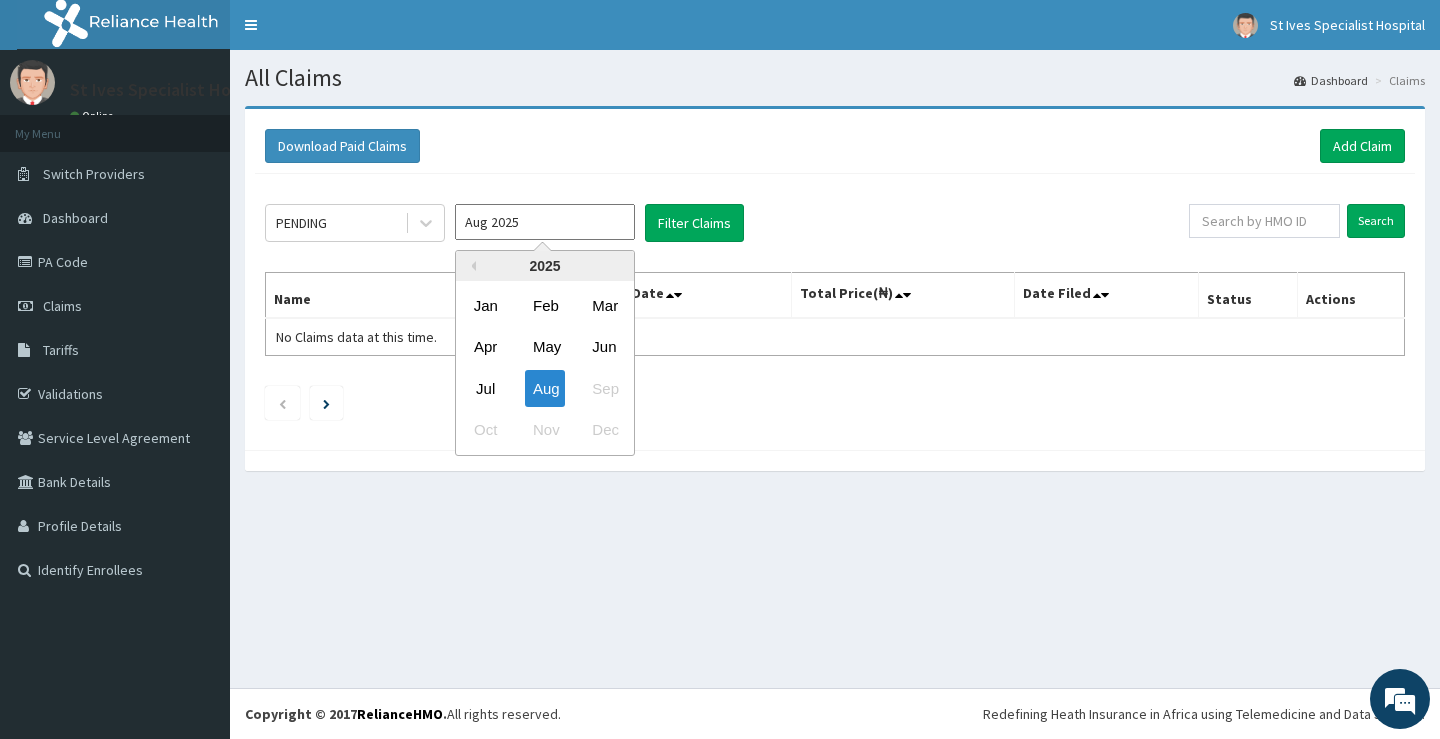 type on "Jul 2025" 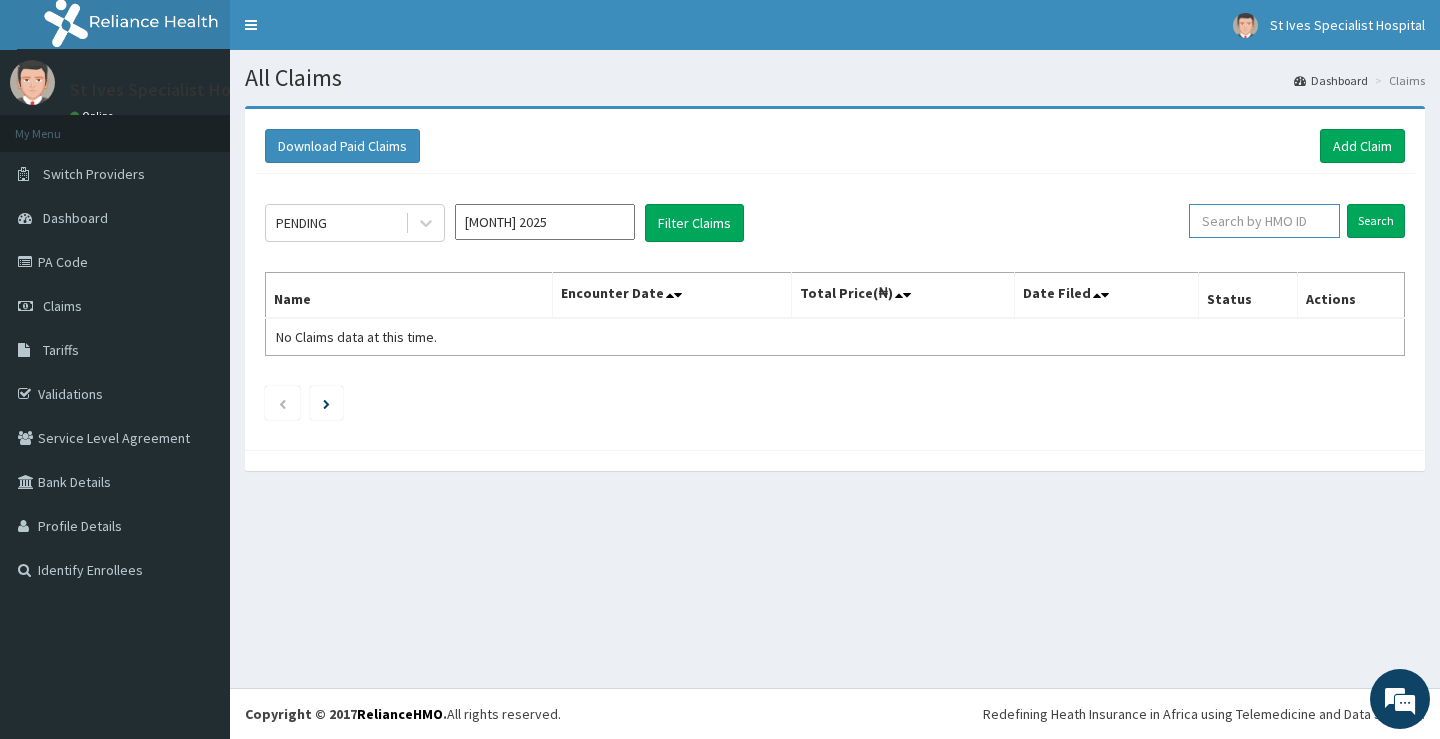 click at bounding box center (1264, 221) 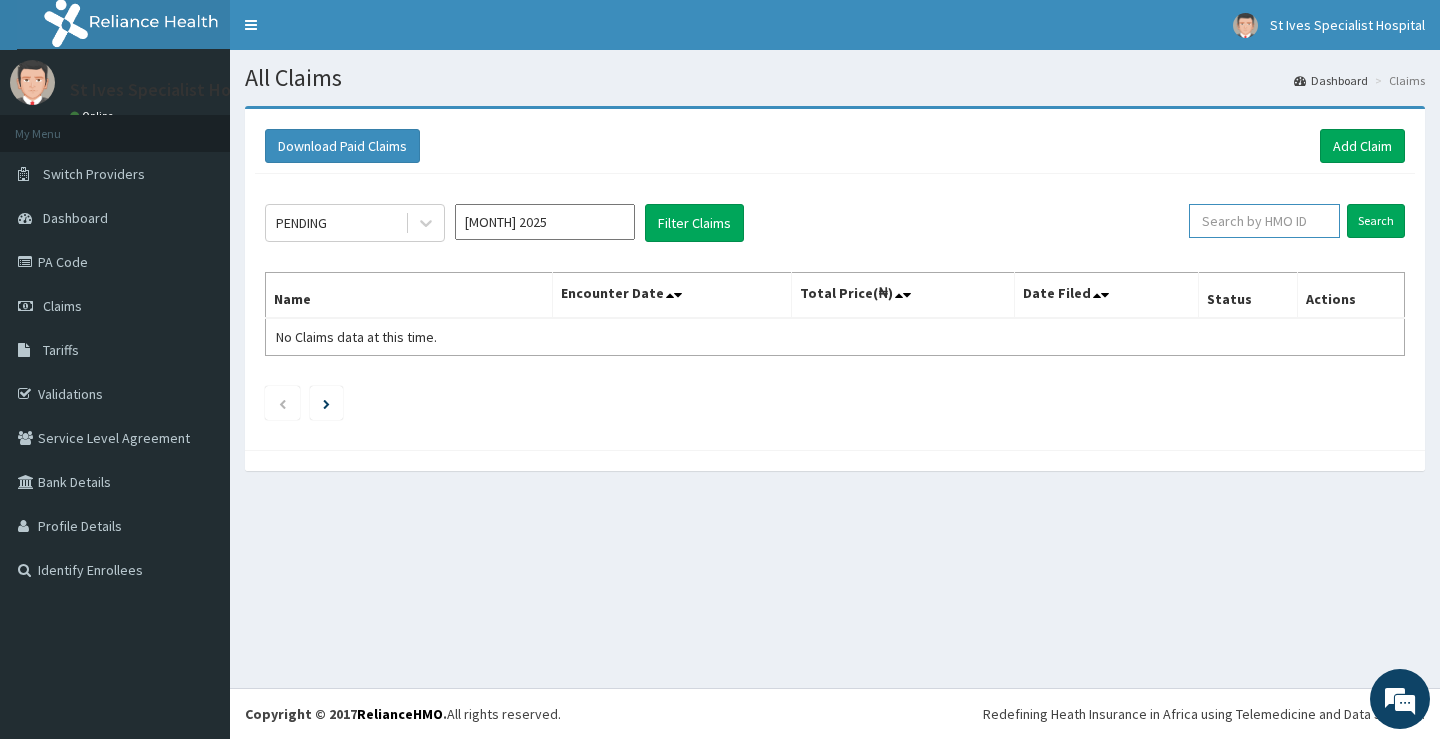 scroll, scrollTop: 0, scrollLeft: 0, axis: both 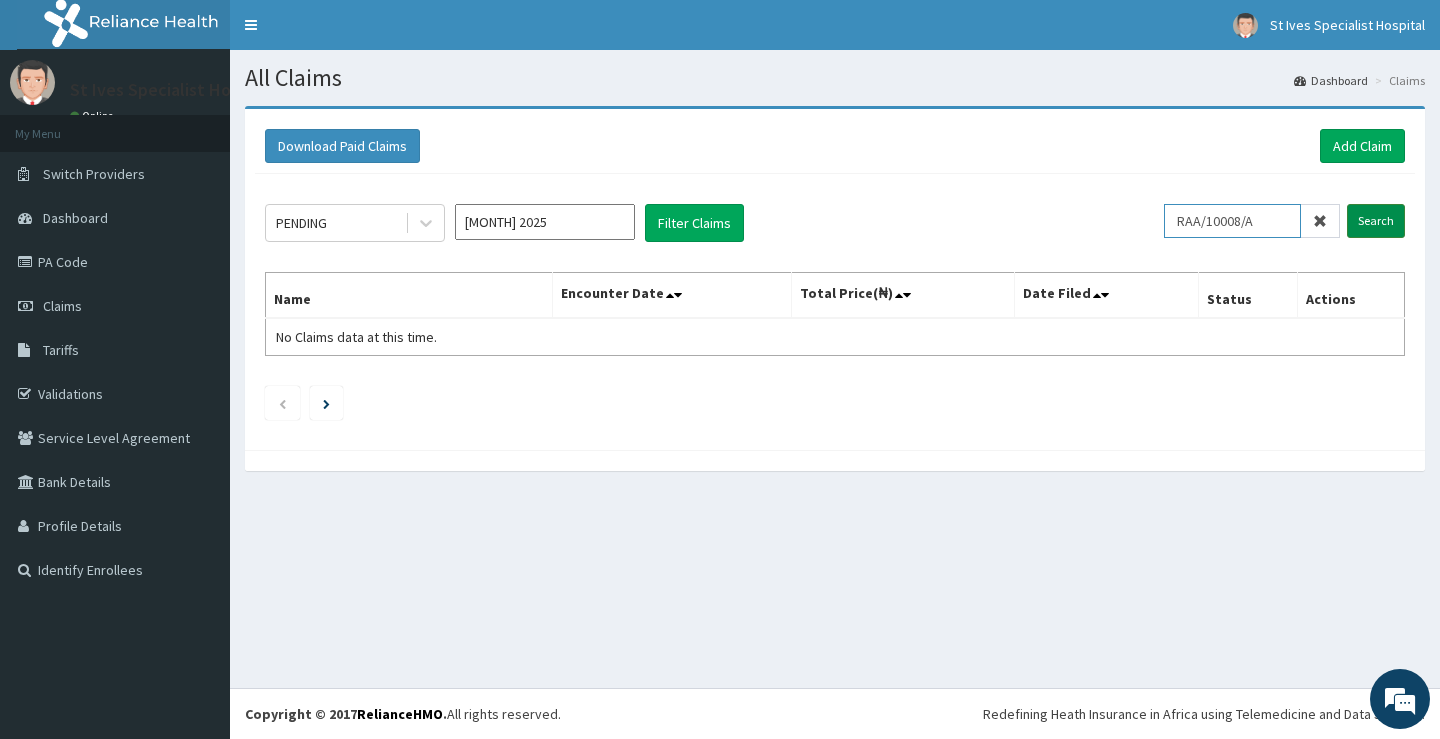 type on "RAA/10008/A" 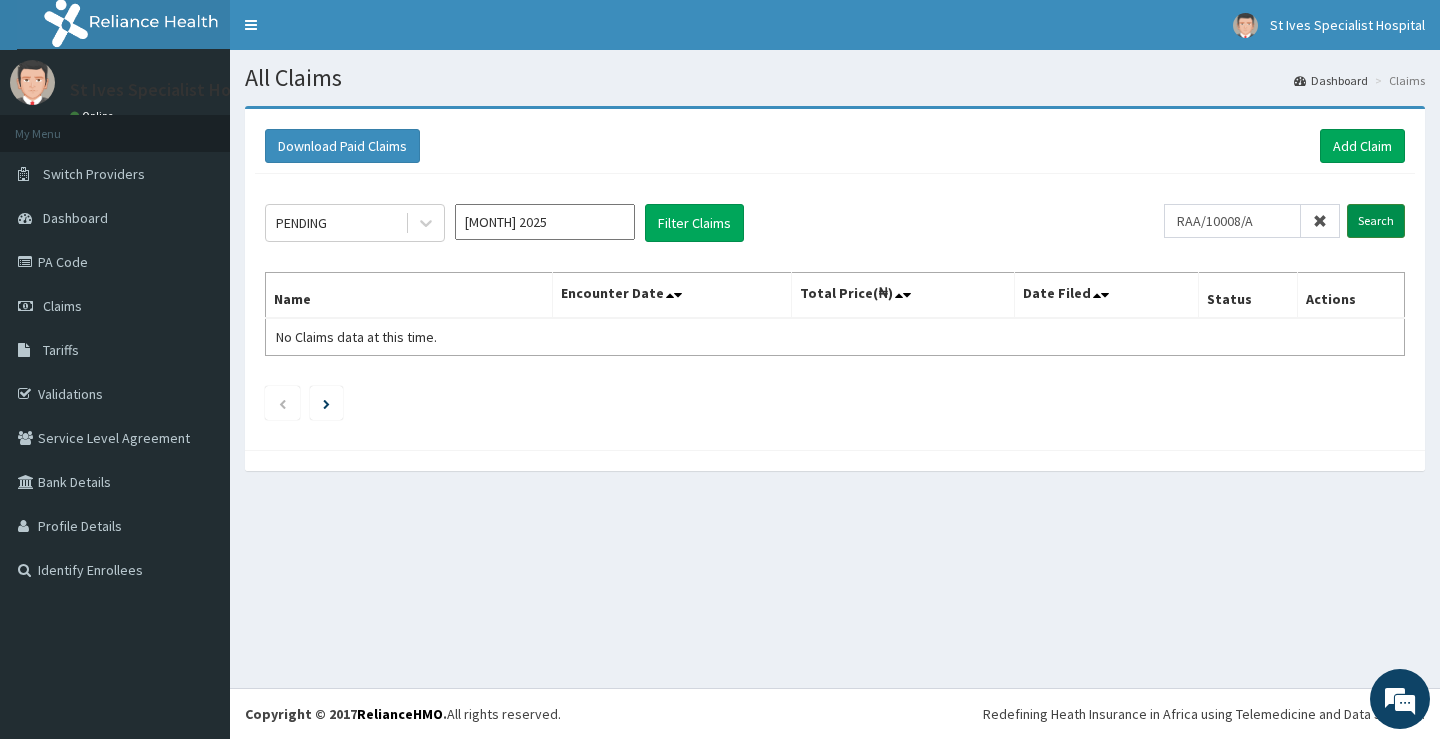 click on "Search" at bounding box center (1376, 221) 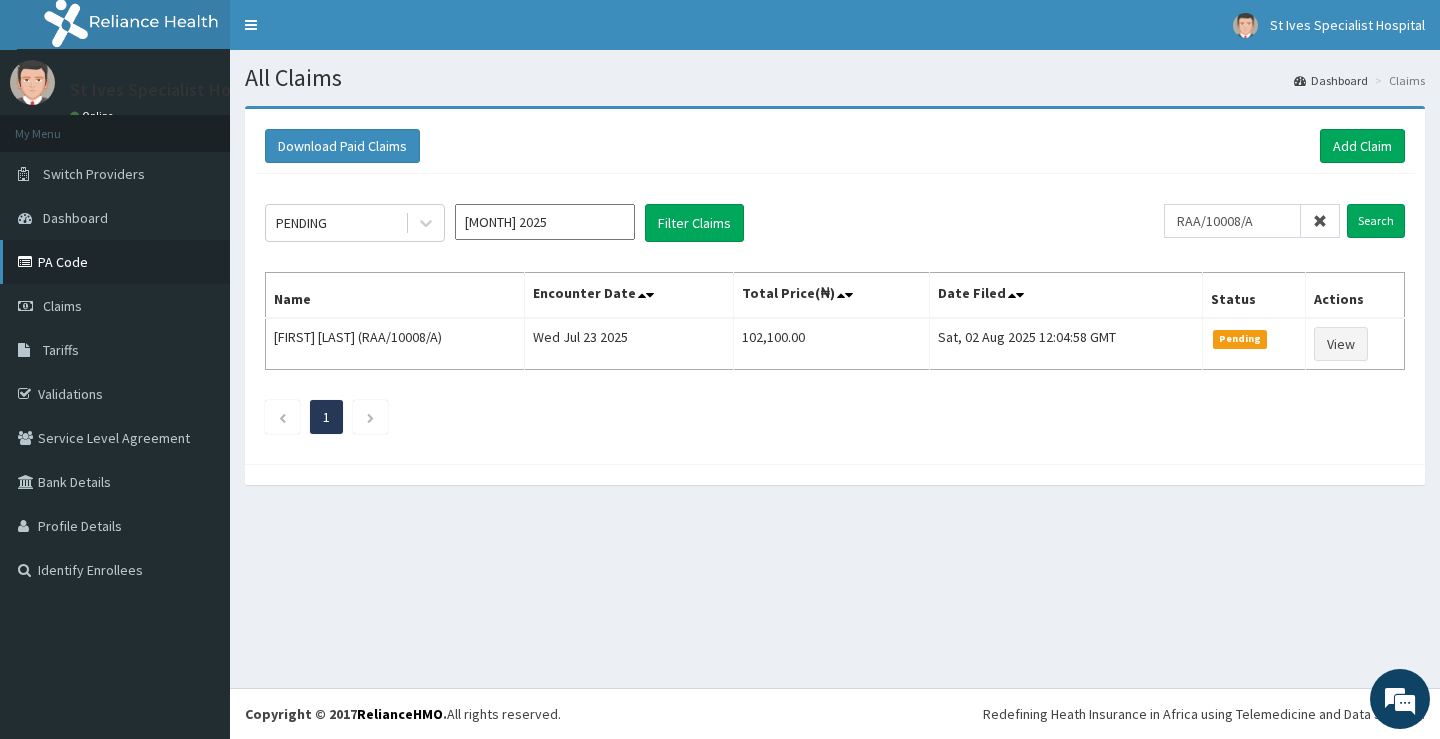 click on "PA Code" at bounding box center [115, 262] 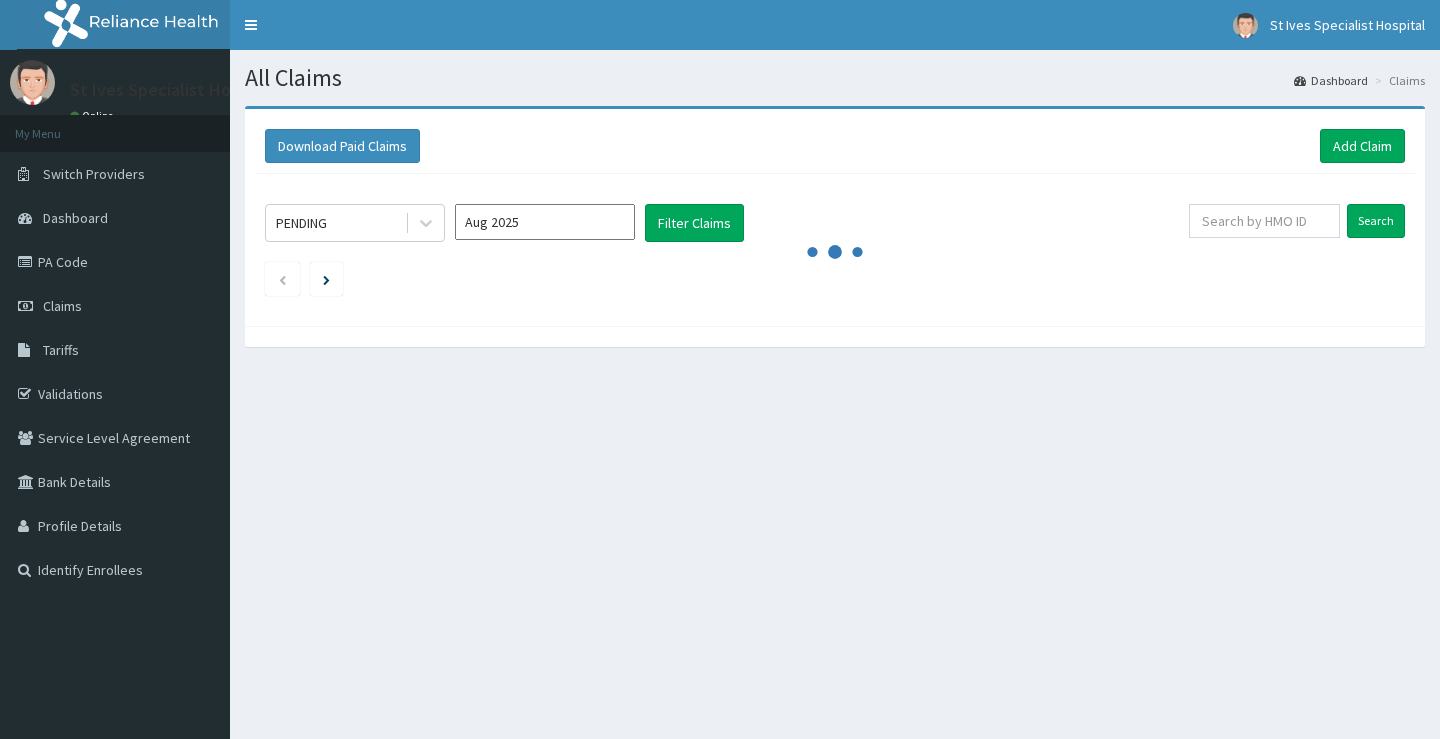 scroll, scrollTop: 0, scrollLeft: 0, axis: both 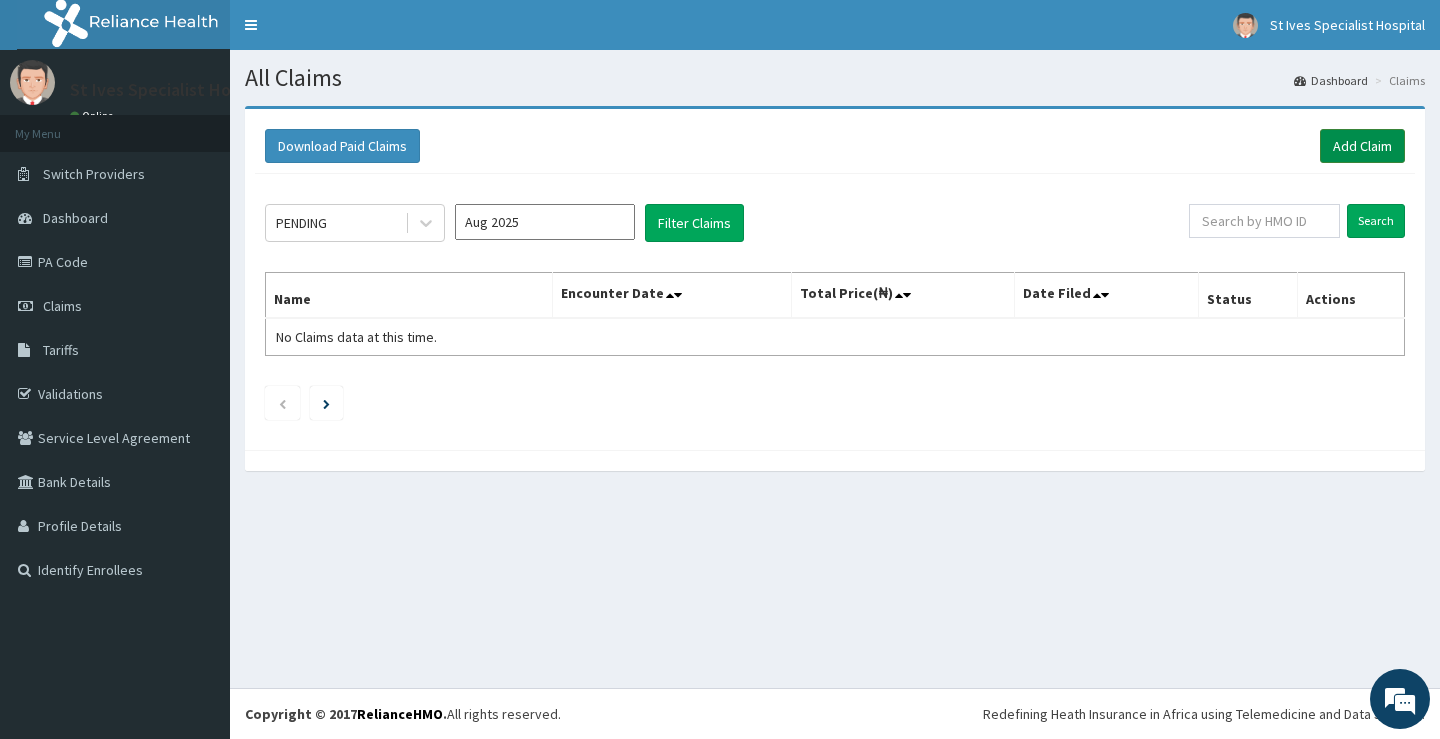 click on "Add Claim" at bounding box center [1362, 146] 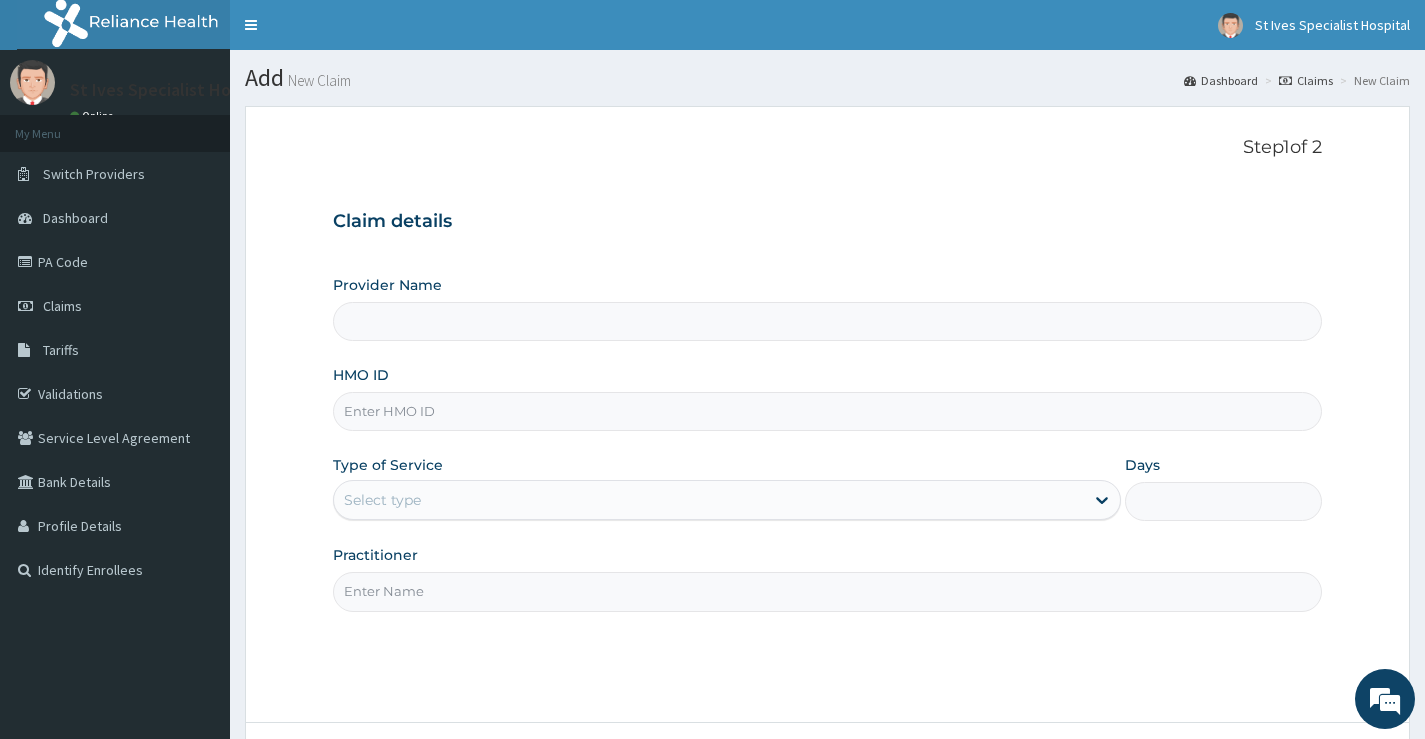 scroll, scrollTop: 0, scrollLeft: 0, axis: both 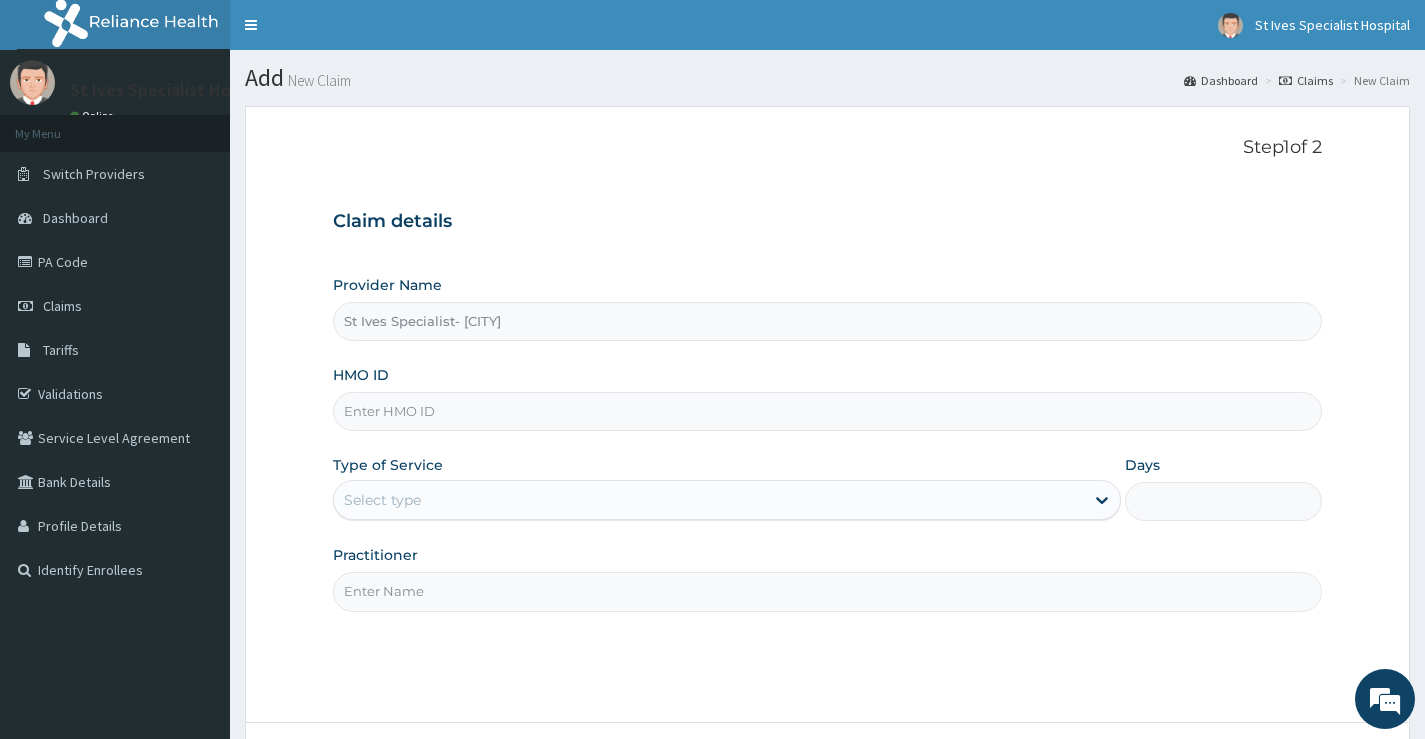 click on "HMO ID" at bounding box center [827, 411] 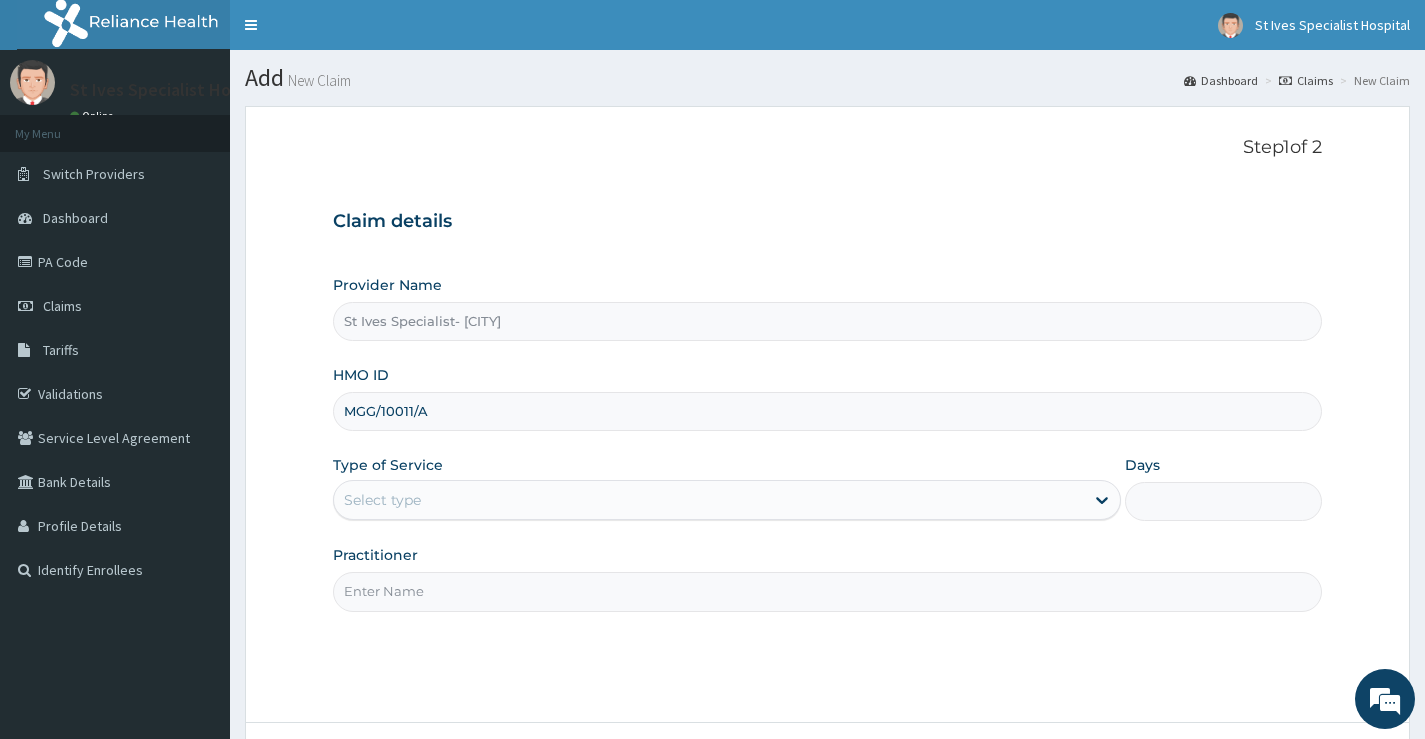 scroll, scrollTop: 0, scrollLeft: 0, axis: both 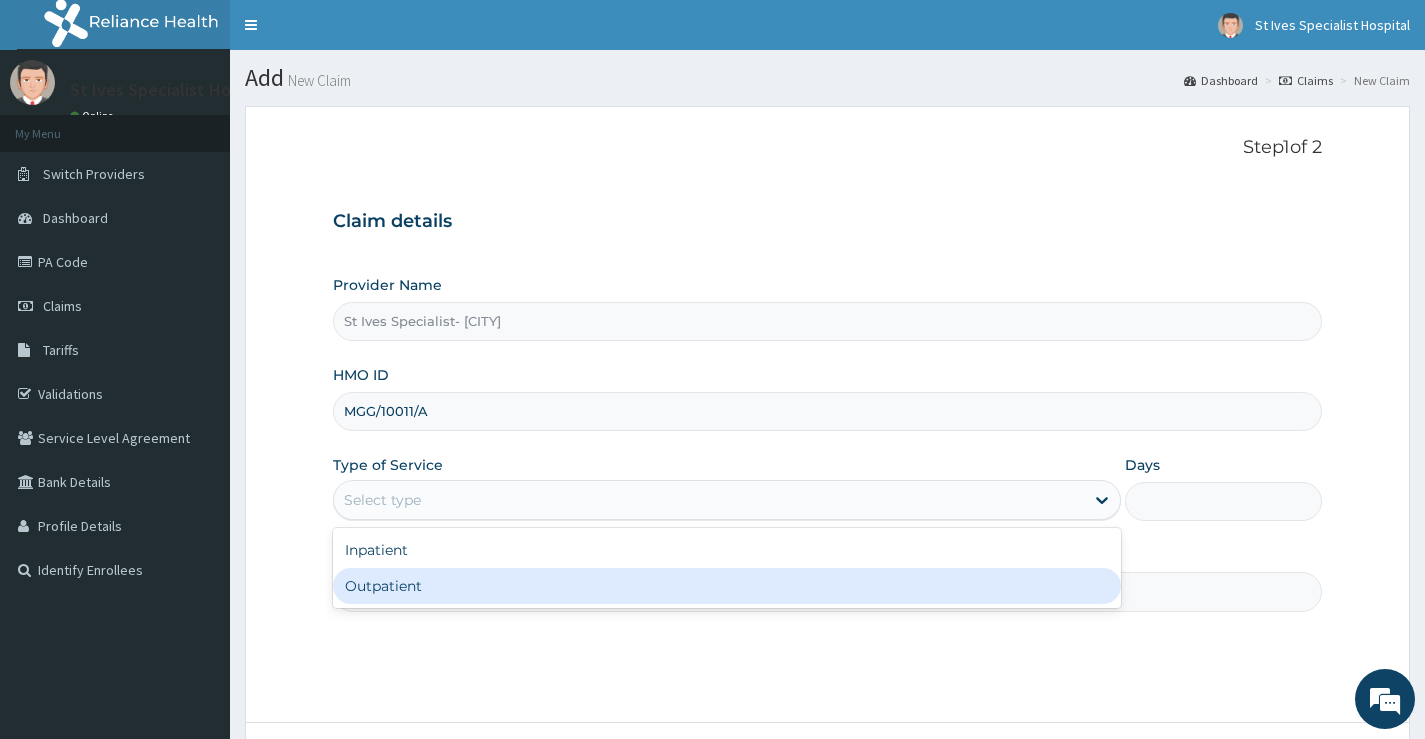 click on "Outpatient" at bounding box center [727, 586] 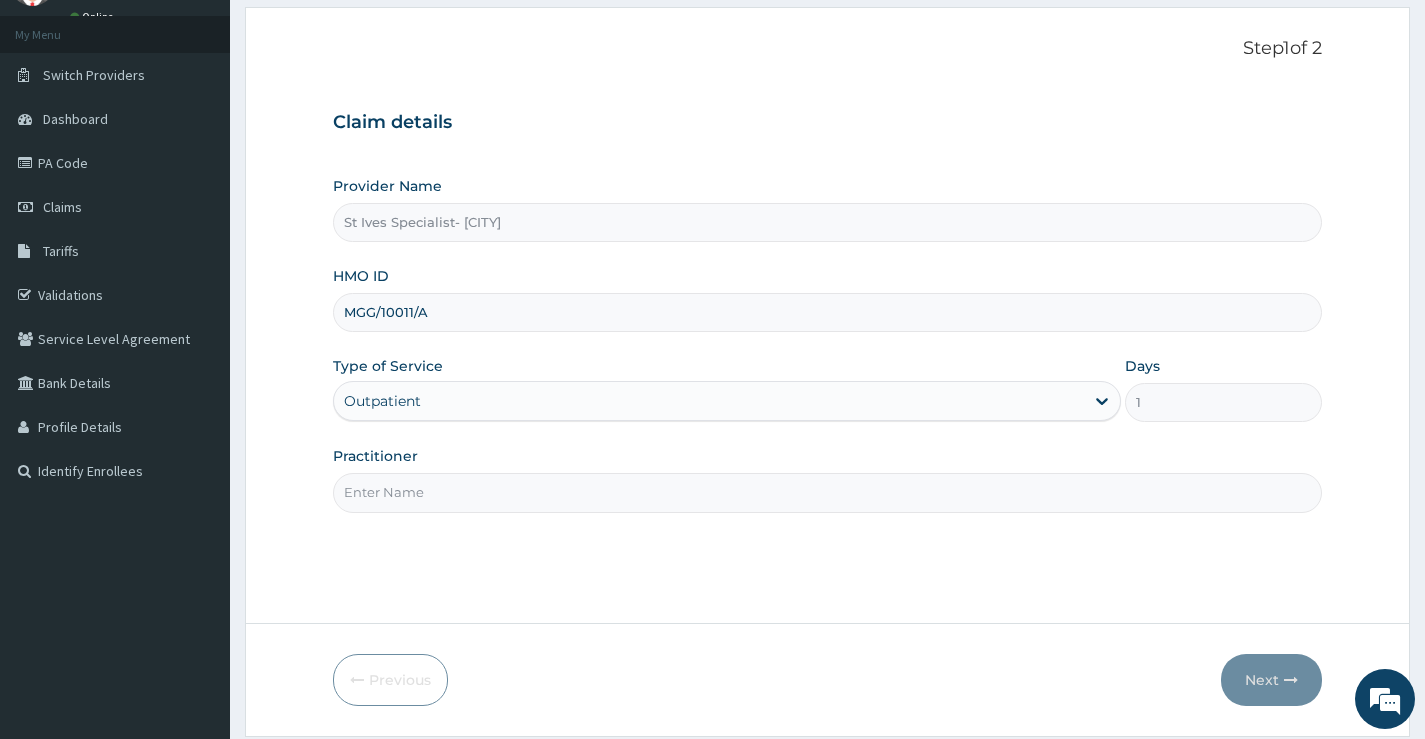 scroll, scrollTop: 100, scrollLeft: 0, axis: vertical 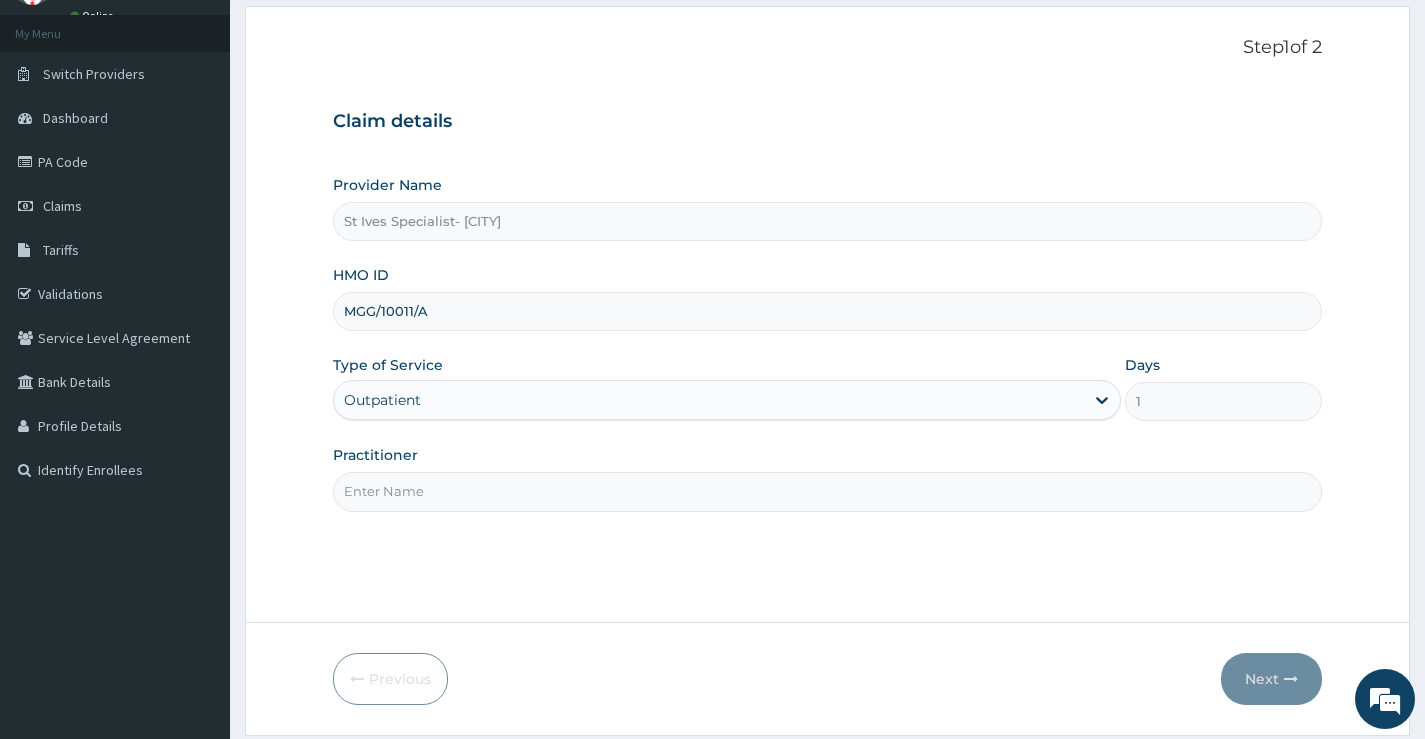 click on "Practitioner" at bounding box center [827, 491] 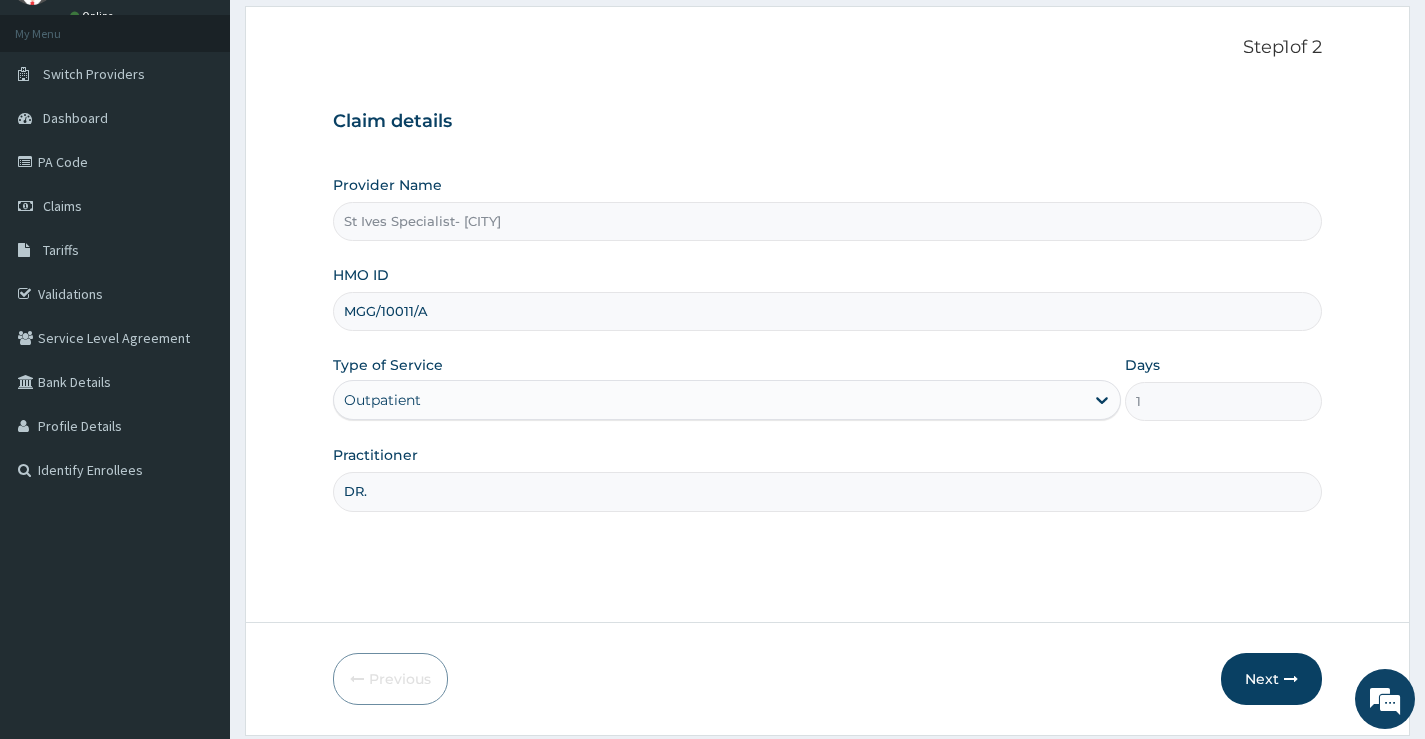 click on "DR." at bounding box center (827, 491) 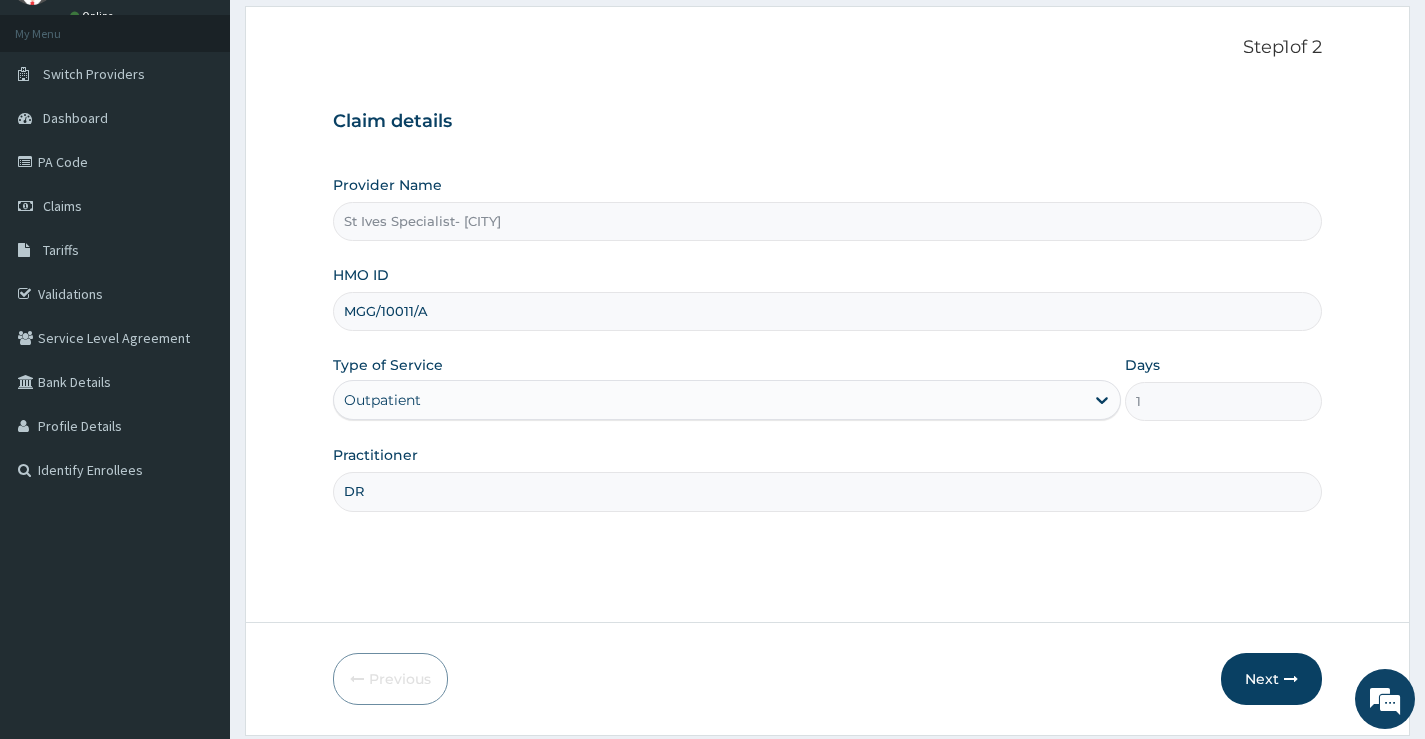 type on "D" 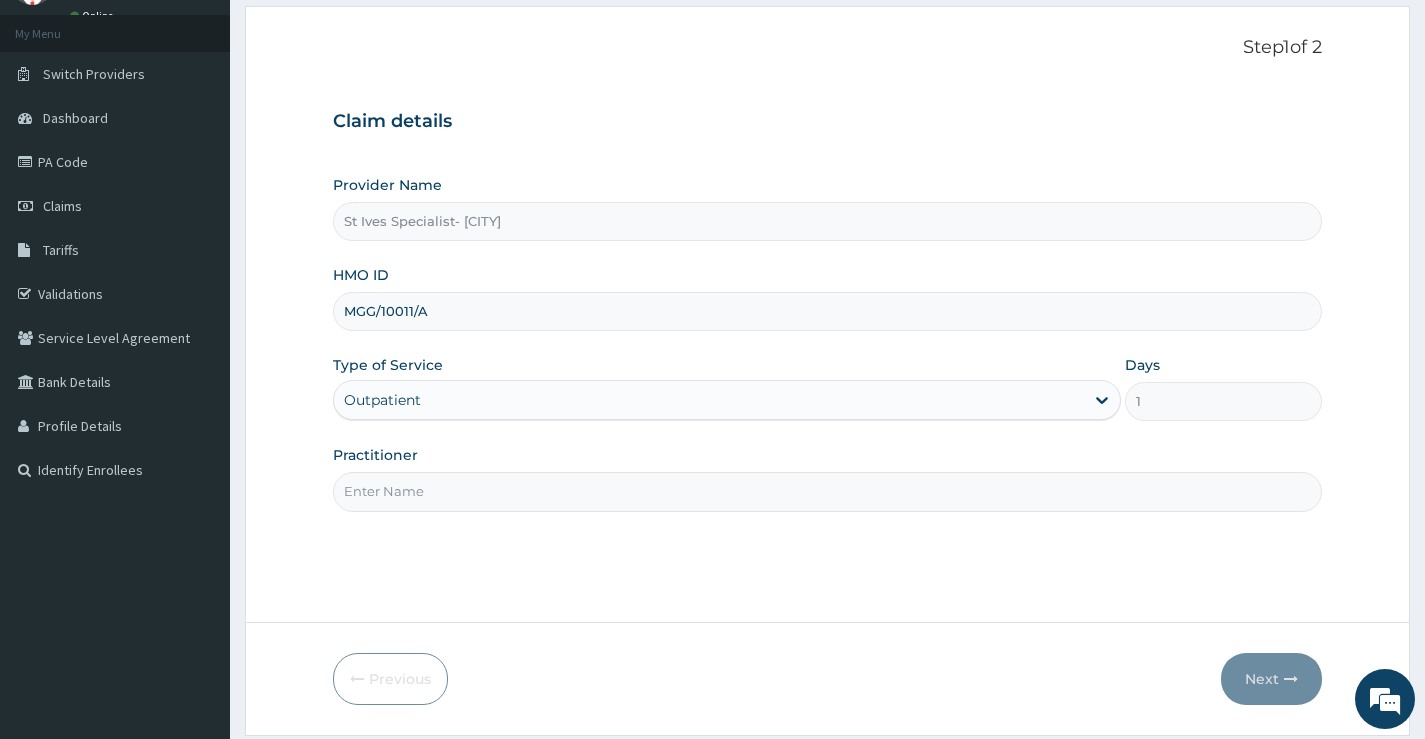 click on "Practitioner" at bounding box center [827, 491] 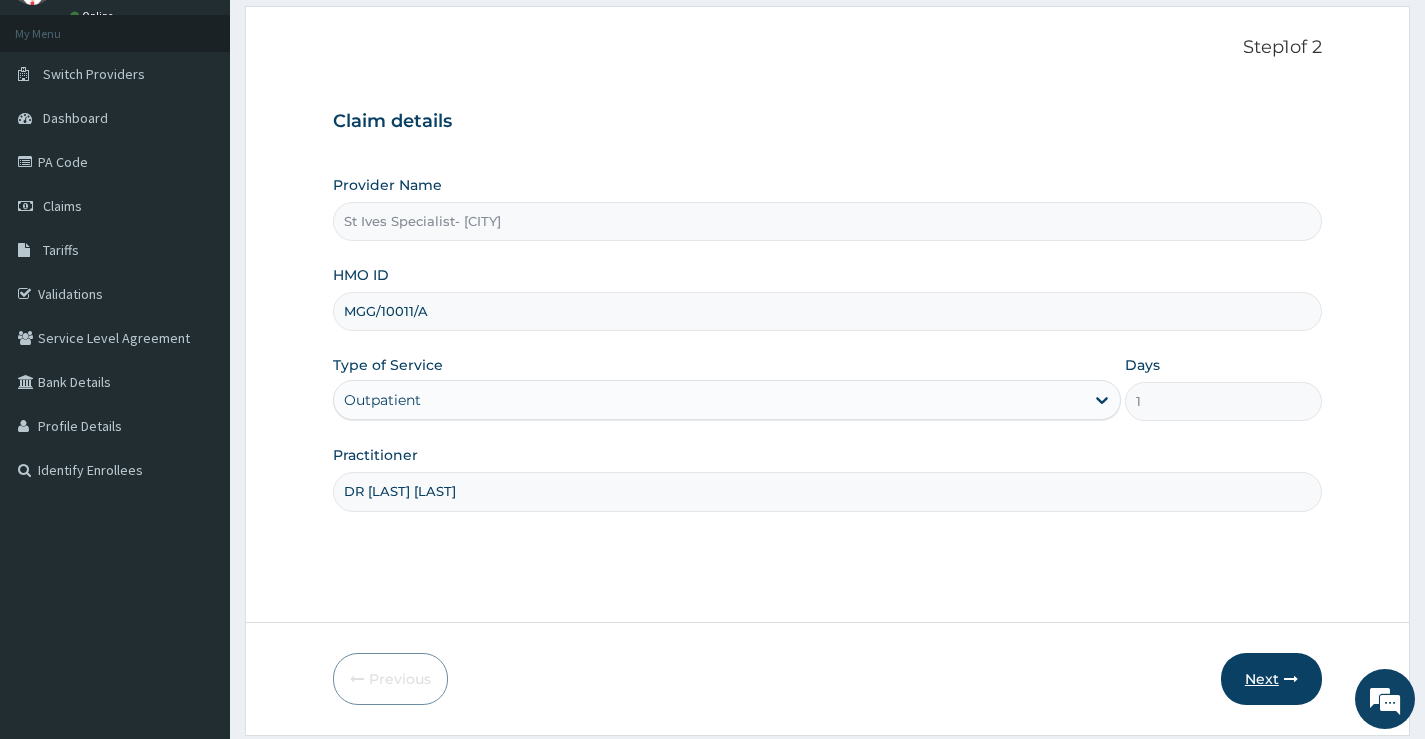 click at bounding box center [1291, 679] 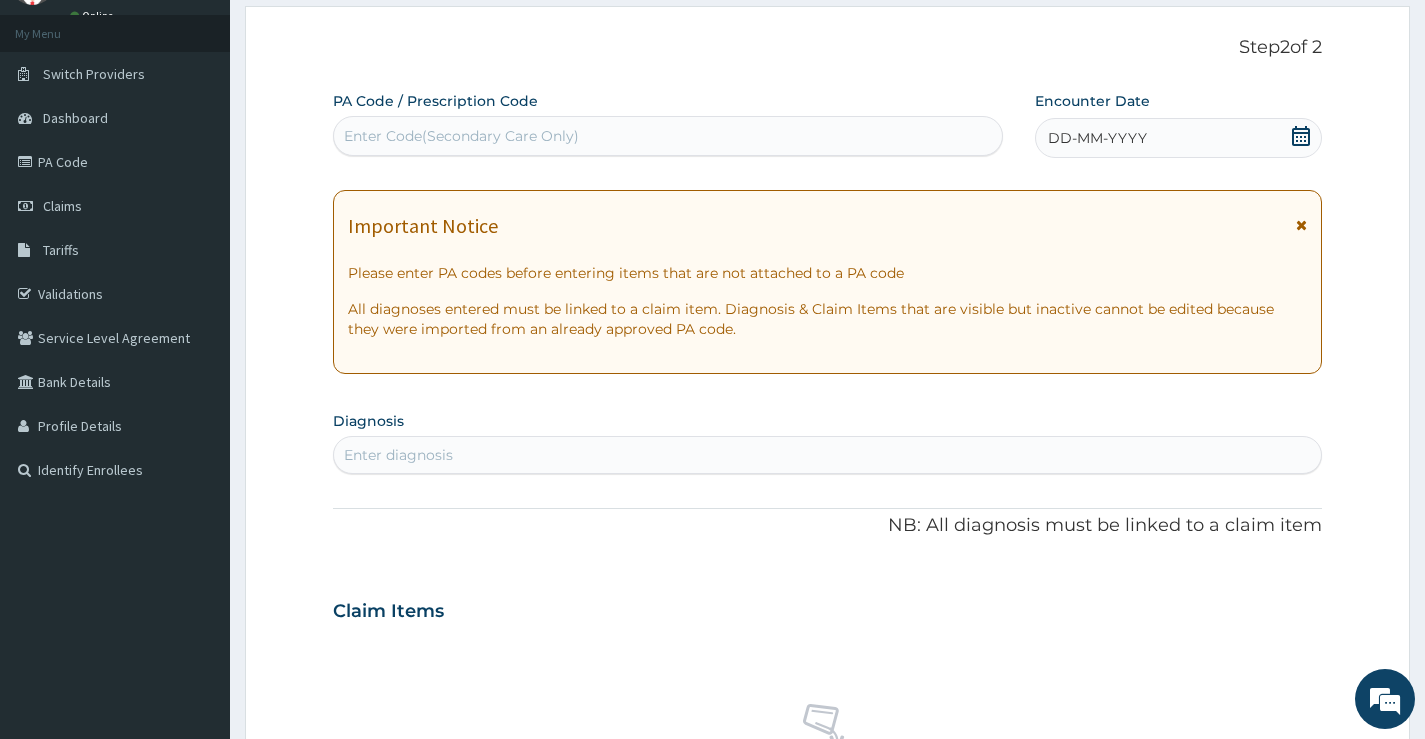 click on "Enter diagnosis" at bounding box center [398, 455] 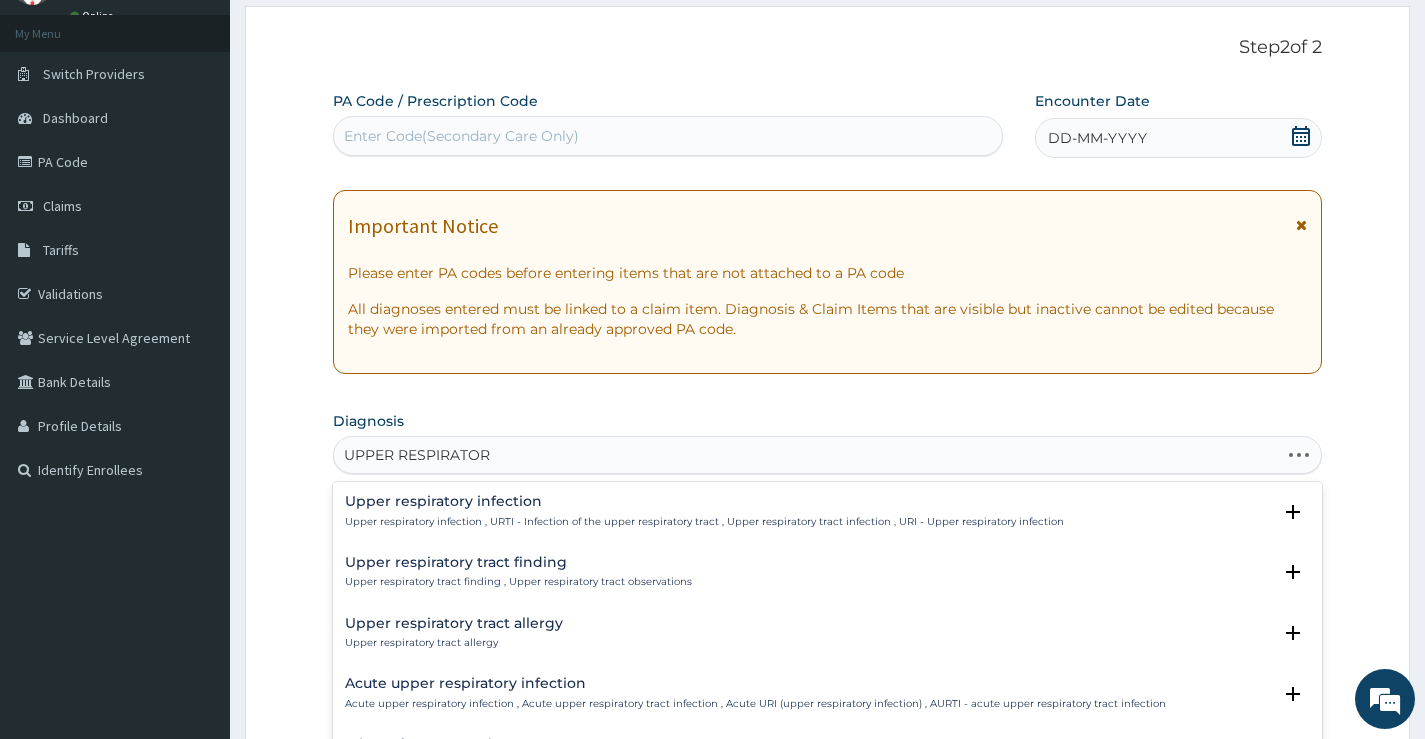 type on "UPPER RESPIRATORY" 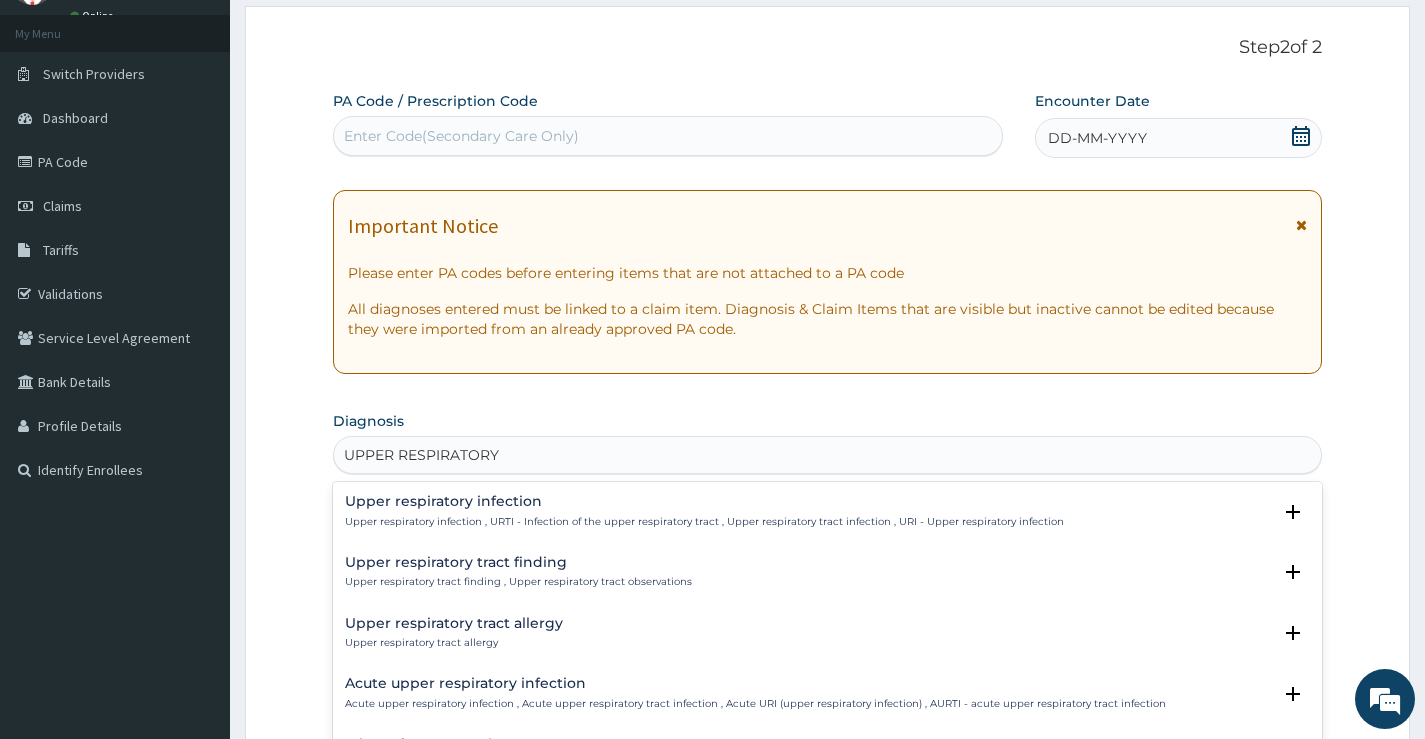 click on "Upper respiratory infection , URTI - Infection of the upper respiratory tract , Upper respiratory tract infection , URI - Upper respiratory infection" at bounding box center [704, 522] 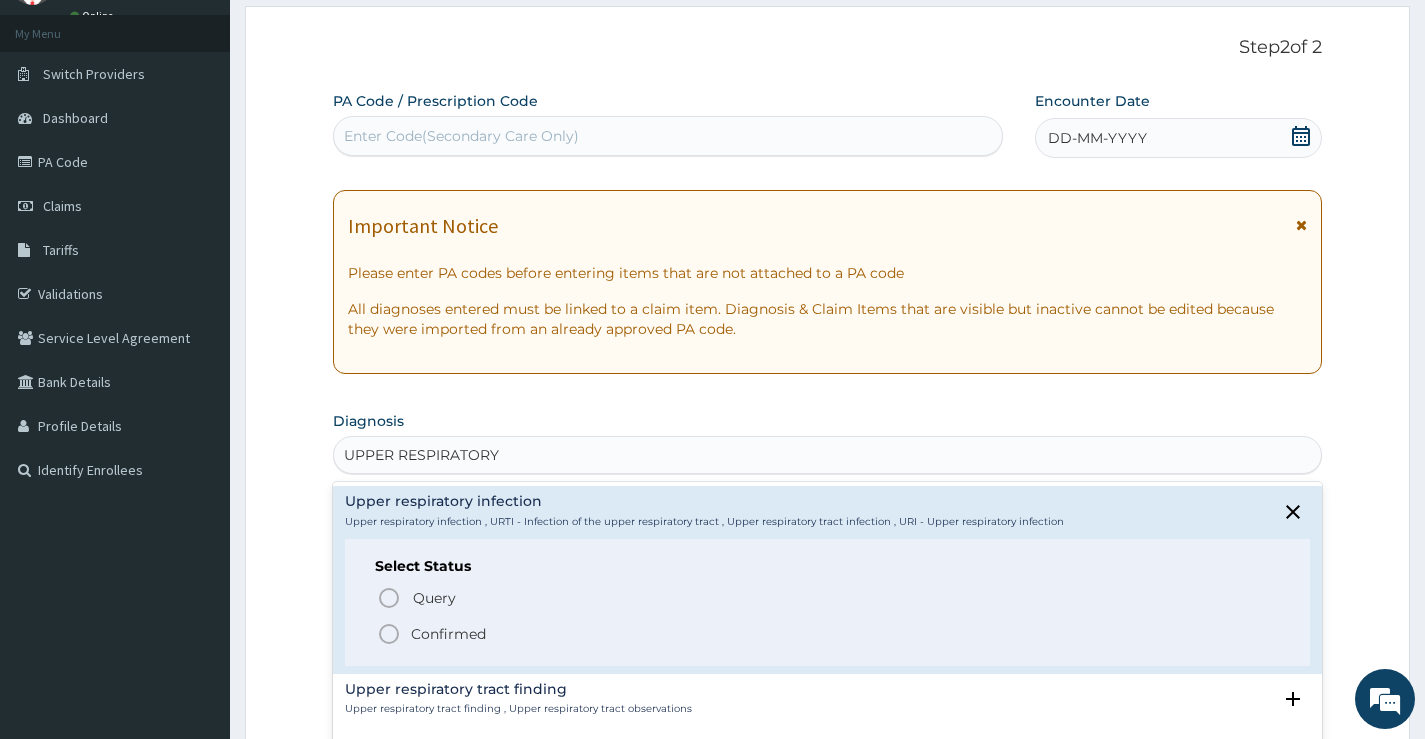 click on "Confirmed" at bounding box center [448, 634] 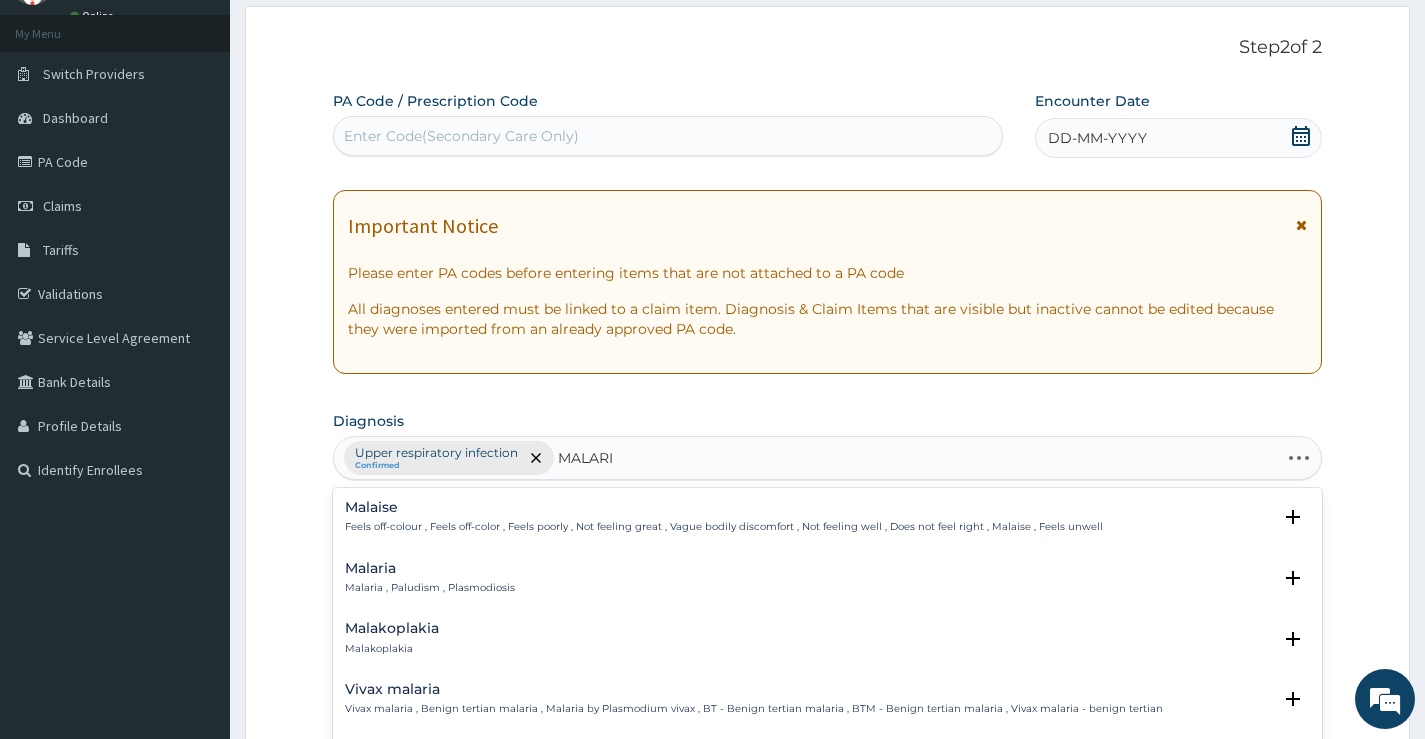 type on "MALARIA" 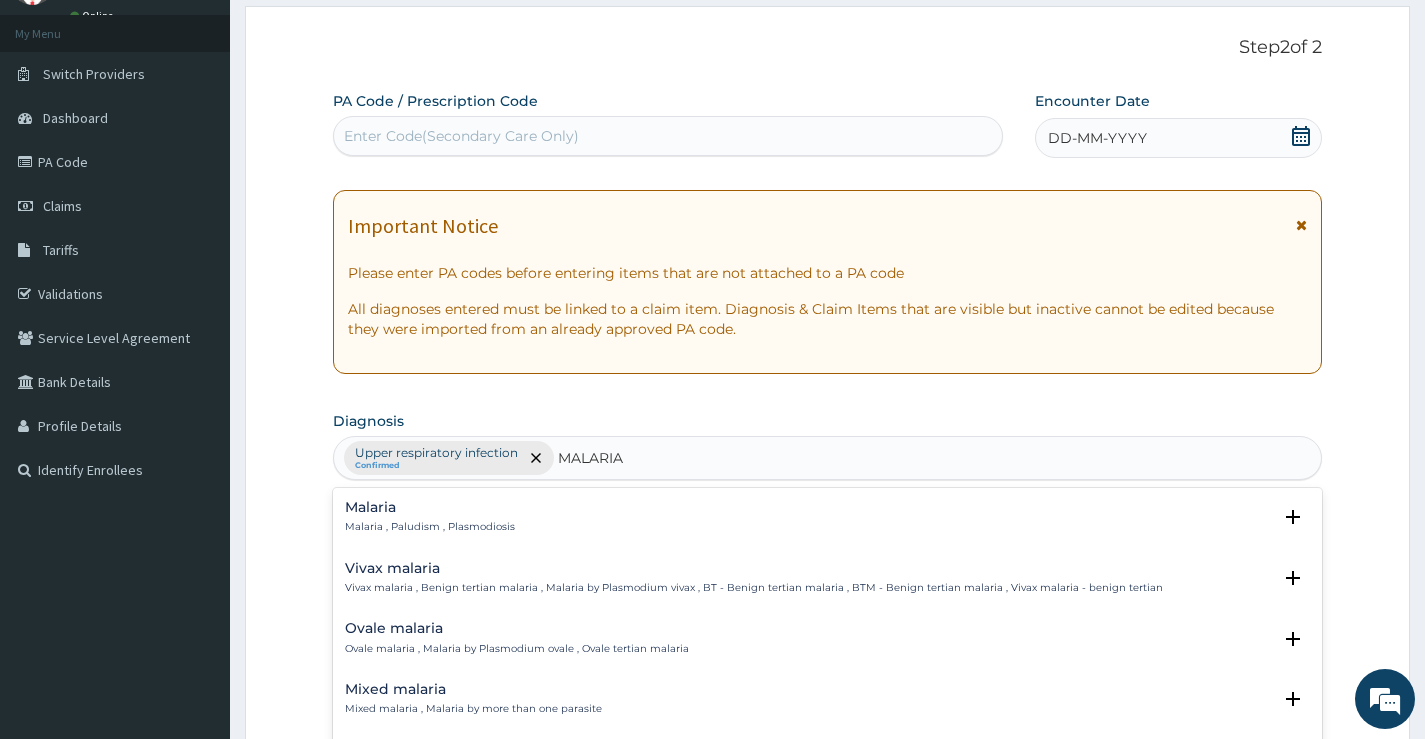 click on "Malaria , Paludism , Plasmodiosis" at bounding box center (430, 527) 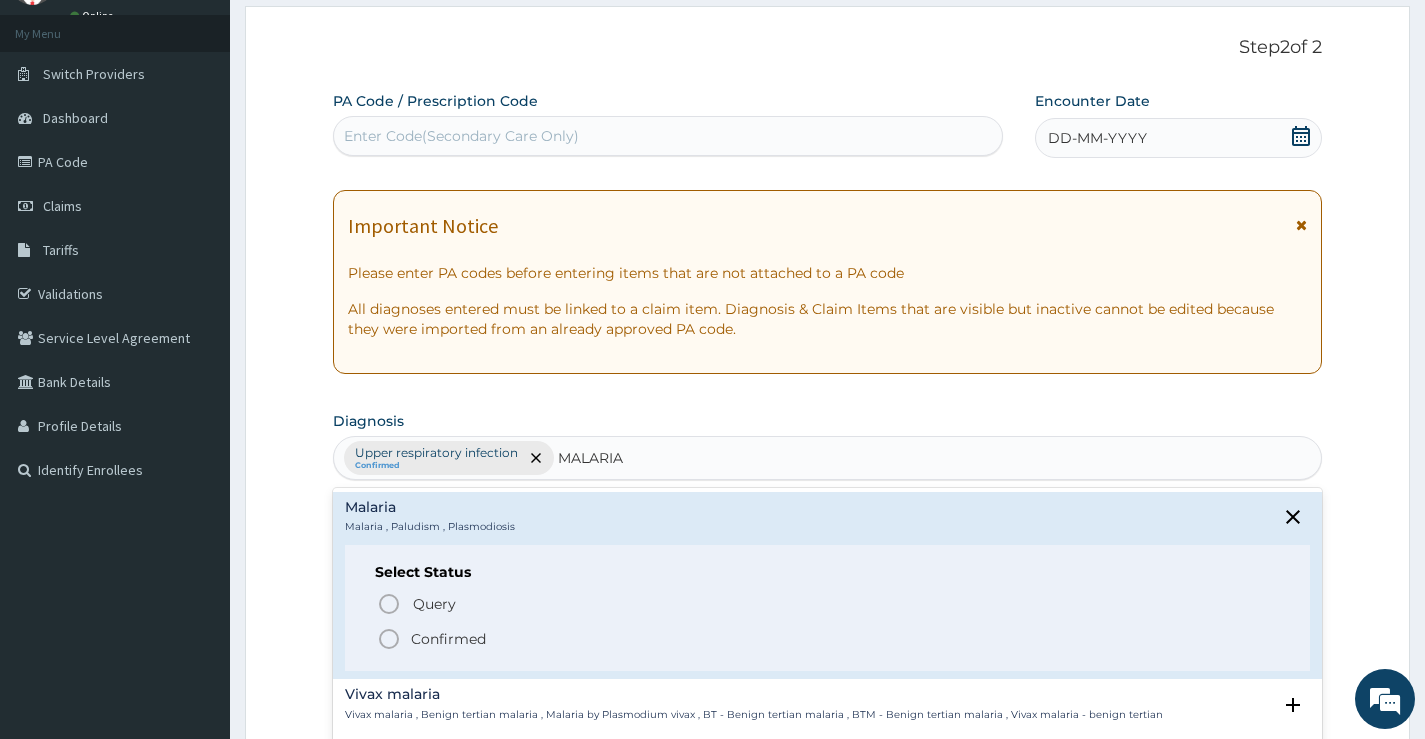click on "Confirmed" at bounding box center [448, 639] 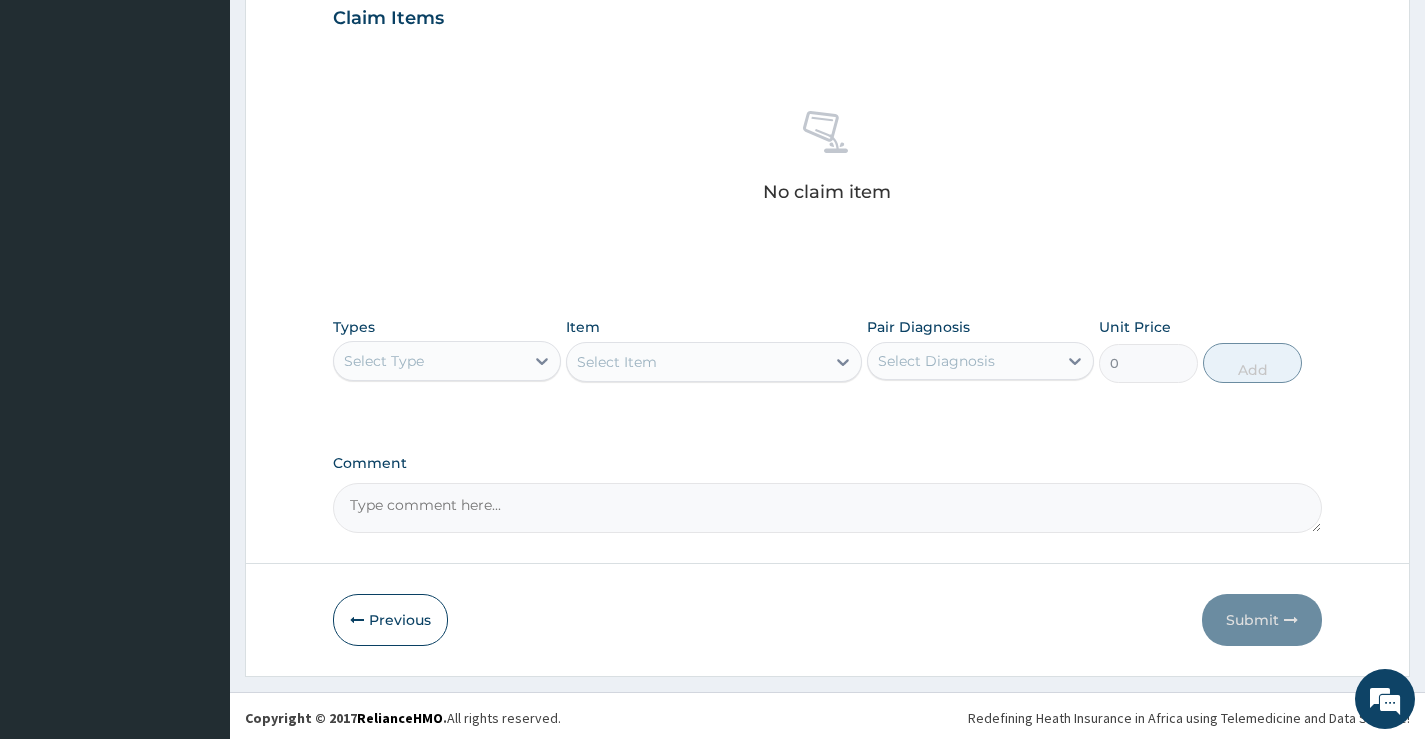 scroll, scrollTop: 700, scrollLeft: 0, axis: vertical 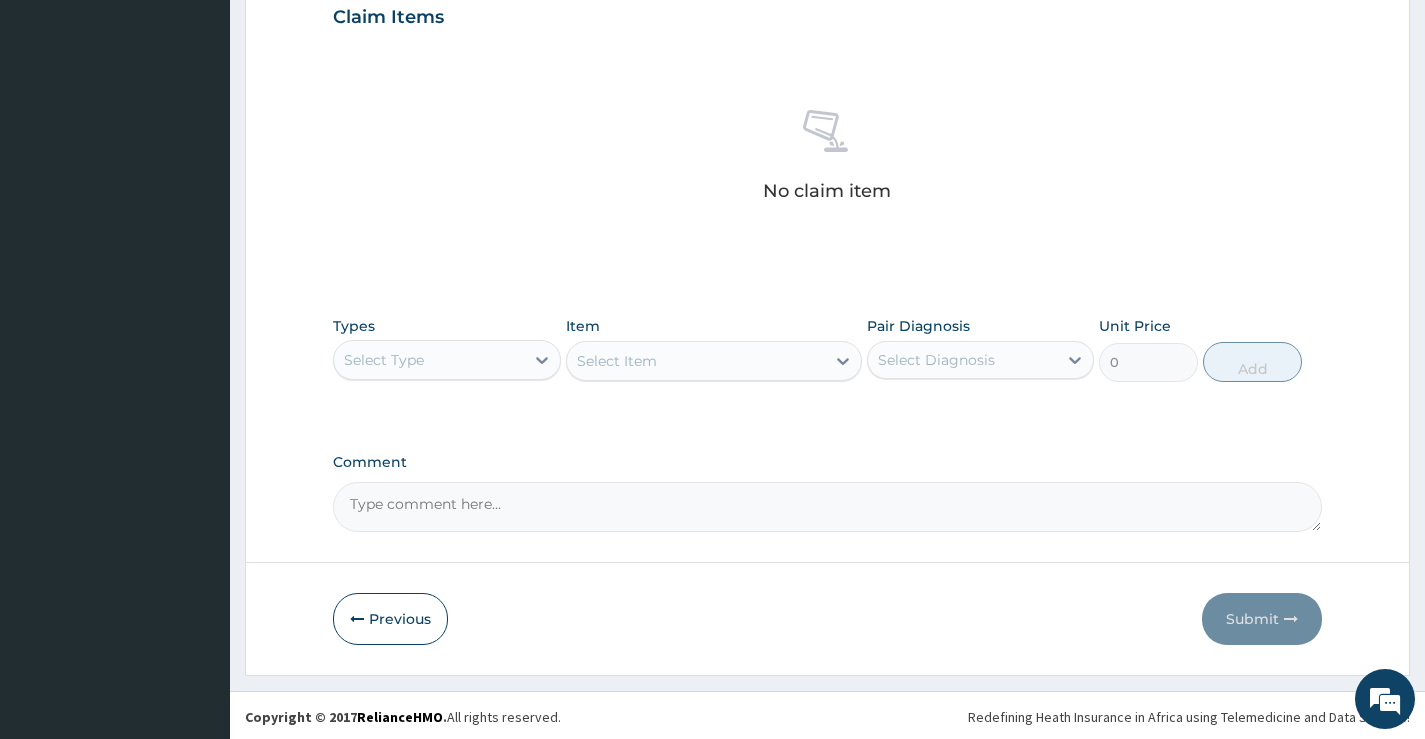 click on "Select Type" at bounding box center (428, 360) 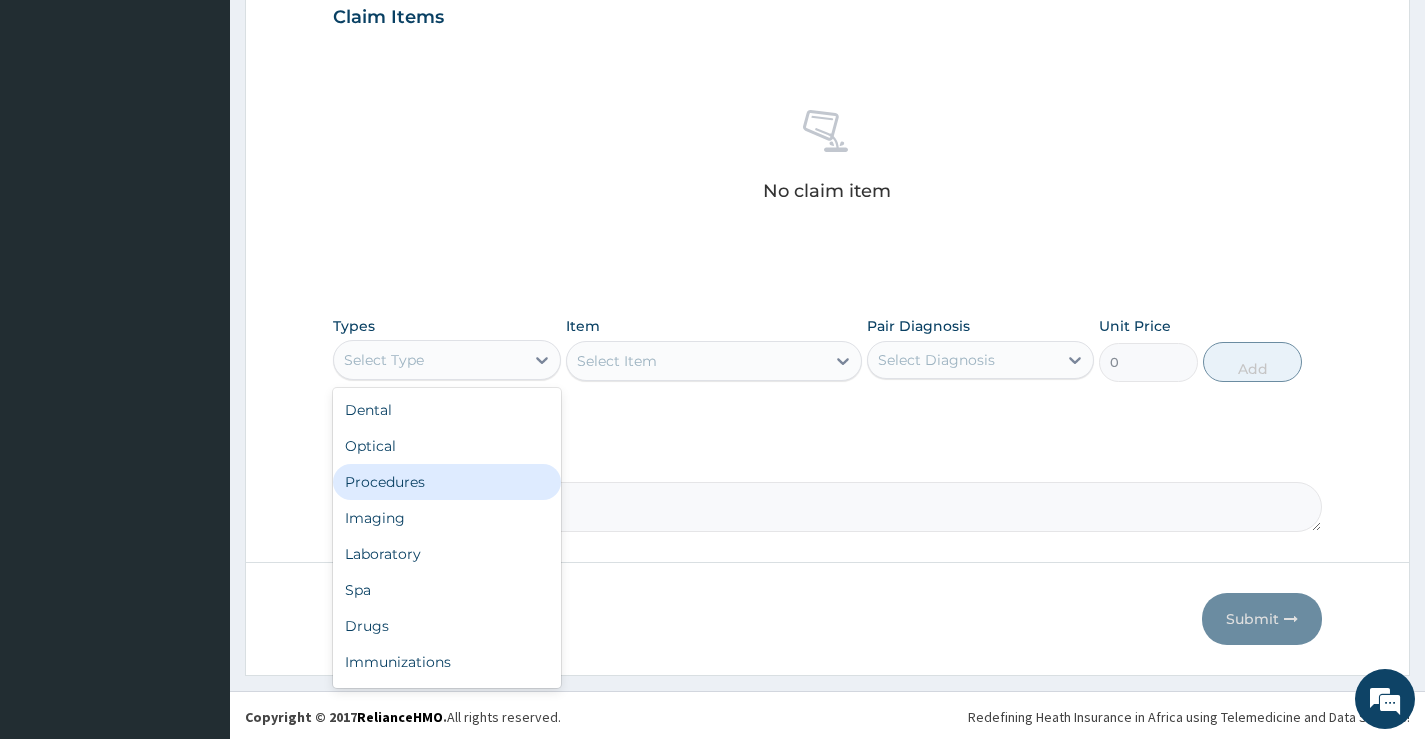 click on "Procedures" at bounding box center [446, 482] 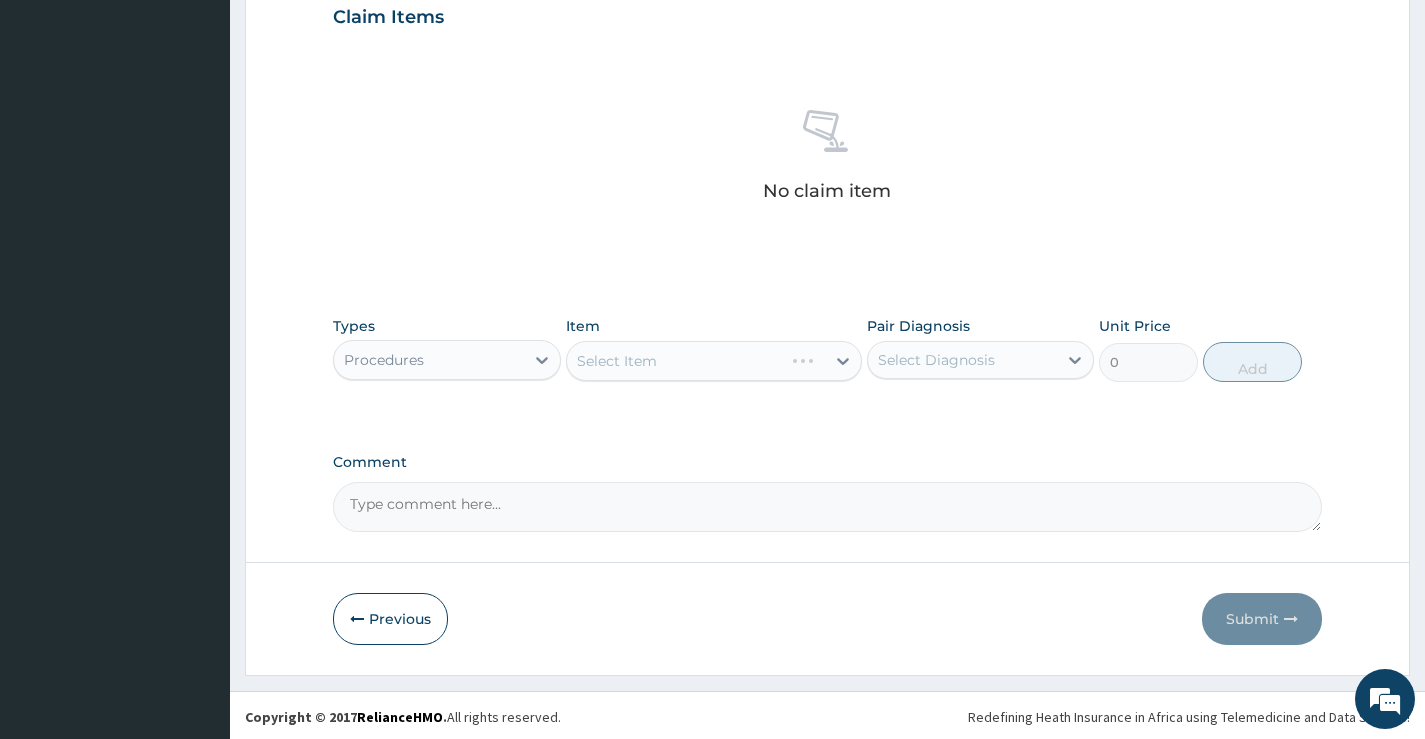 click on "Select Item" at bounding box center (714, 361) 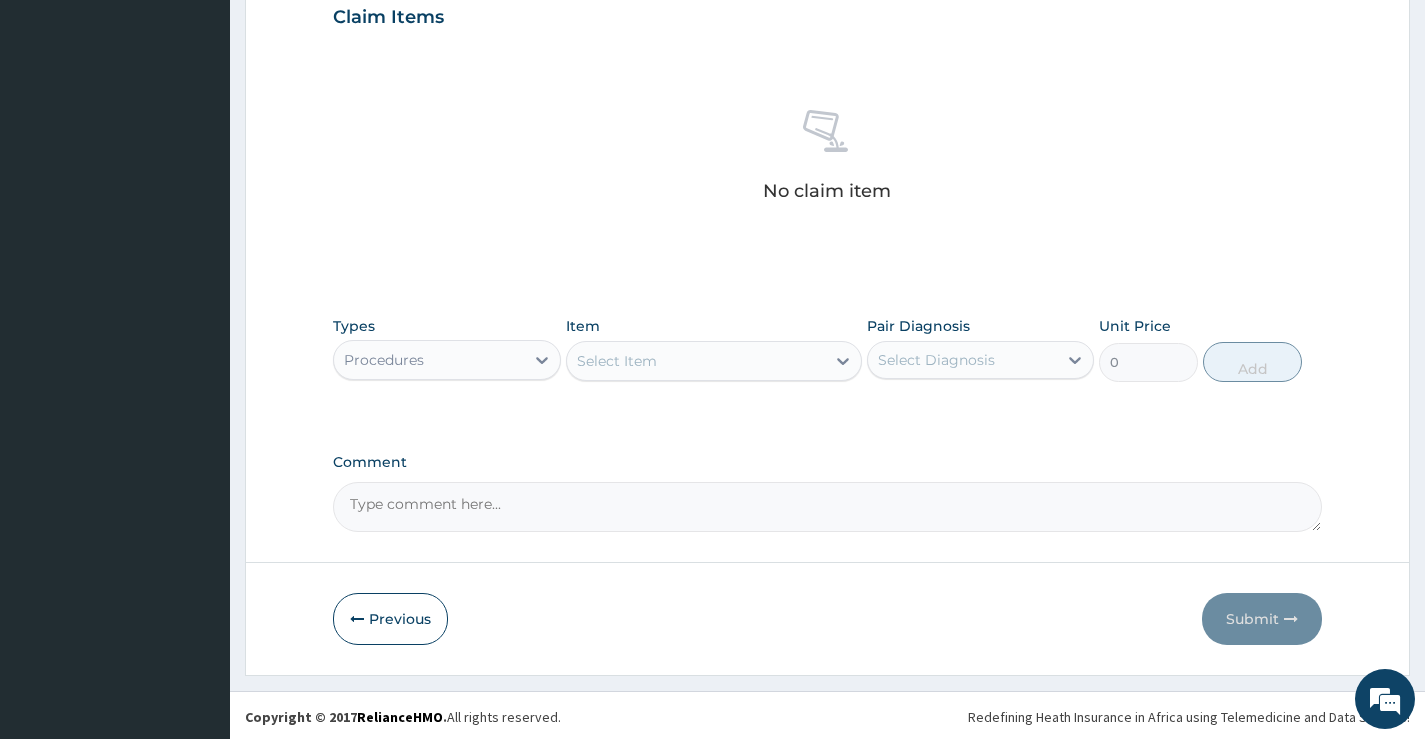 click on "Select Item" at bounding box center (696, 361) 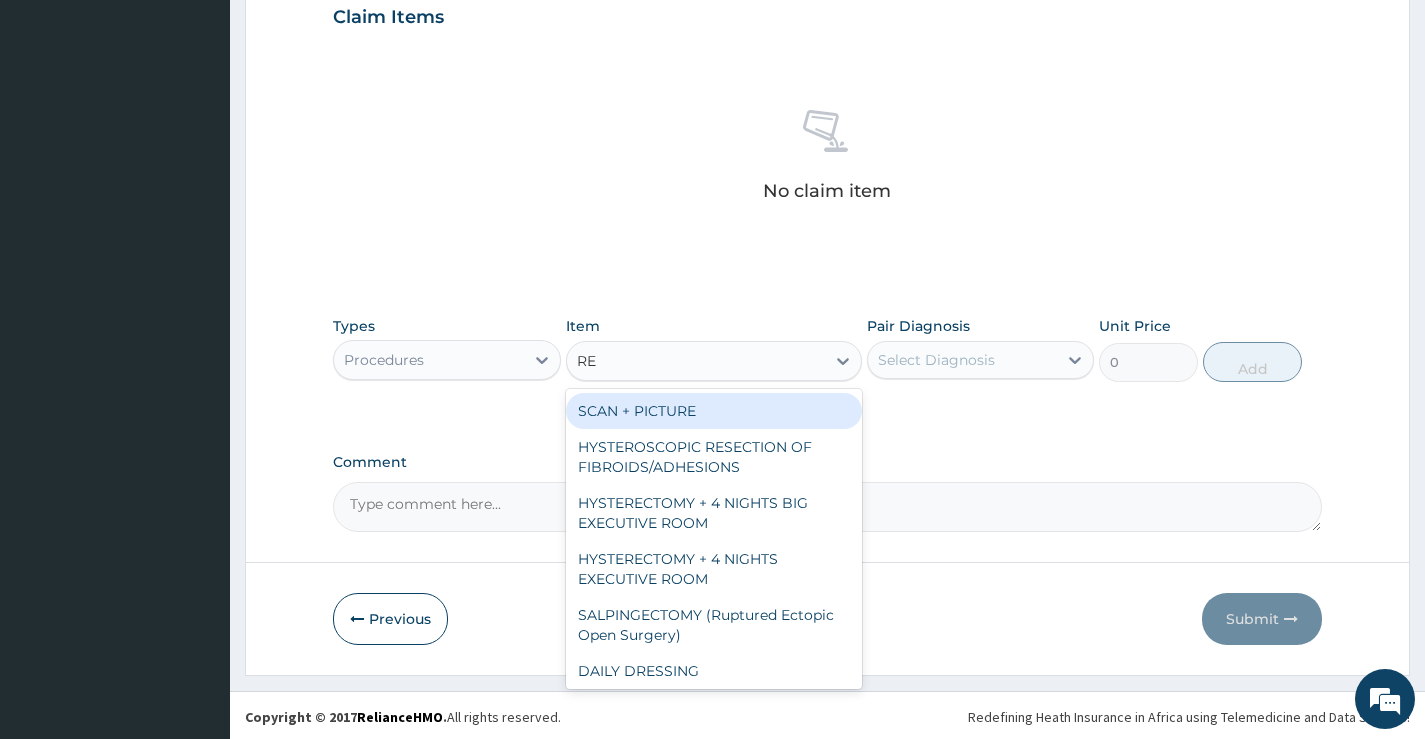 type on "R" 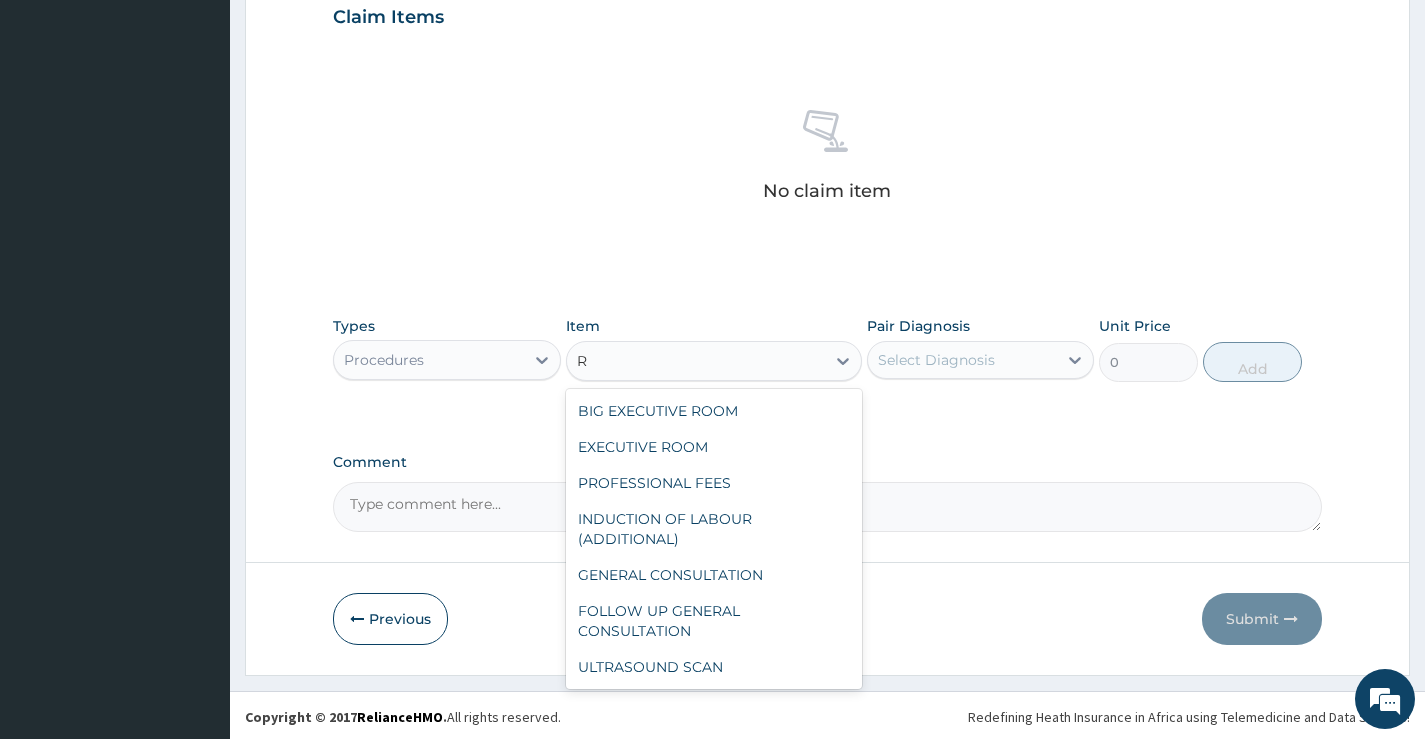 type 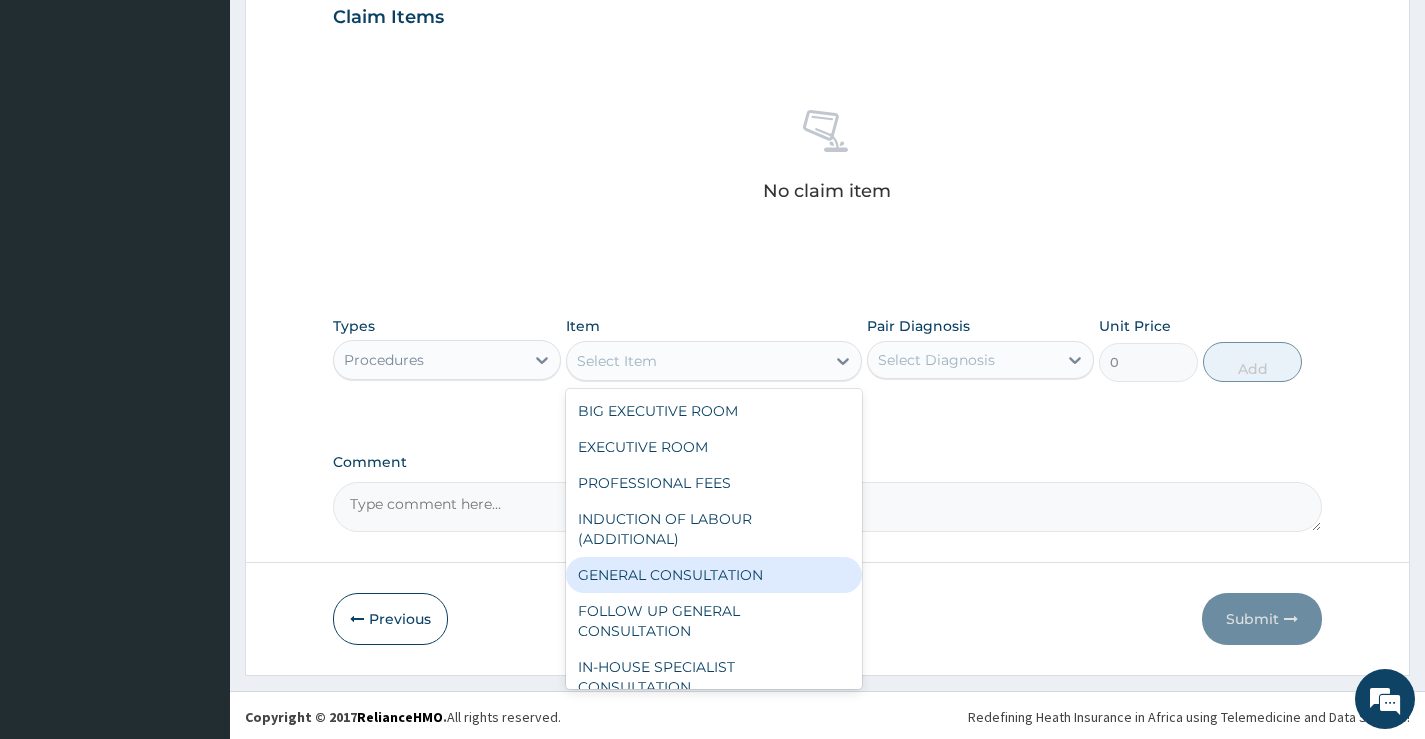 click on "GENERAL CONSULTATION" at bounding box center [714, 575] 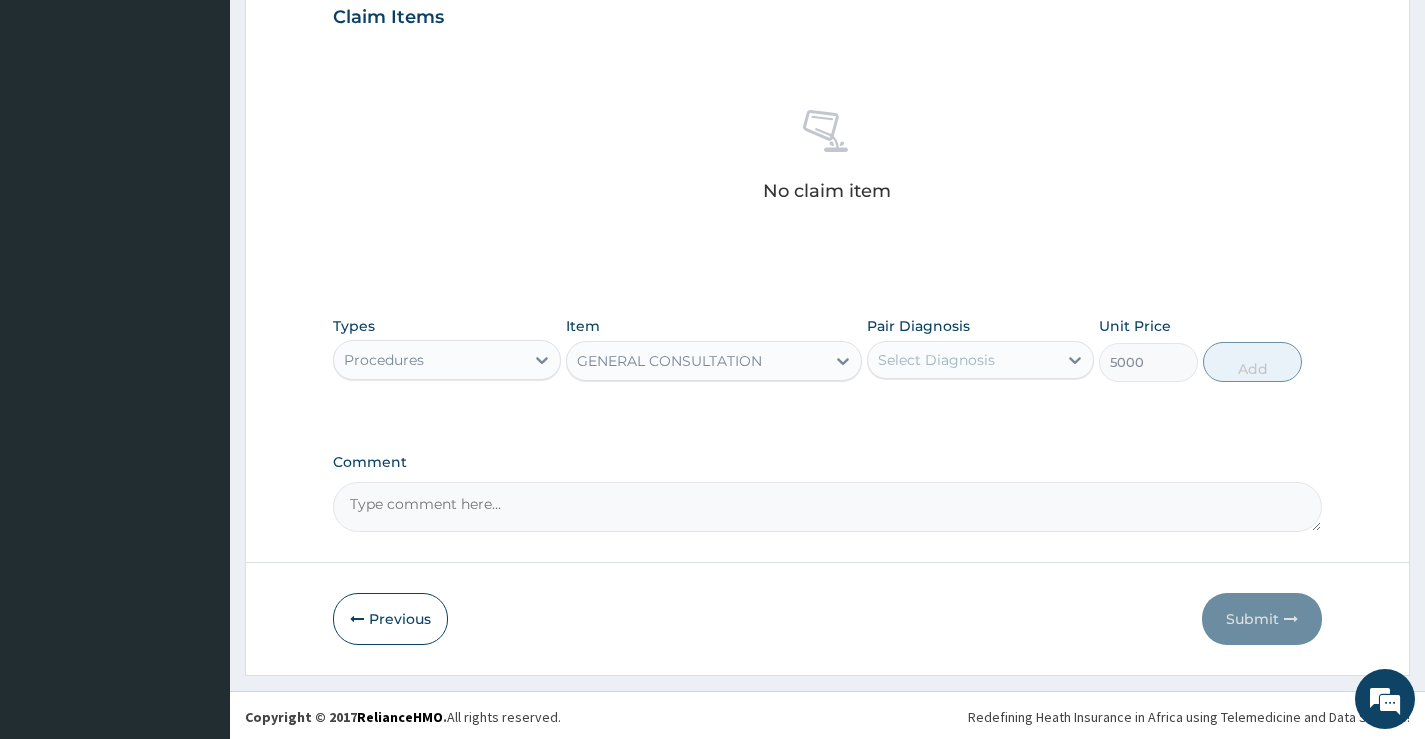 click on "Select Diagnosis" at bounding box center (936, 360) 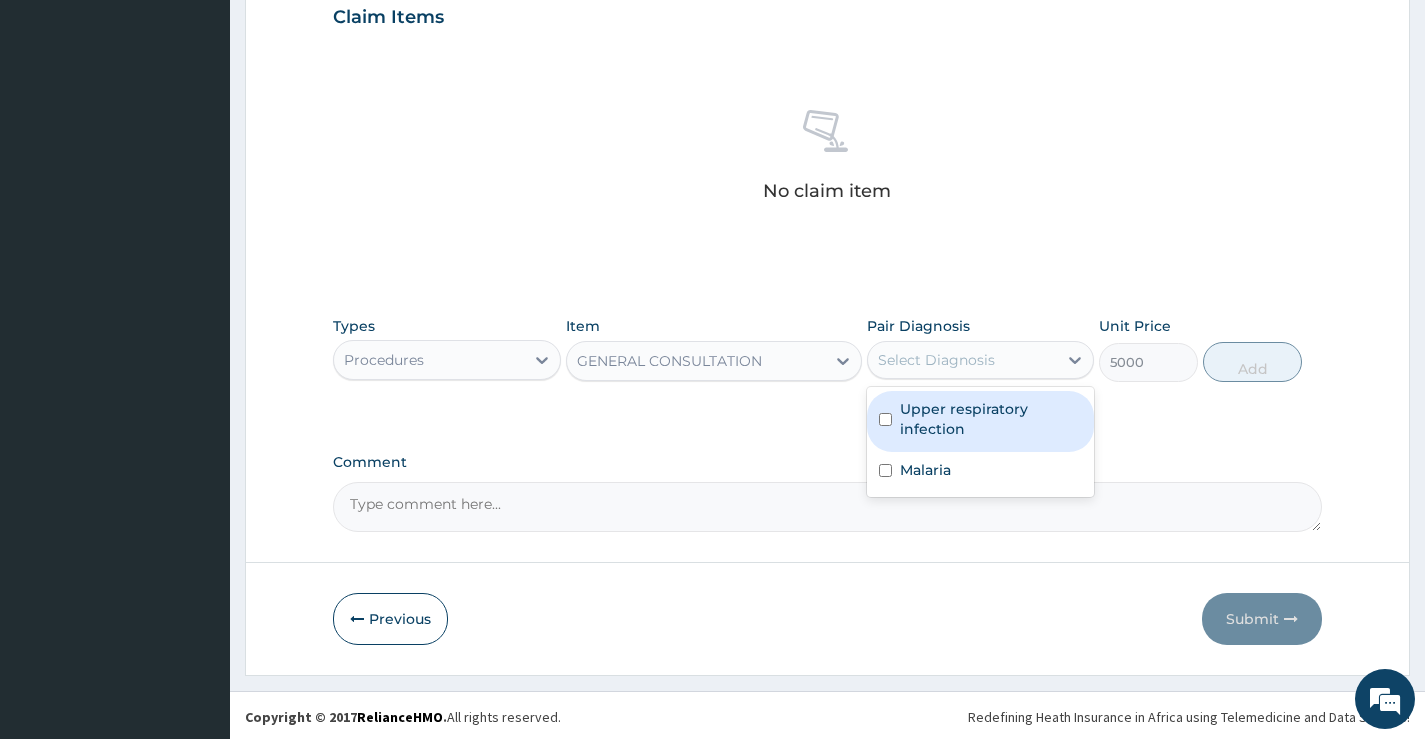 click on "Upper respiratory infection" at bounding box center [991, 419] 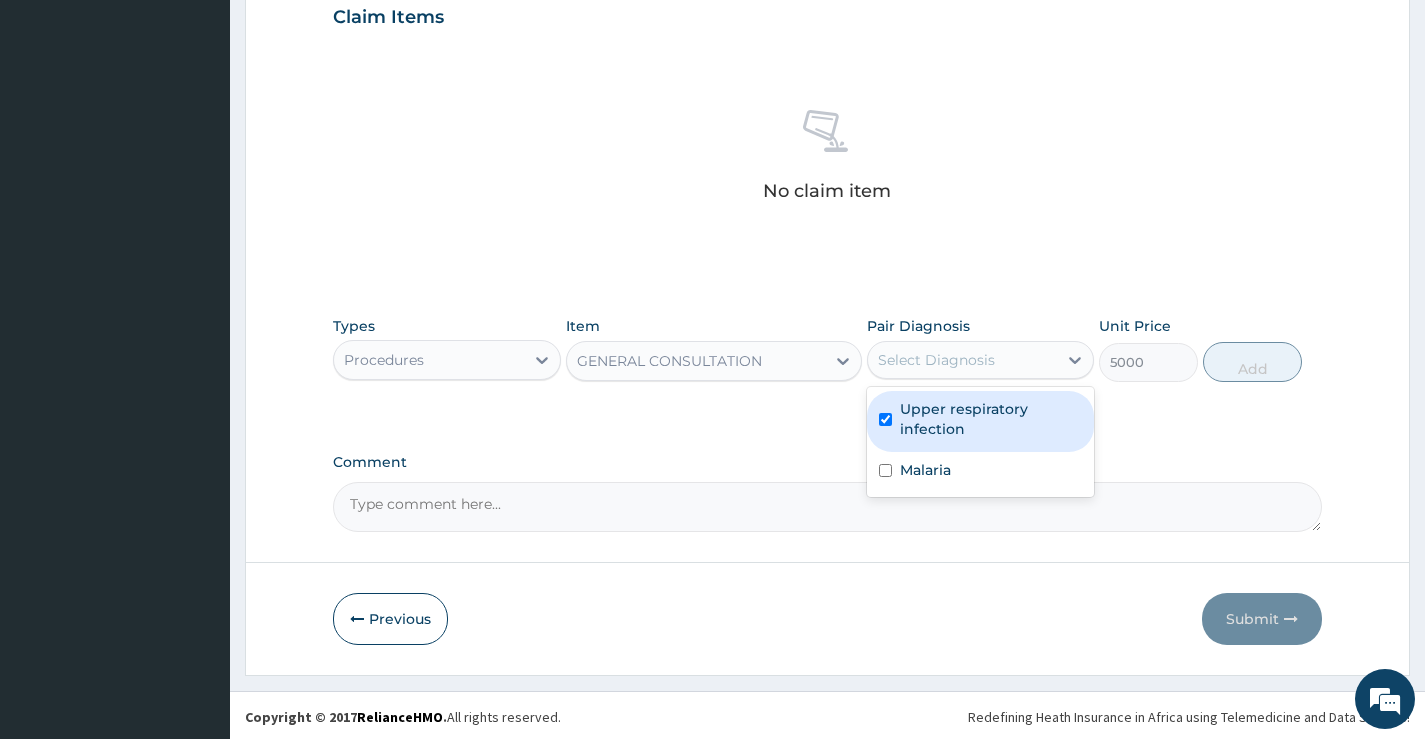 checkbox on "true" 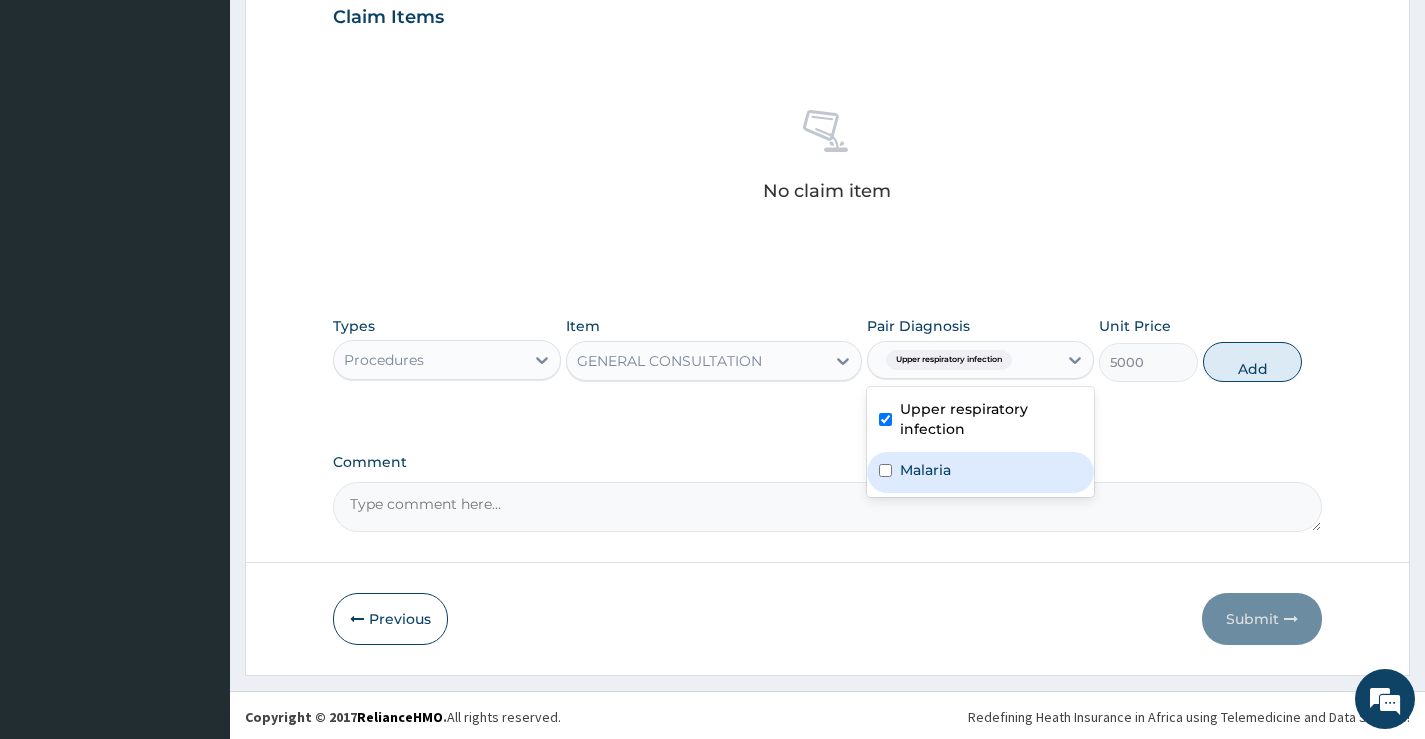click on "Malaria" at bounding box center [925, 470] 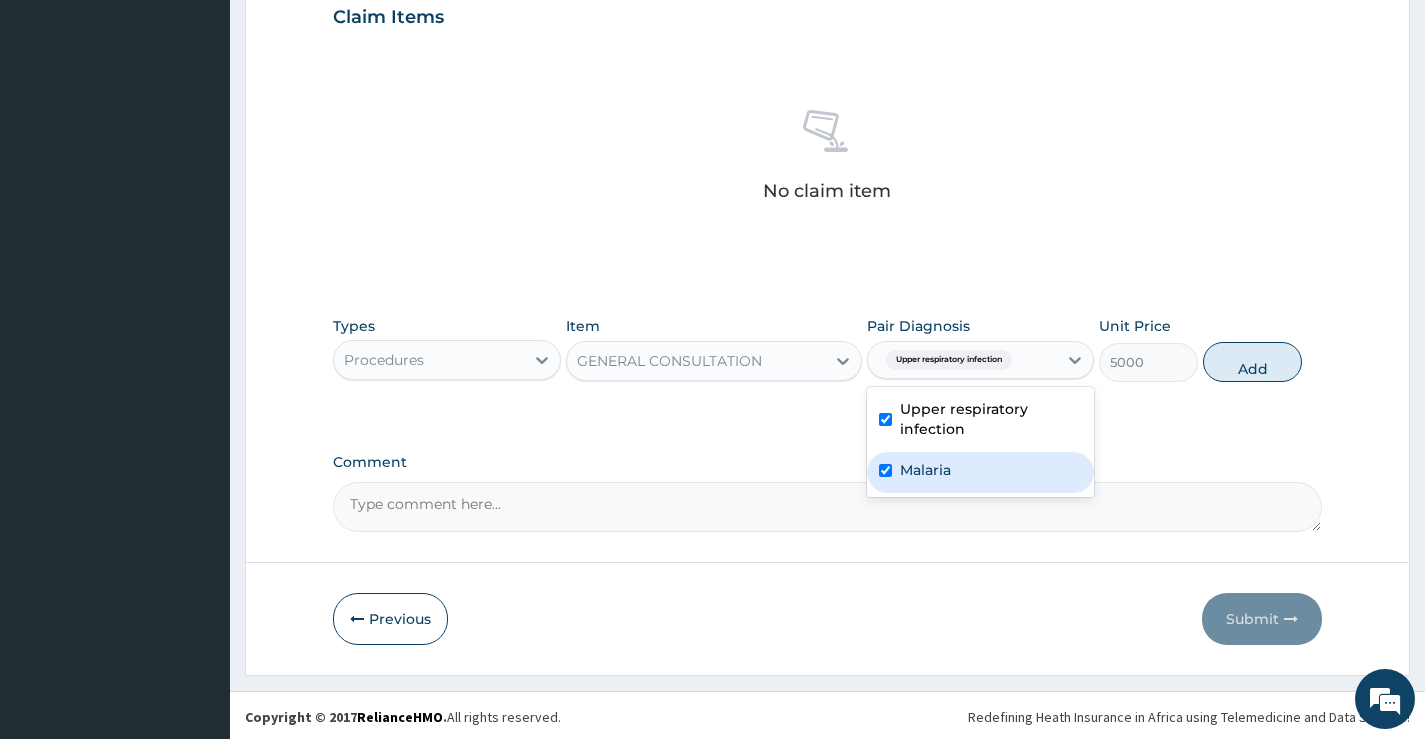 checkbox on "true" 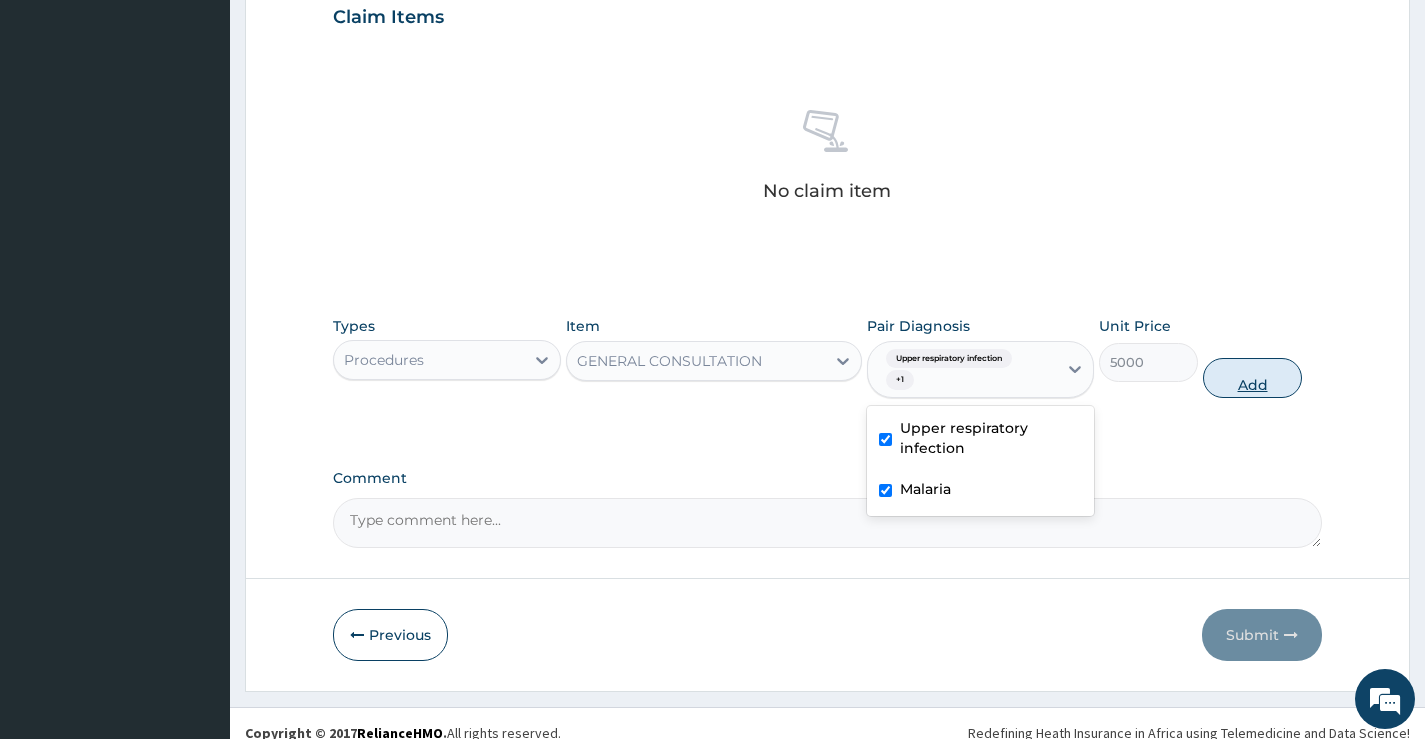 click on "Add" at bounding box center (1252, 378) 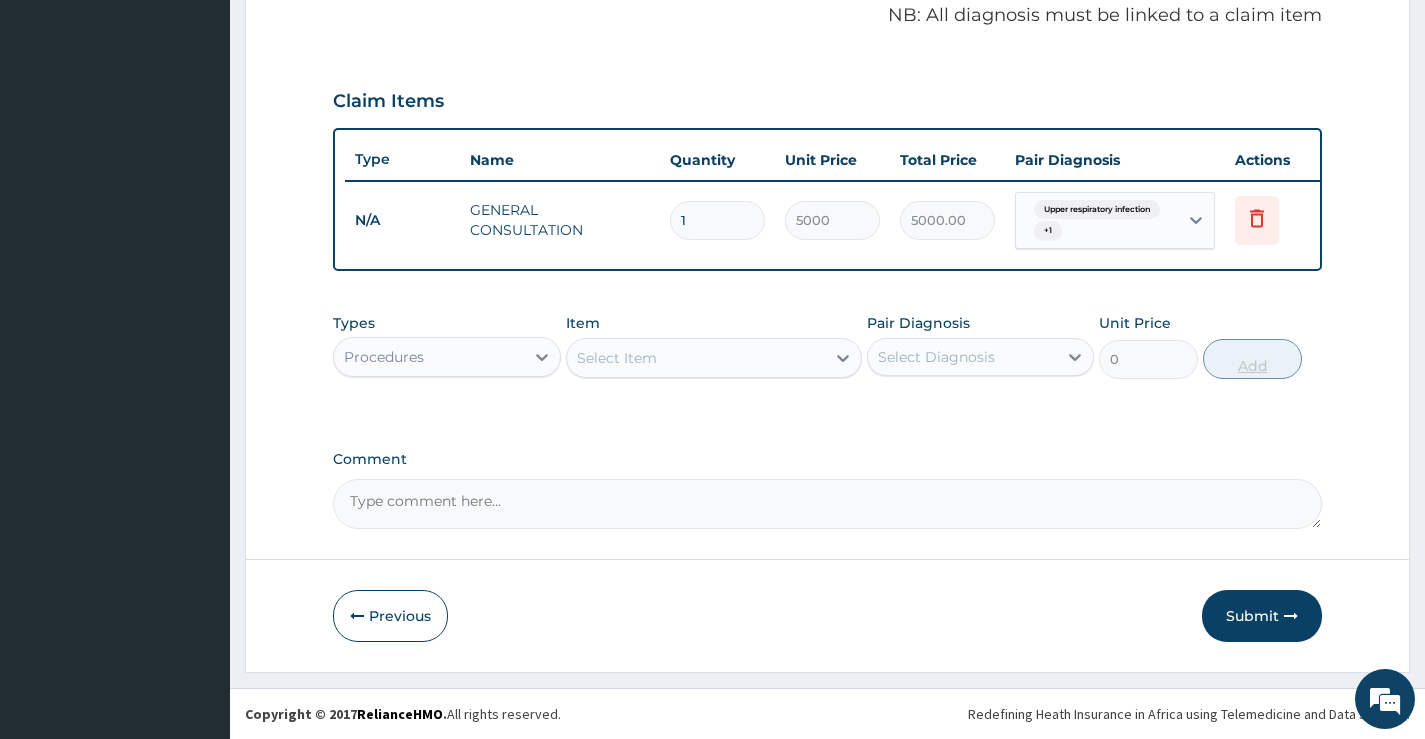 scroll, scrollTop: 631, scrollLeft: 0, axis: vertical 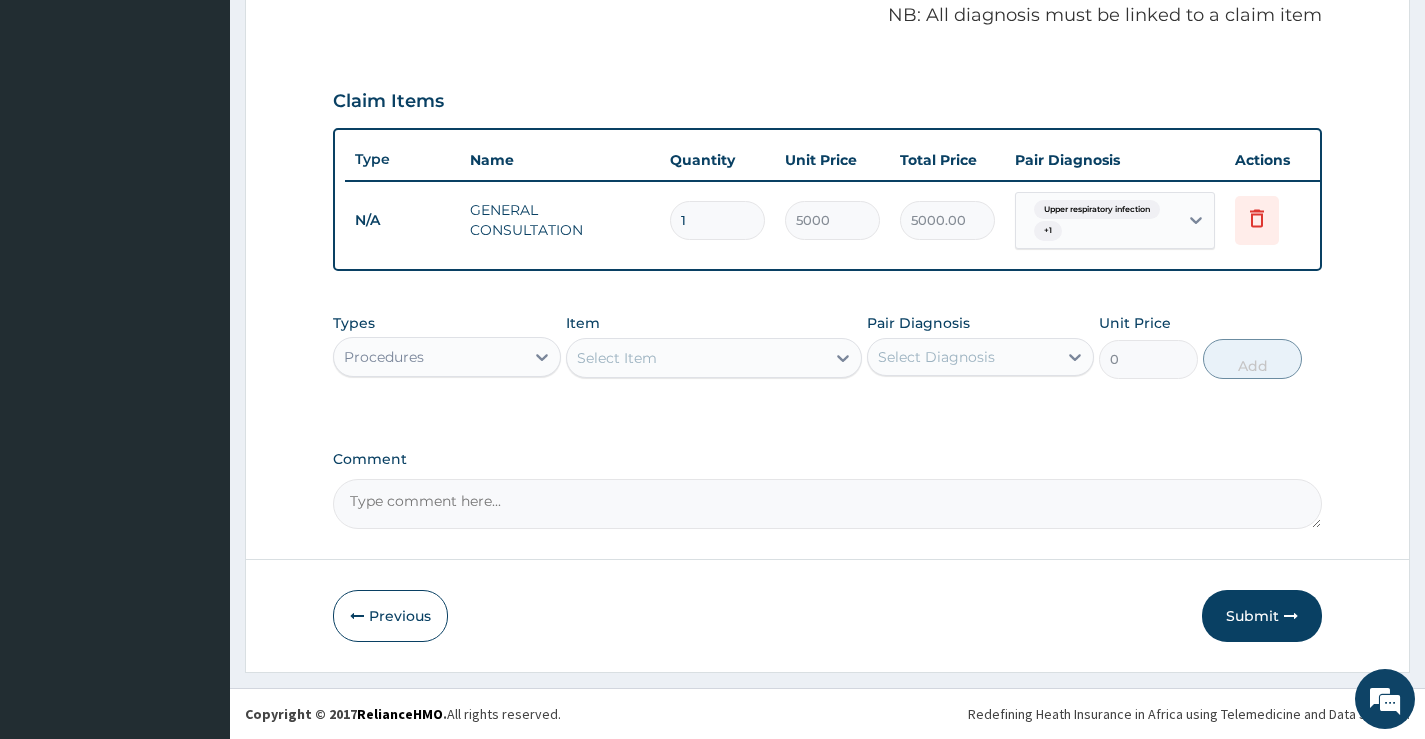 click on "Procedures" at bounding box center [428, 357] 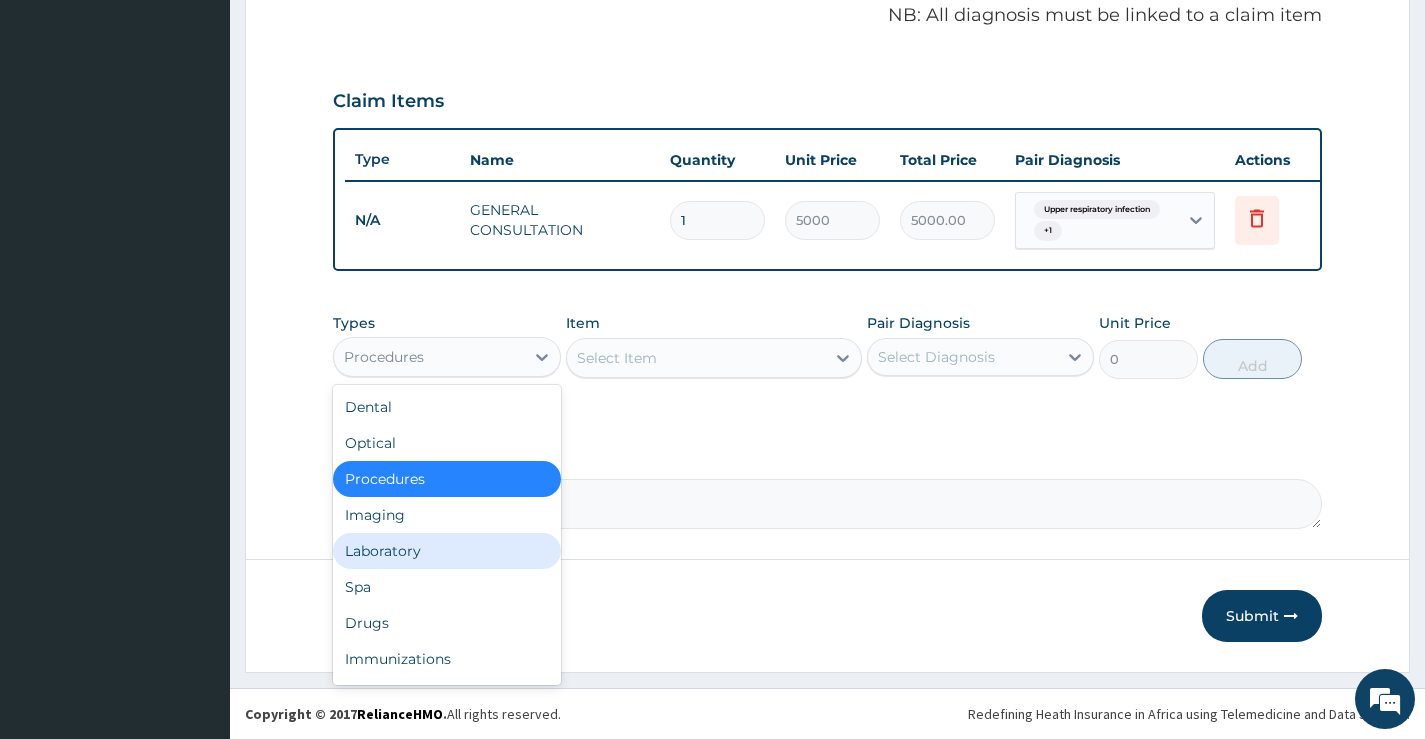 click on "Laboratory" at bounding box center (446, 551) 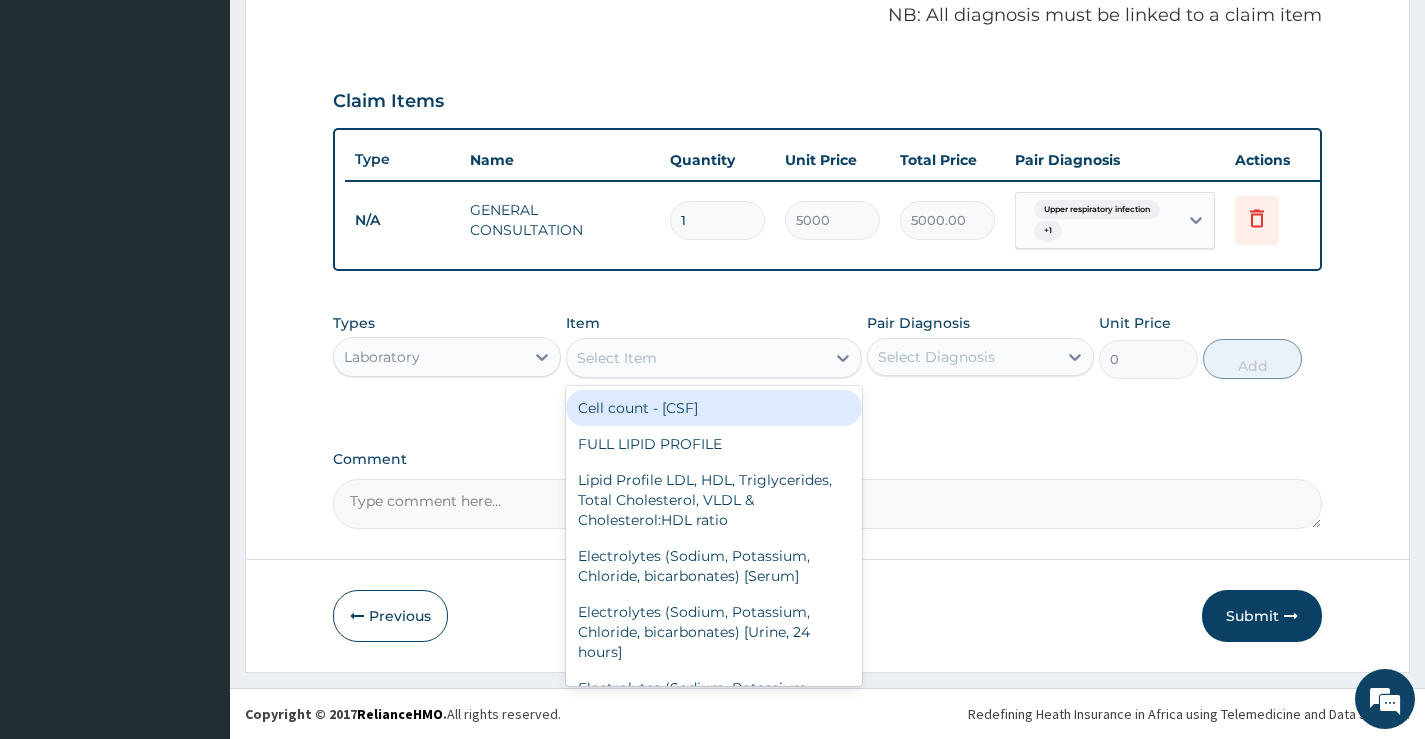 click on "Select Item" at bounding box center (696, 358) 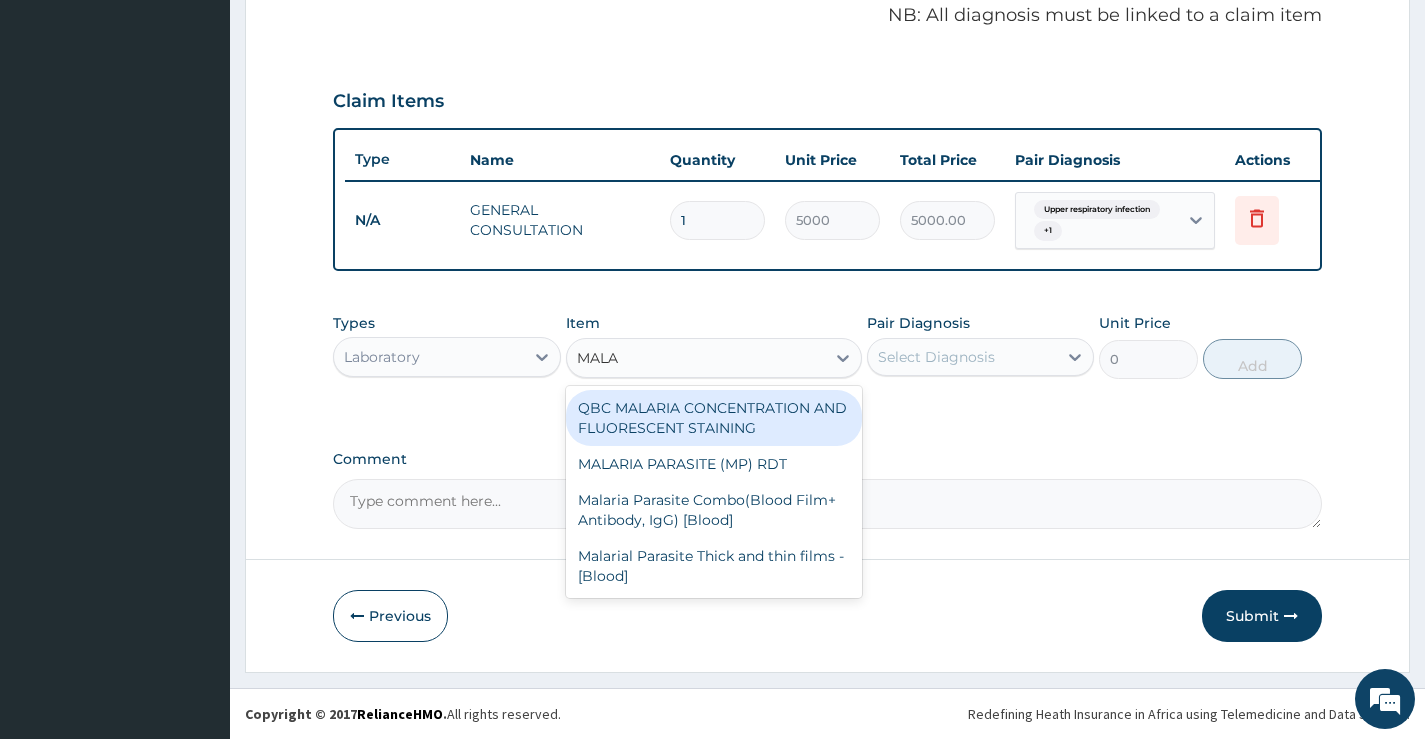 type on "MALAR" 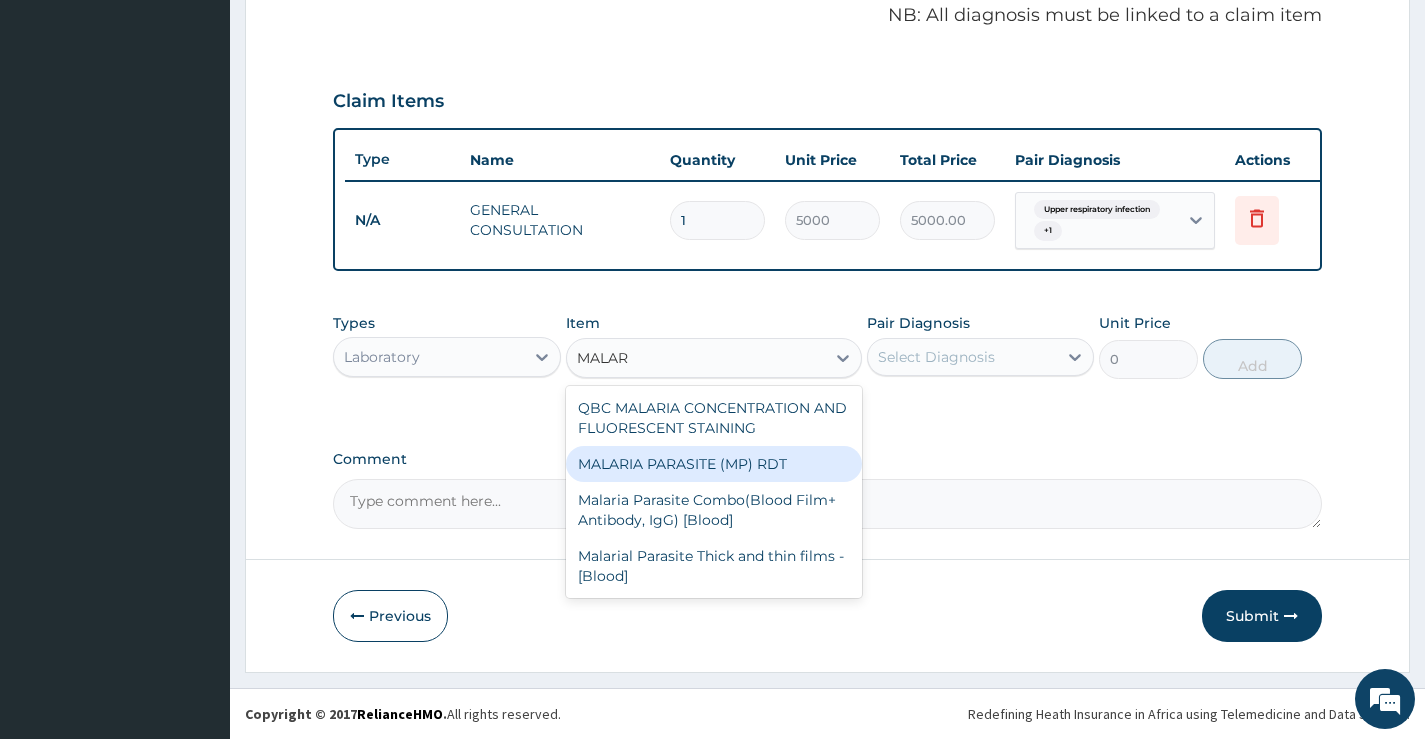 click on "MALARIA PARASITE (MP) RDT" at bounding box center [714, 464] 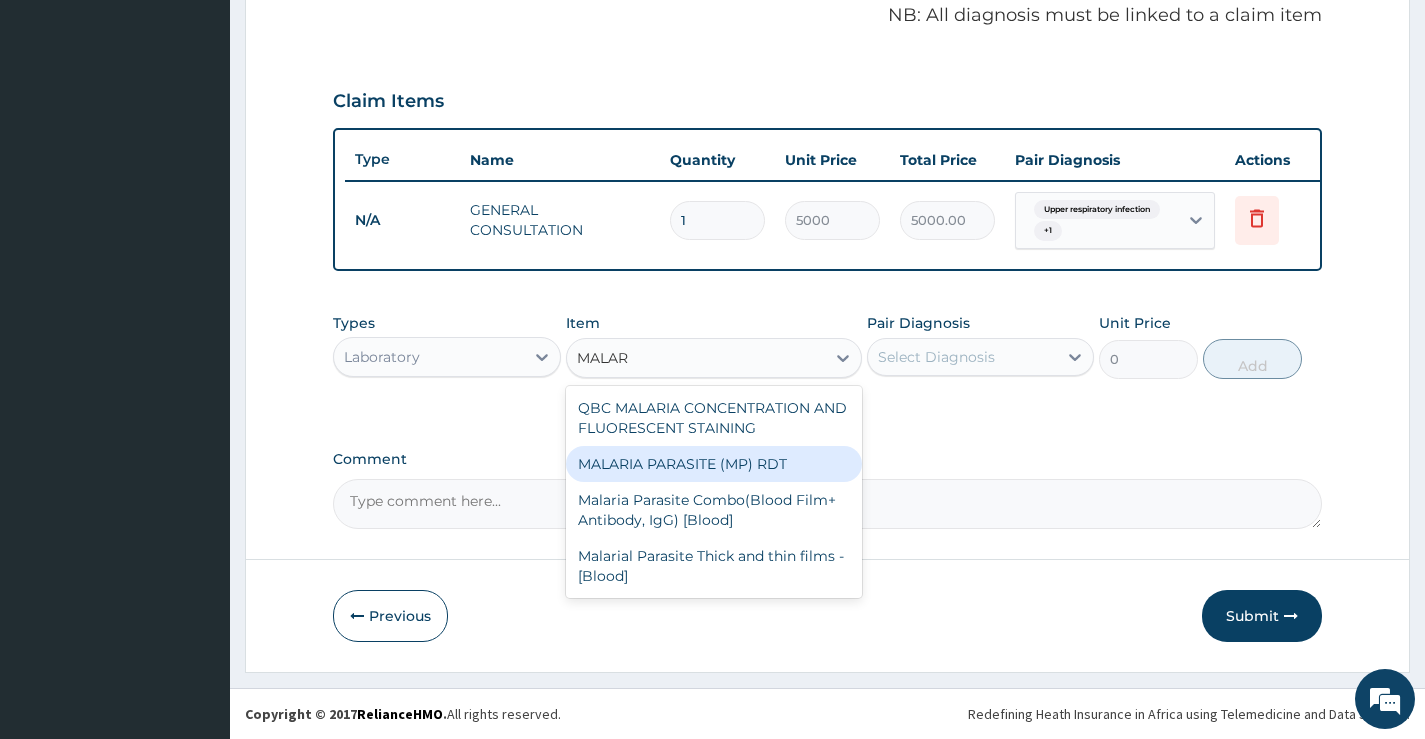 type 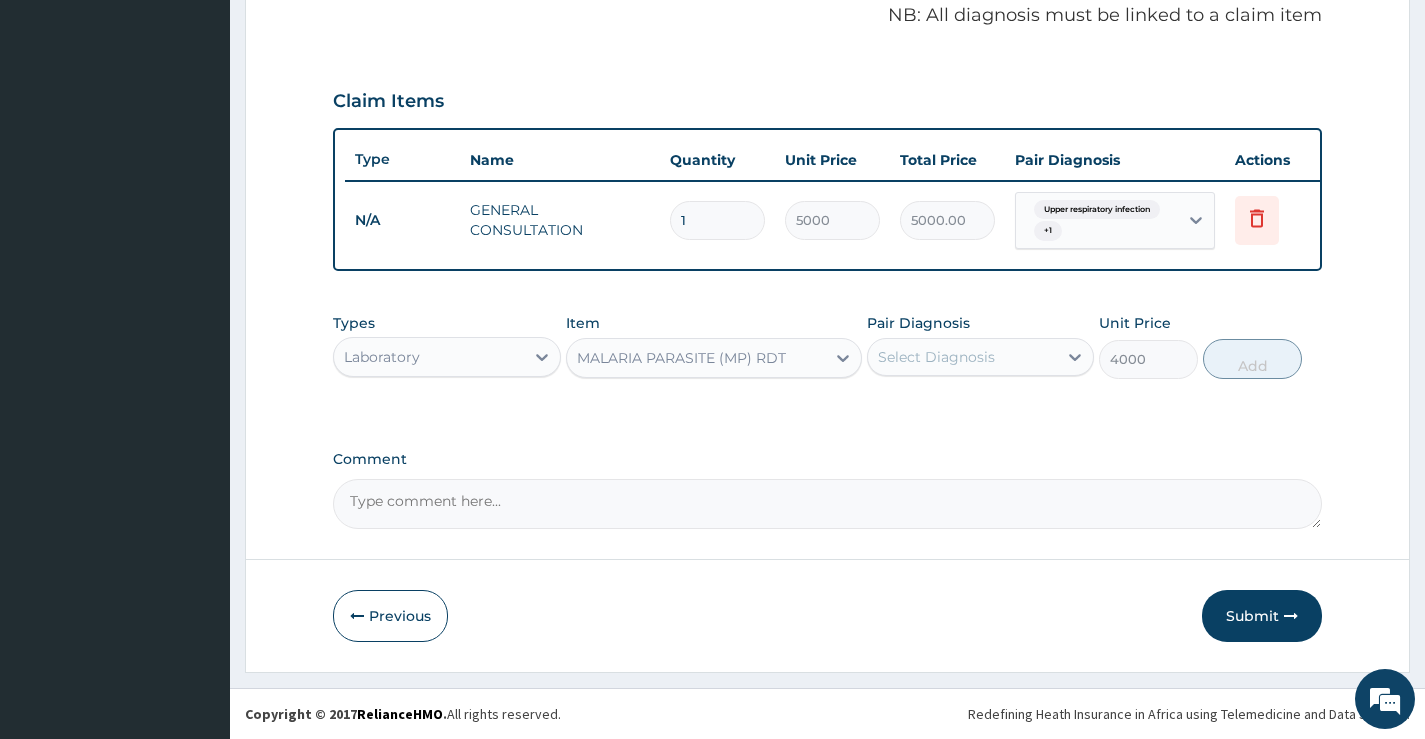 click on "Select Diagnosis" at bounding box center [936, 357] 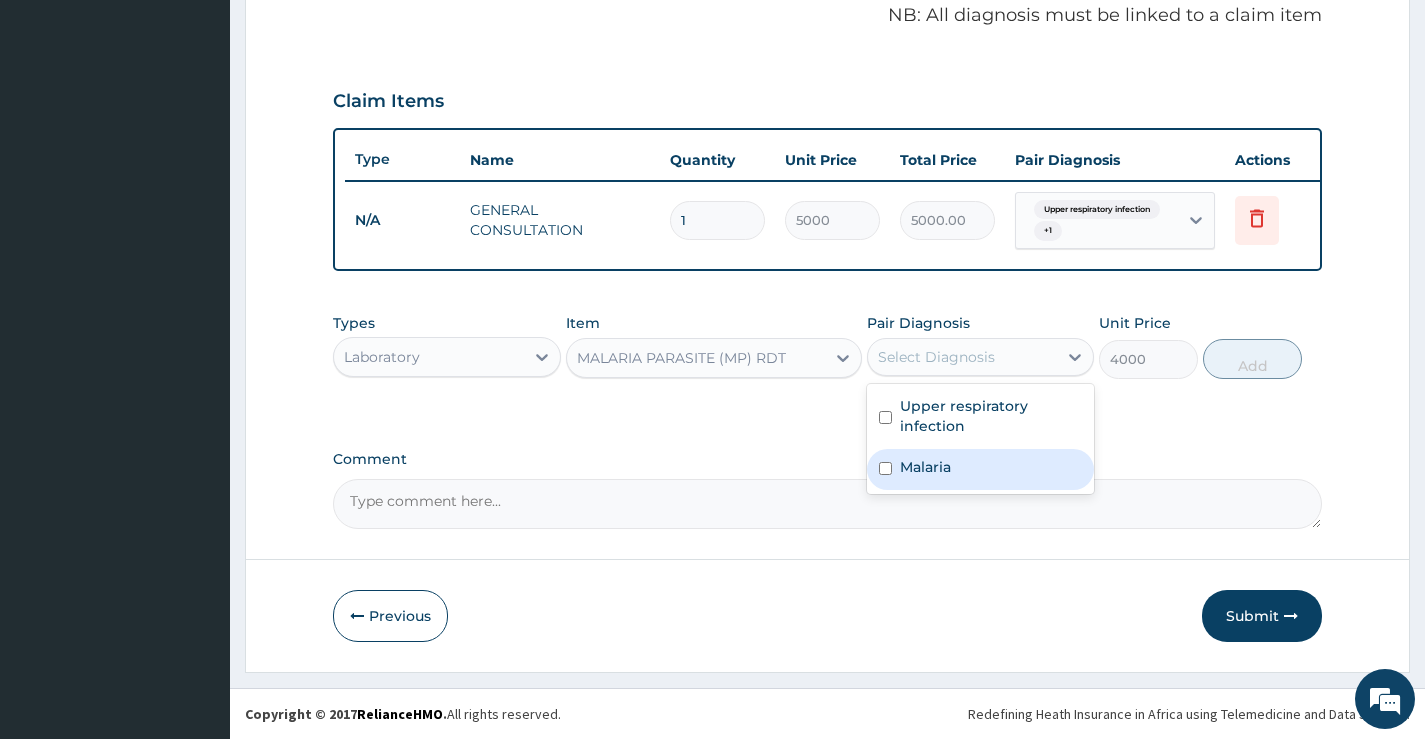 click on "Malaria" at bounding box center [980, 469] 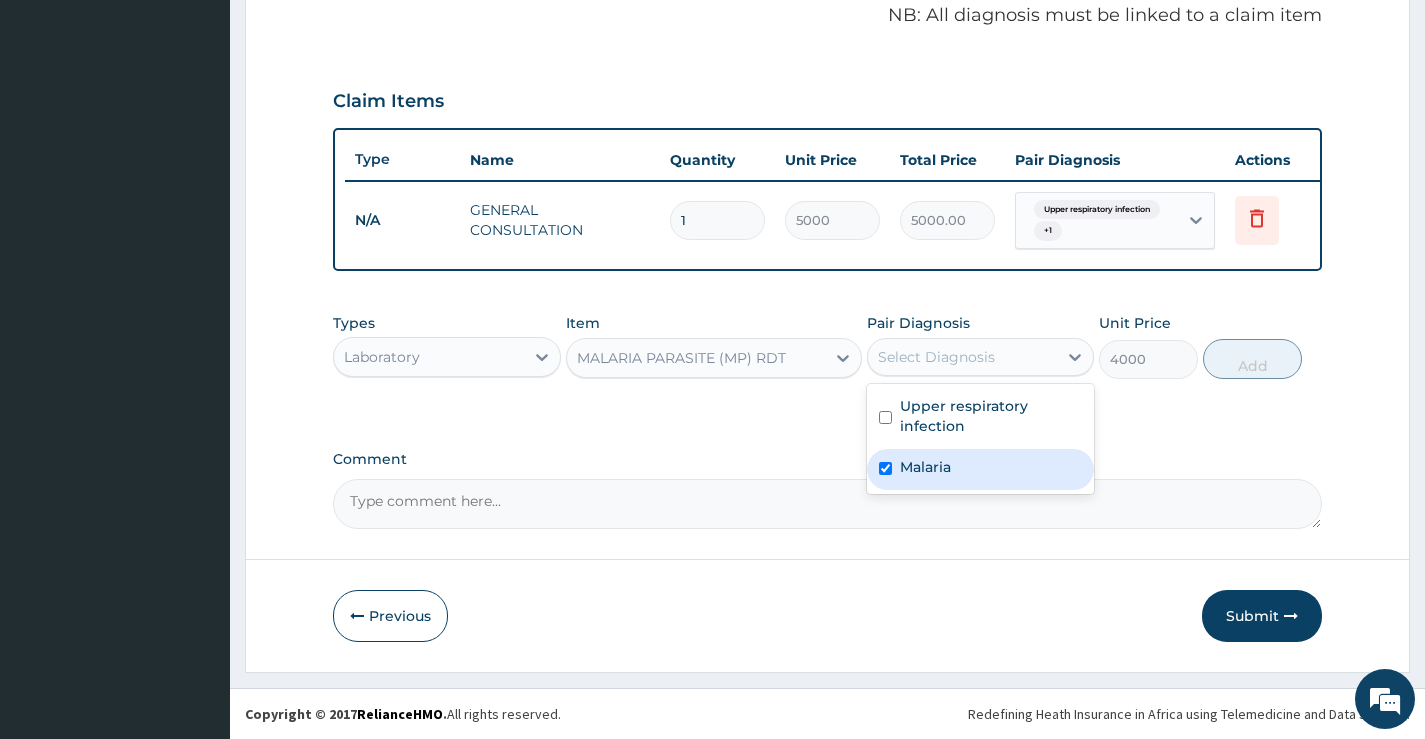 checkbox on "true" 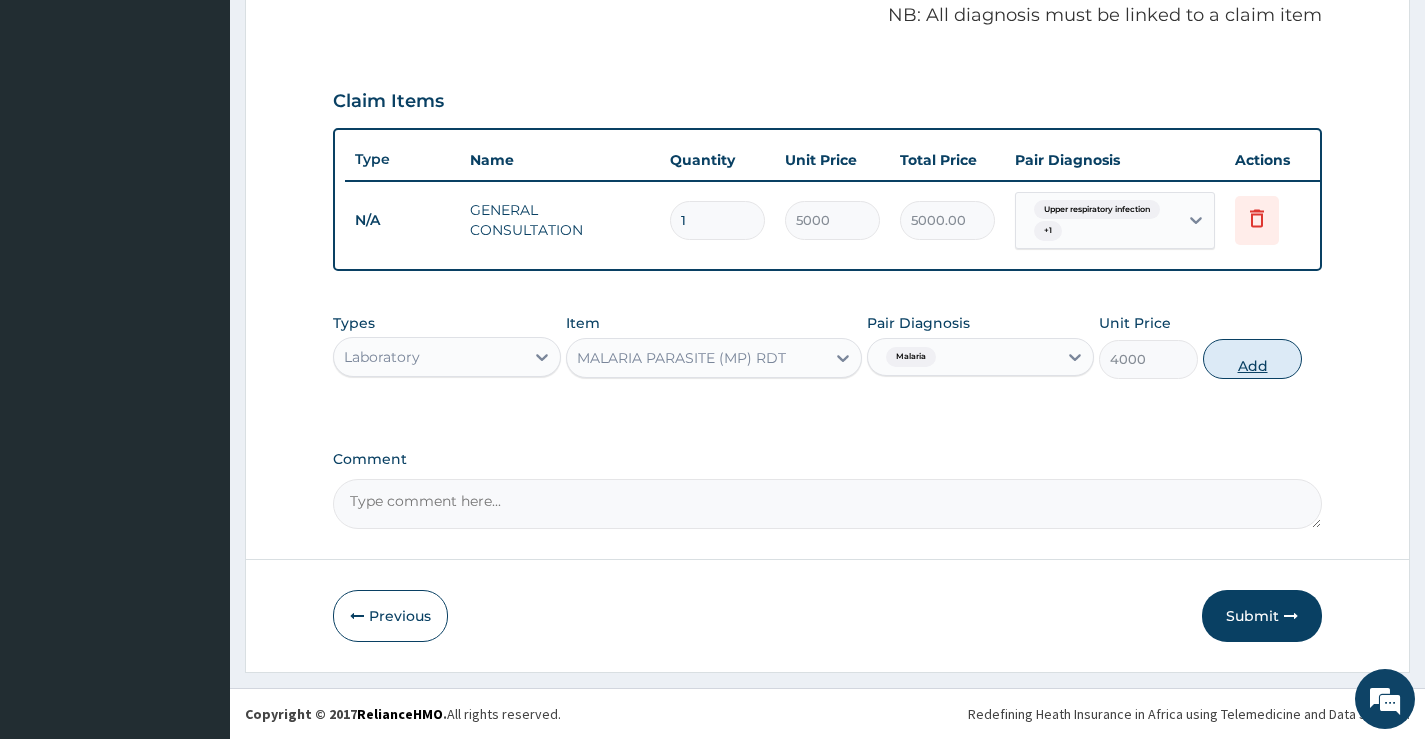 click on "Add" at bounding box center [1252, 359] 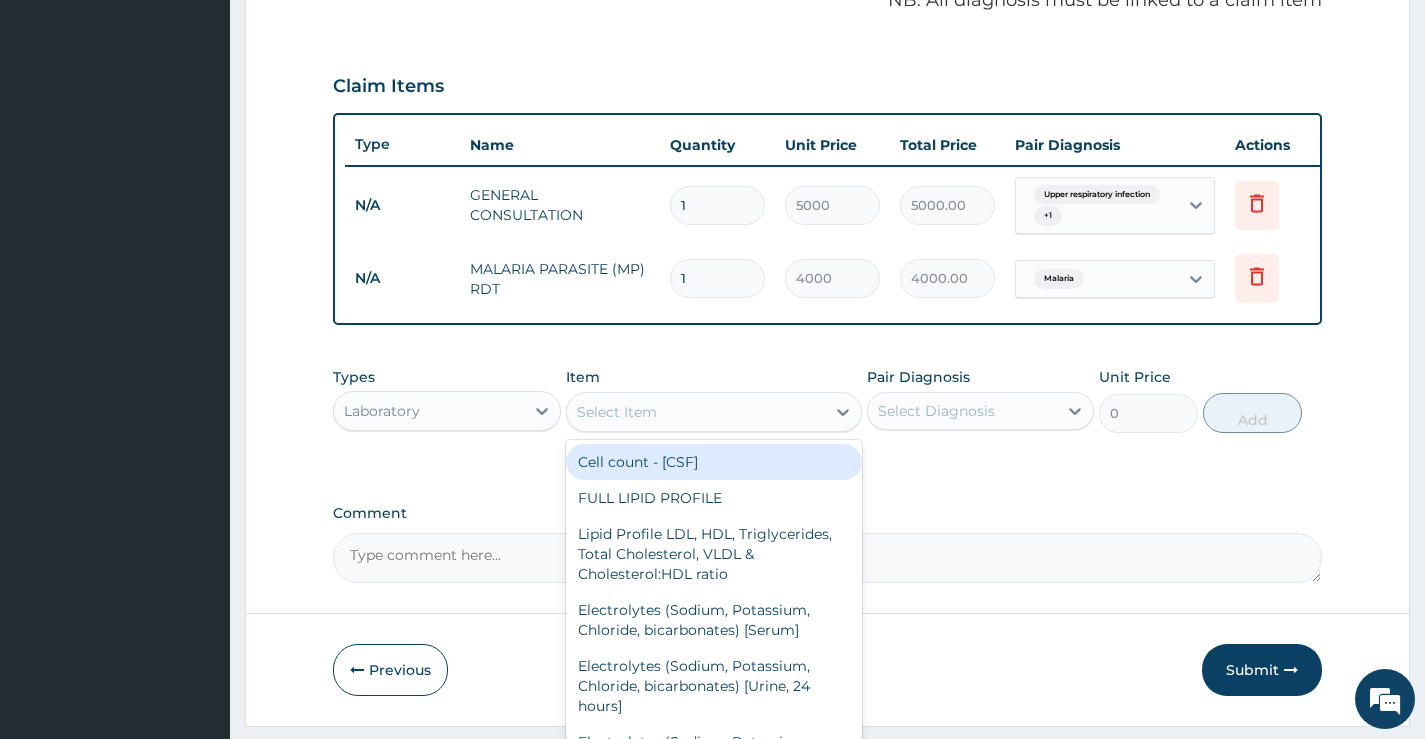 click on "Select Item" at bounding box center (696, 412) 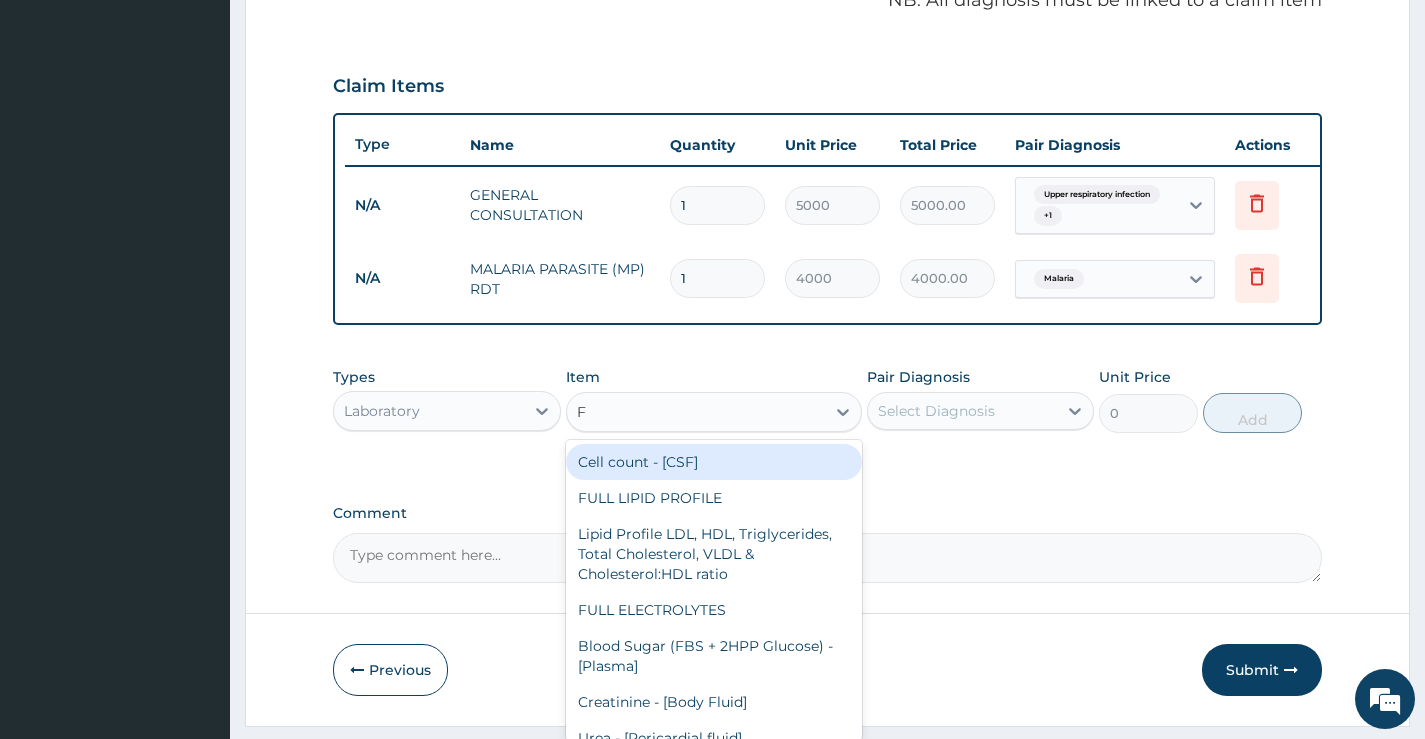 type on "FN" 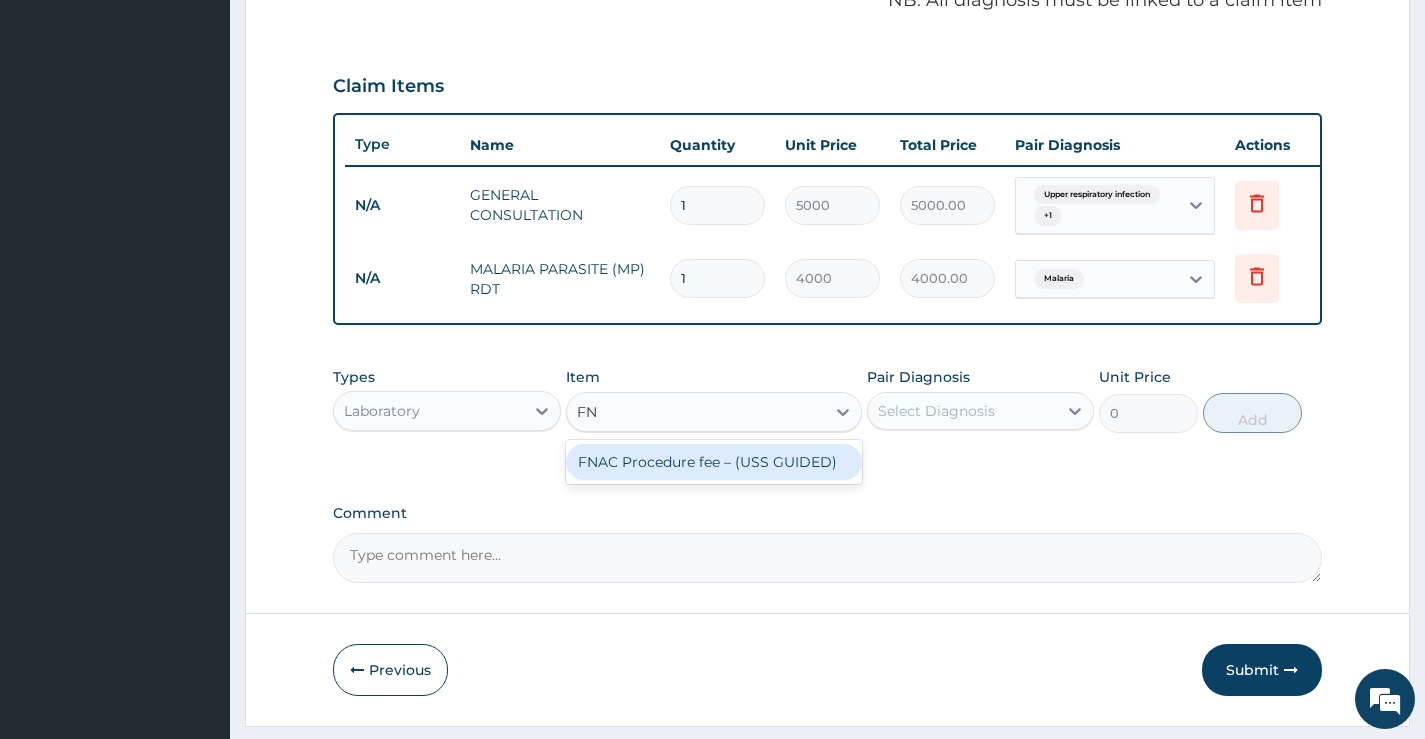 type 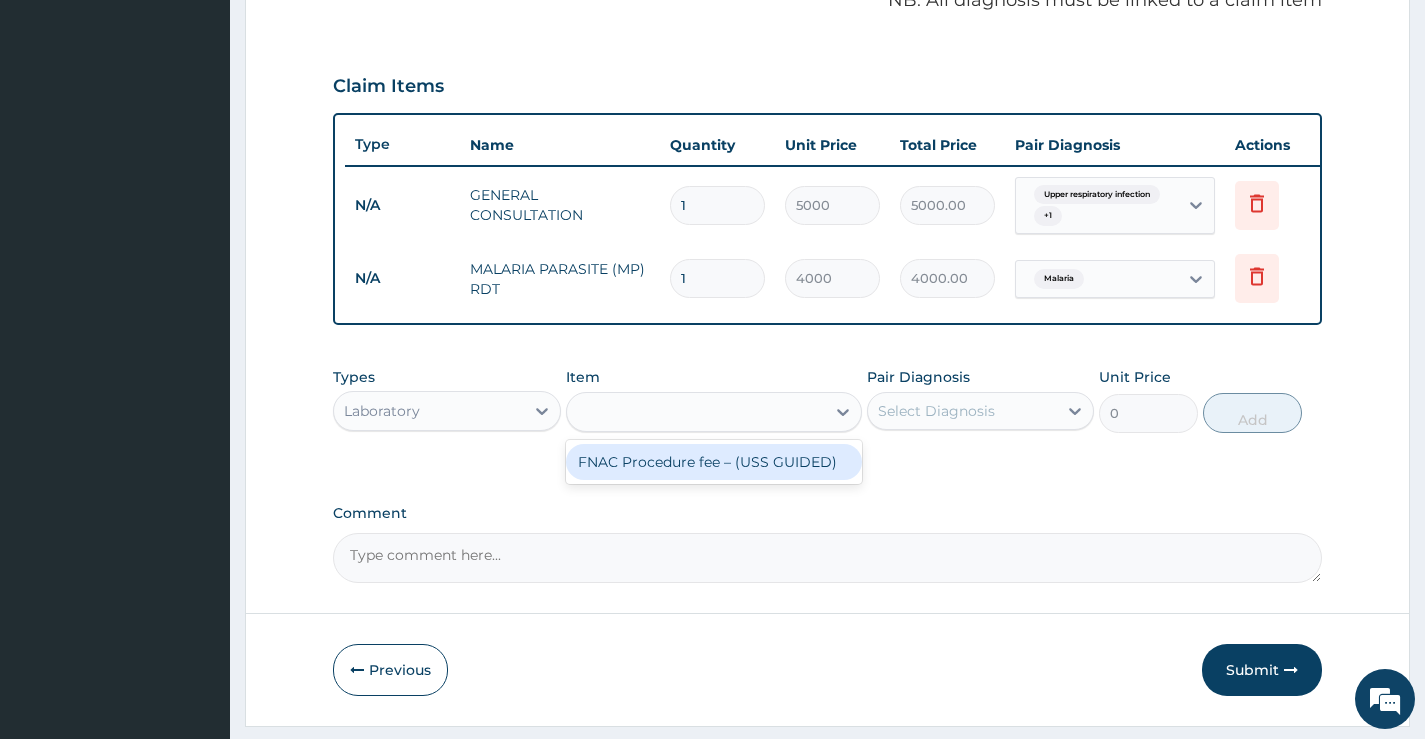 type on "30000" 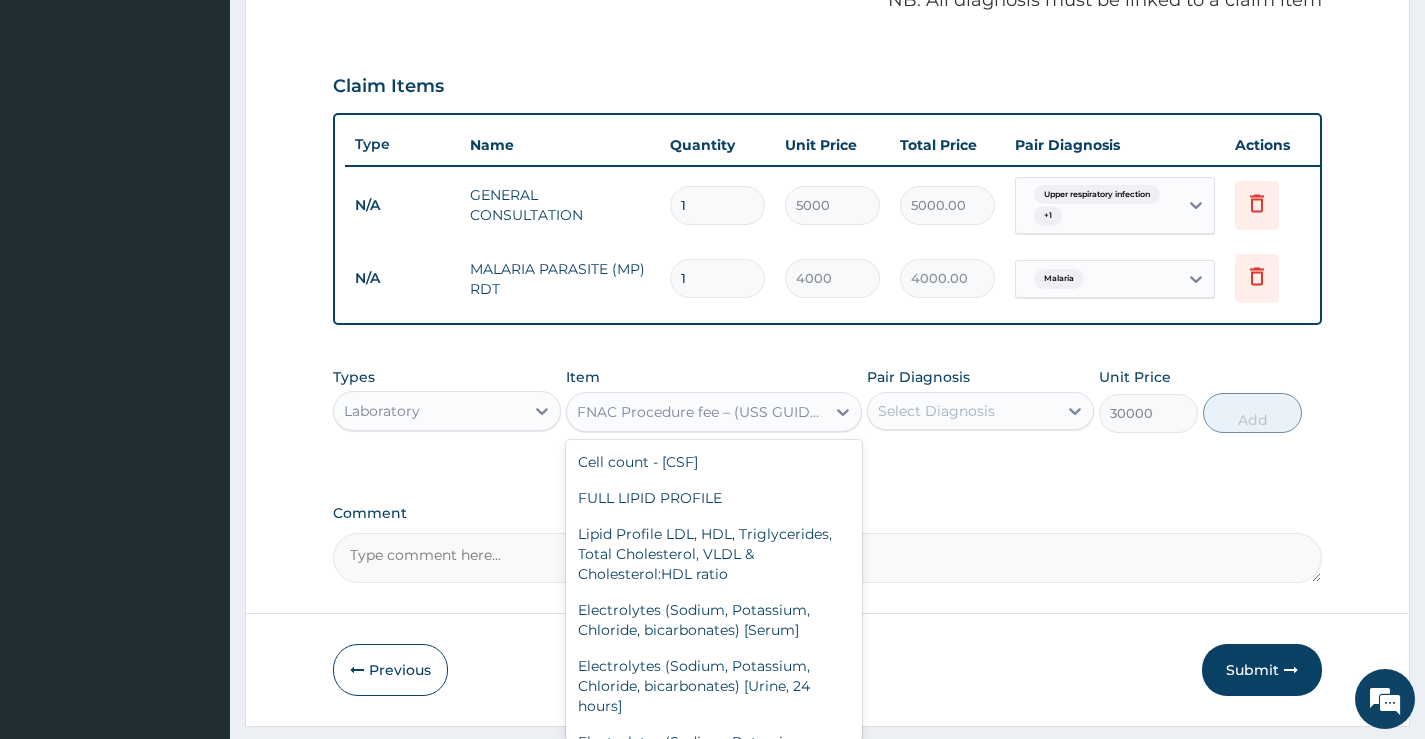 click on "FNAC Procedure fee – (USS GUIDED)" at bounding box center (702, 412) 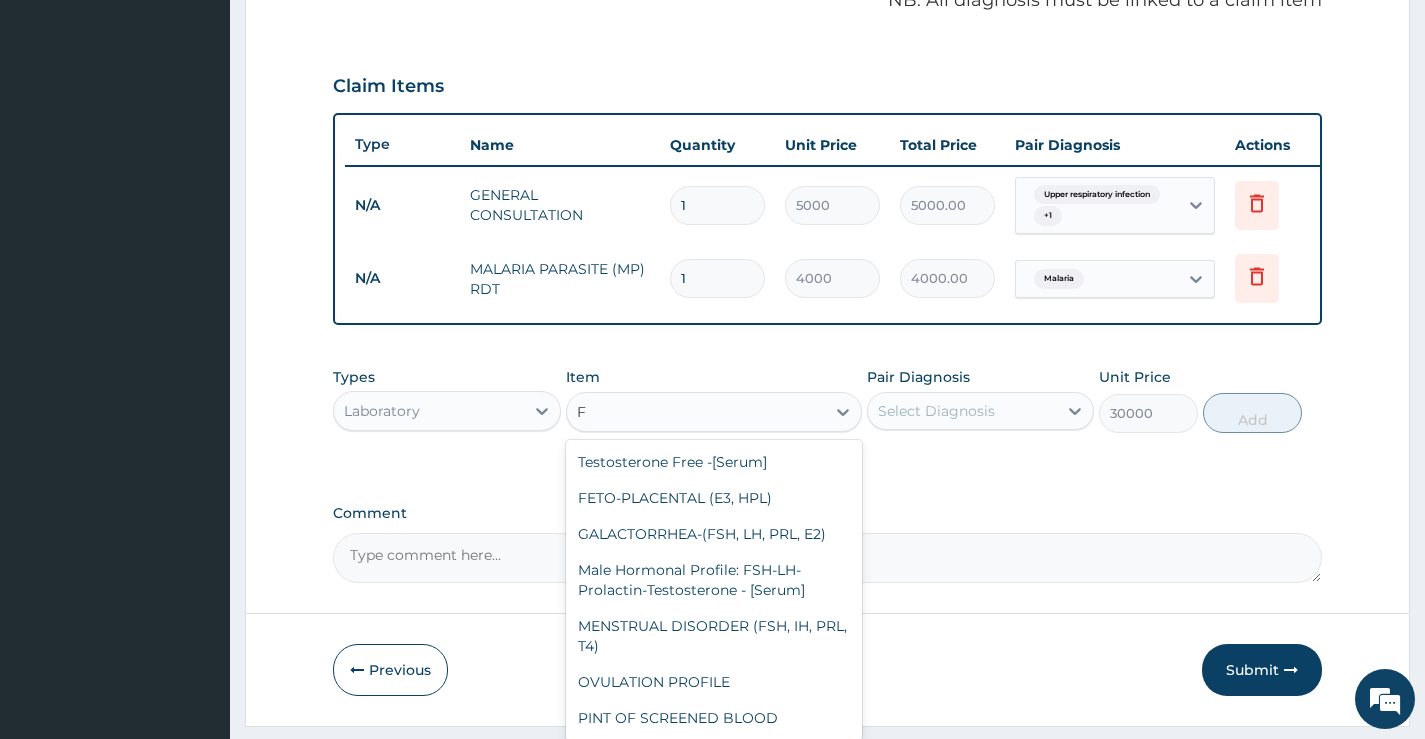 scroll, scrollTop: 1004, scrollLeft: 0, axis: vertical 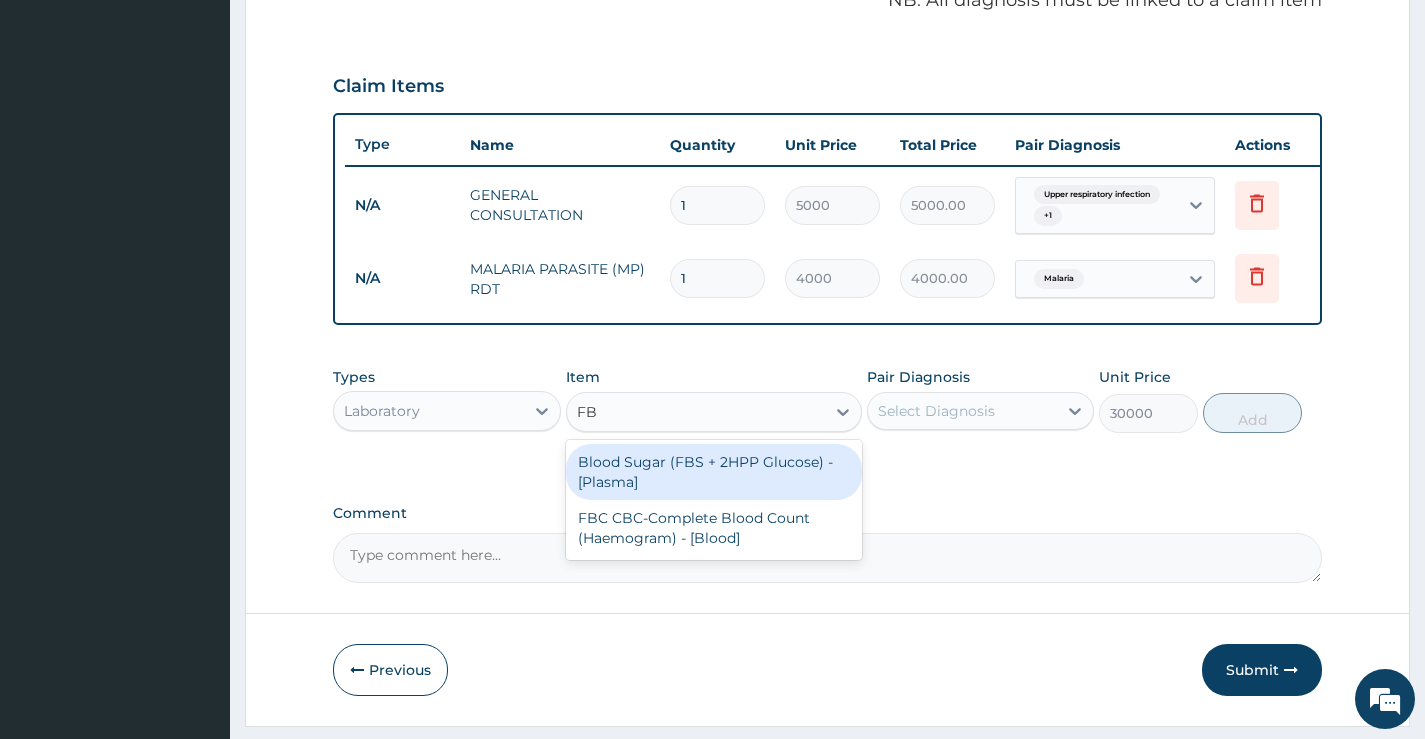 type on "FBC" 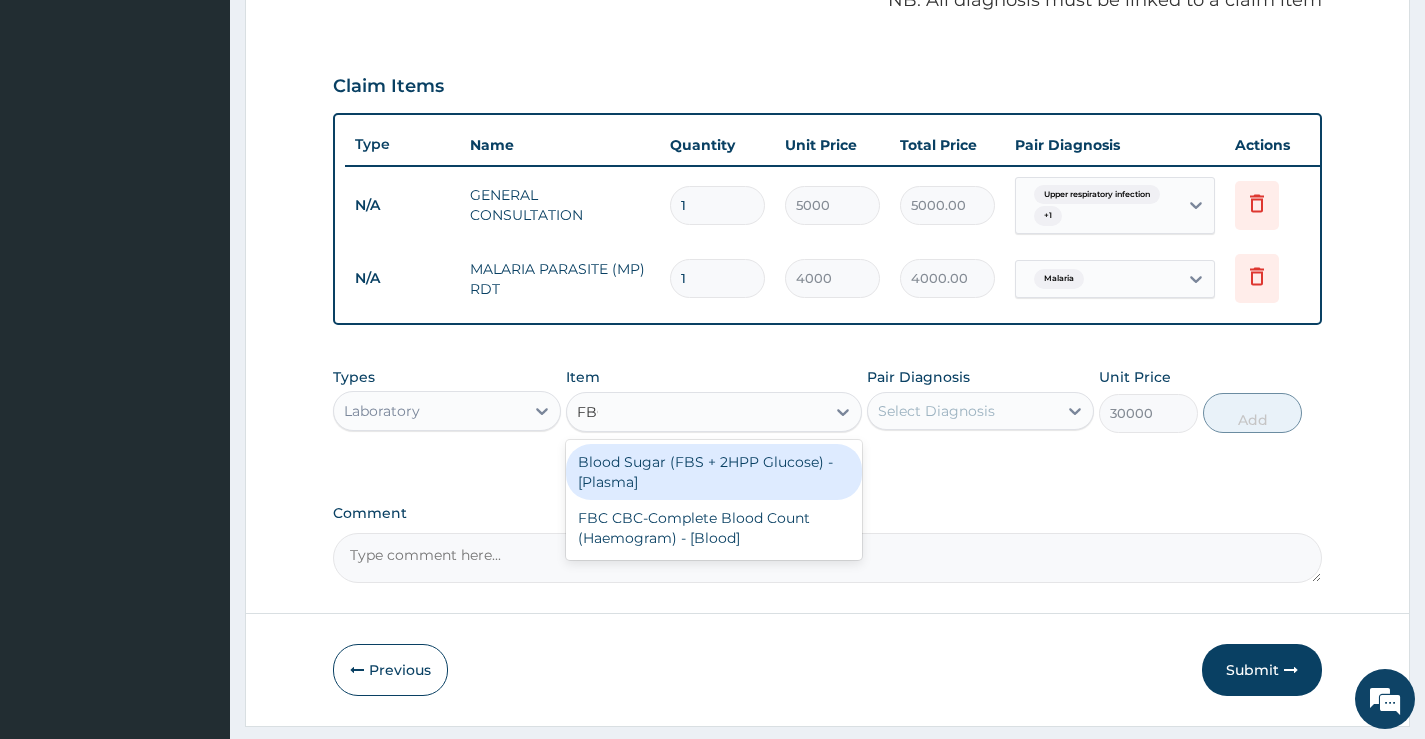 scroll, scrollTop: 0, scrollLeft: 0, axis: both 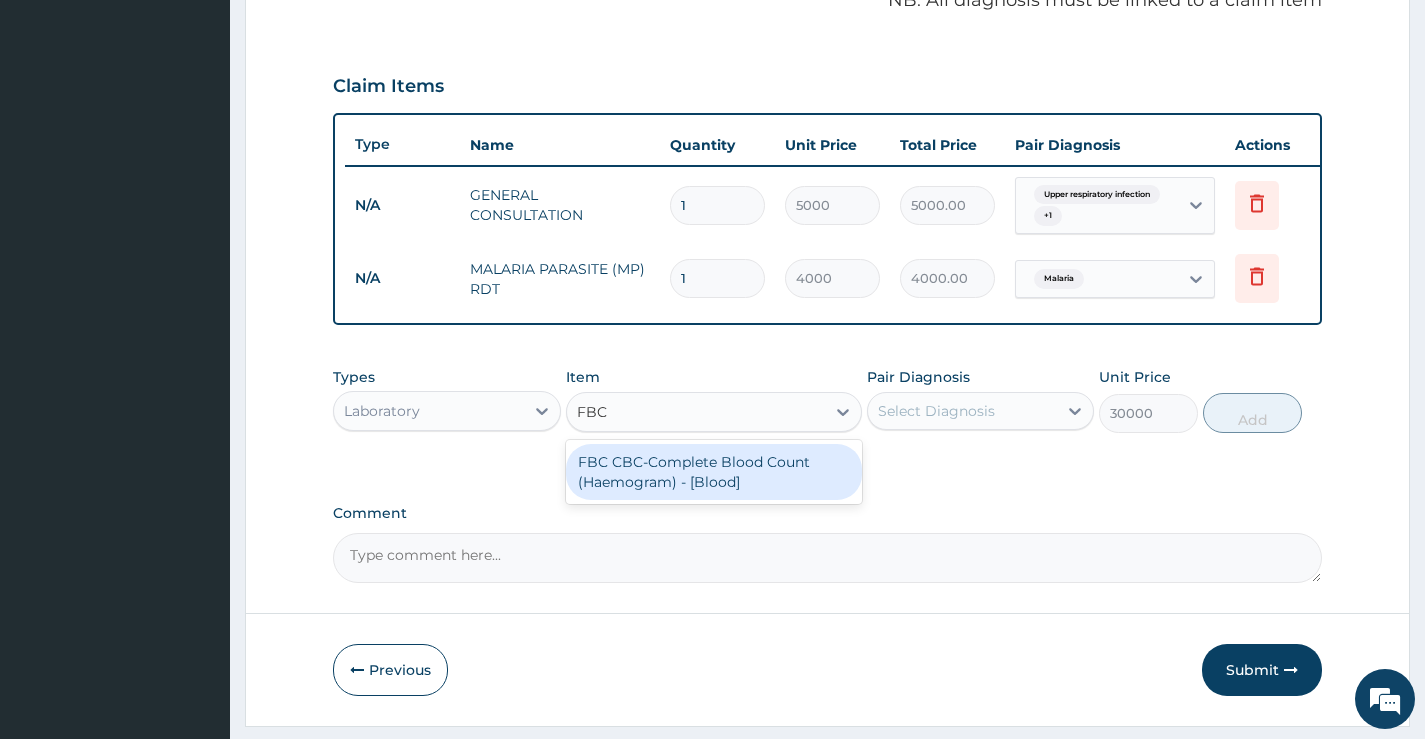 click on "FBC CBC-Complete Blood Count (Haemogram) - [Blood]" at bounding box center [714, 472] 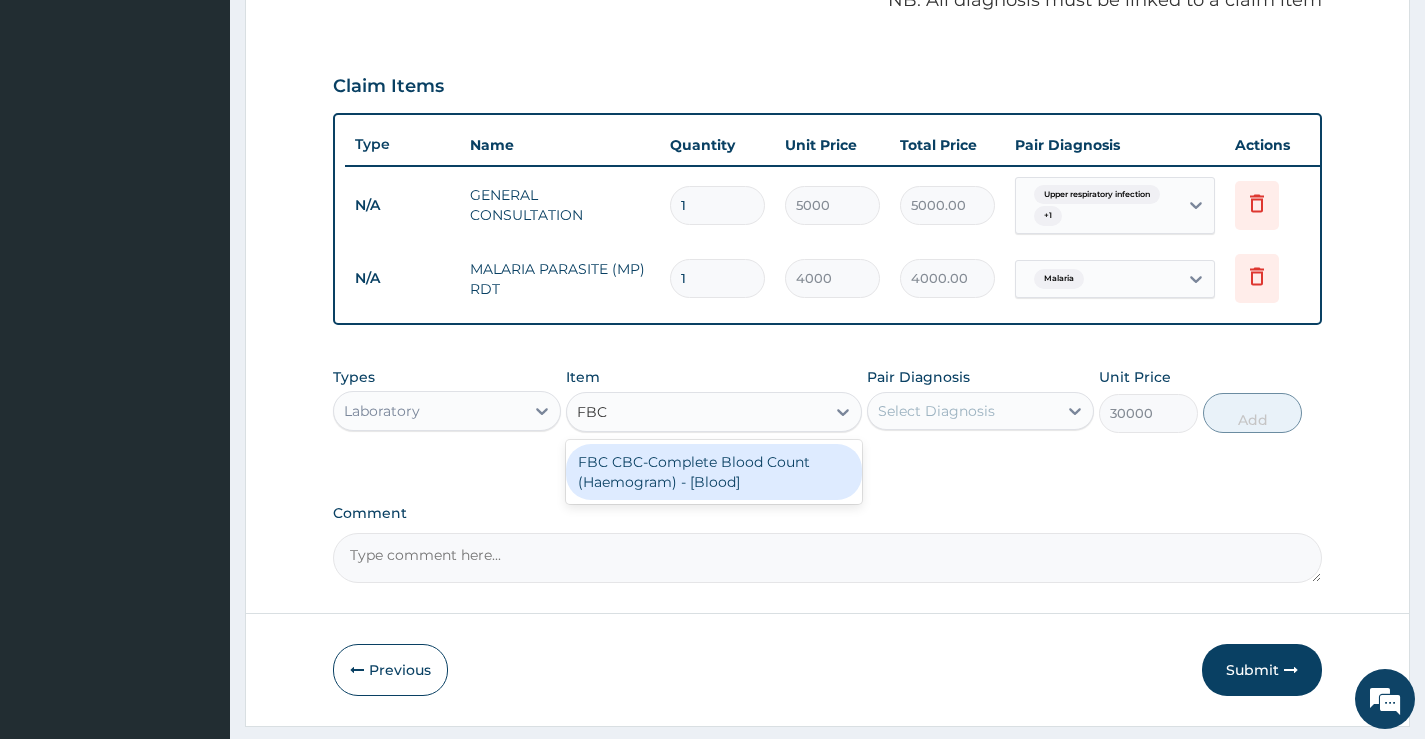 type 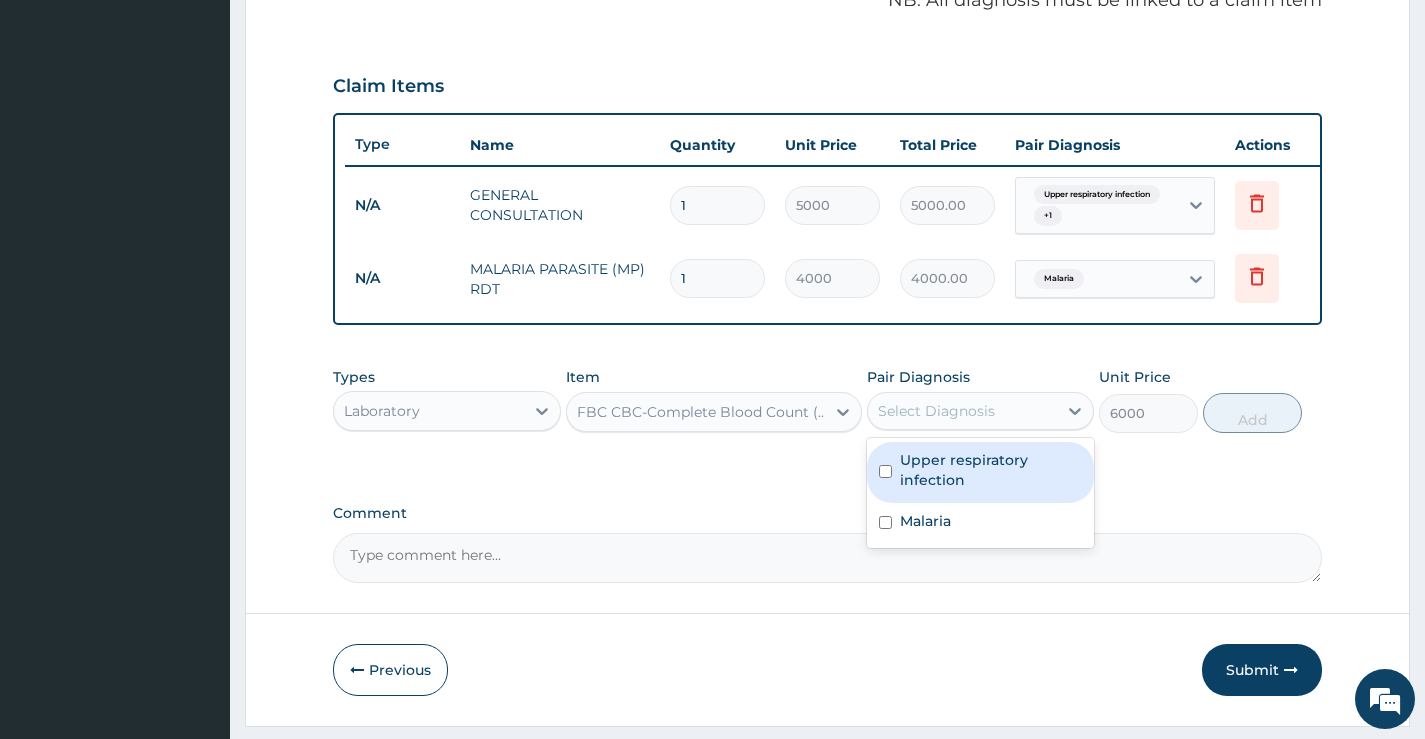 click on "Select Diagnosis" at bounding box center (936, 411) 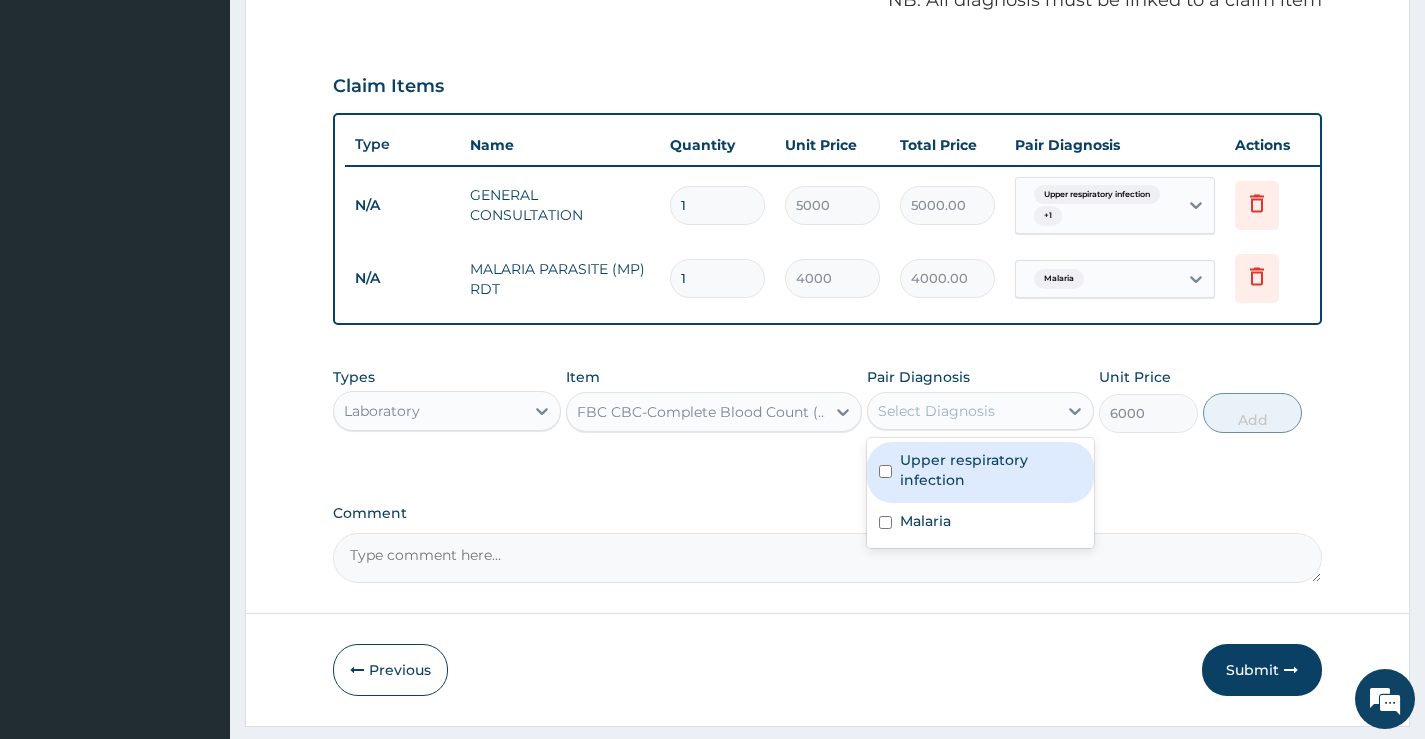 click on "Upper respiratory infection" at bounding box center (991, 470) 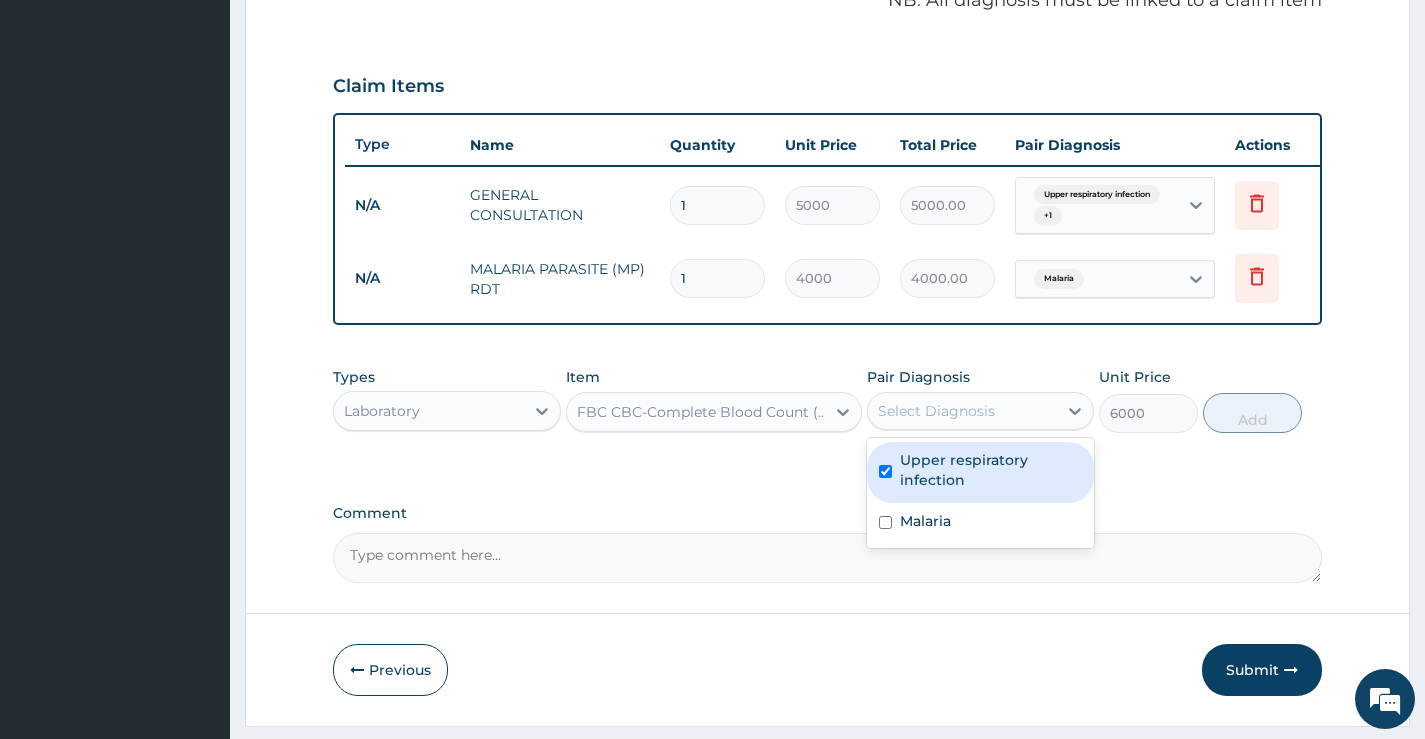 checkbox on "true" 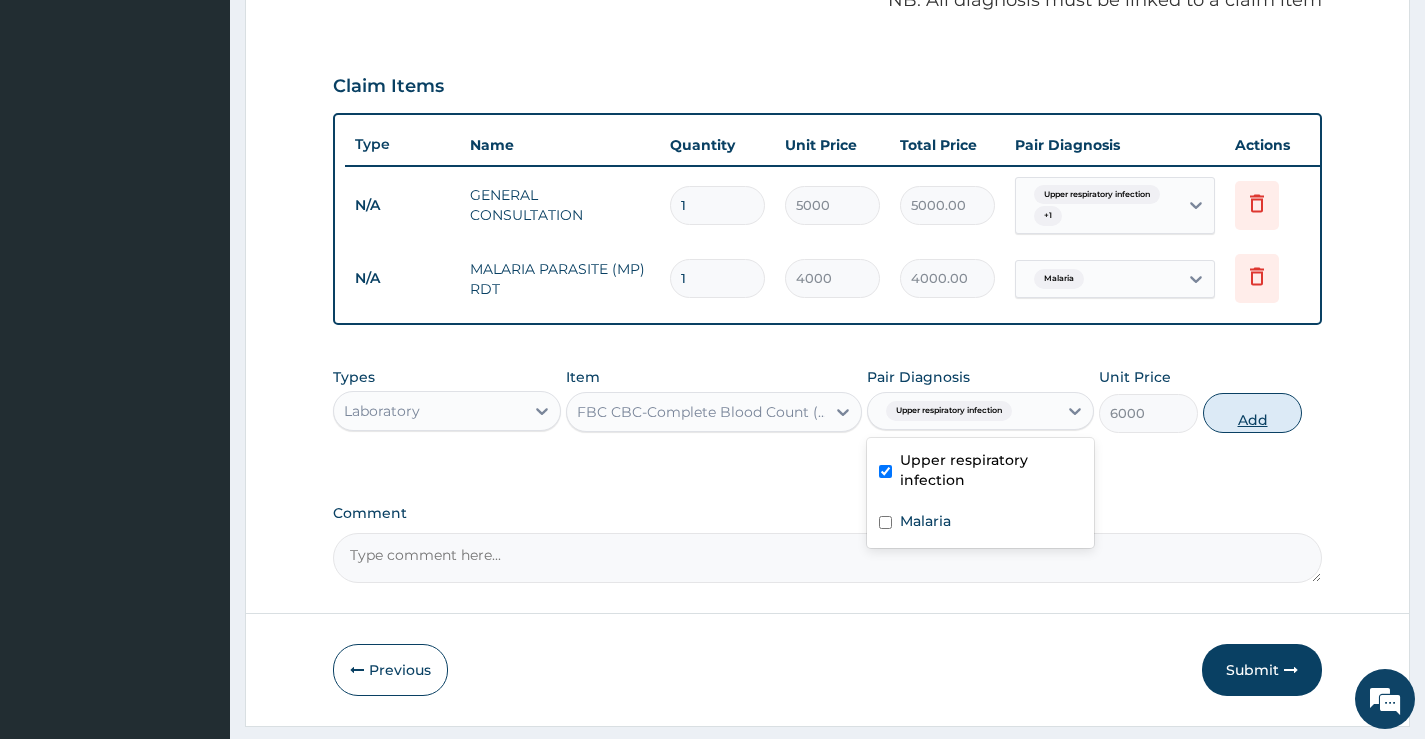 click on "Add" at bounding box center [1252, 413] 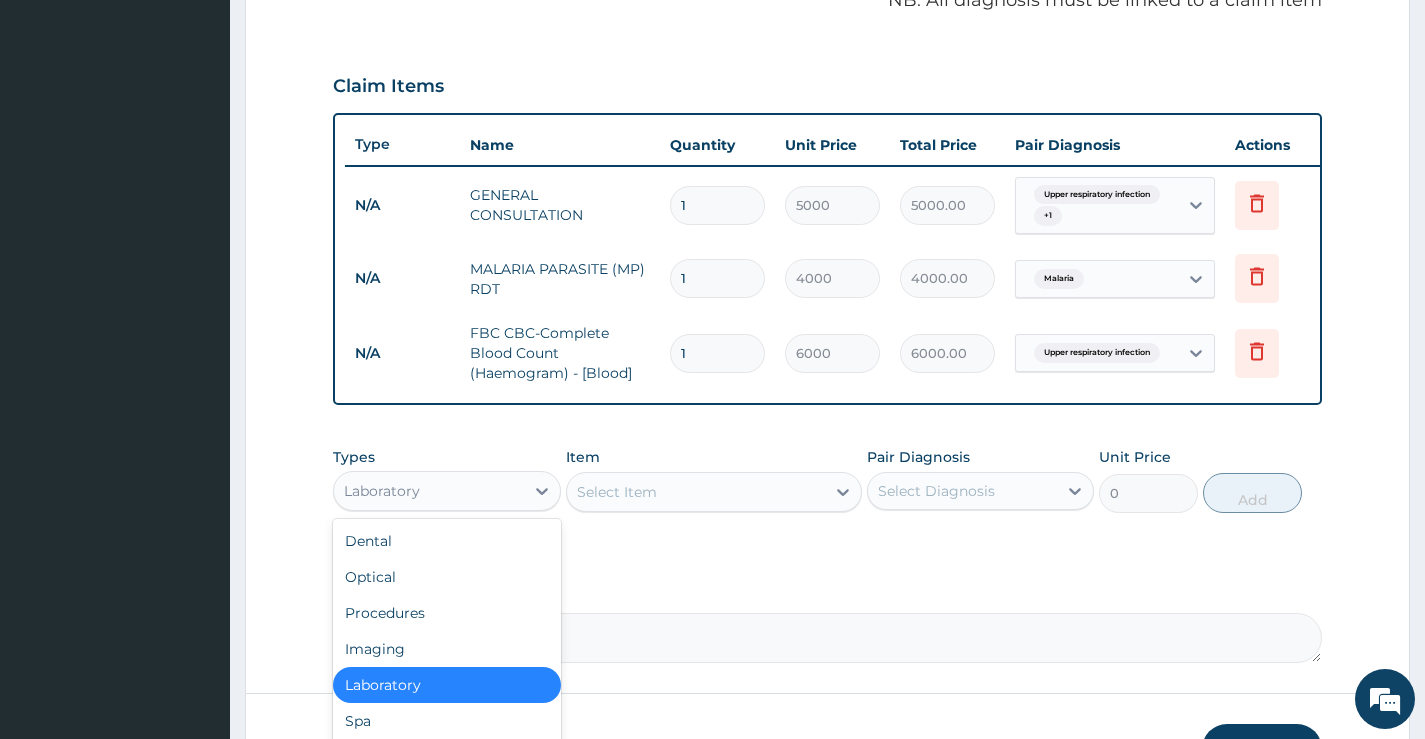 click on "Laboratory" at bounding box center [428, 491] 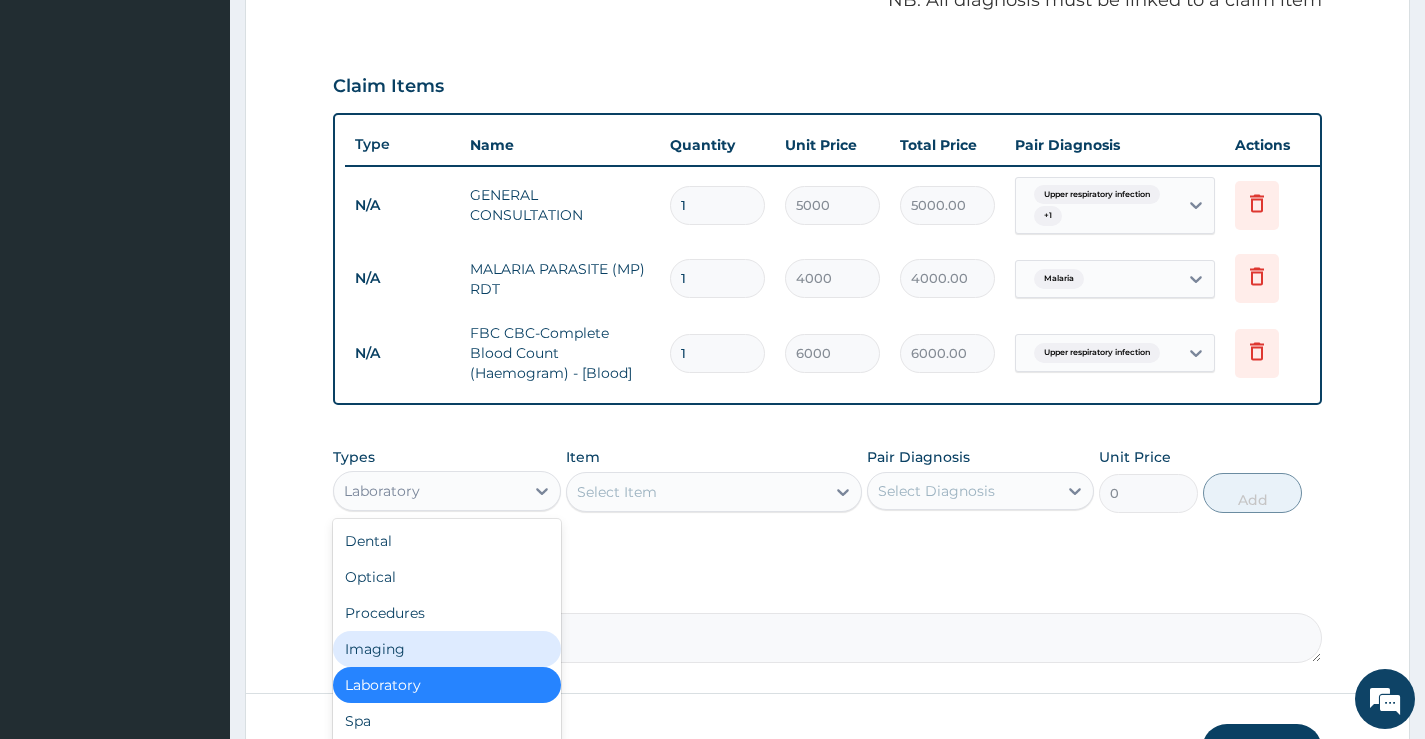 scroll, scrollTop: 68, scrollLeft: 0, axis: vertical 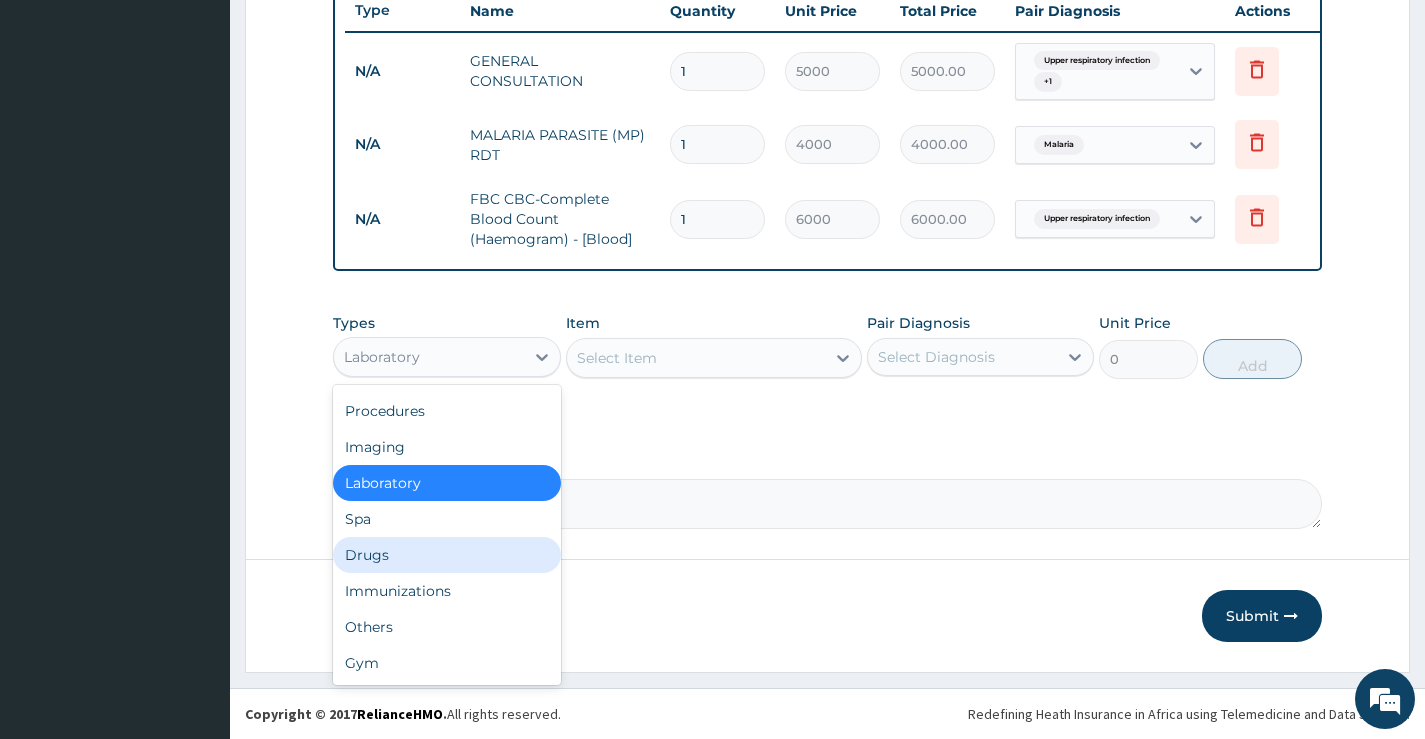 click on "Drugs" at bounding box center [446, 555] 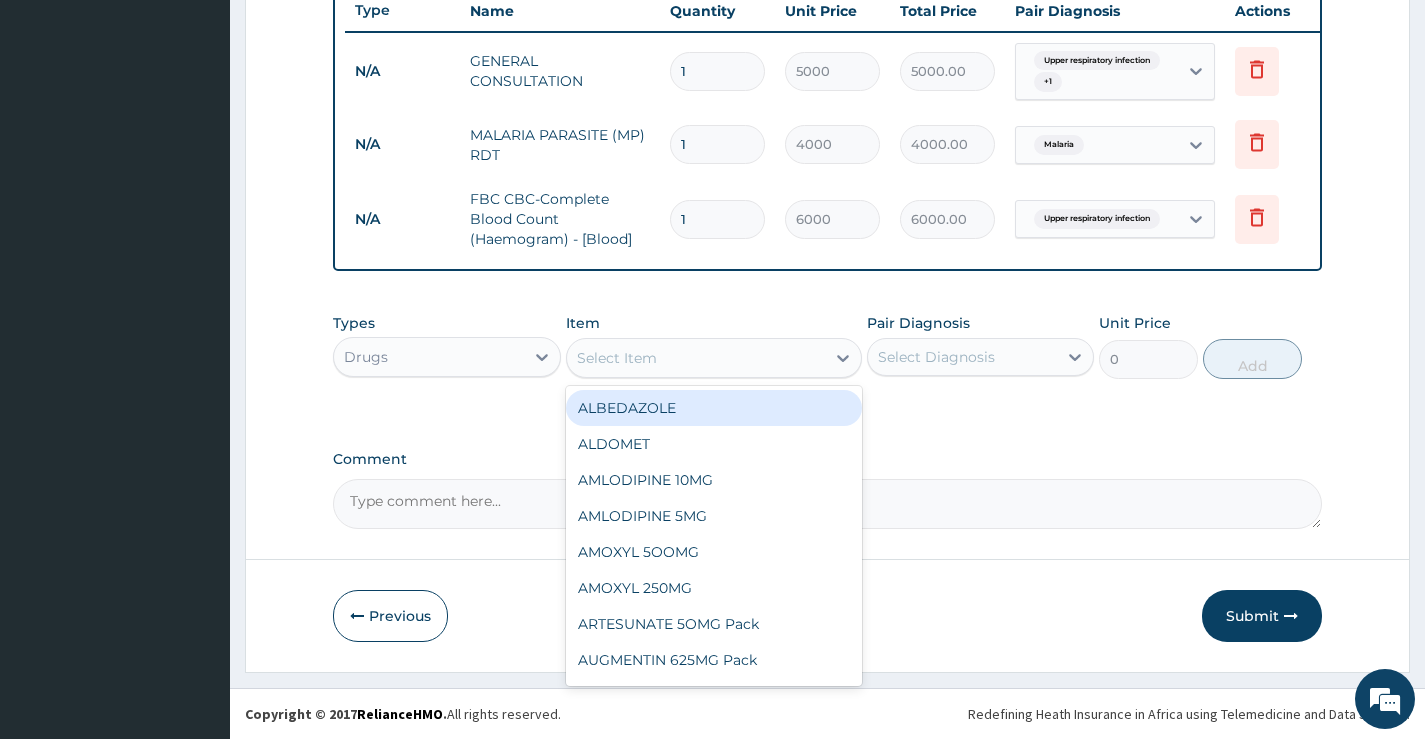 click on "Select Item" at bounding box center (696, 358) 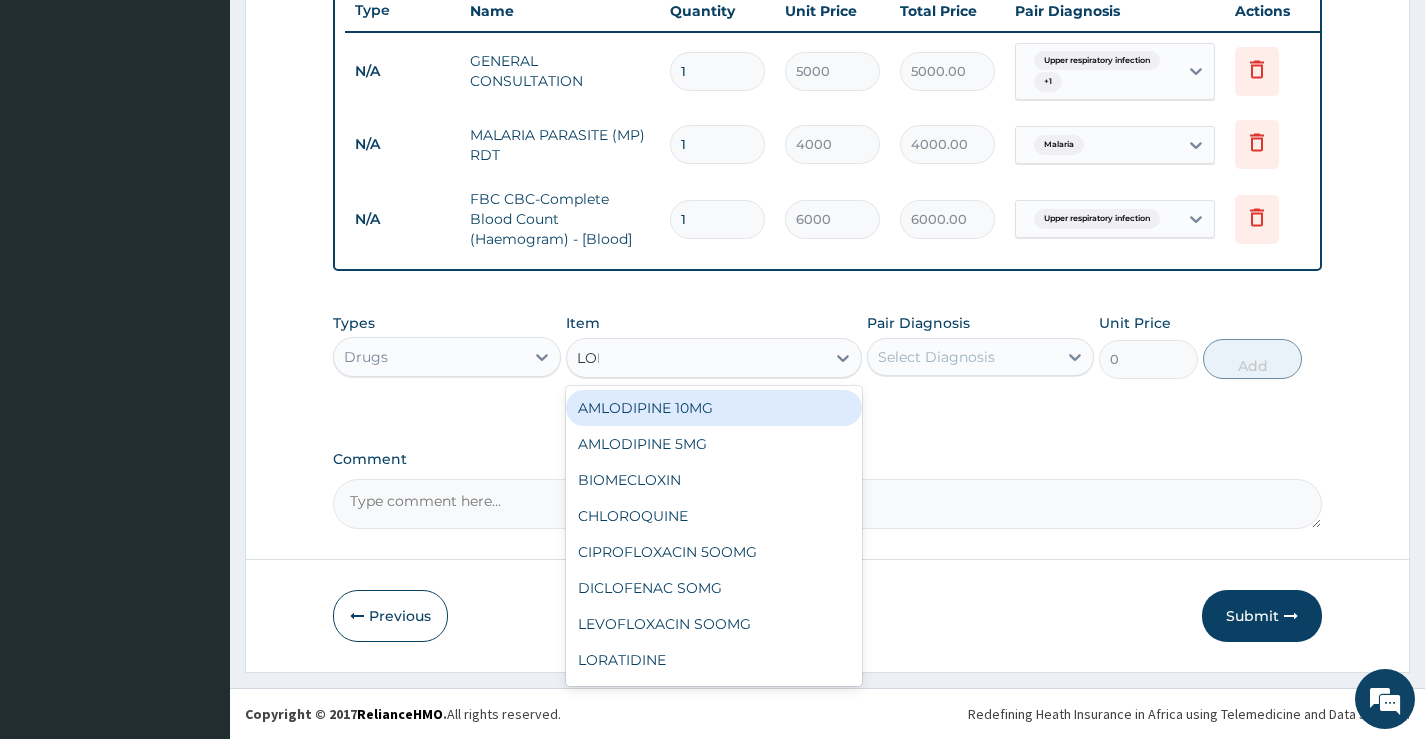 type on "LORAT" 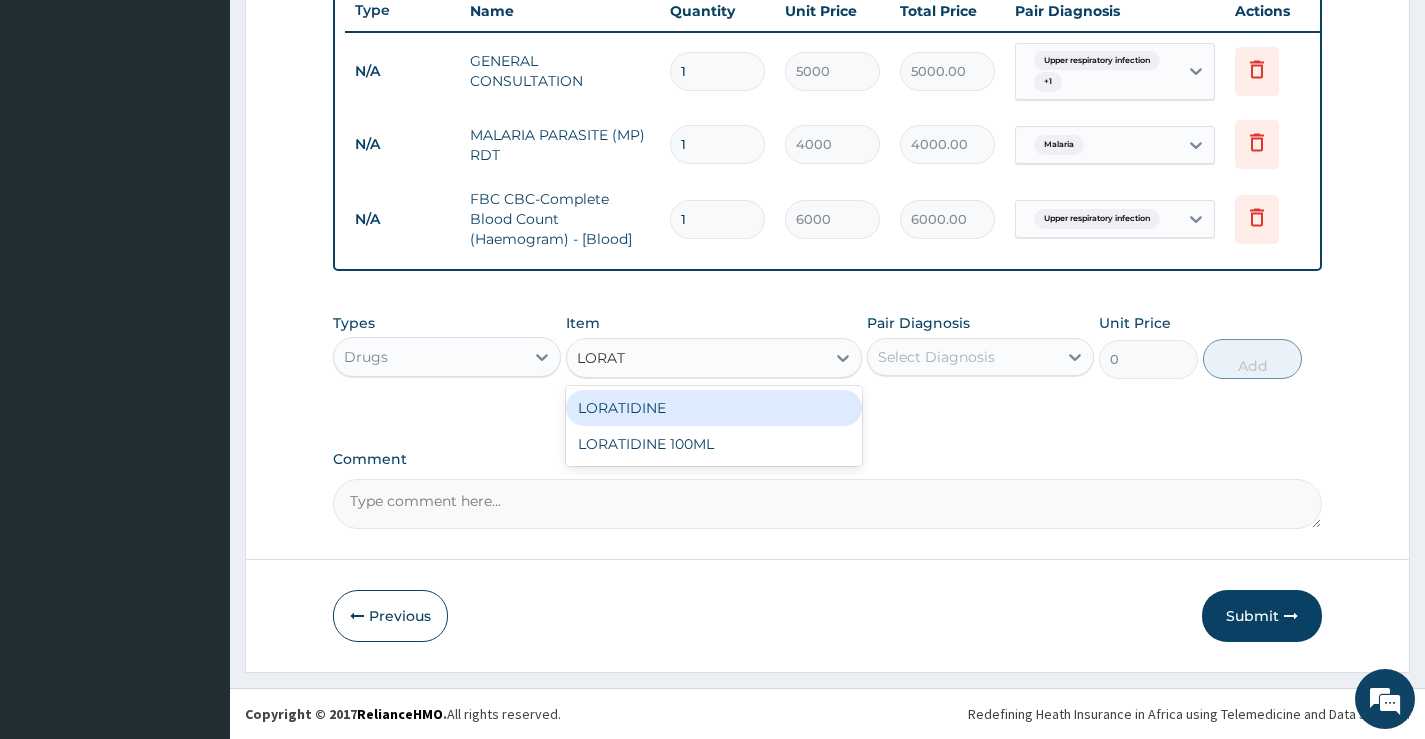 click on "LORATIDINE" at bounding box center [714, 408] 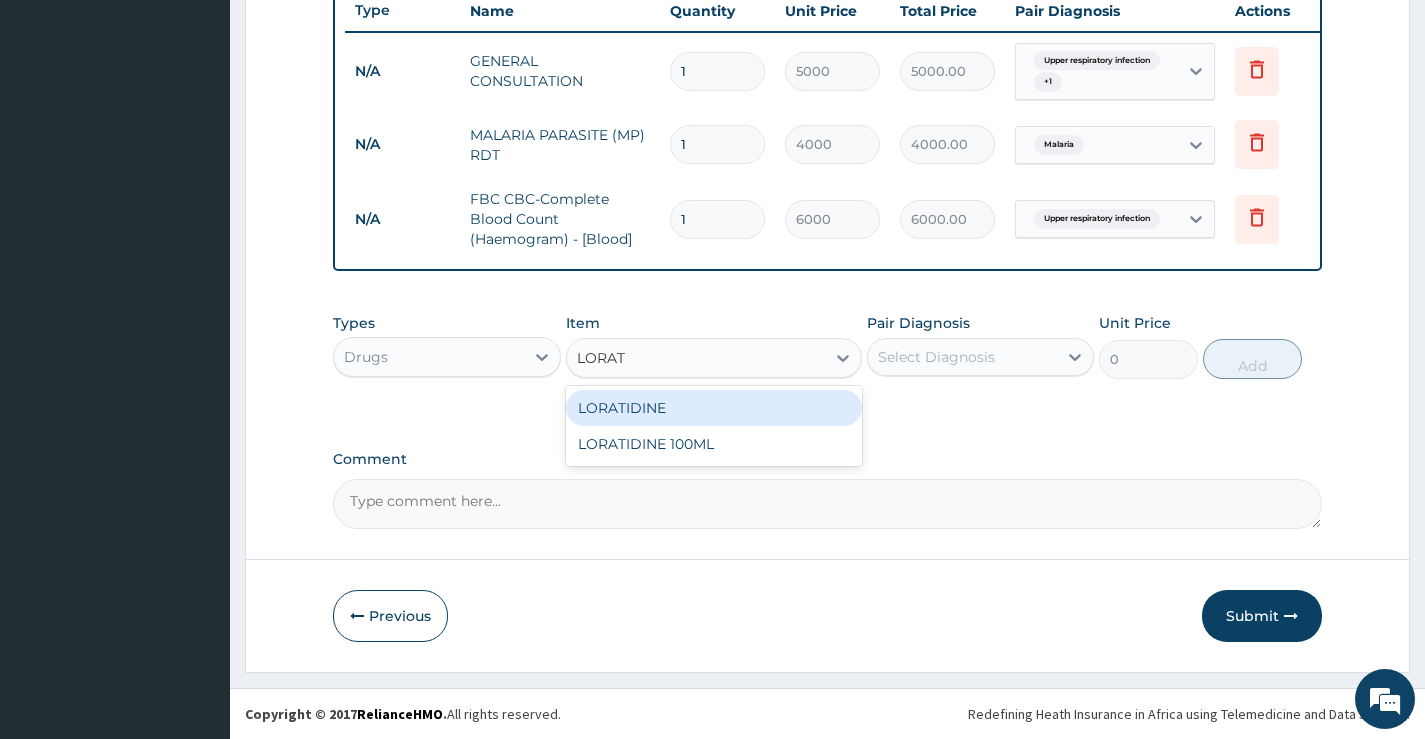 type 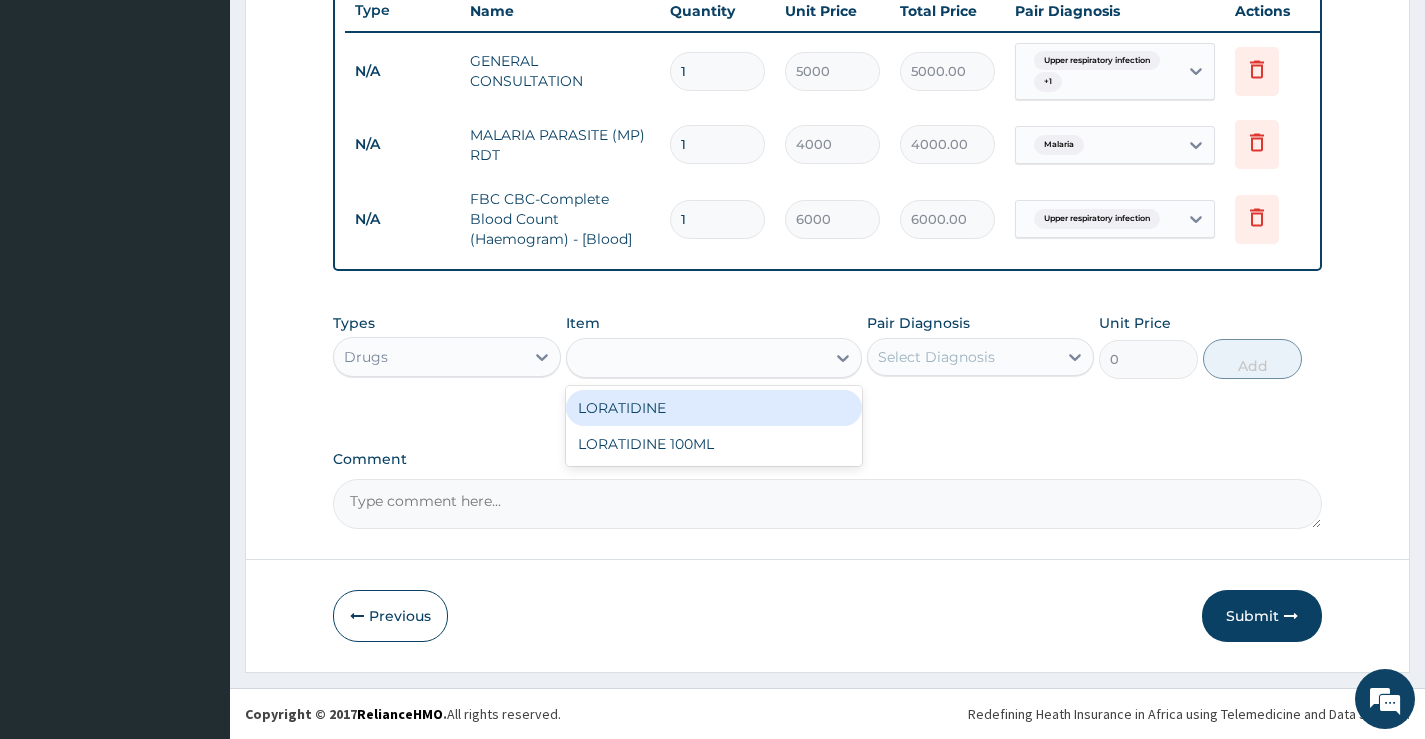 type on "100" 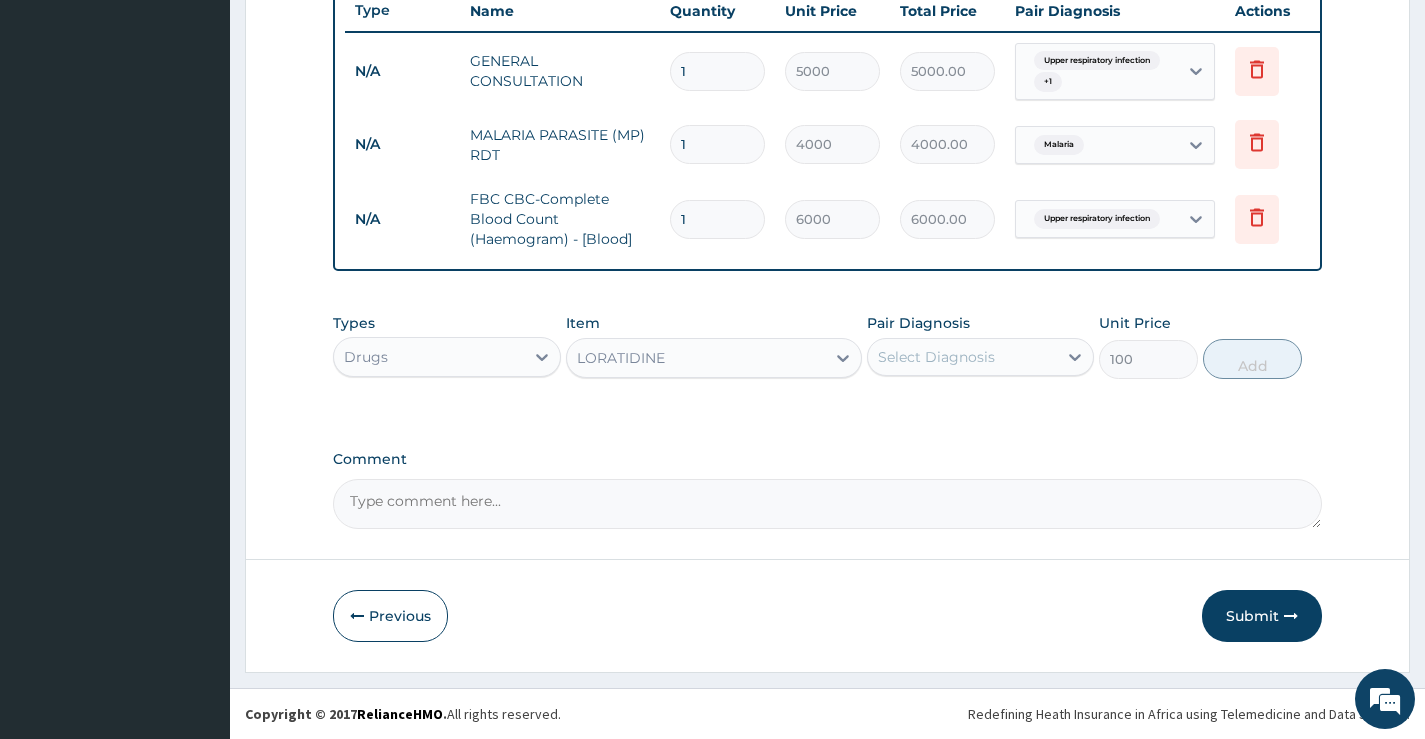 click on "Select Diagnosis" at bounding box center [936, 357] 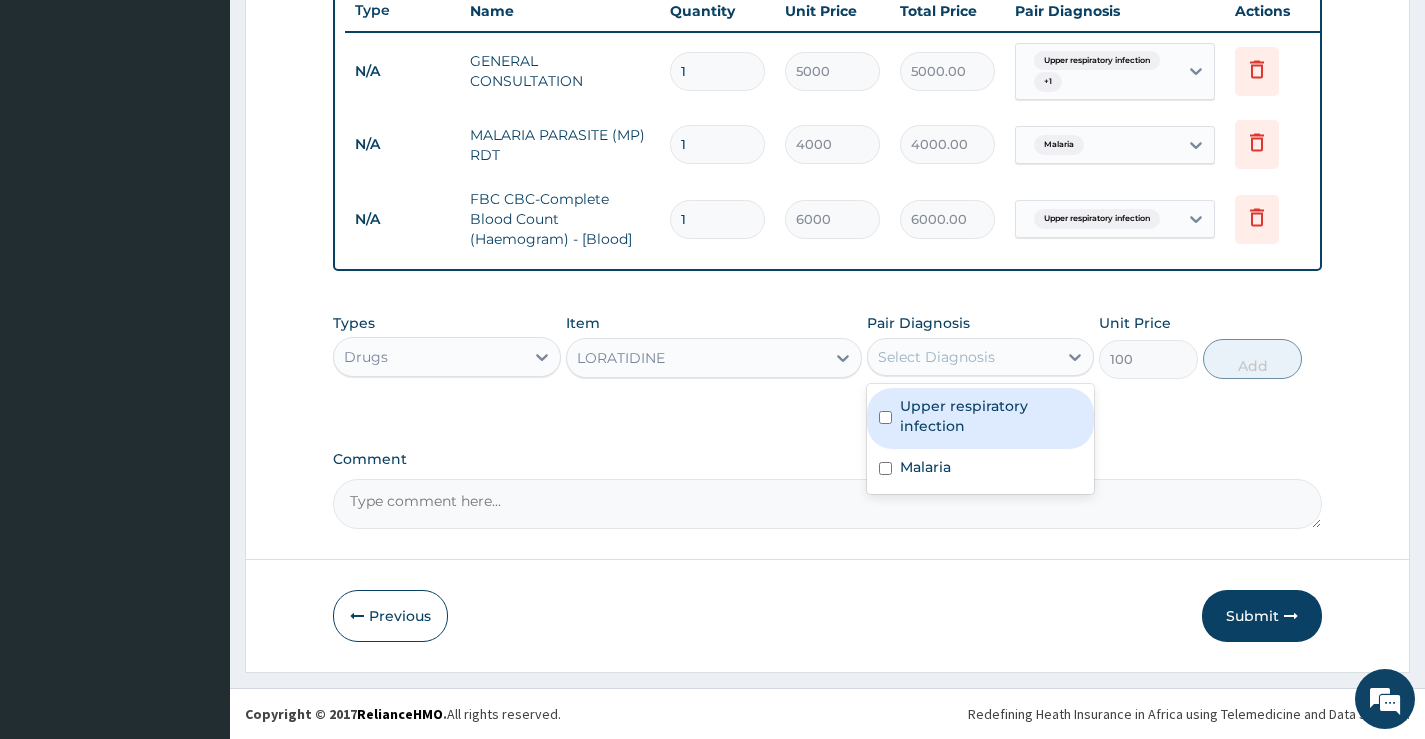 click on "Upper respiratory infection" at bounding box center (991, 416) 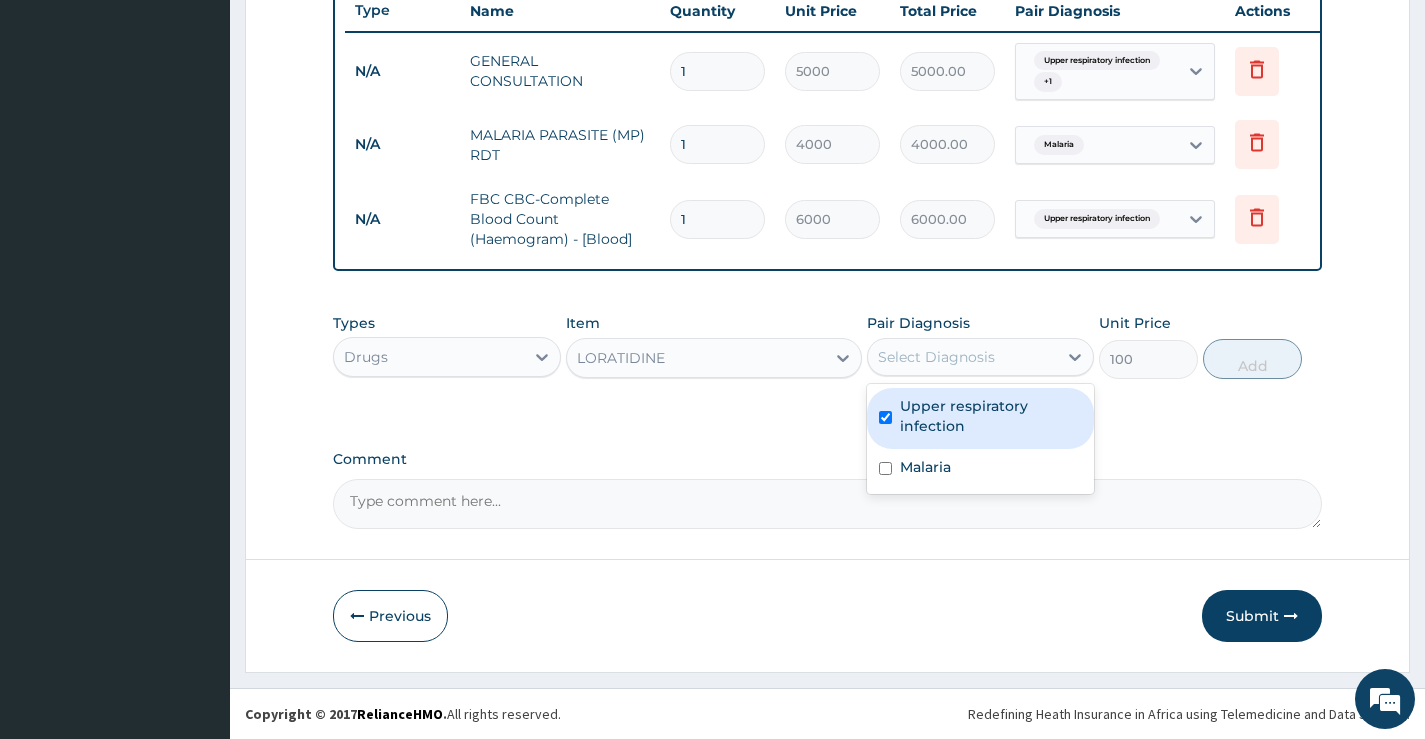 checkbox on "true" 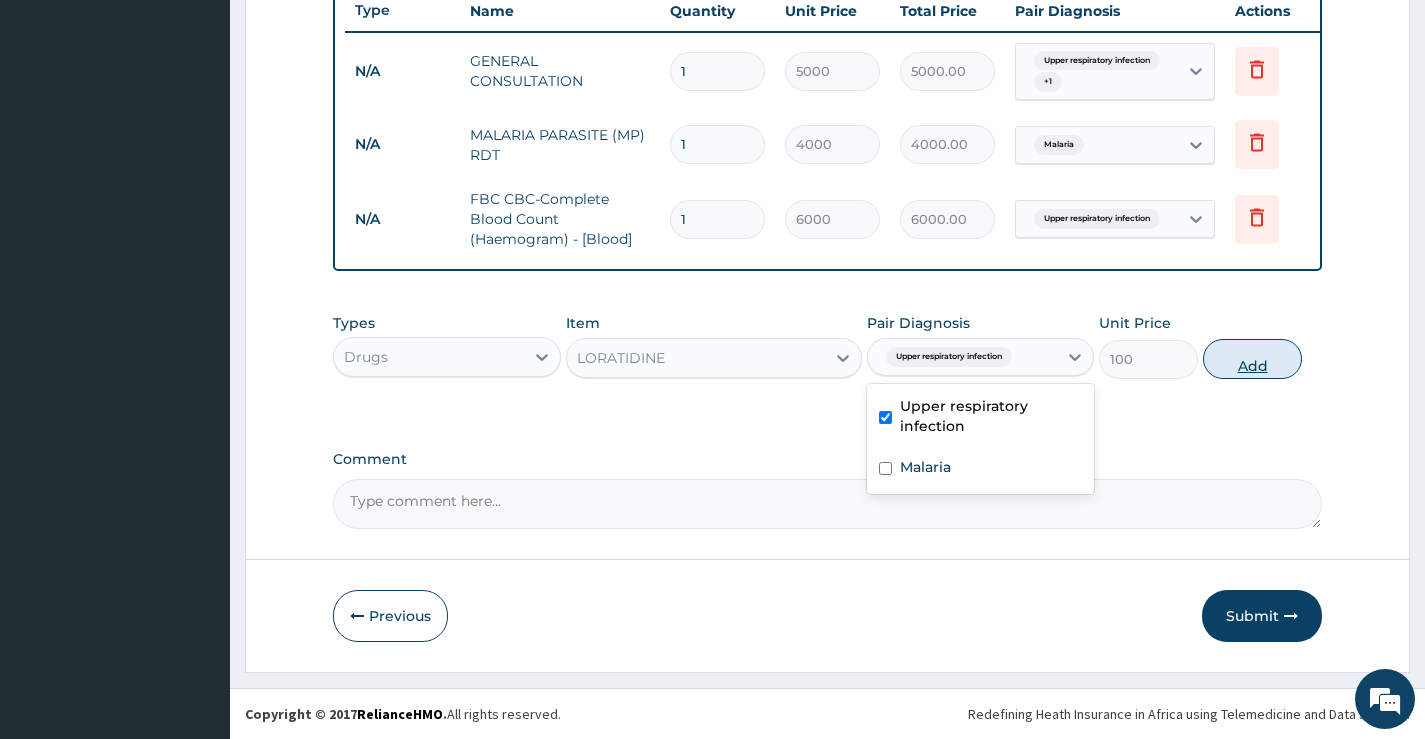 click on "Add" at bounding box center [1252, 359] 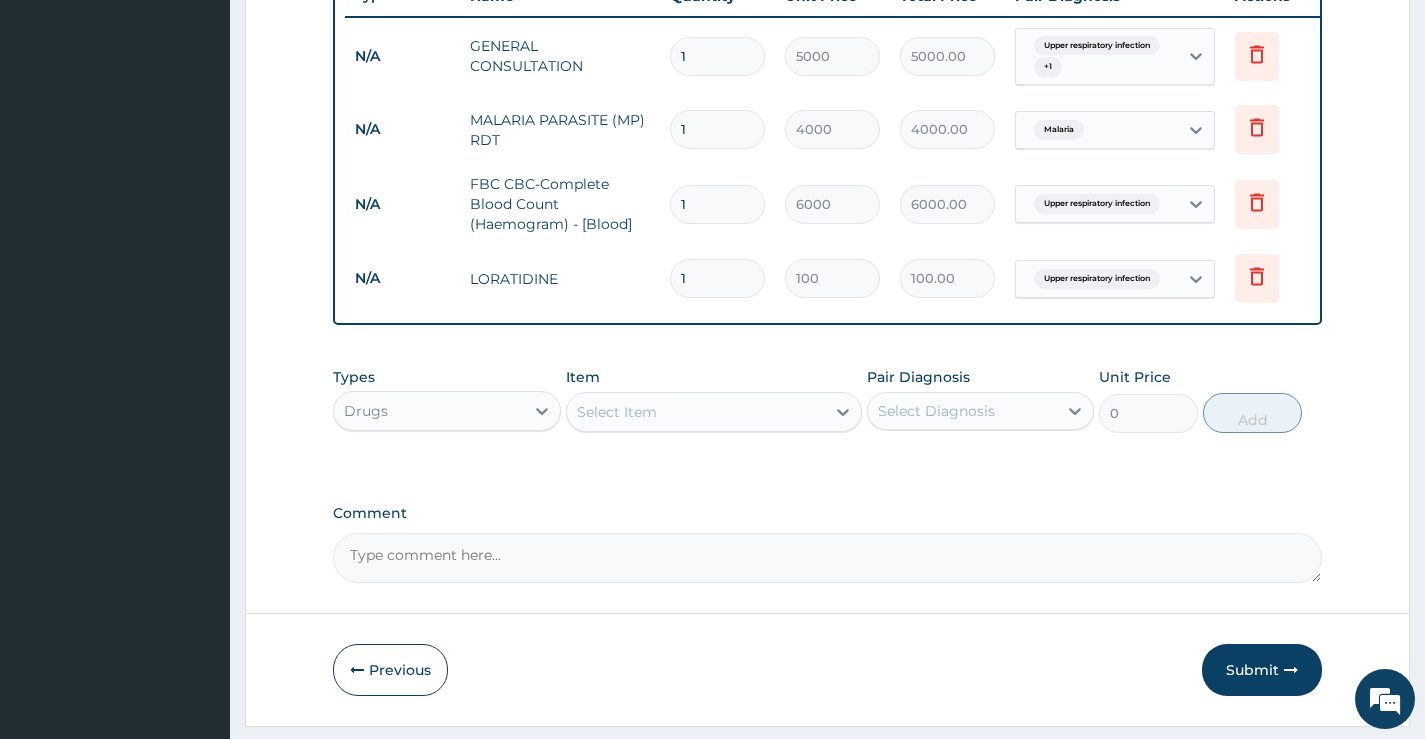 type 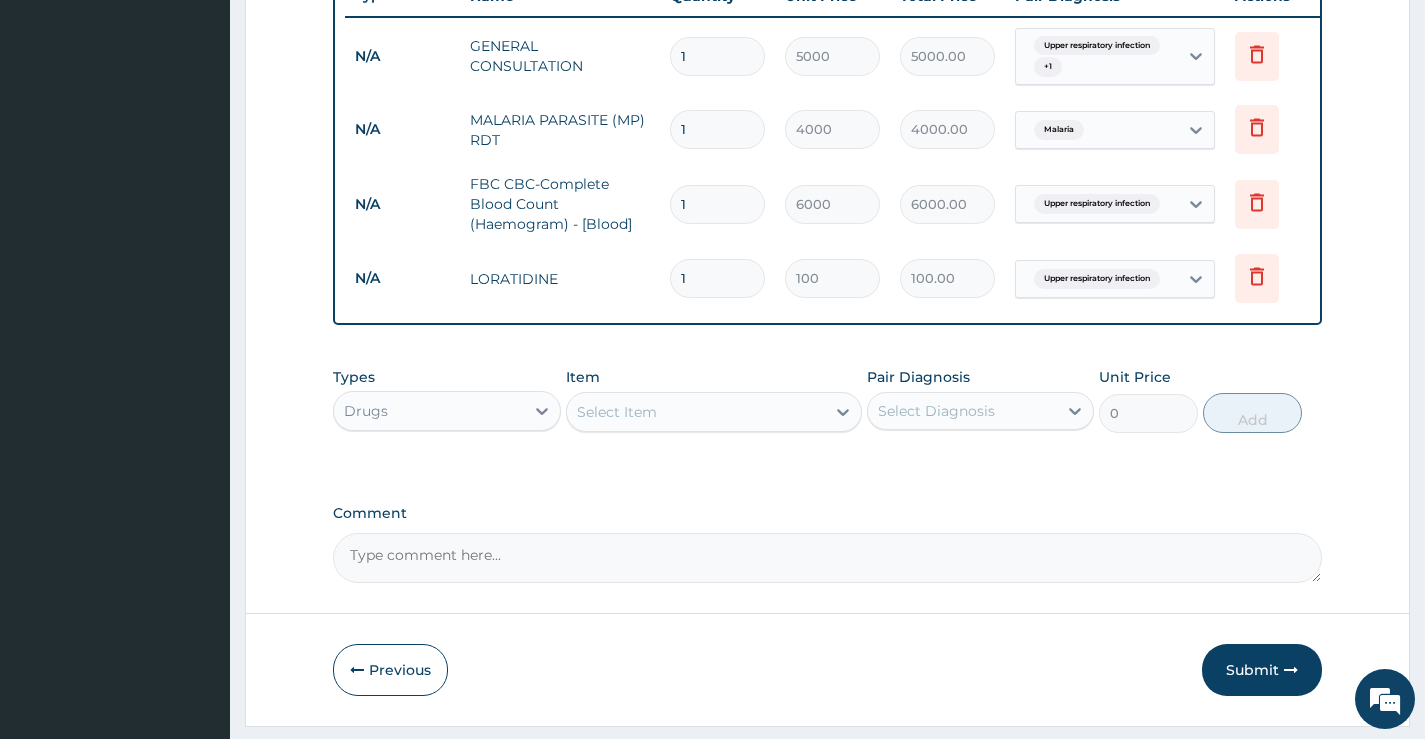 type on "0.00" 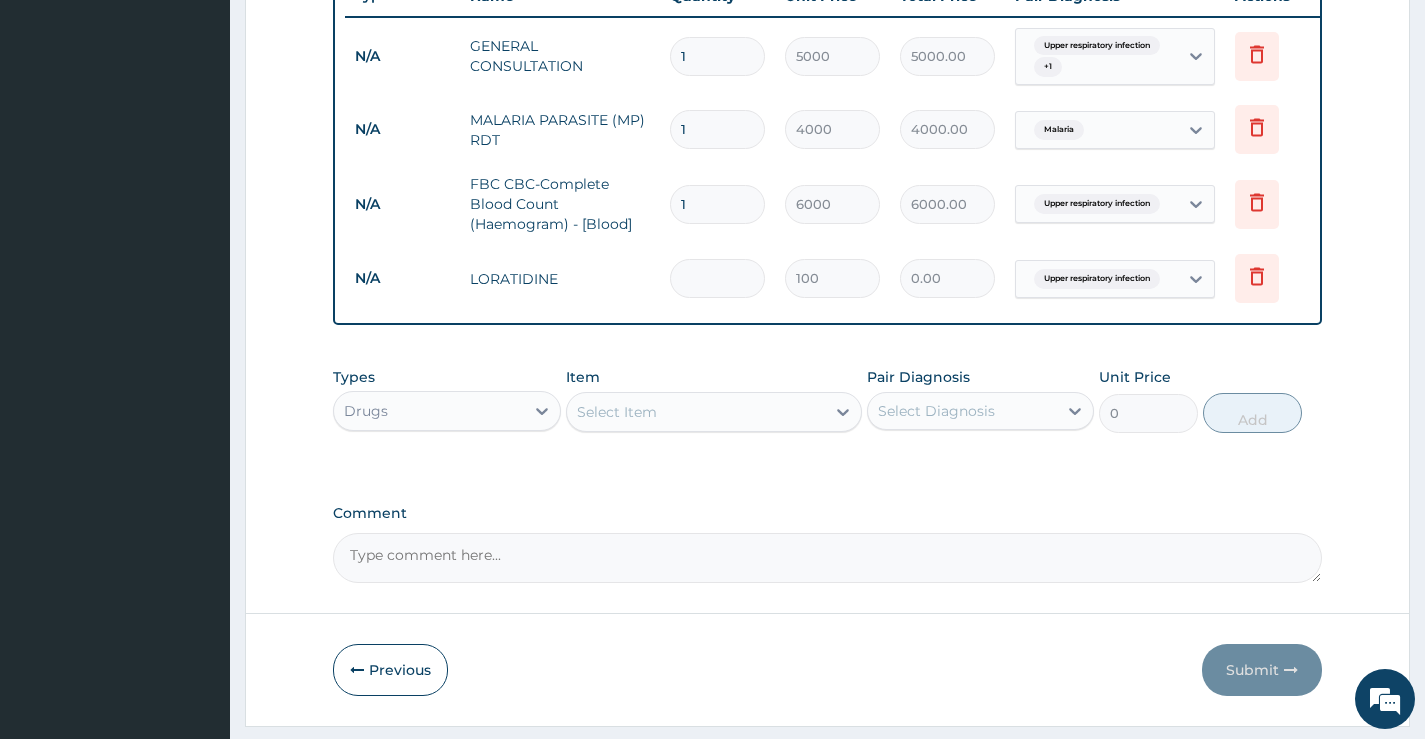 type on "5" 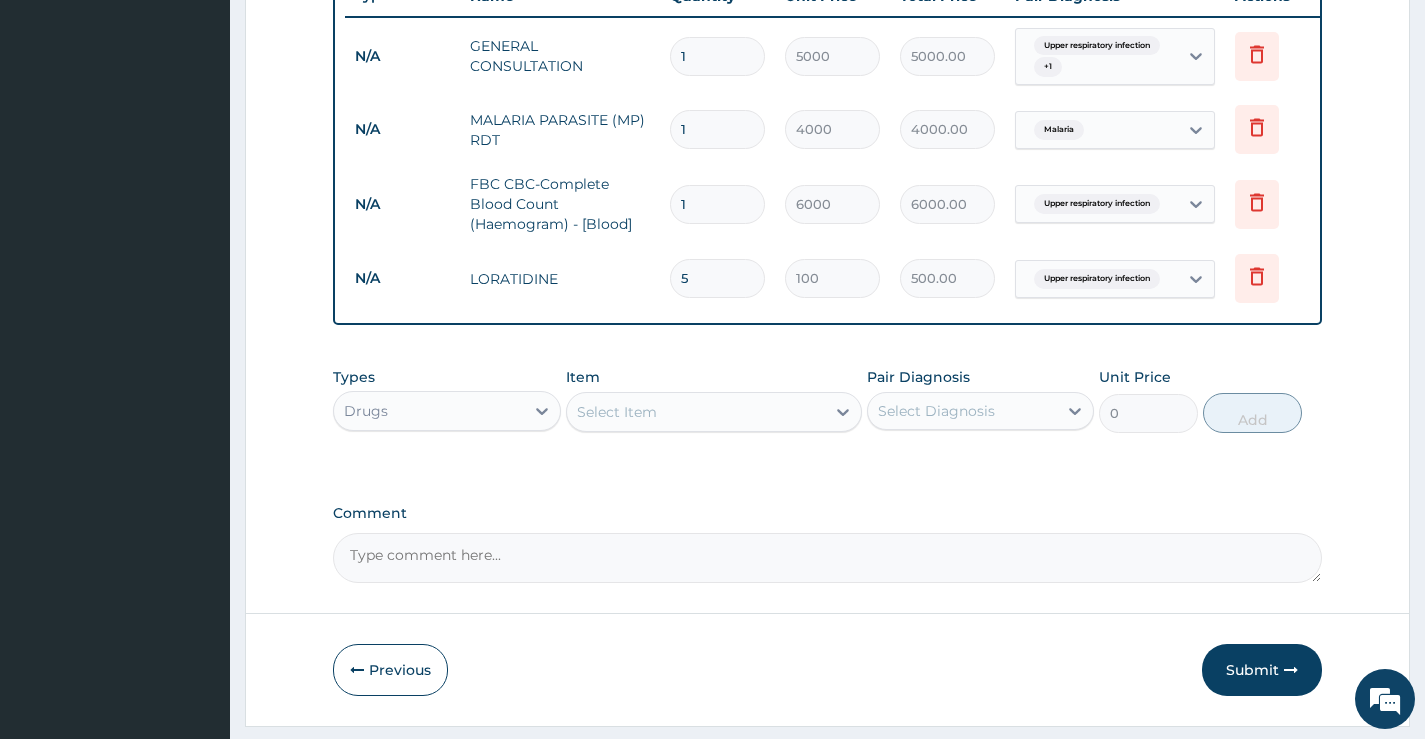type on "5" 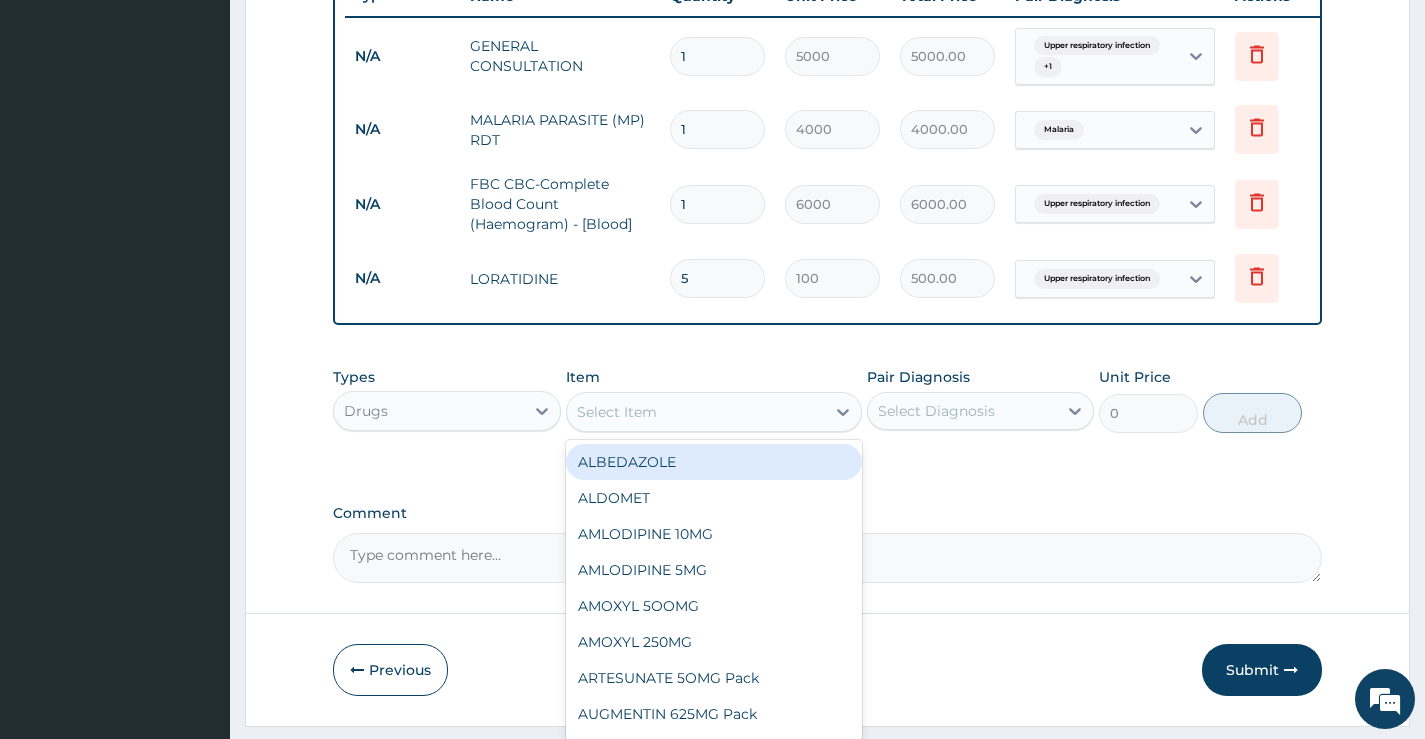 click on "Select Item" at bounding box center (696, 412) 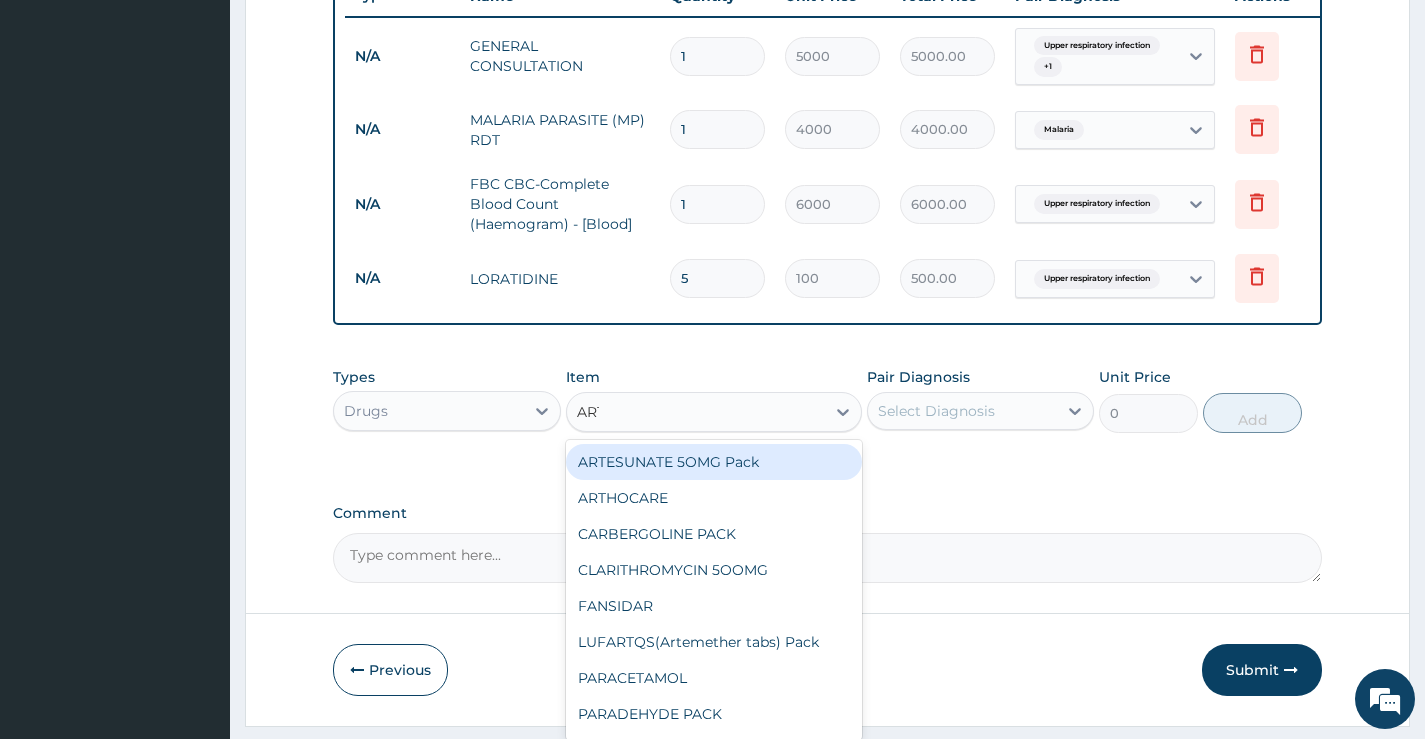type on "ARTE" 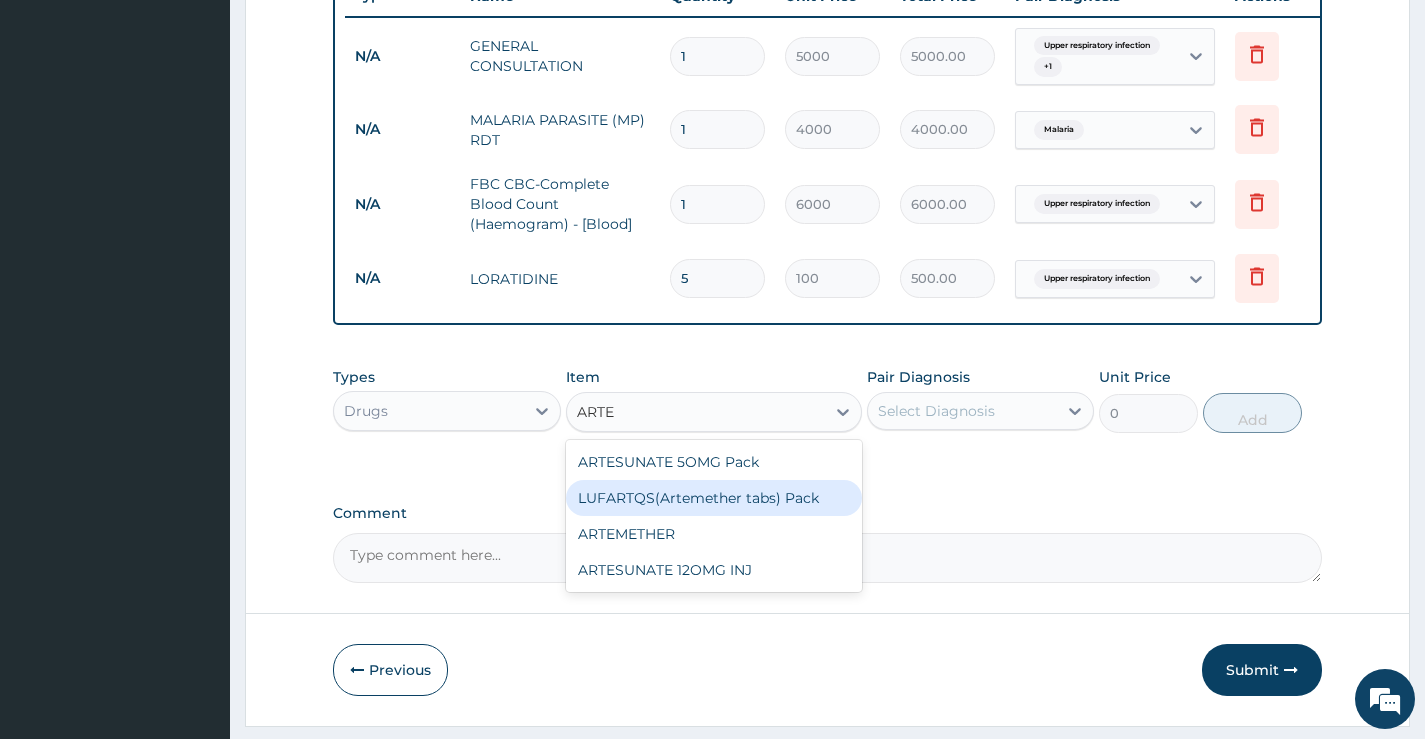 click on "LUFARTQS(Artemether tabs) Pack" at bounding box center (714, 498) 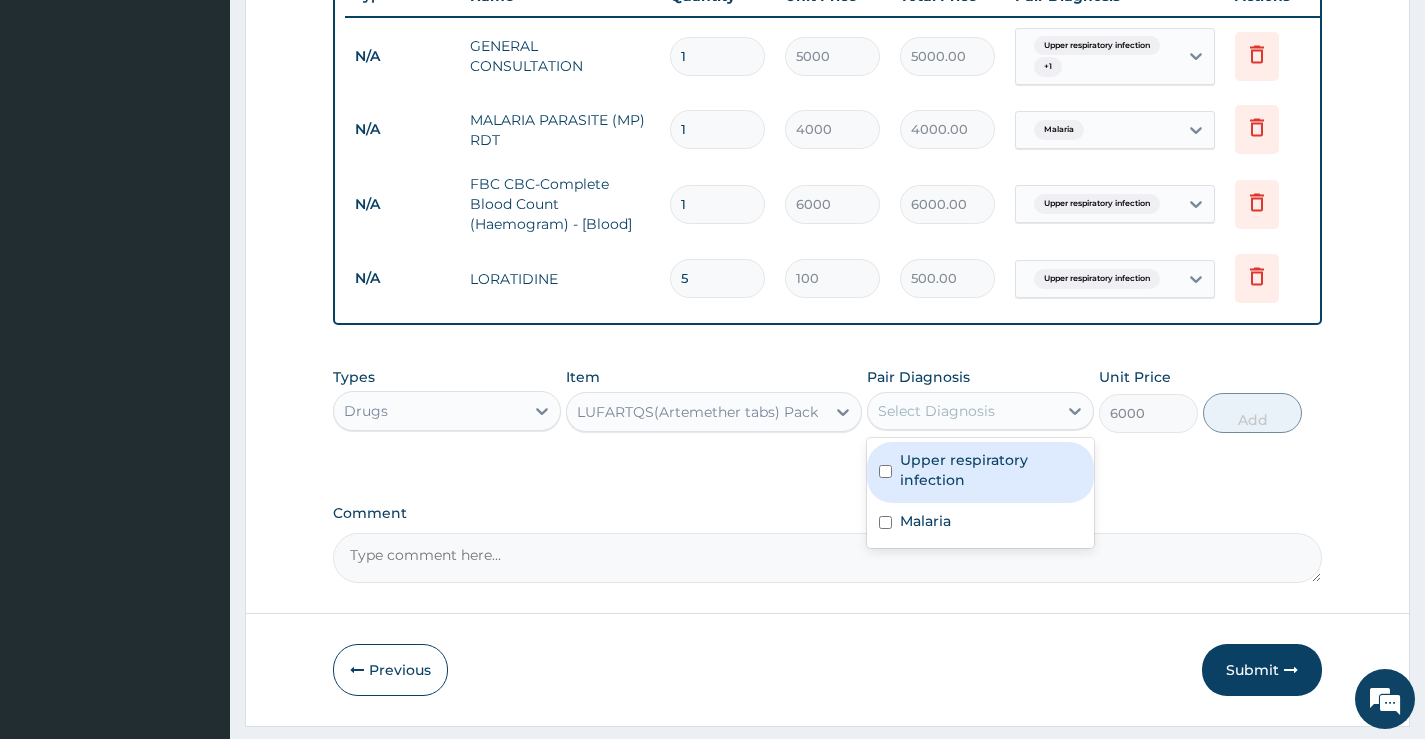 click on "Select Diagnosis" at bounding box center (962, 411) 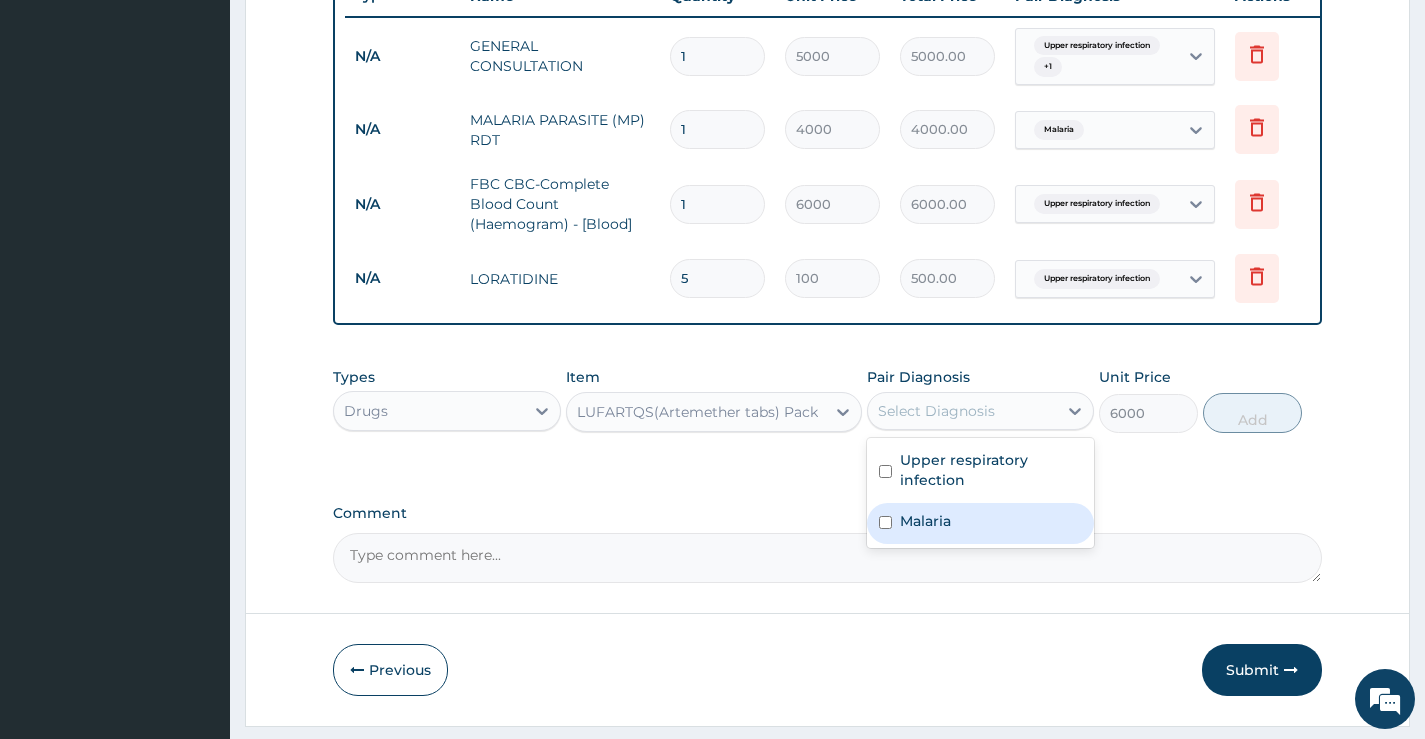 click on "Malaria" at bounding box center (925, 521) 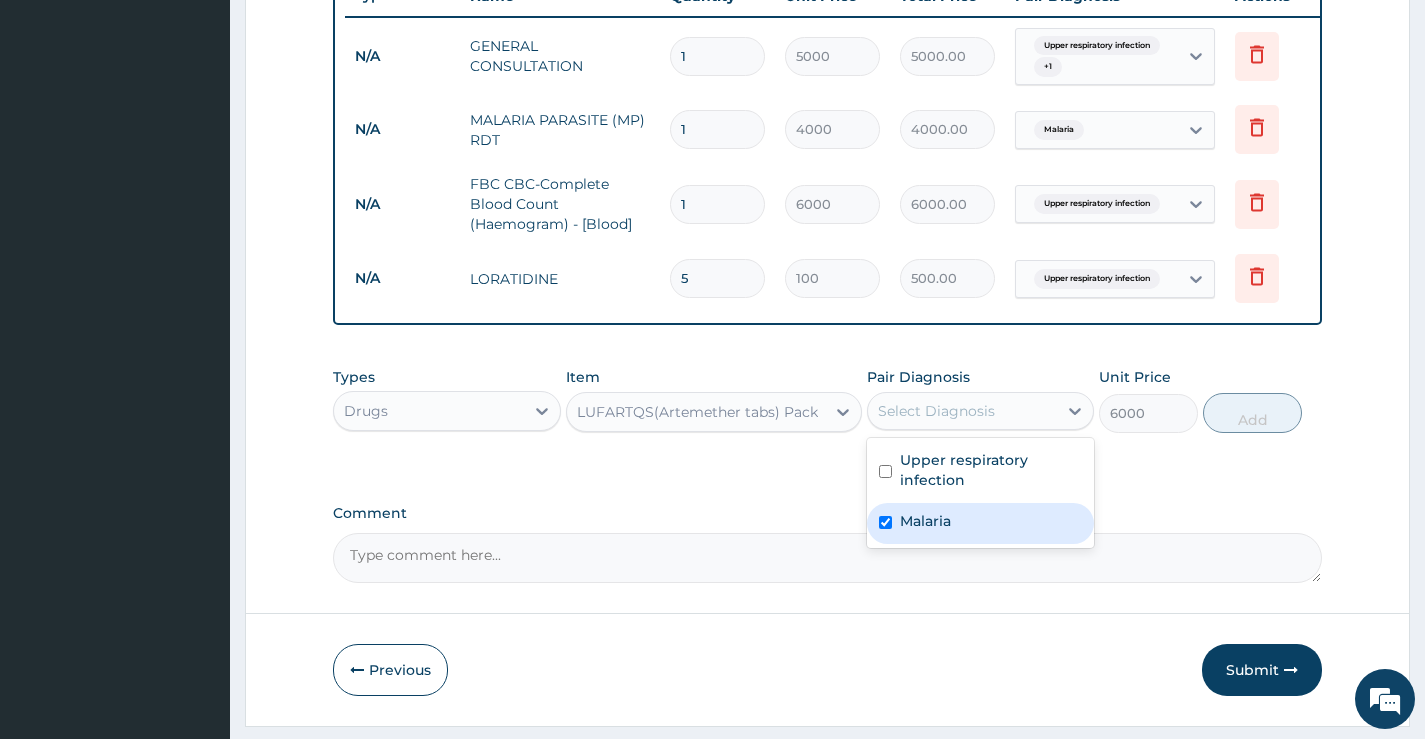 checkbox on "true" 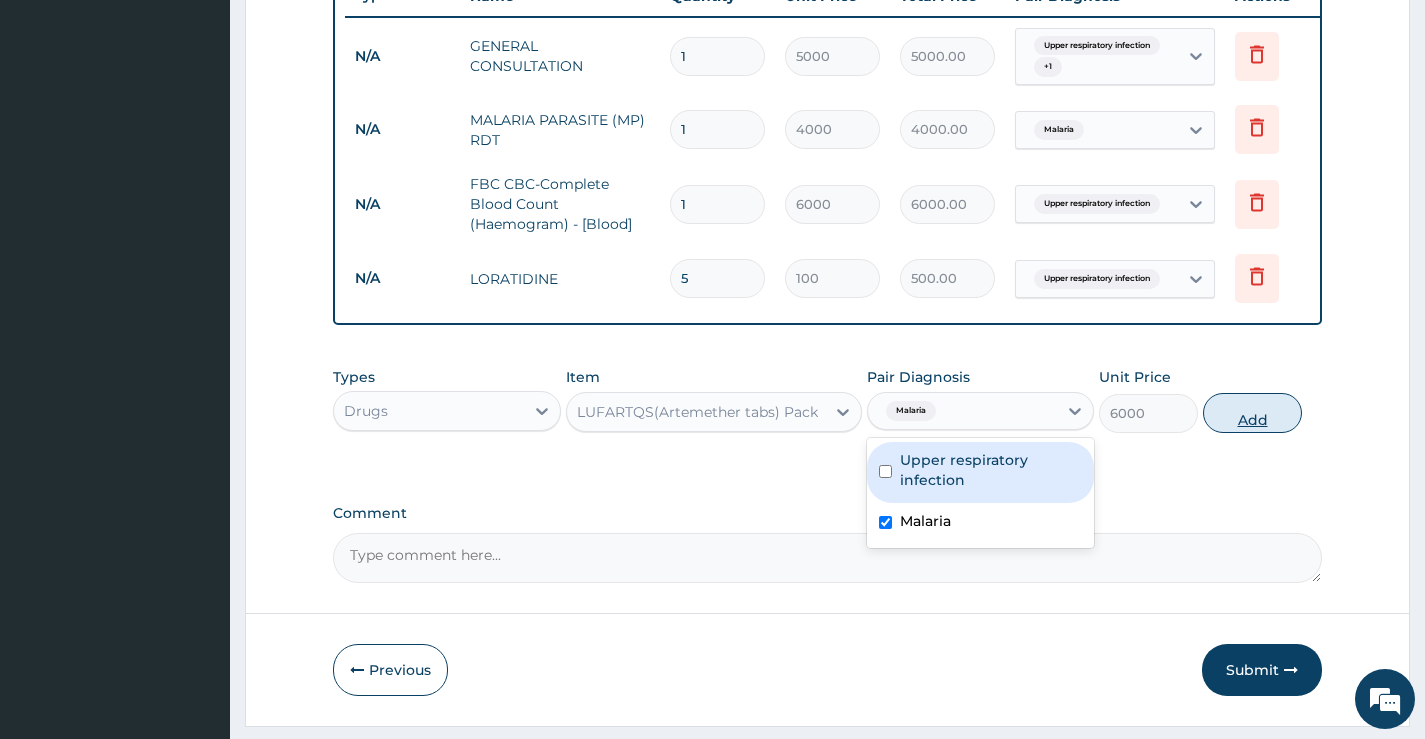 click on "Add" at bounding box center (1252, 413) 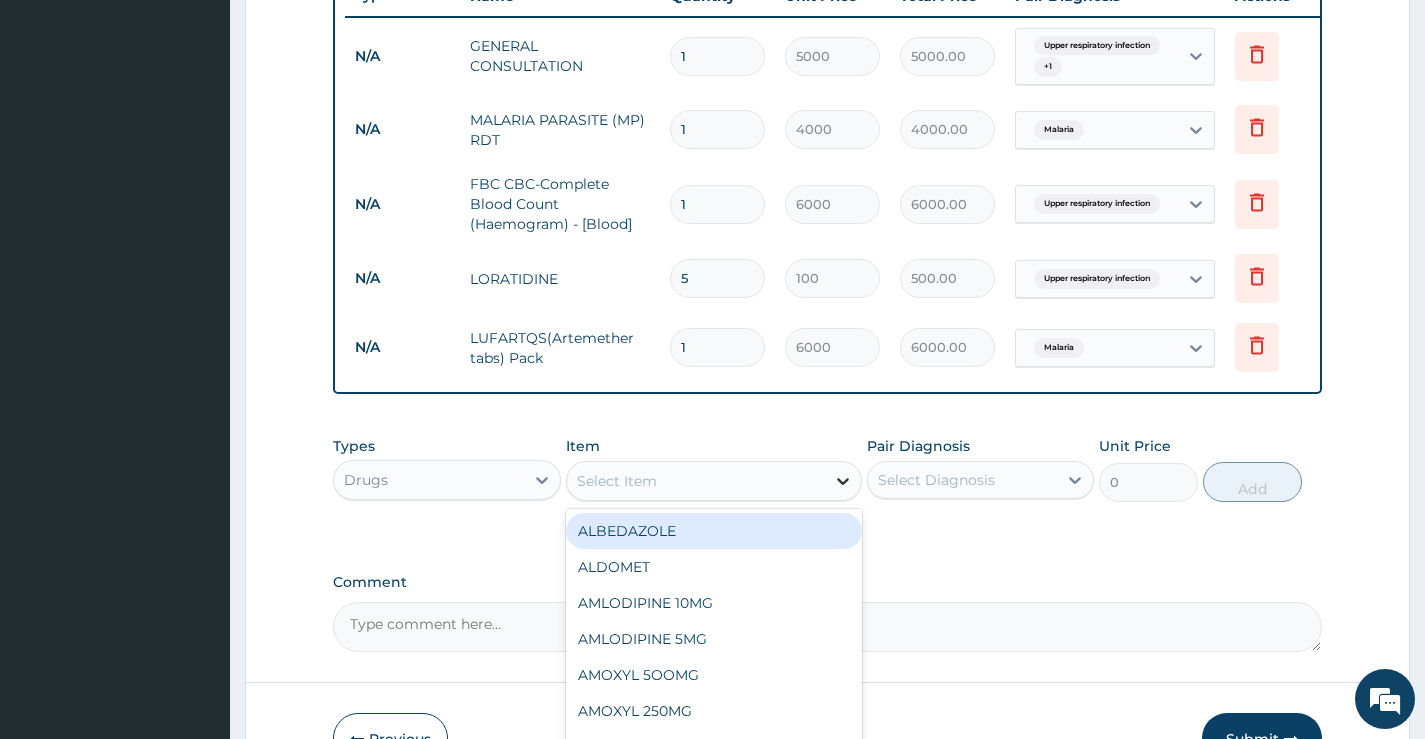 click at bounding box center (843, 481) 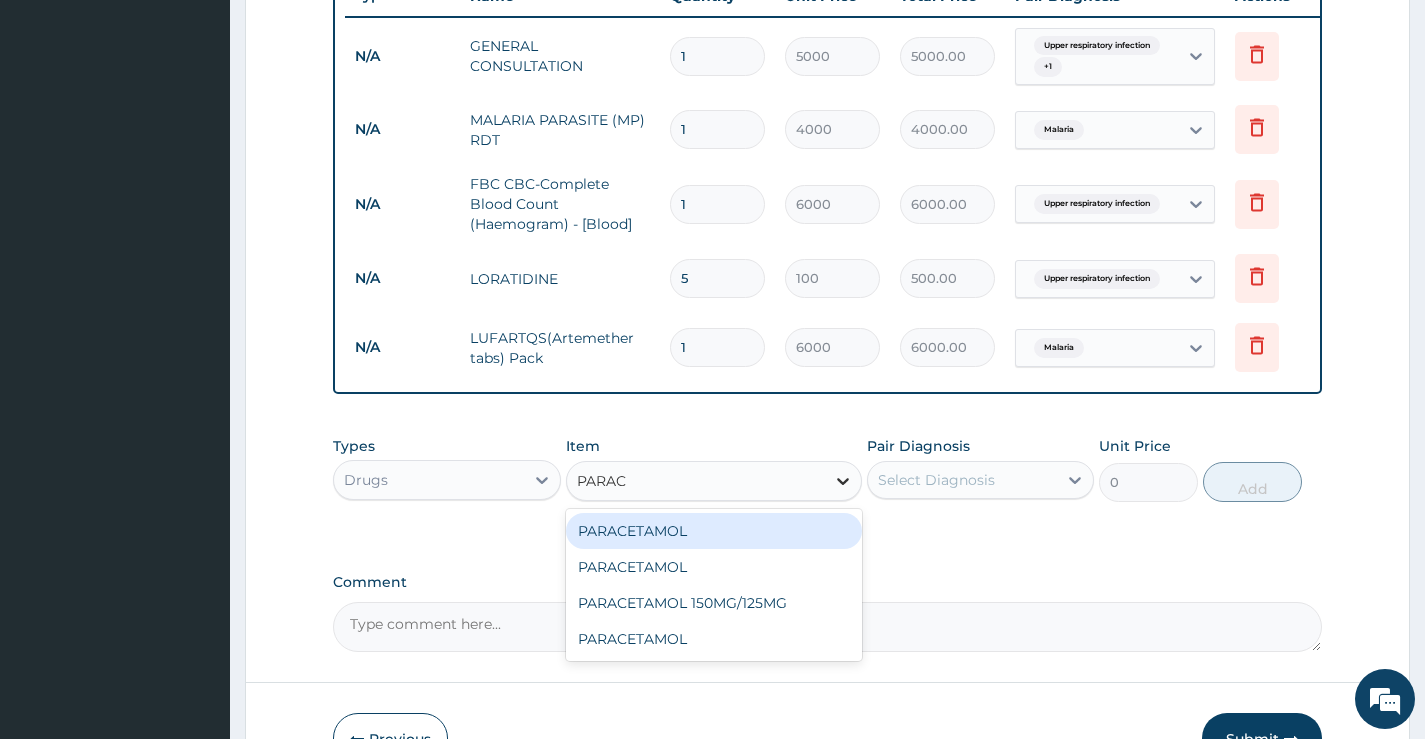 type on "PARACE" 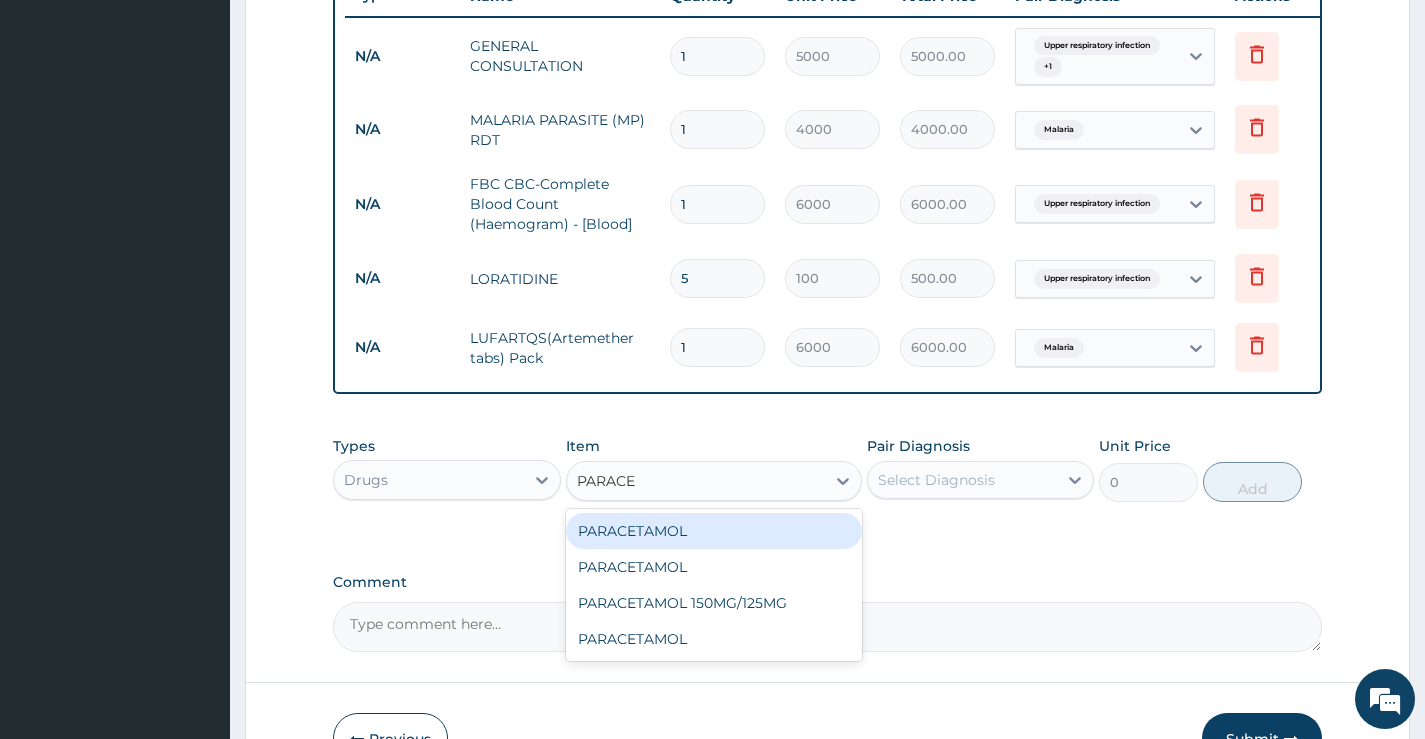 click on "PARACETAMOL" at bounding box center (714, 531) 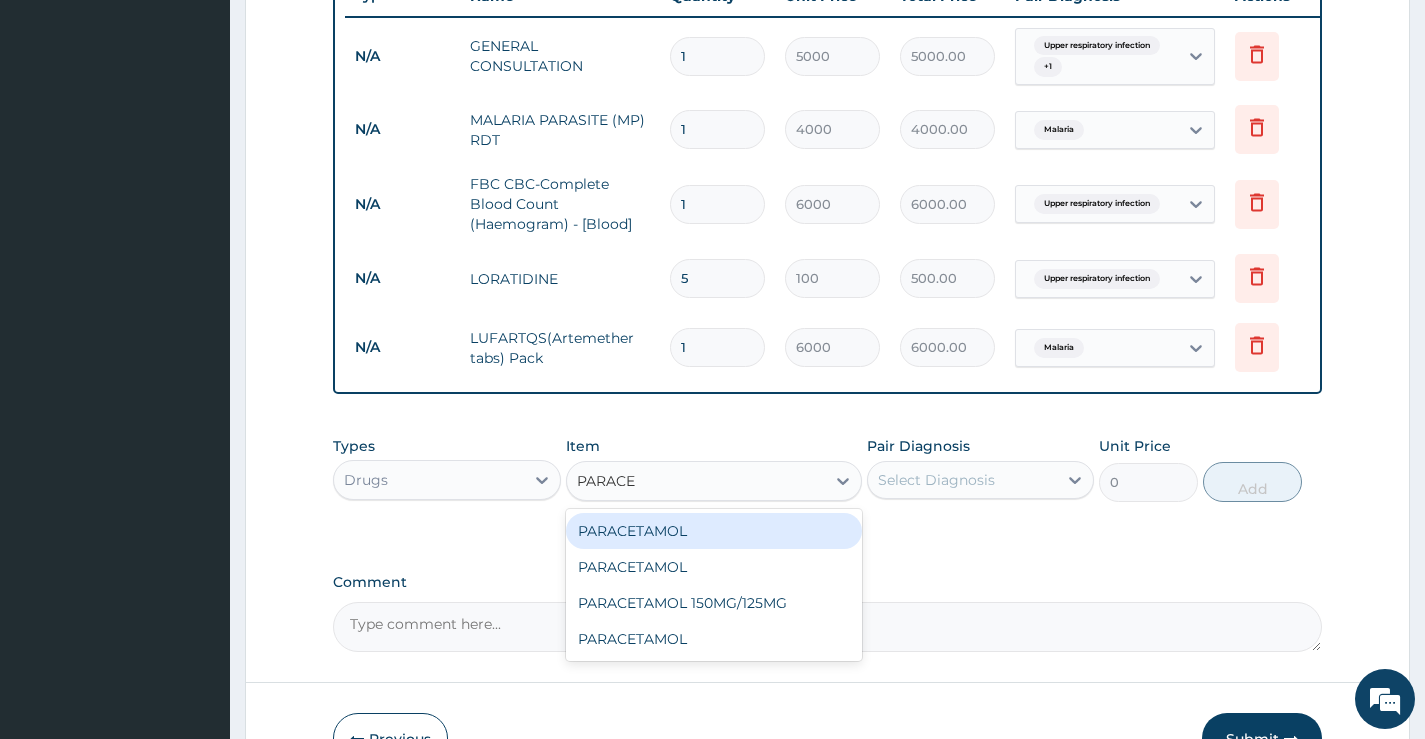 type 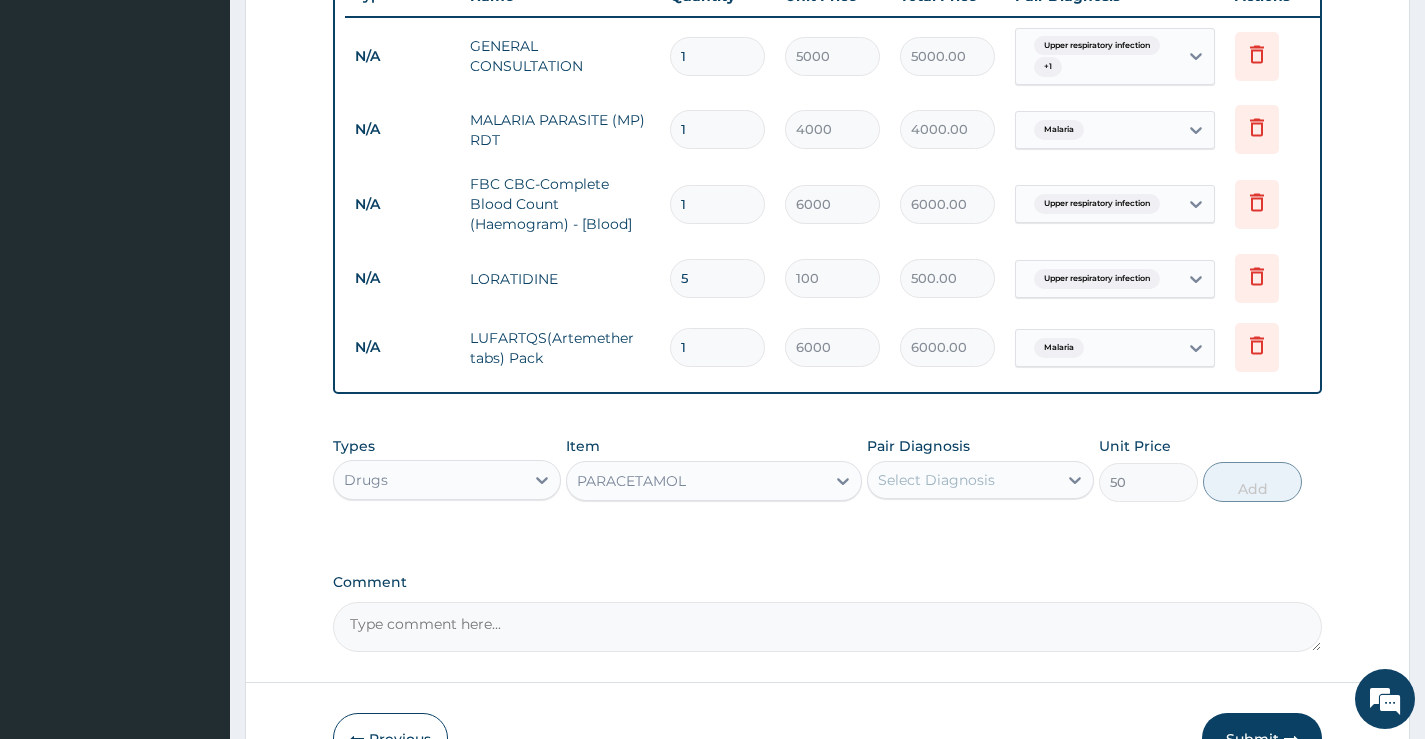 click on "Select Diagnosis" at bounding box center [962, 480] 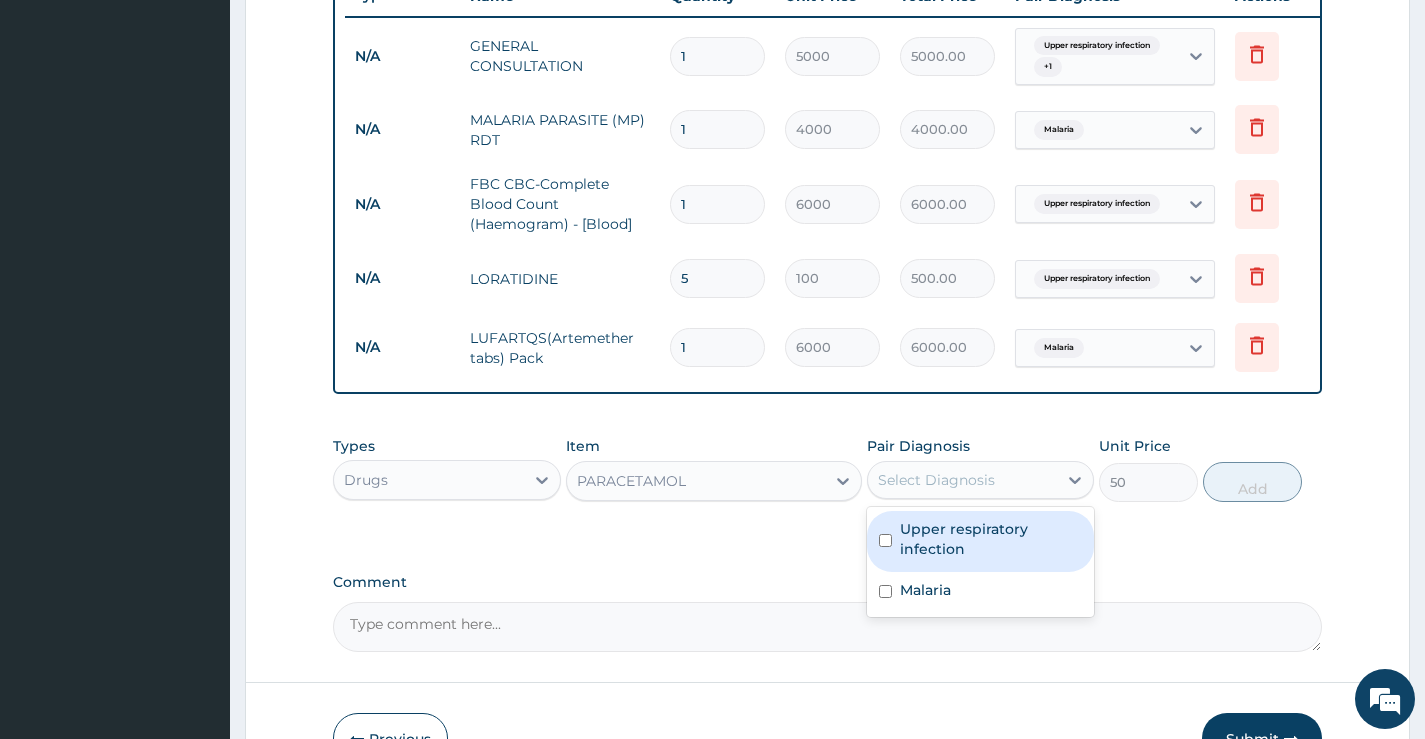 click on "Upper respiratory infection" at bounding box center [991, 539] 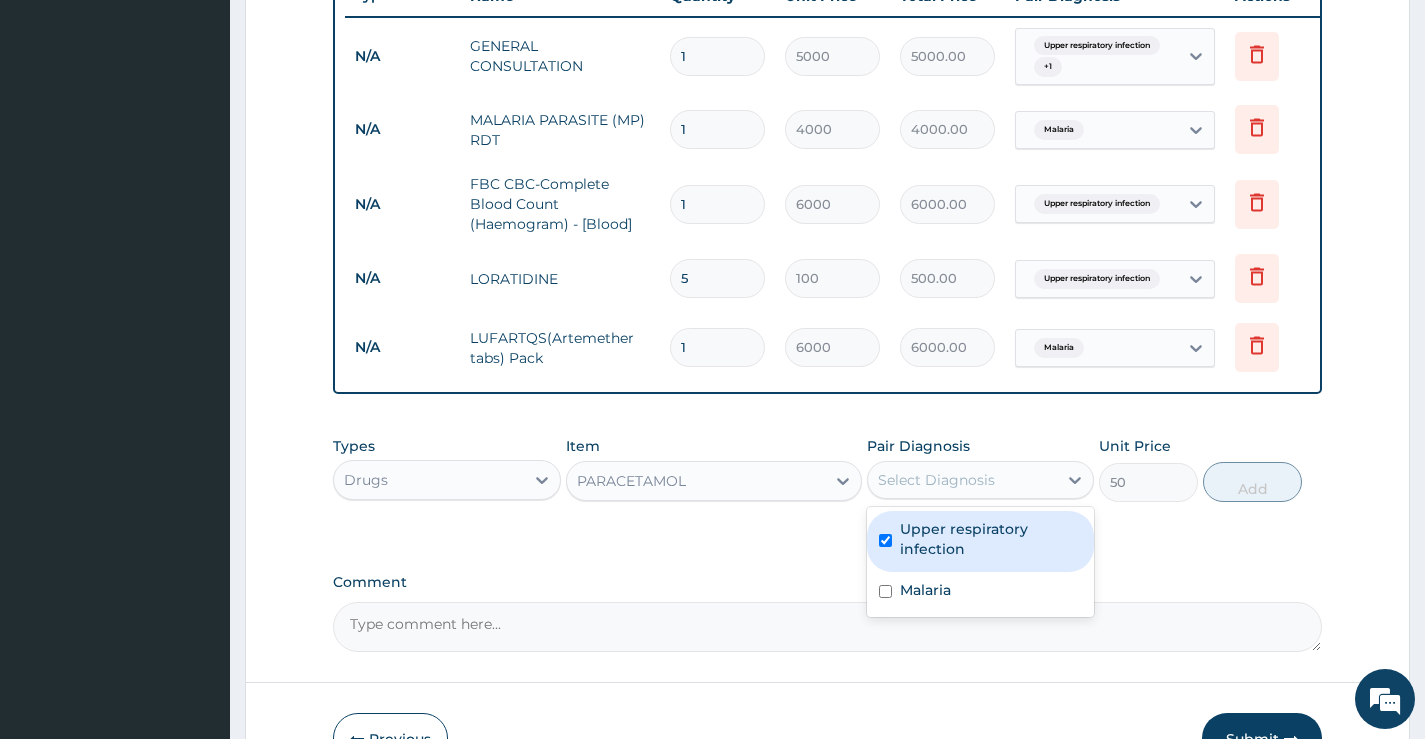 checkbox on "true" 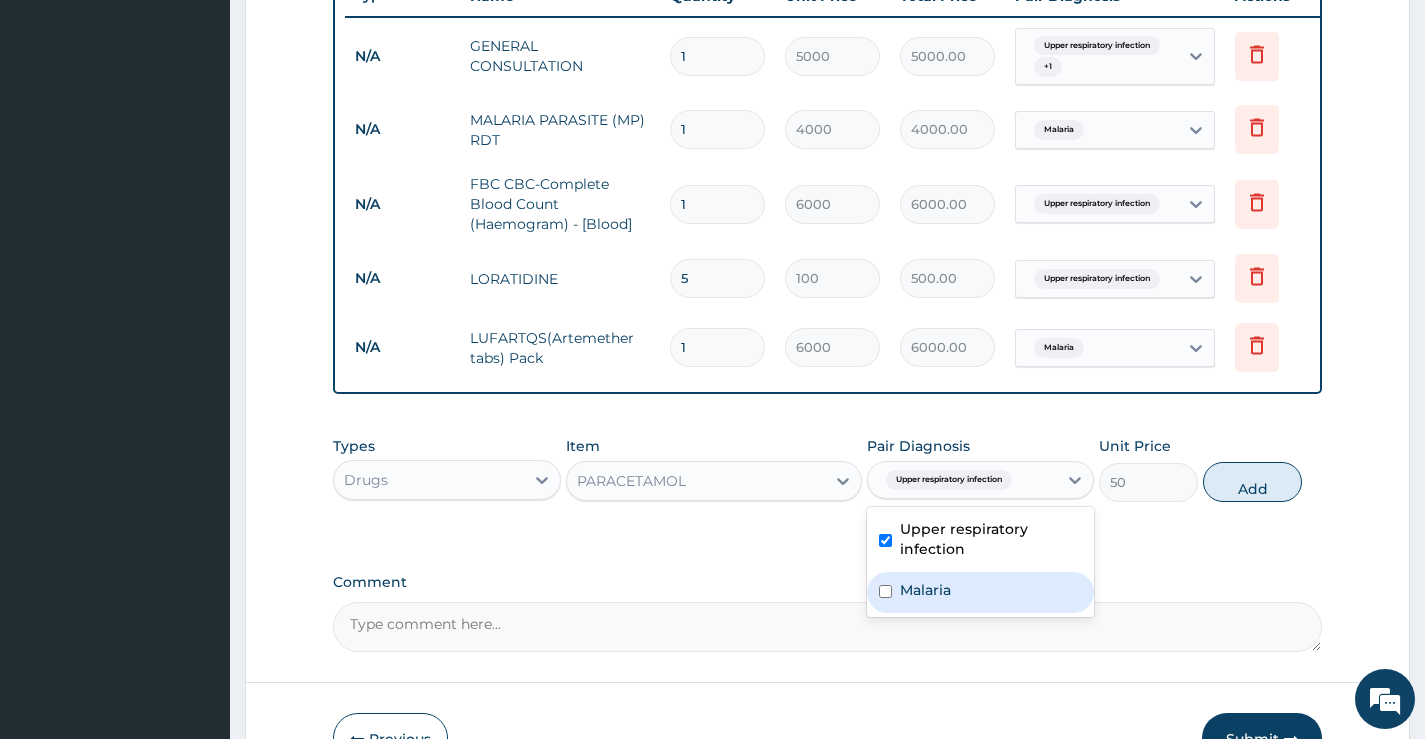 click on "Malaria" at bounding box center [925, 590] 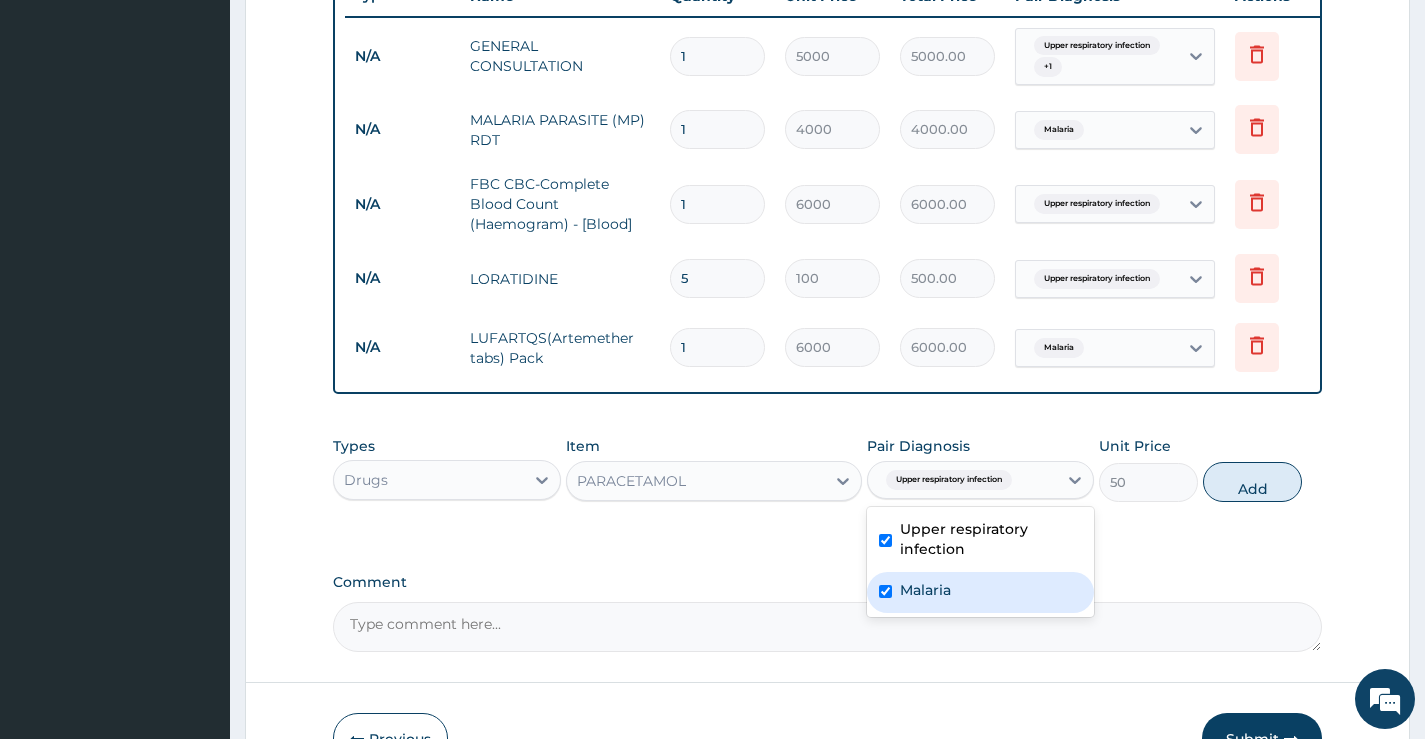 checkbox on "true" 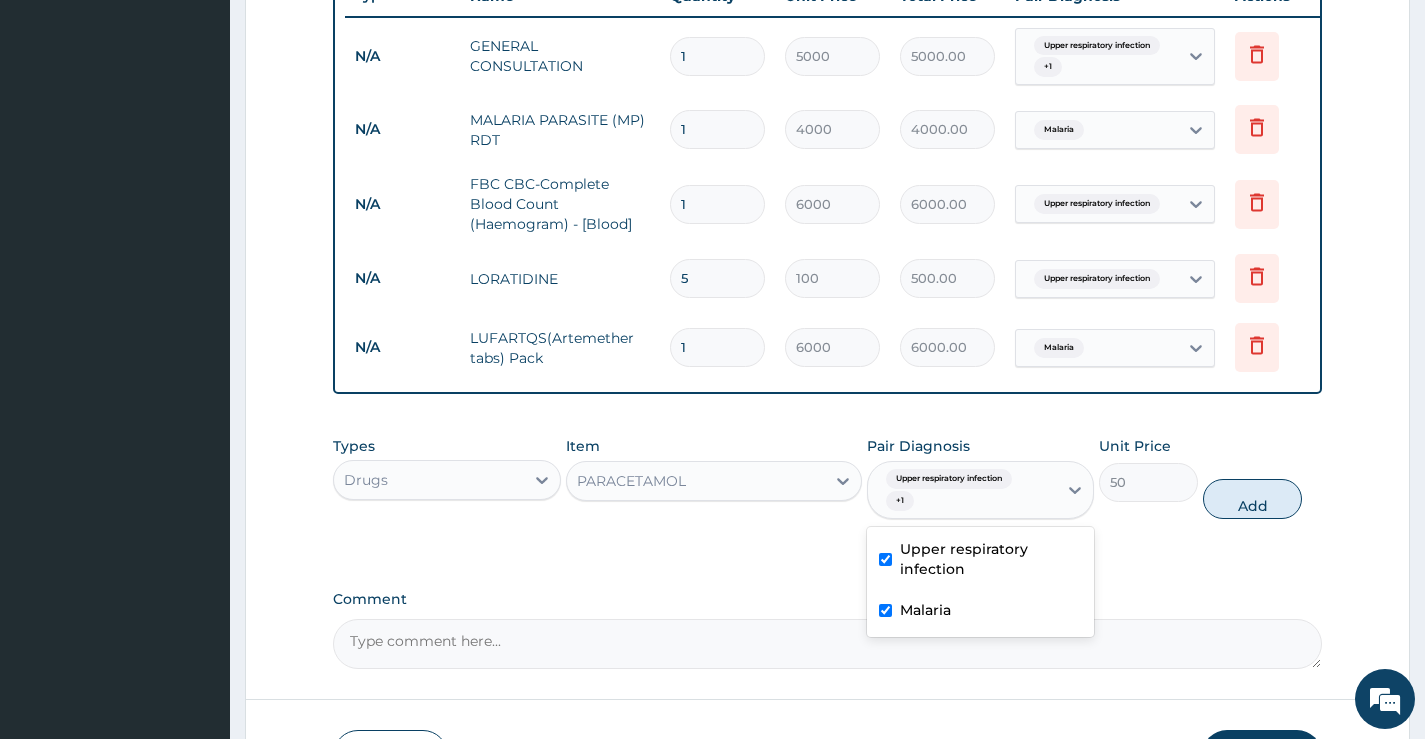 click on "Add" at bounding box center (1252, 499) 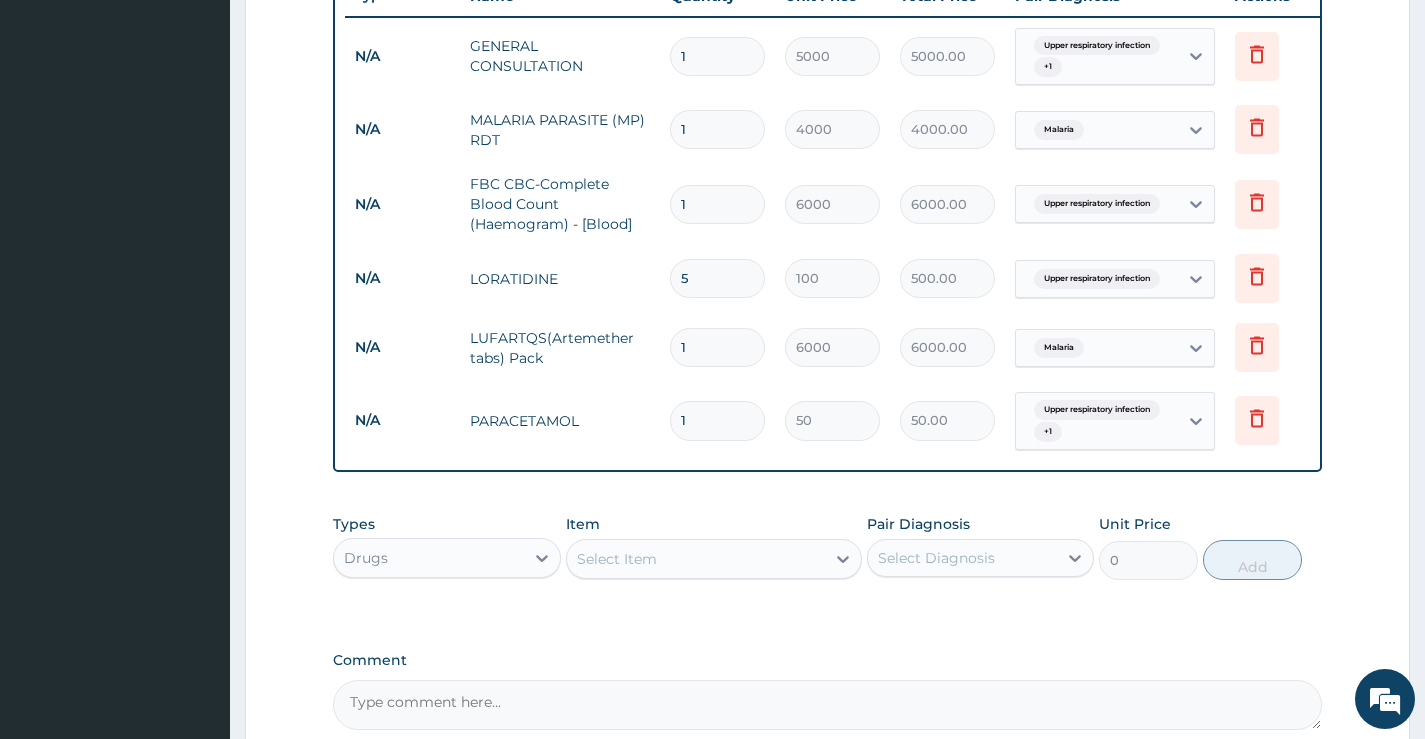 type 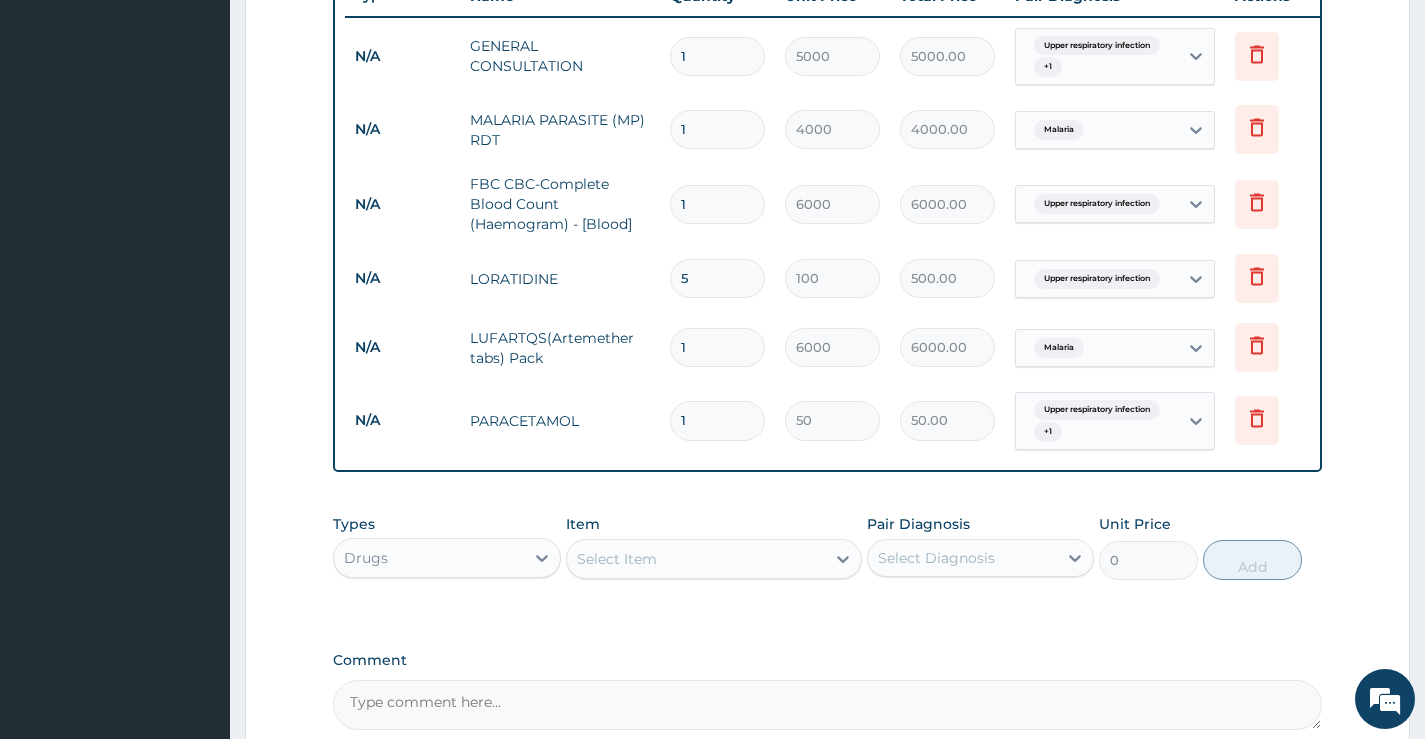 type on "0.00" 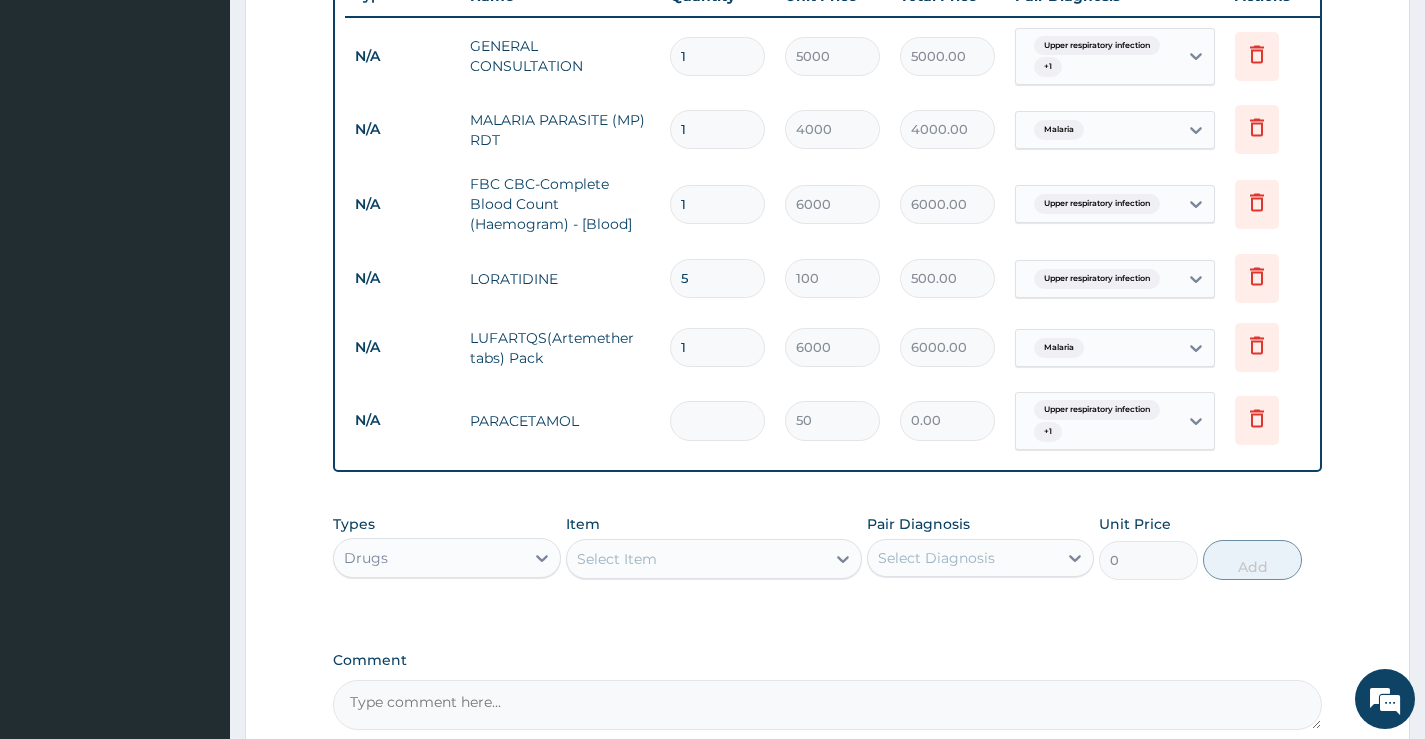 type on "1" 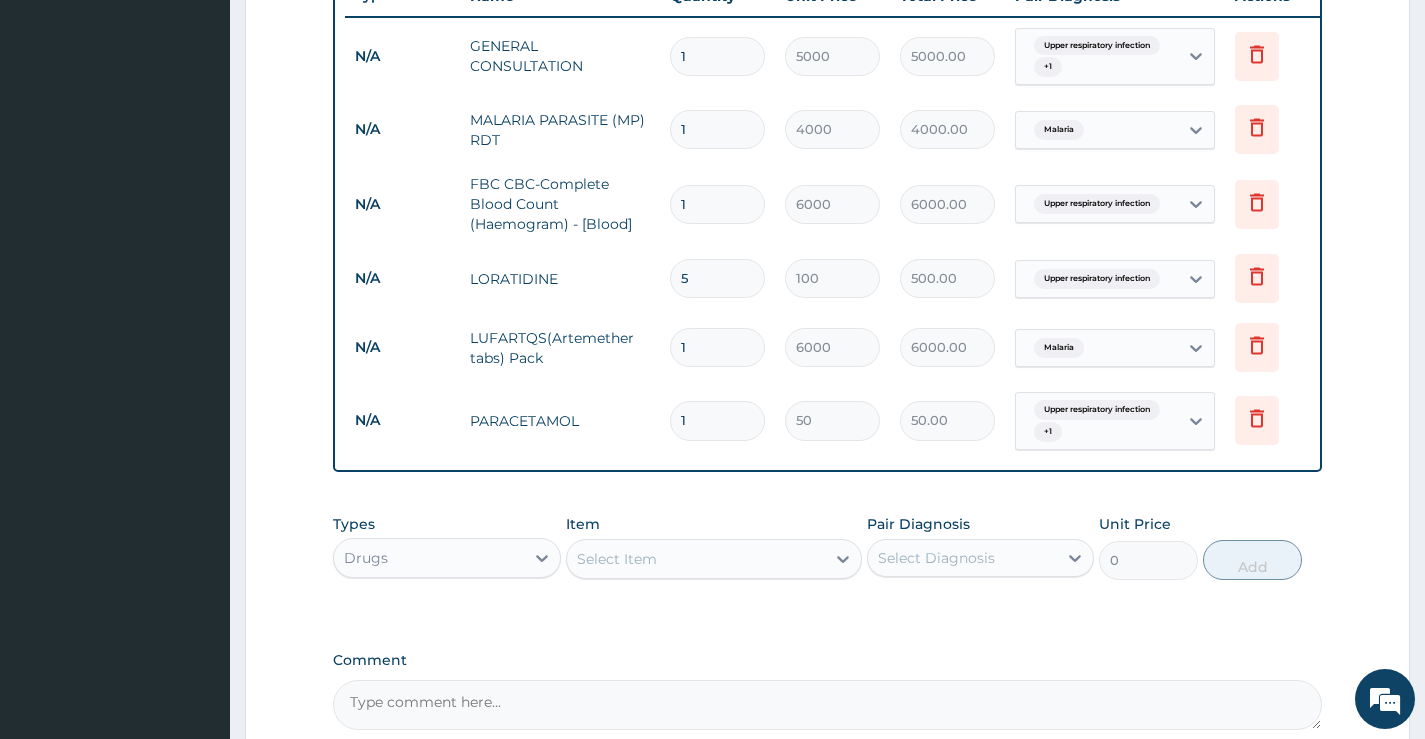 type on "18" 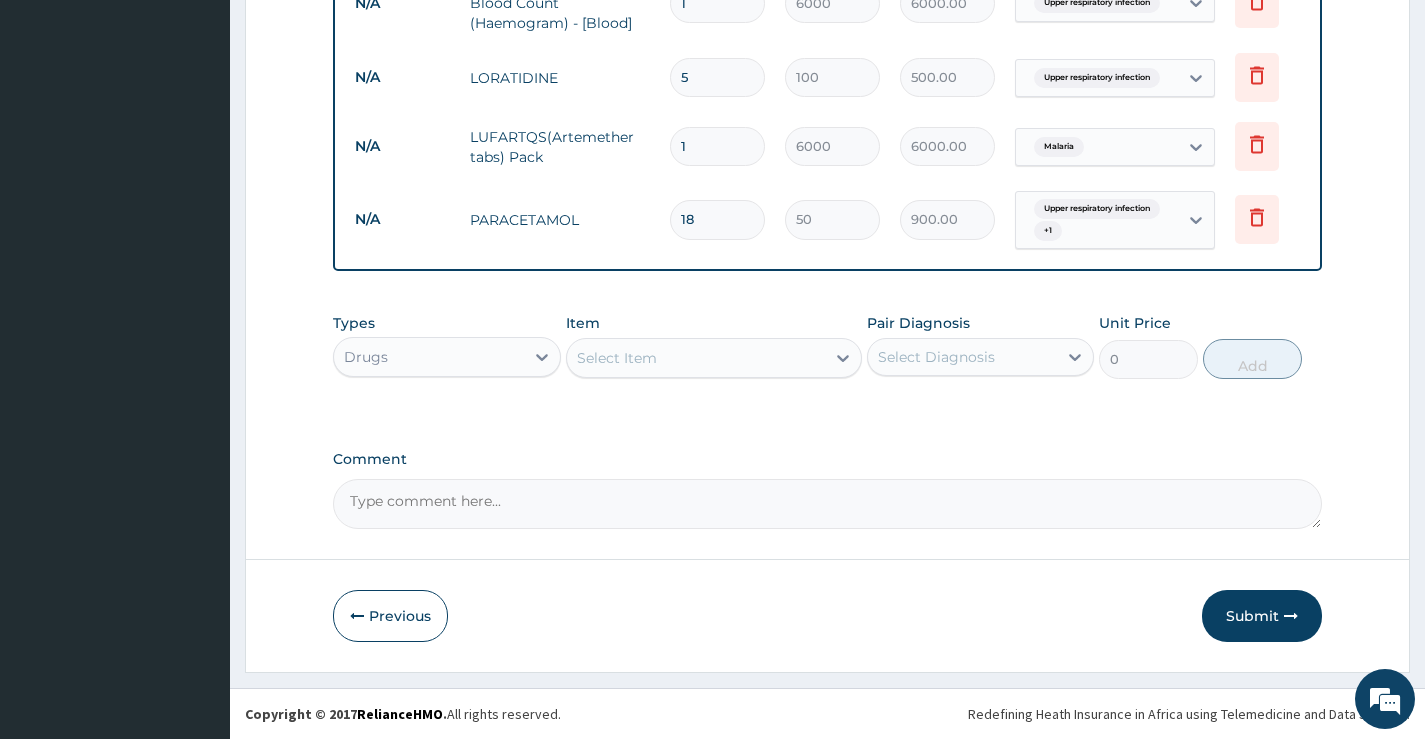 scroll, scrollTop: 996, scrollLeft: 0, axis: vertical 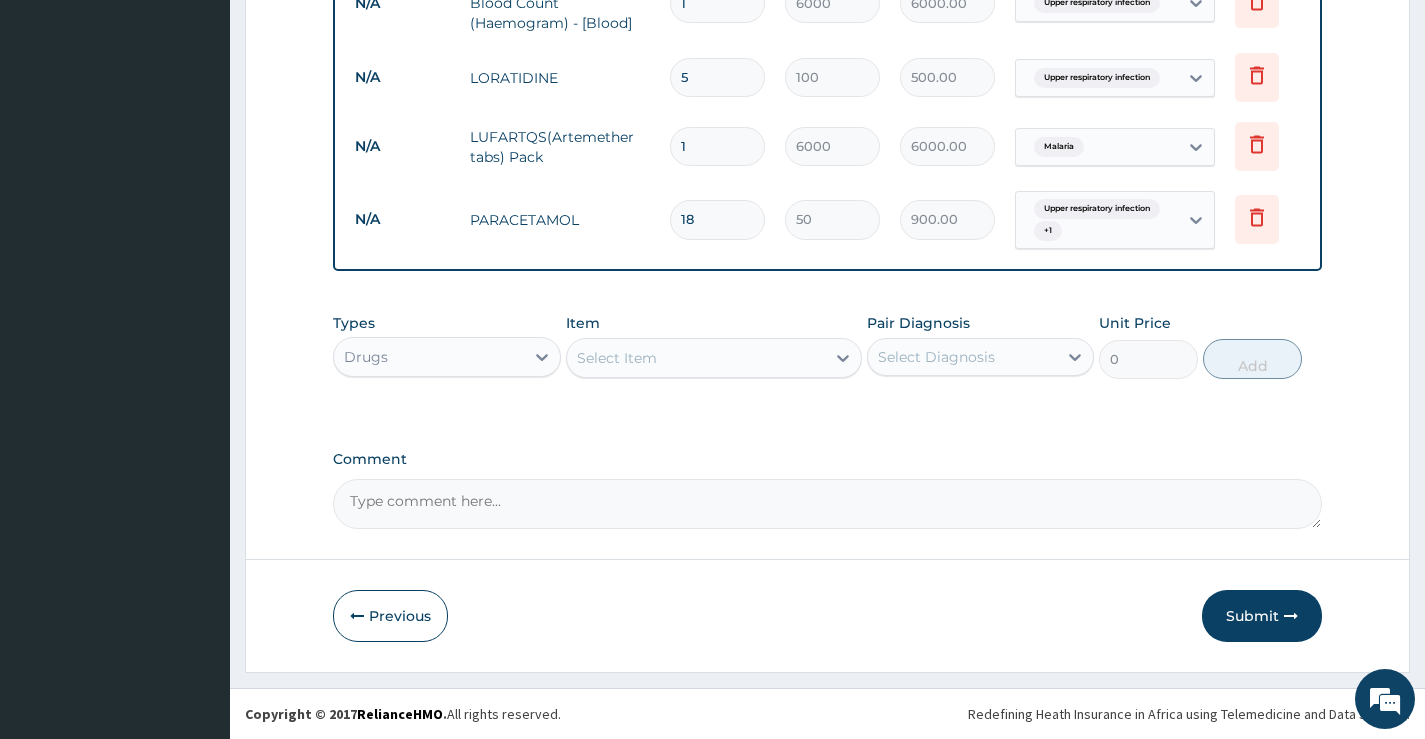 click on "Comment" at bounding box center [827, 504] 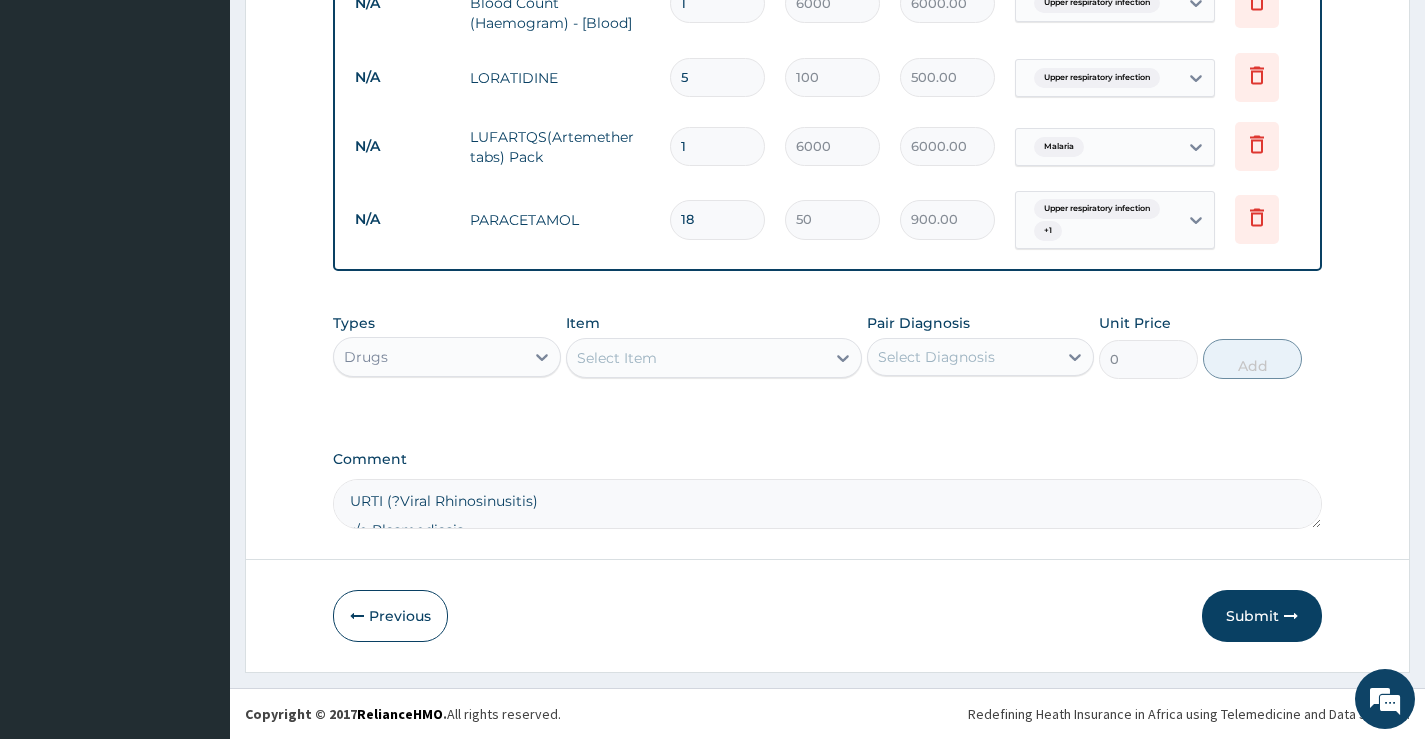 scroll, scrollTop: 12, scrollLeft: 0, axis: vertical 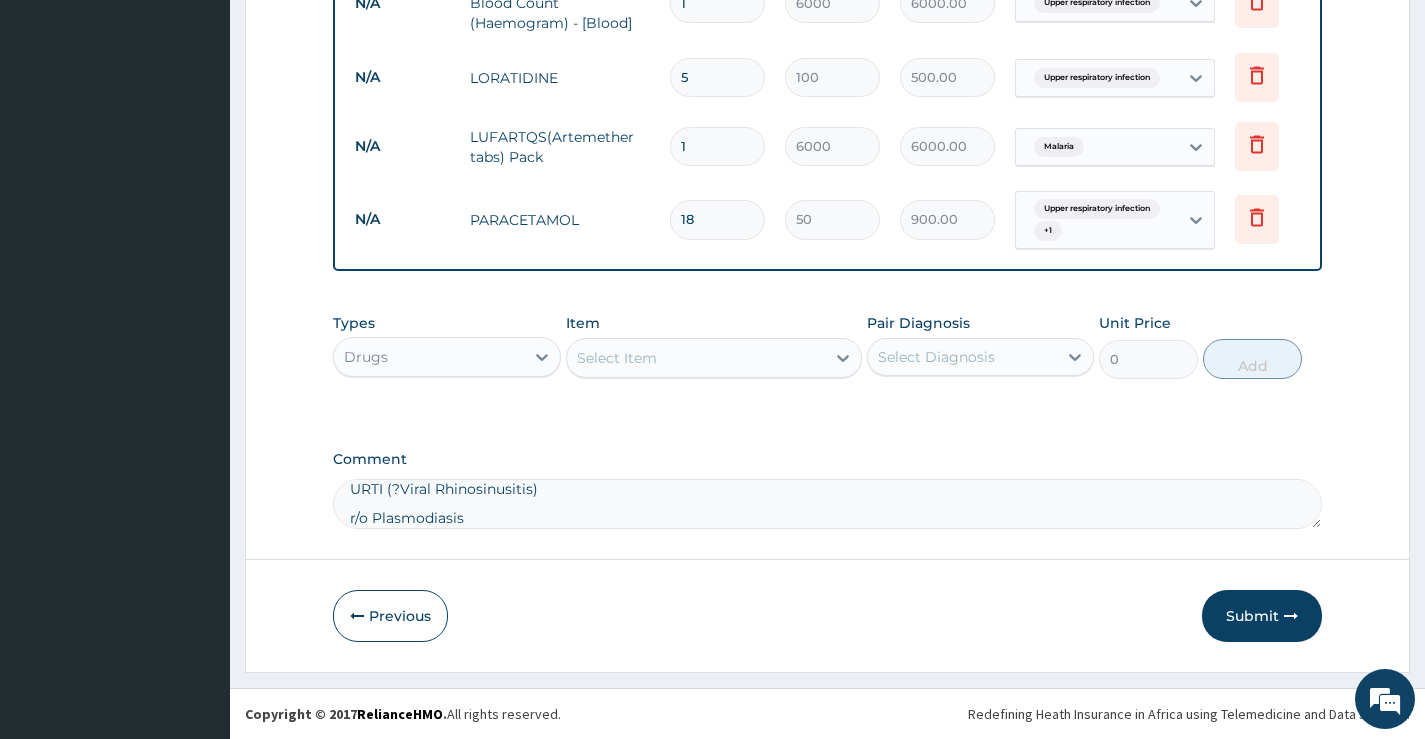 click on "URTI (?Viral Rhinosinusitis)
r/o Plasmodiasis" at bounding box center [827, 504] 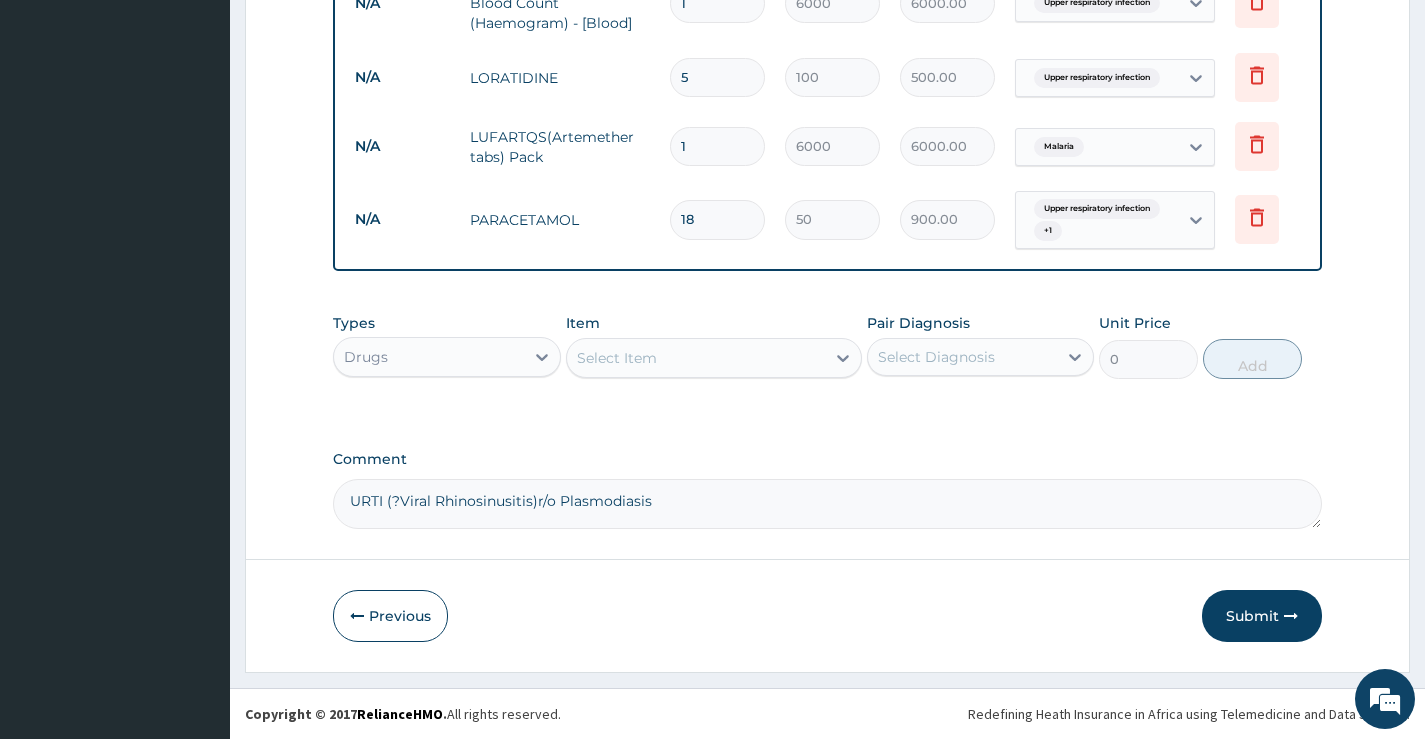 scroll, scrollTop: 0, scrollLeft: 0, axis: both 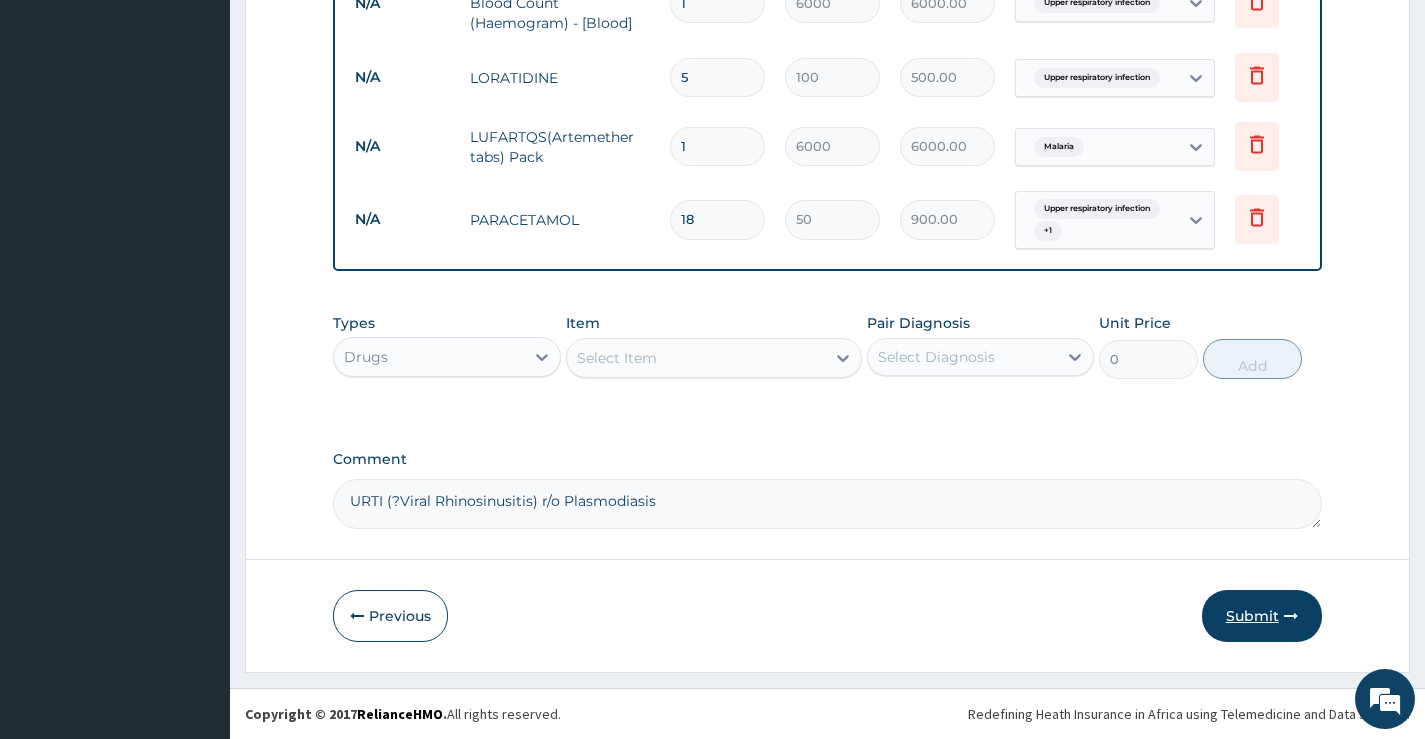 type on "URTI (?Viral Rhinosinusitis) r/o Plasmodiasis" 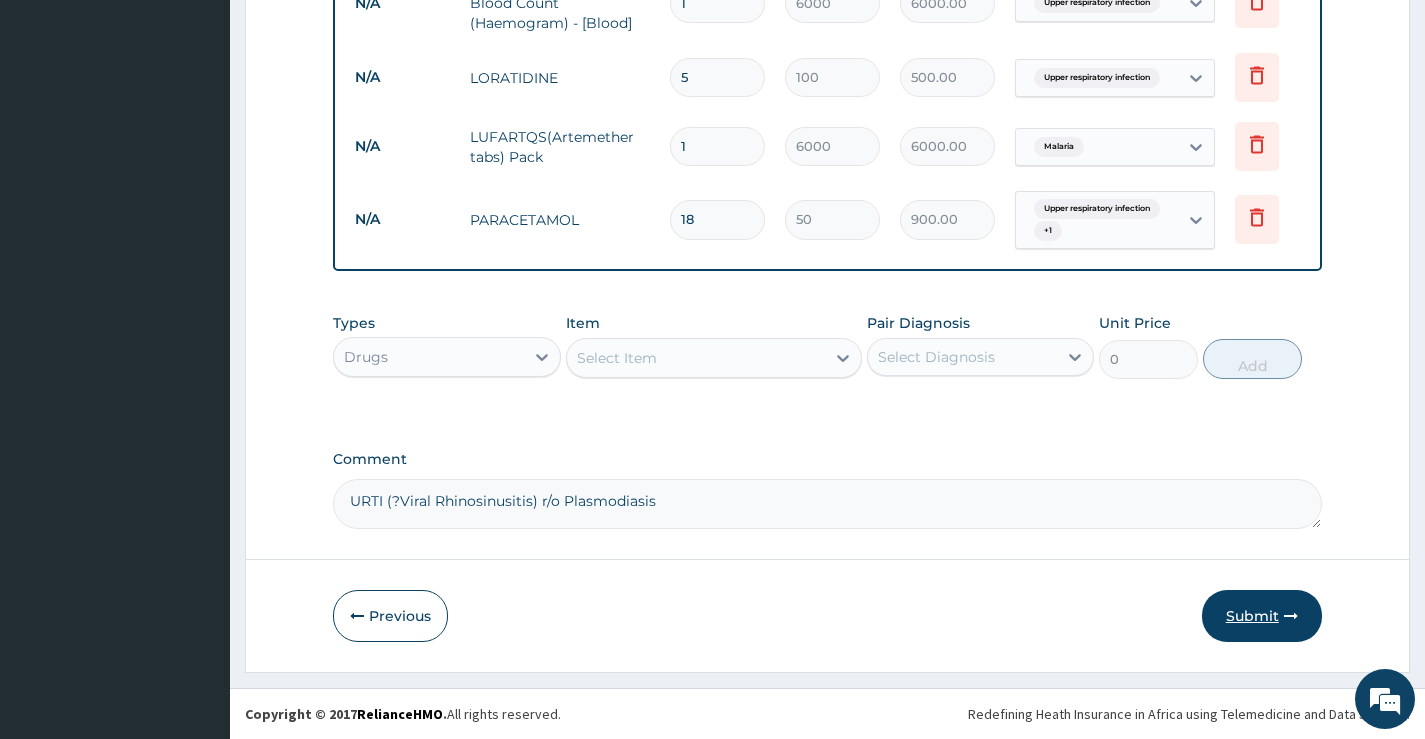 click on "Submit" at bounding box center [1262, 616] 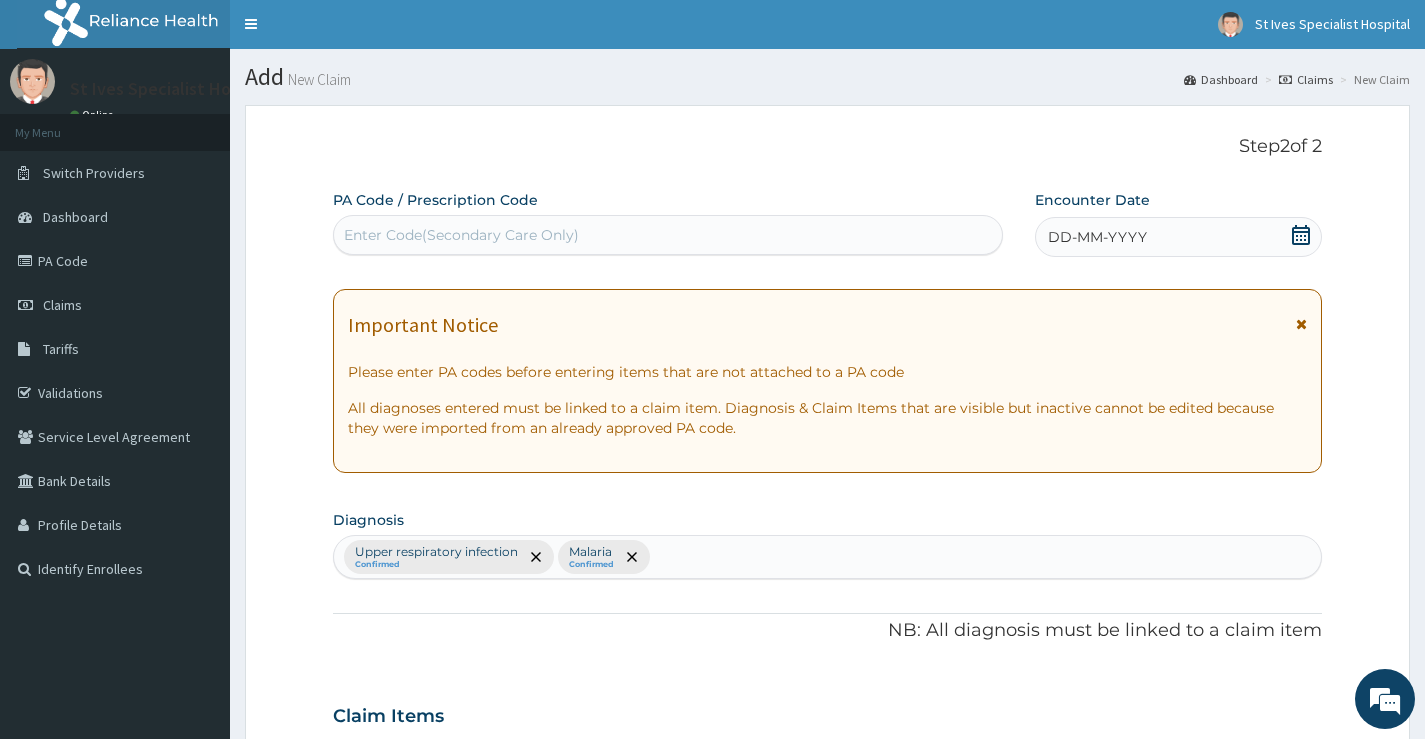 scroll, scrollTop: 0, scrollLeft: 0, axis: both 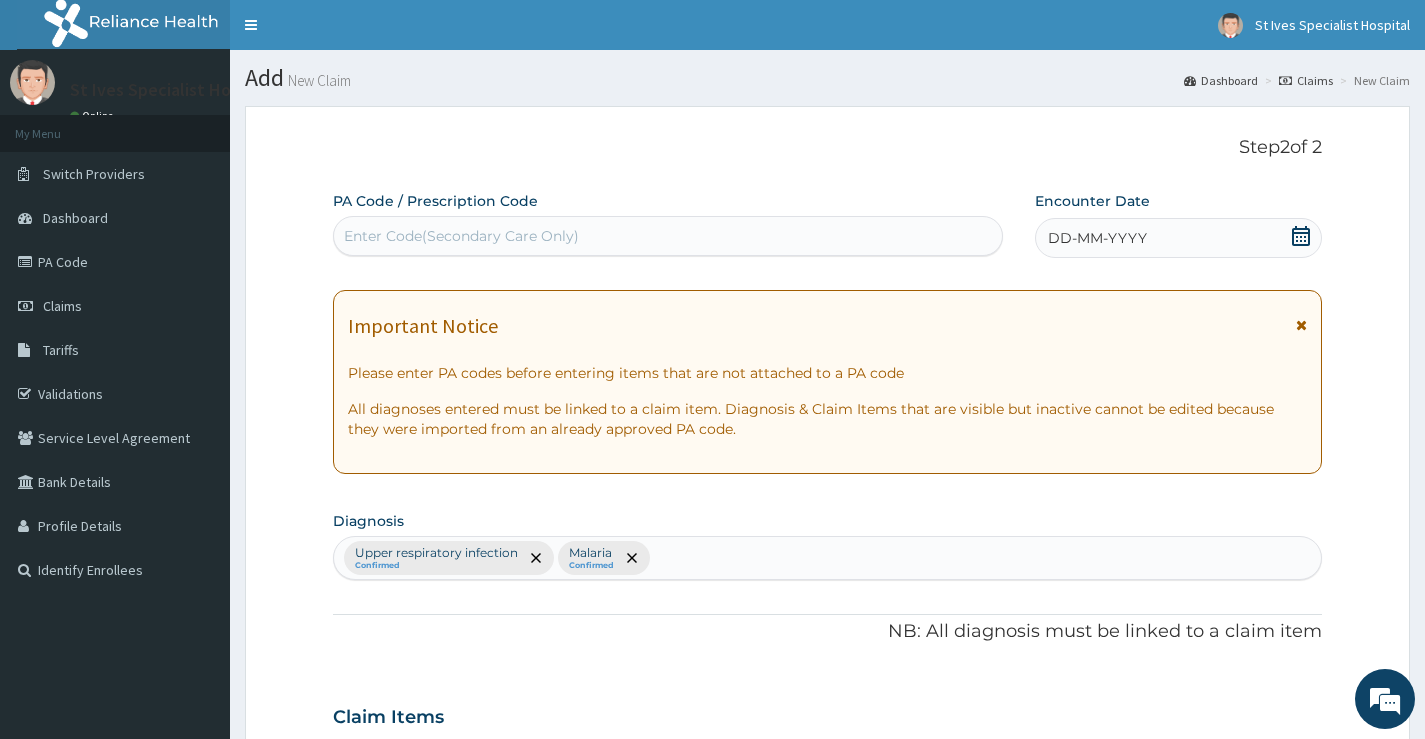click 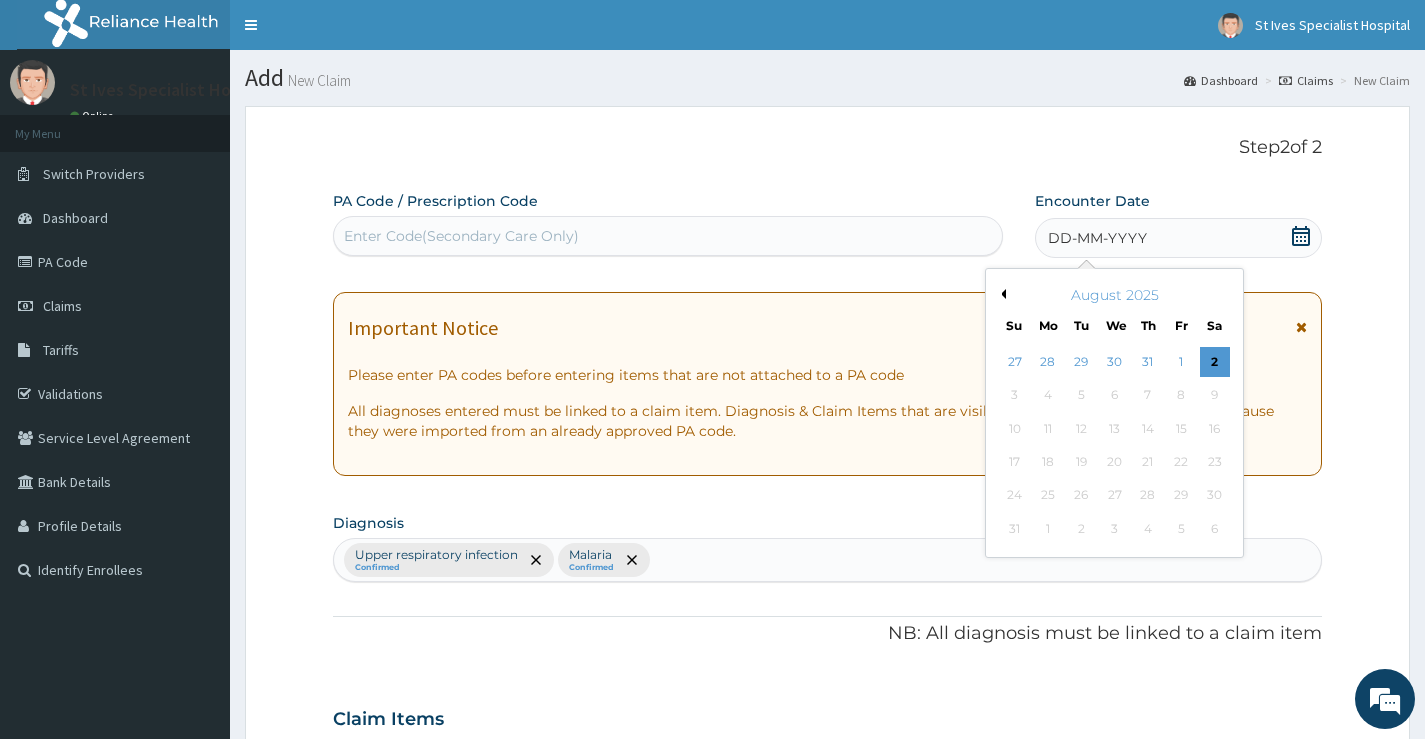 click on "Previous Month" at bounding box center (1001, 294) 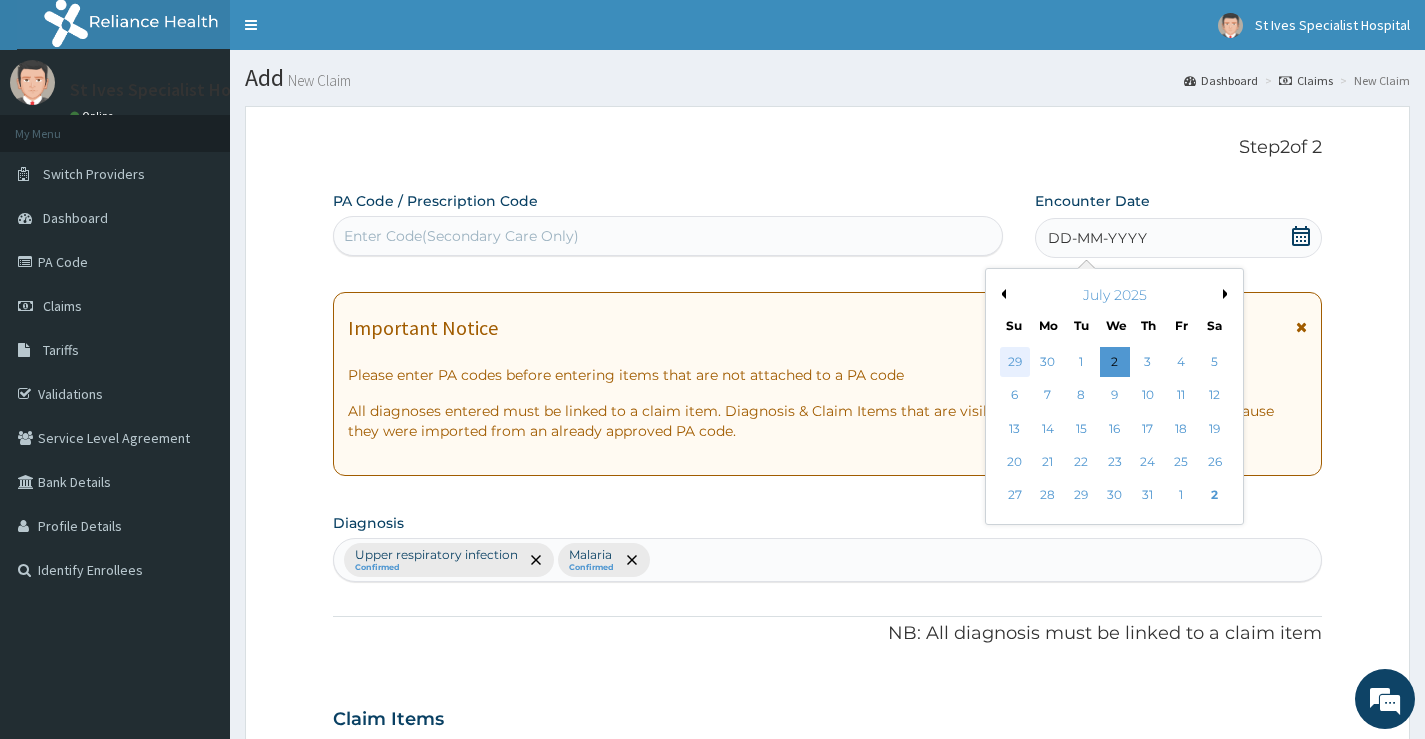 click on "29" at bounding box center (1014, 362) 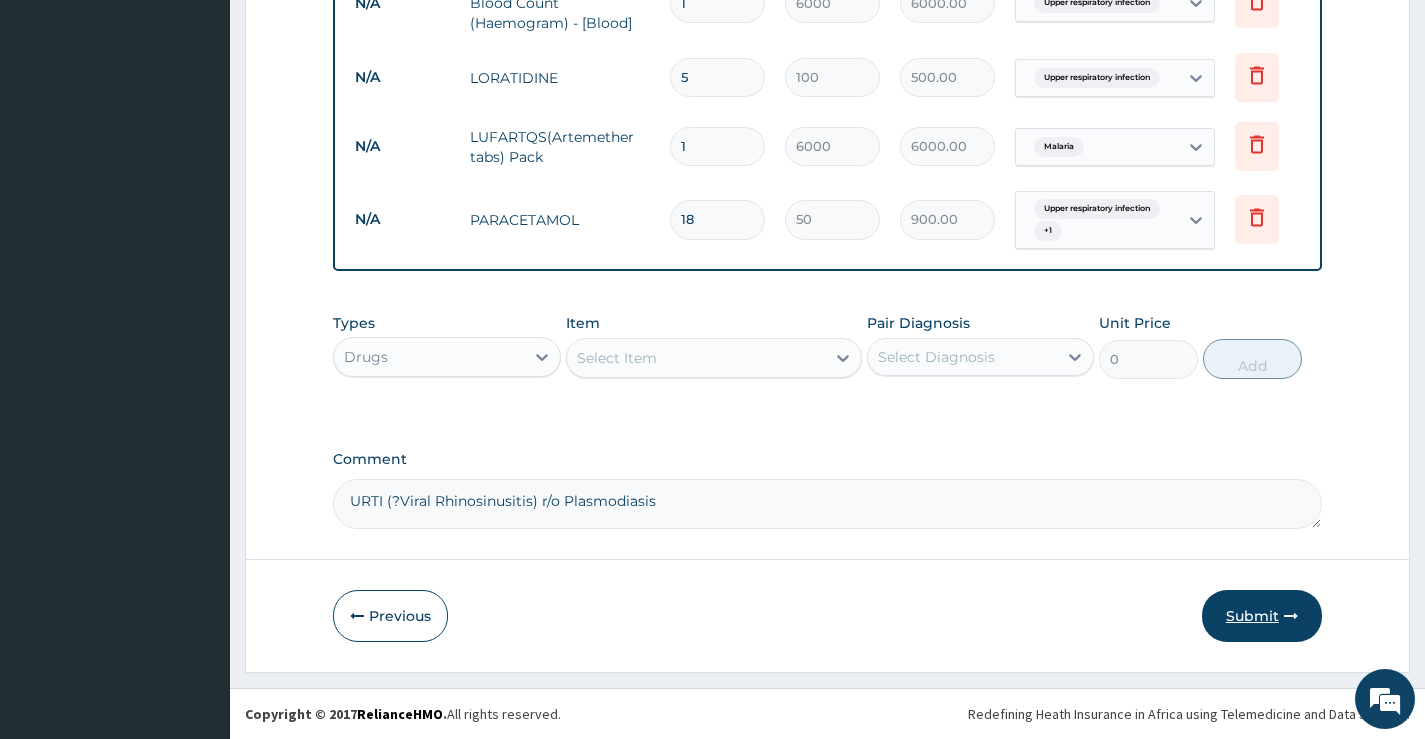 click on "Submit" at bounding box center (1262, 616) 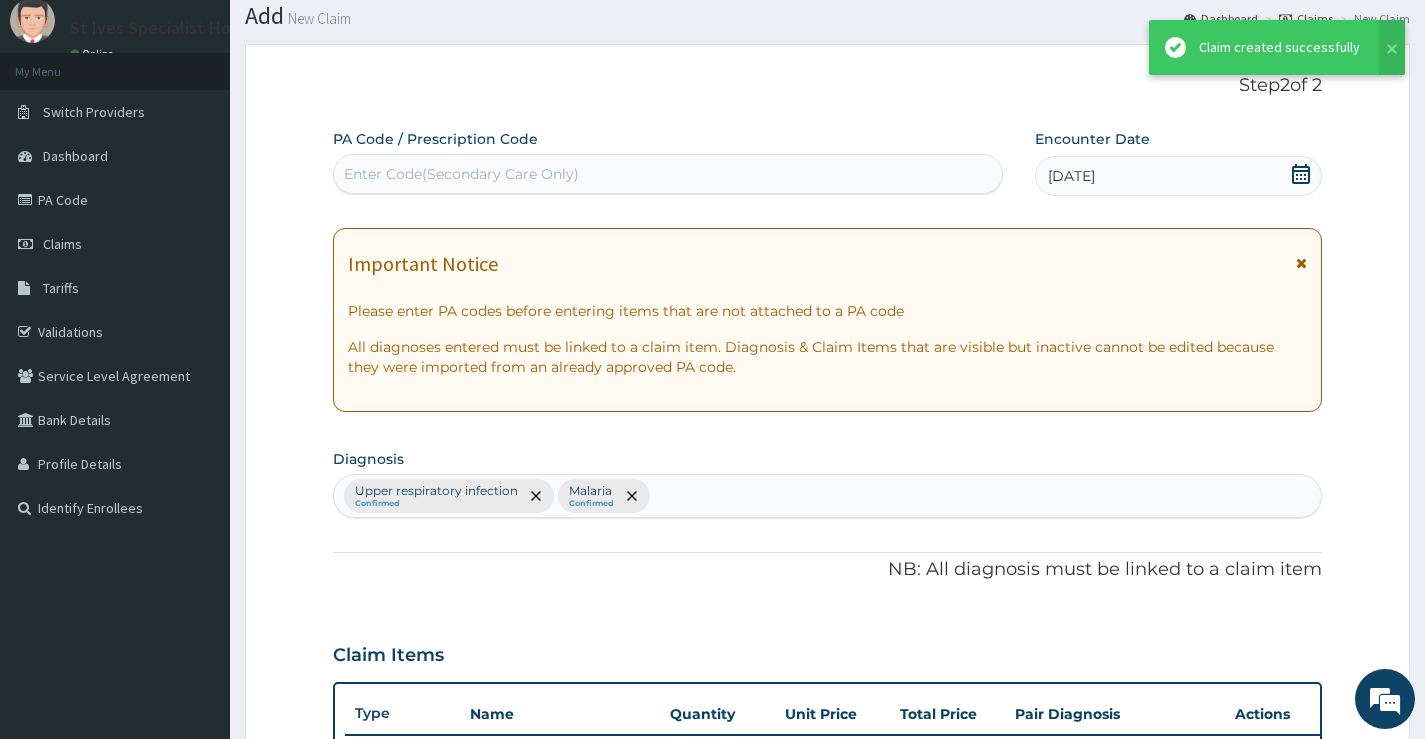 scroll, scrollTop: 996, scrollLeft: 0, axis: vertical 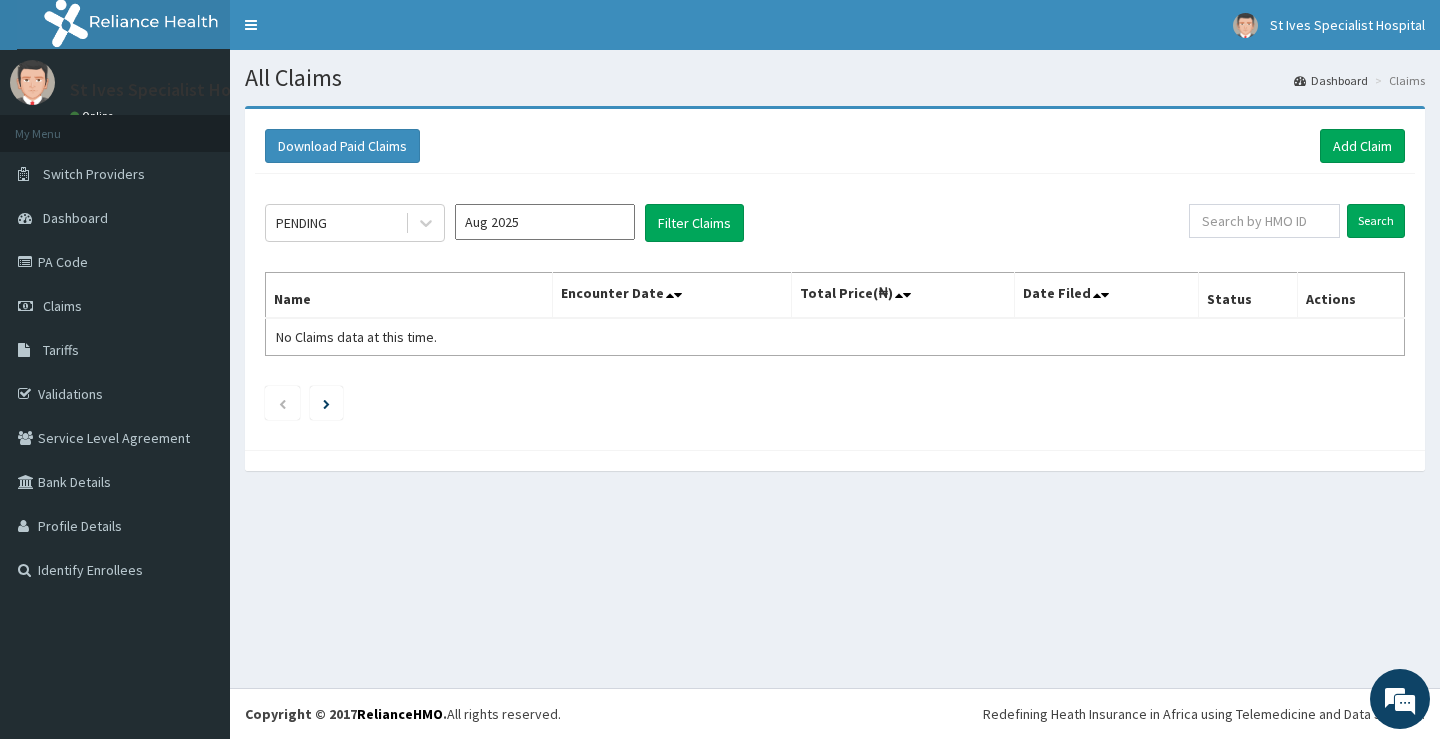 click on "Aug 2025" at bounding box center (545, 222) 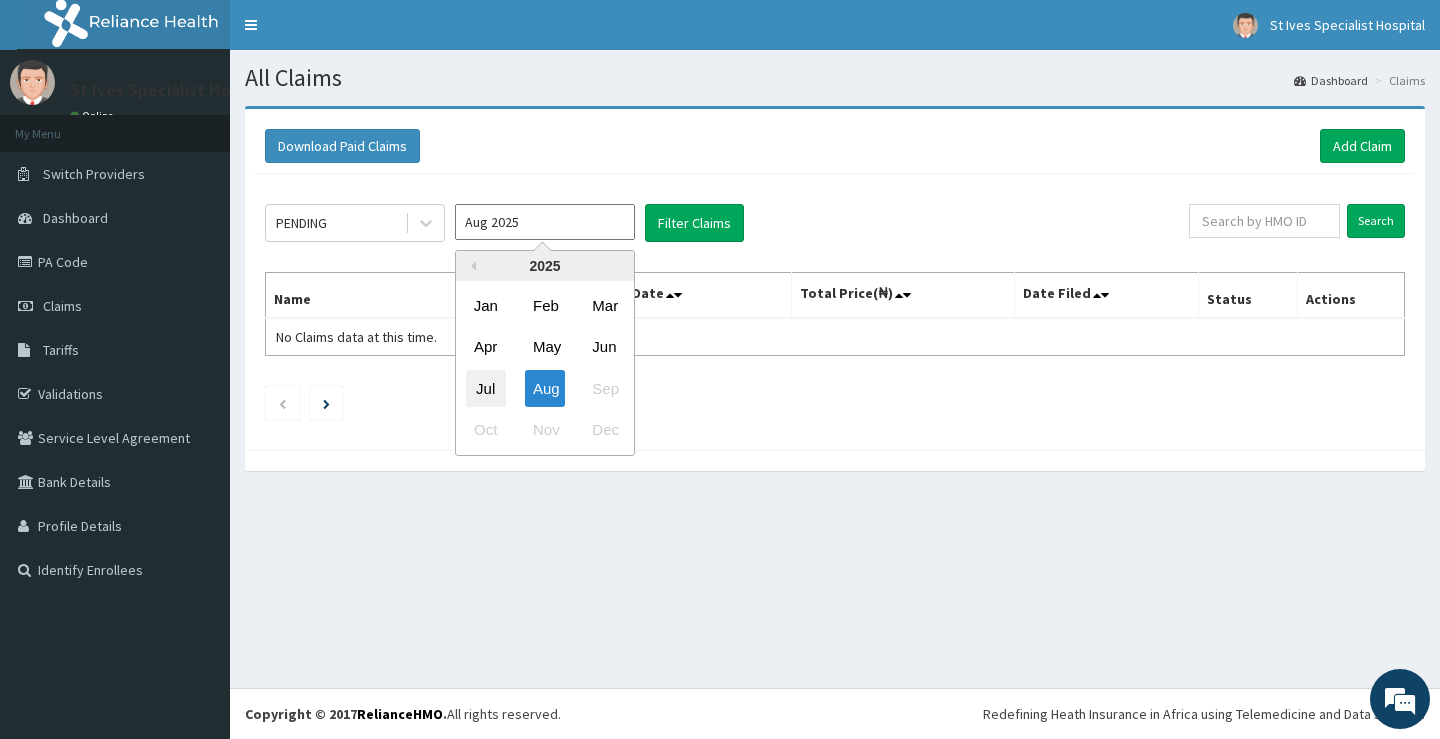 click on "Jul" at bounding box center [486, 388] 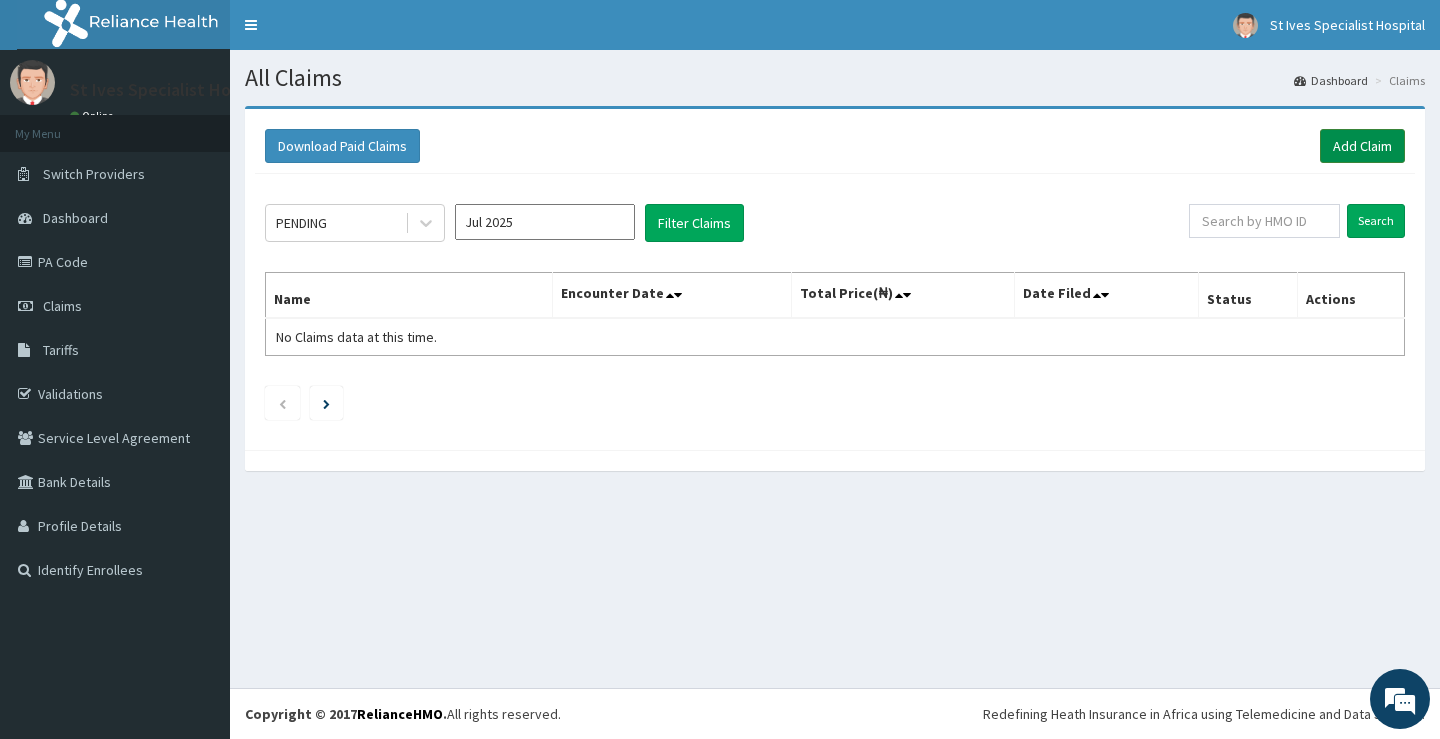 click on "Add Claim" at bounding box center [1362, 146] 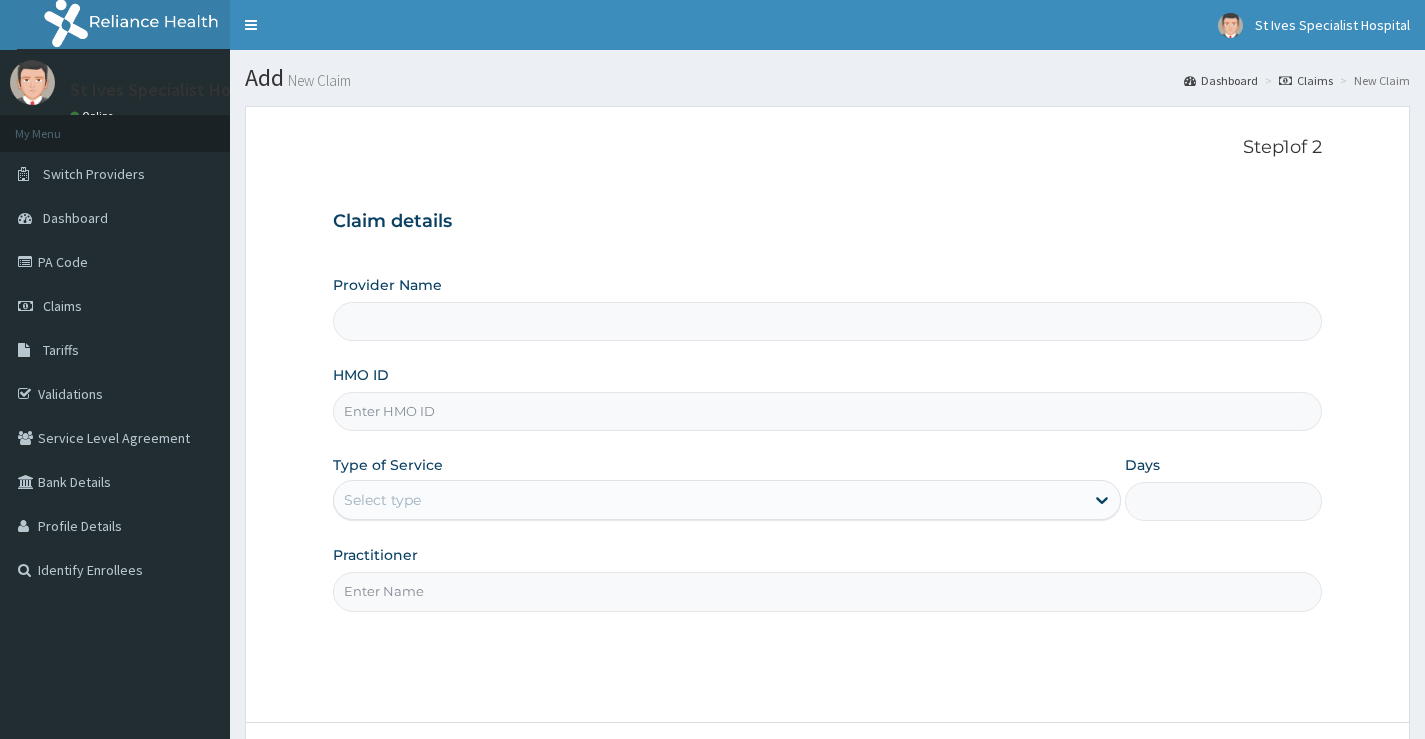 scroll, scrollTop: 0, scrollLeft: 0, axis: both 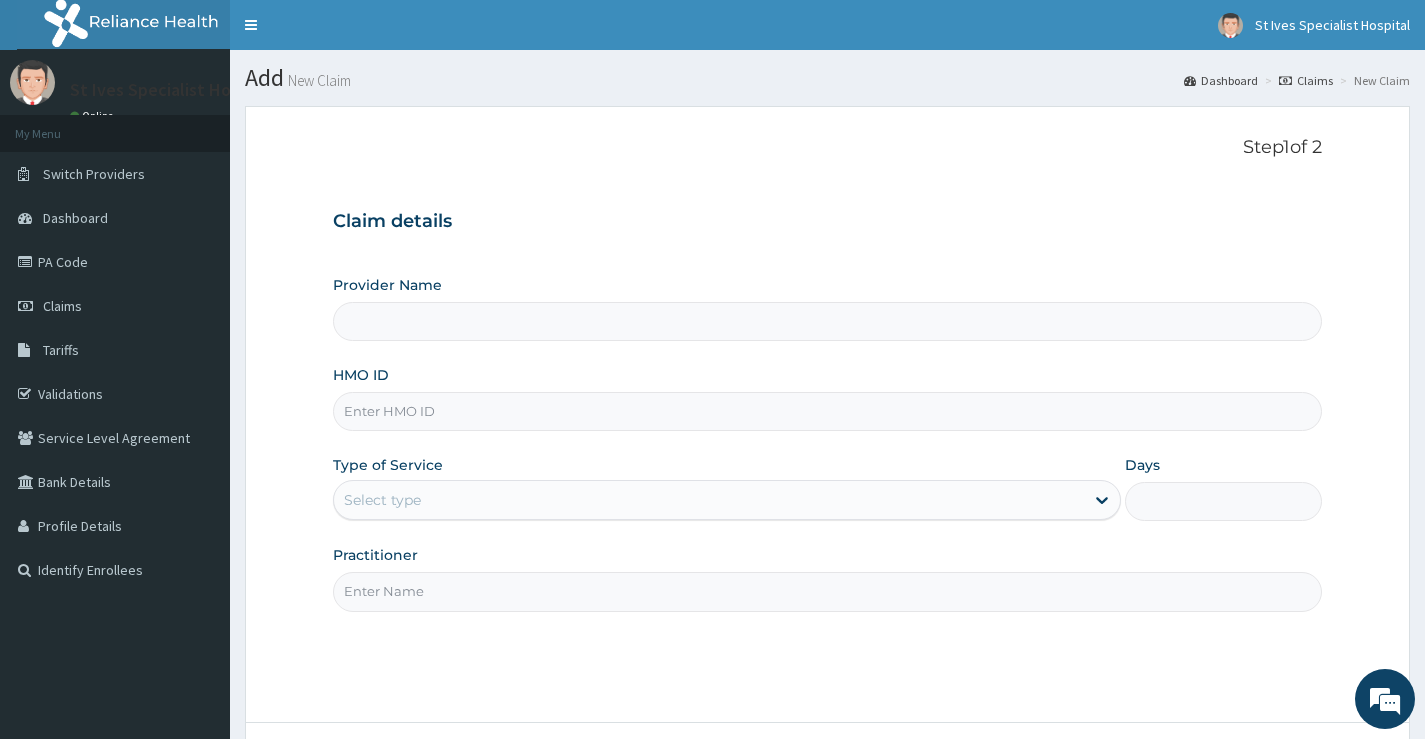 type on "[ORGANIZATION] - [CITY]" 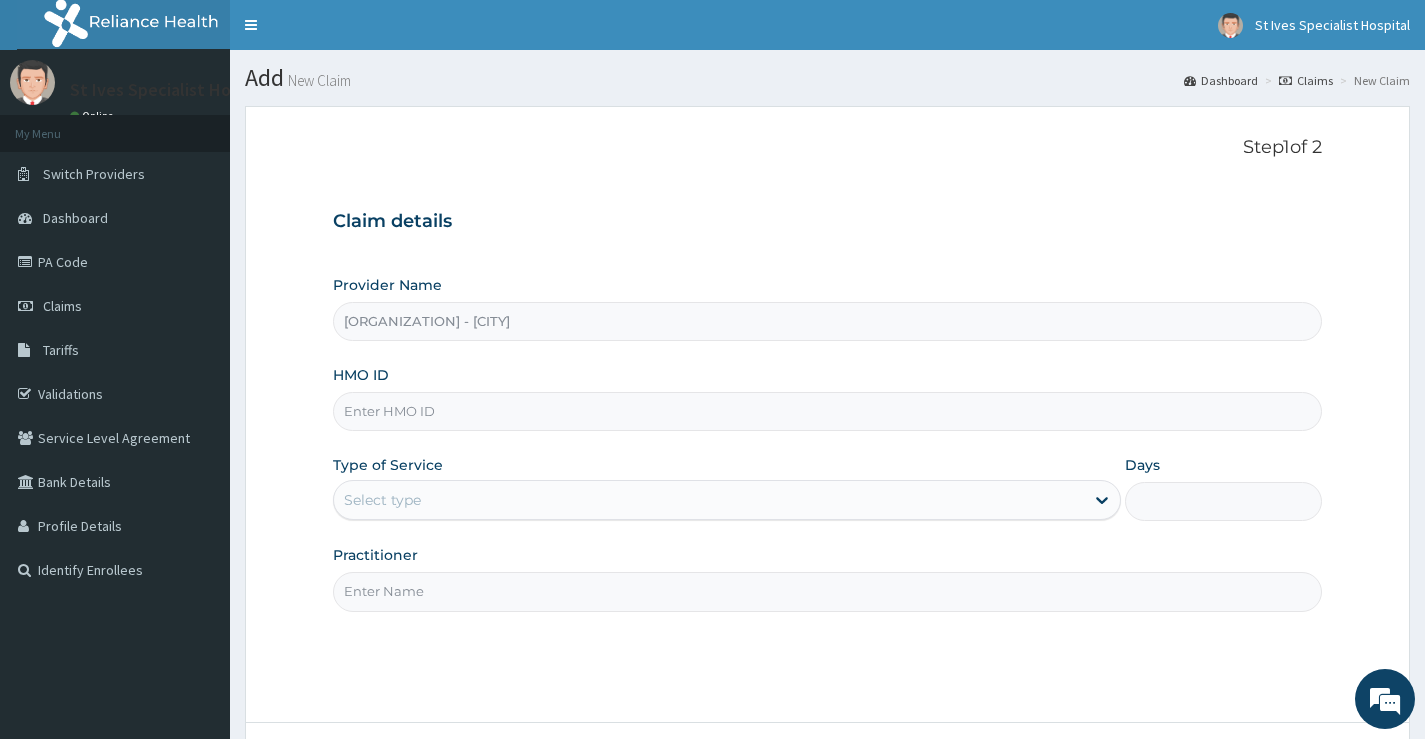 click on "HMO ID" at bounding box center [827, 411] 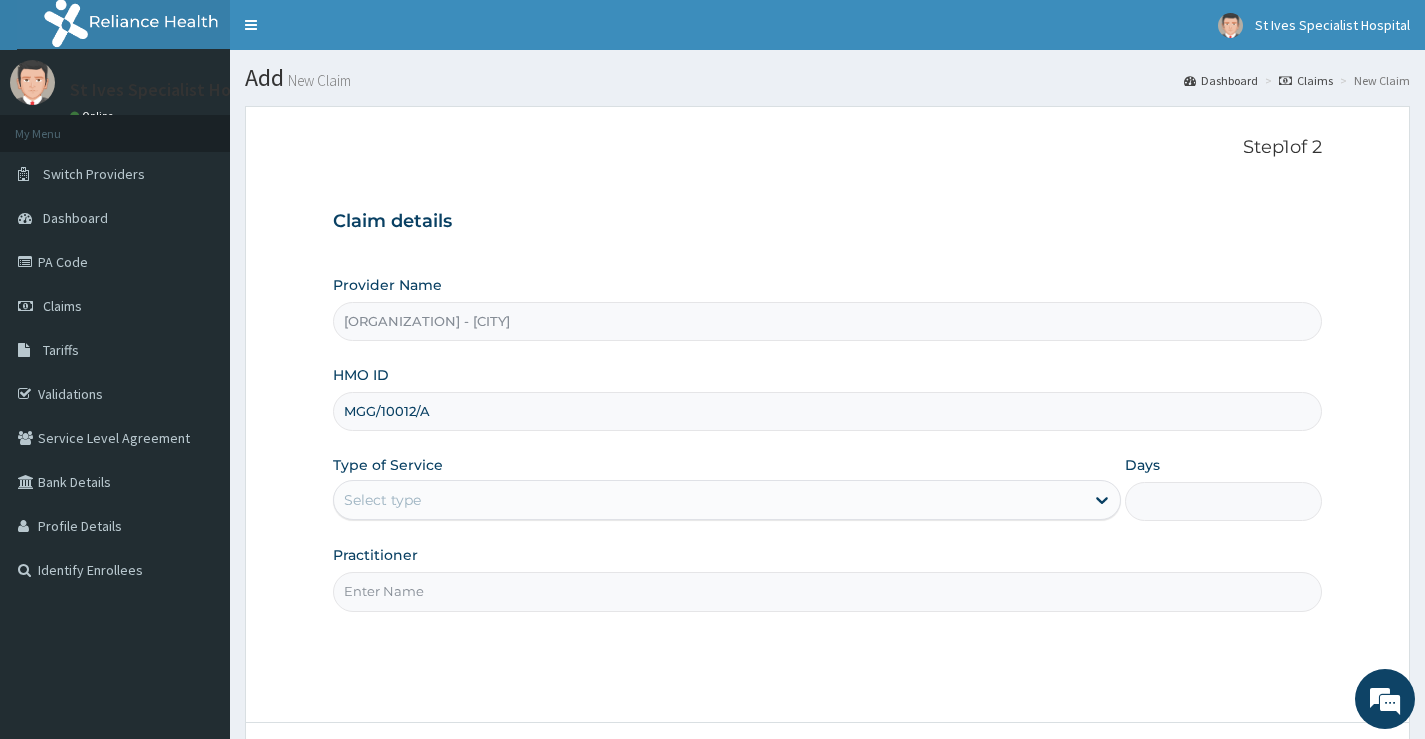 scroll, scrollTop: 0, scrollLeft: 0, axis: both 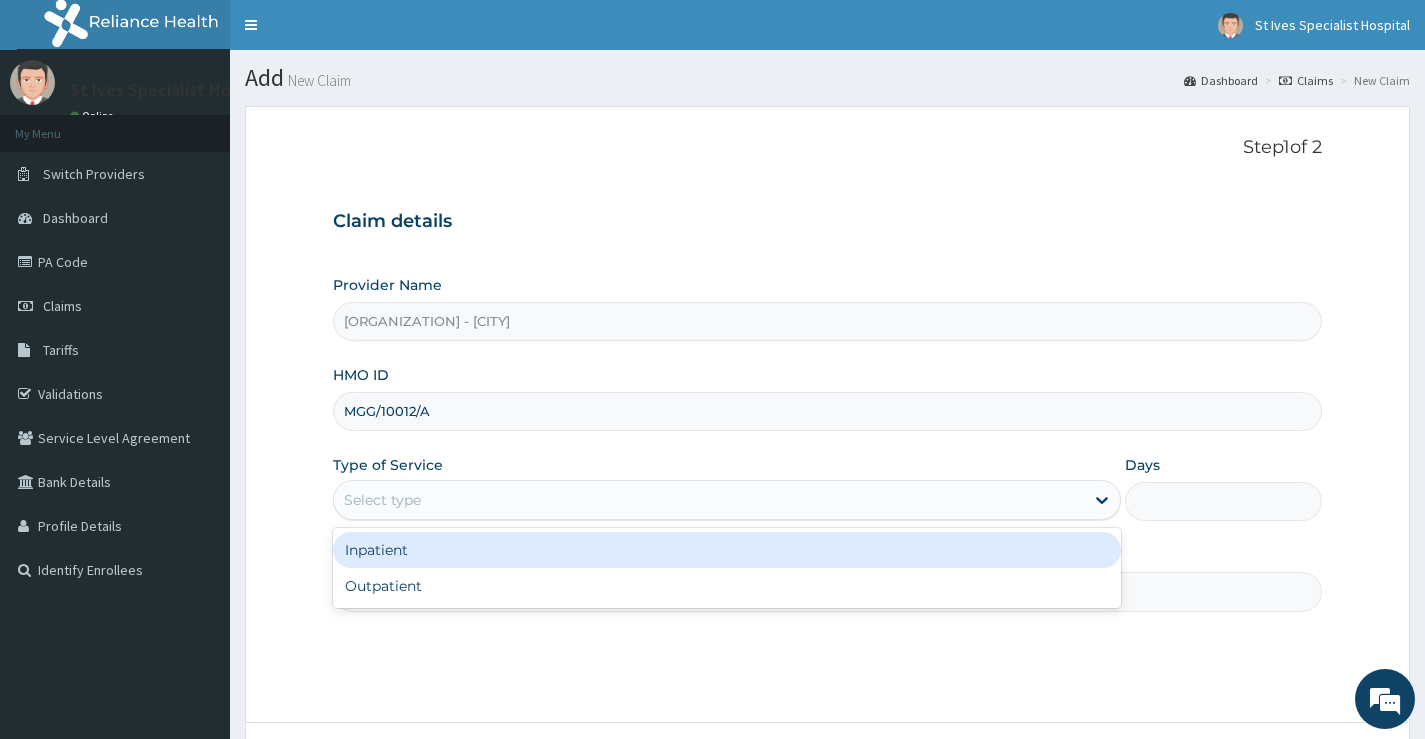 click on "Select type" at bounding box center (709, 500) 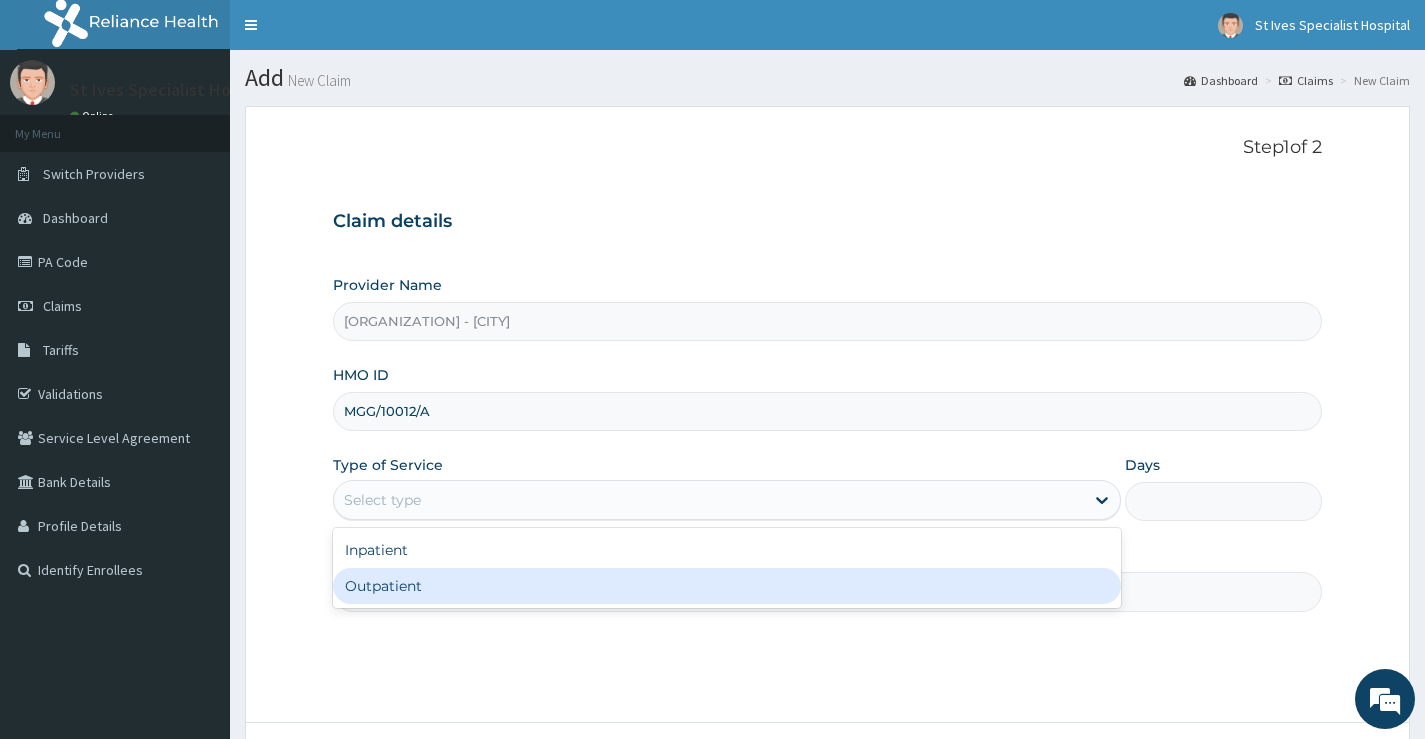 click on "Outpatient" at bounding box center (727, 586) 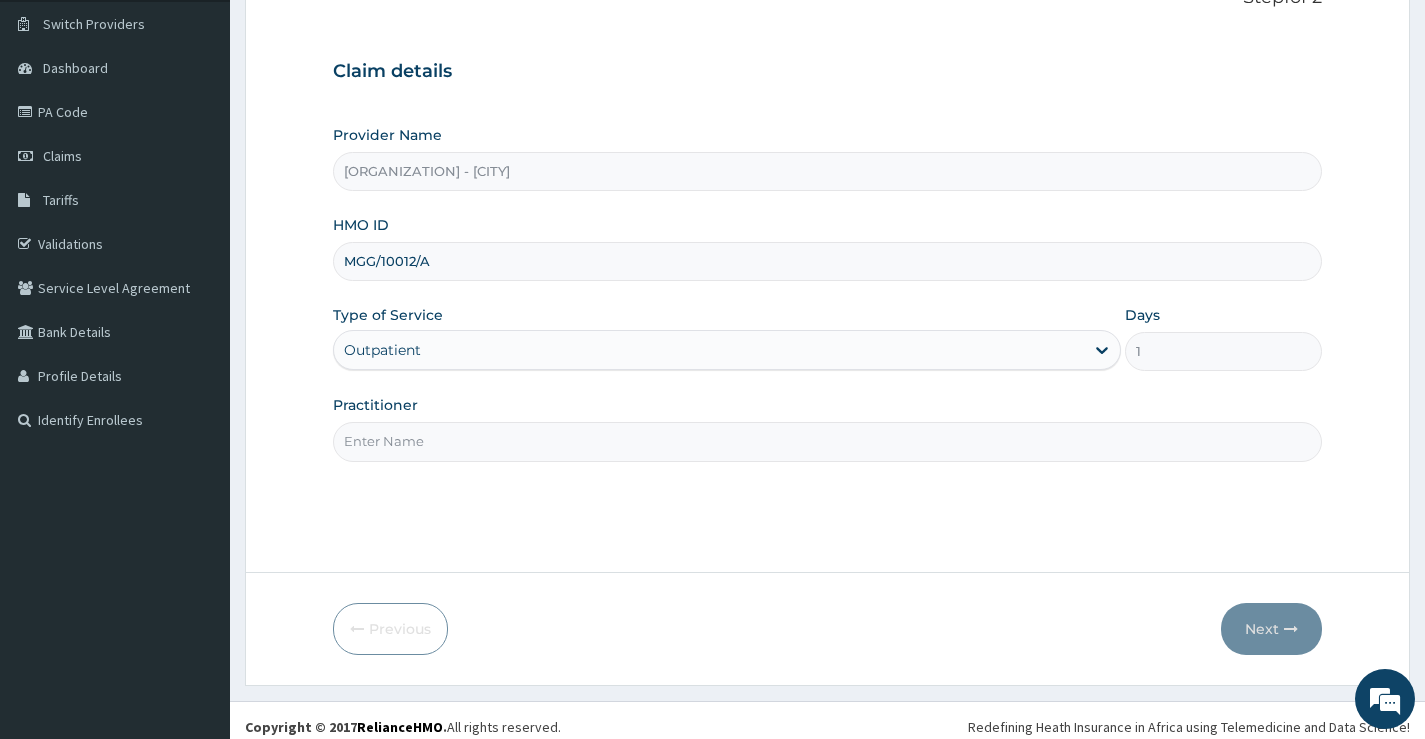 scroll, scrollTop: 163, scrollLeft: 0, axis: vertical 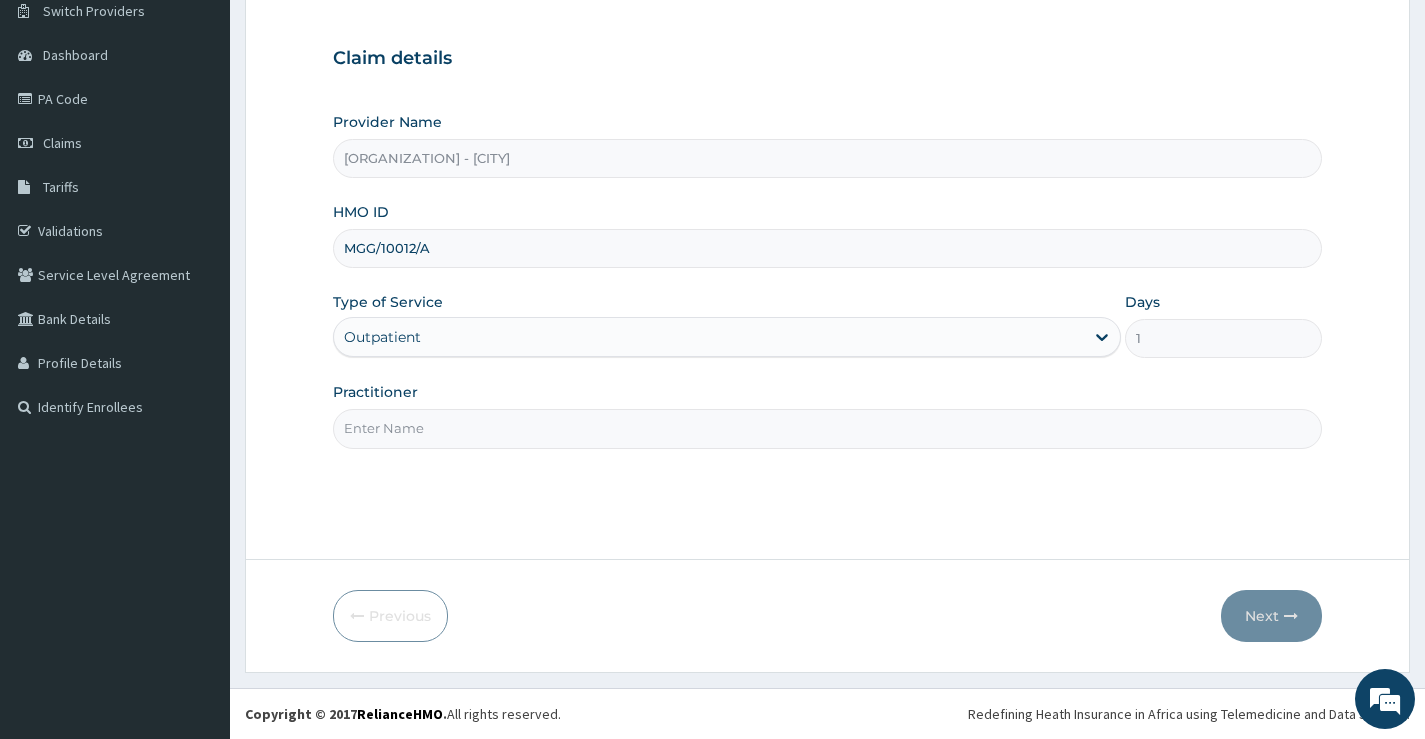click on "Practitioner" at bounding box center [827, 428] 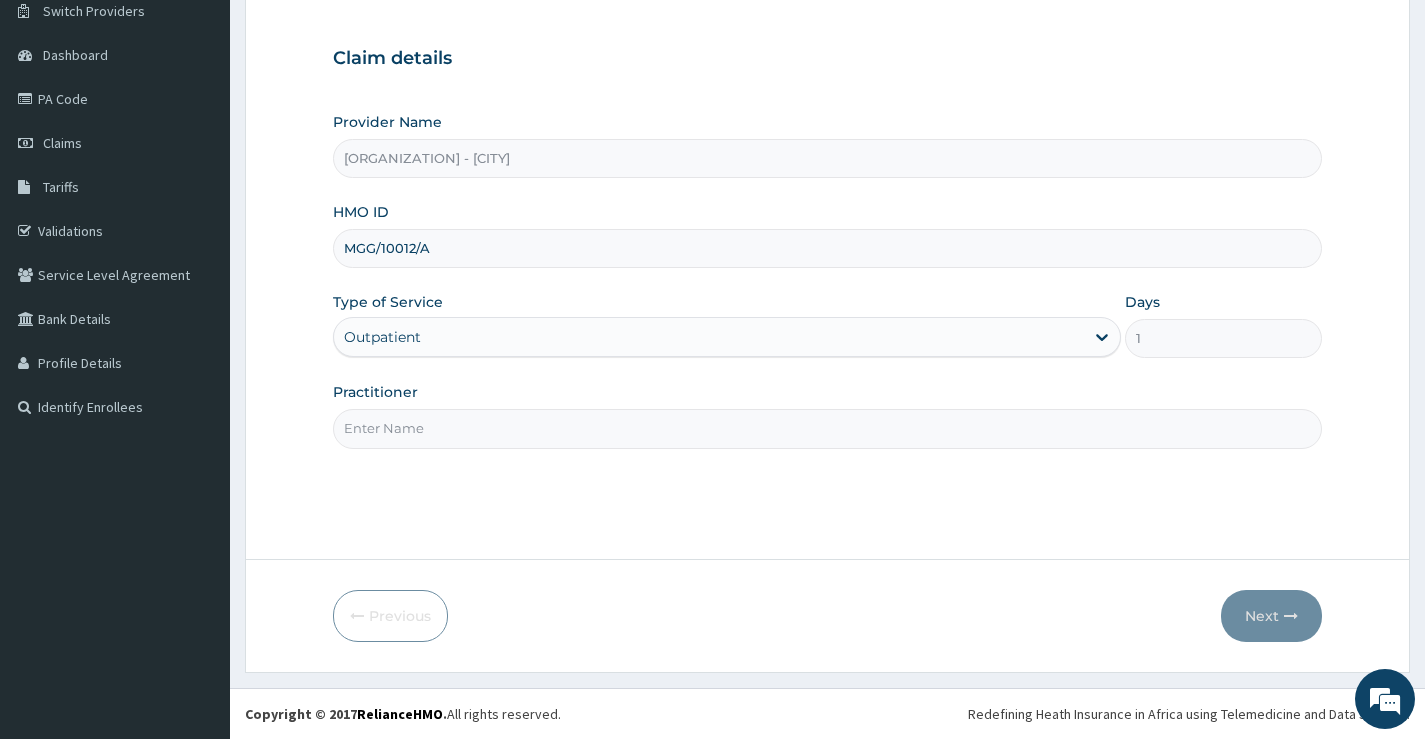 type on "[TITLE] [LAST] [LAST]" 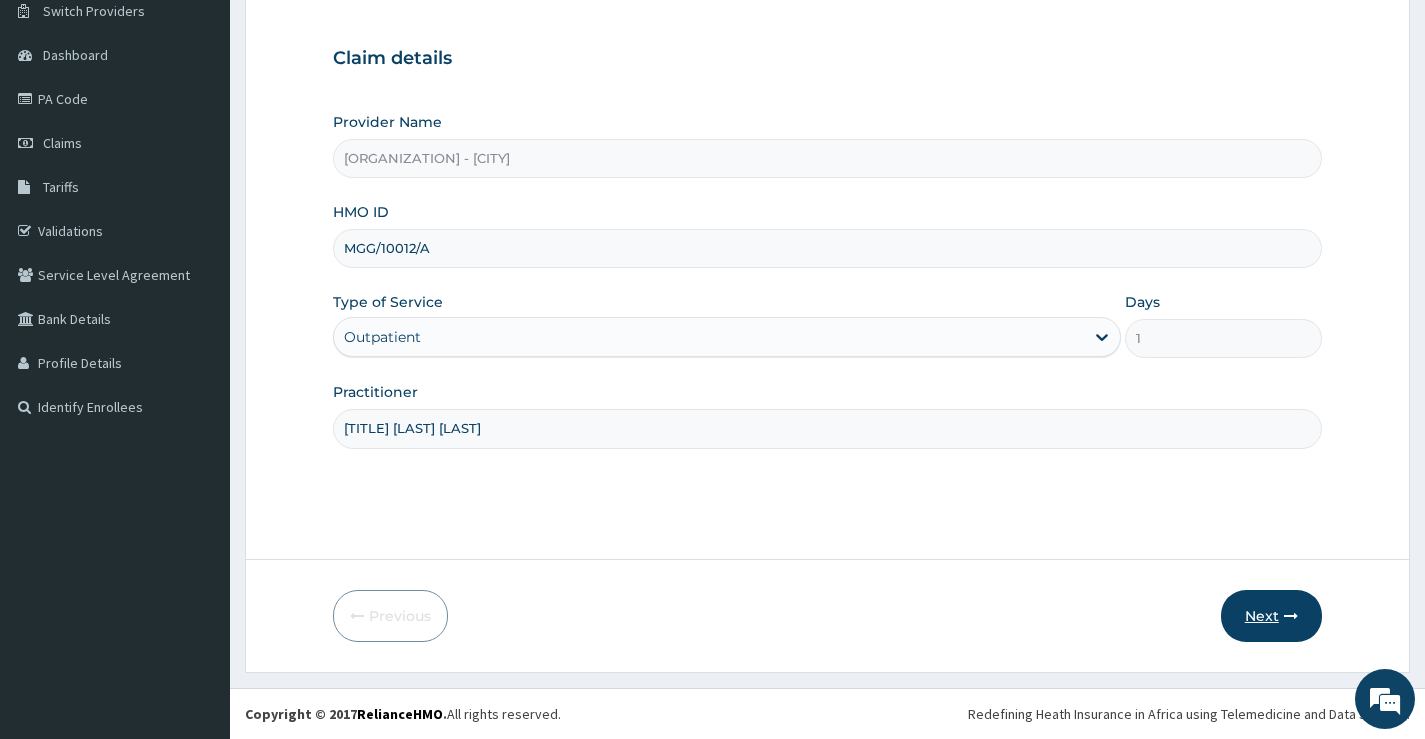 click on "Next" at bounding box center (1271, 616) 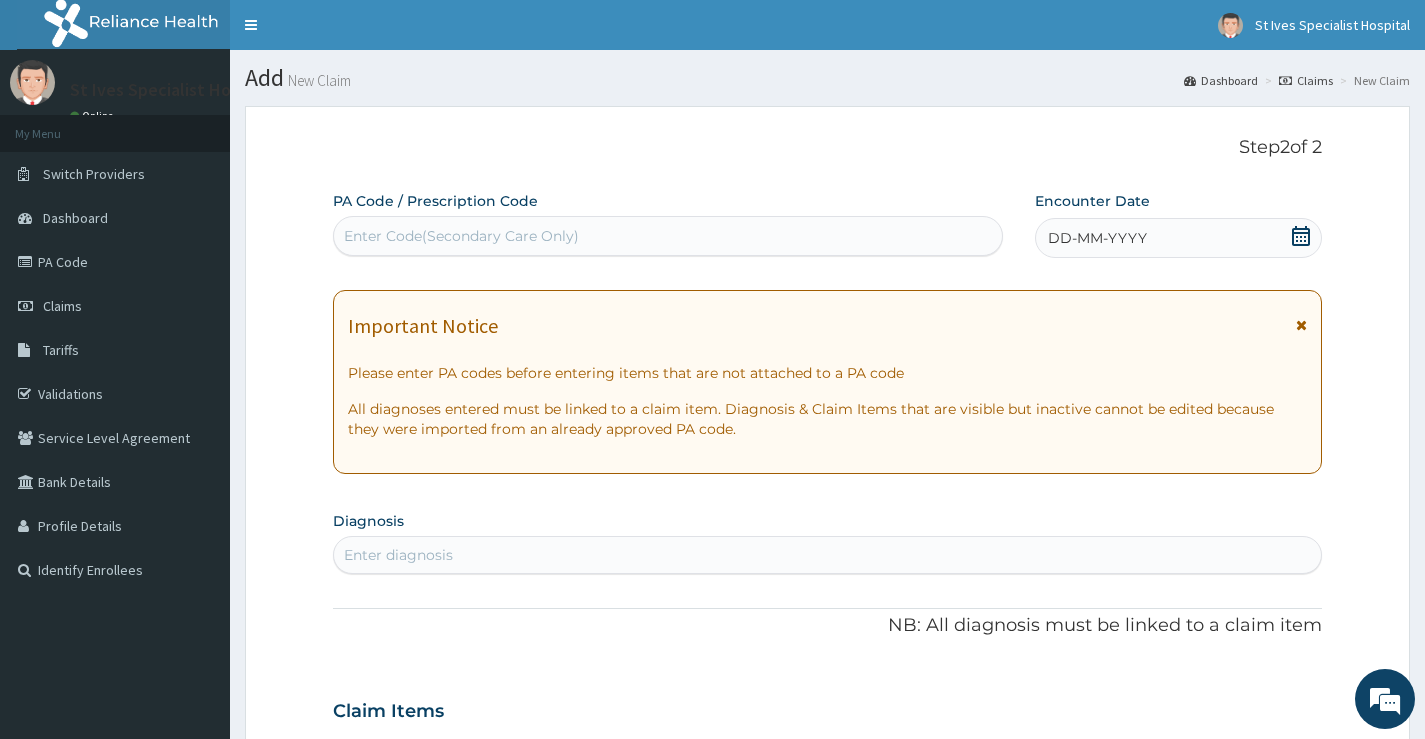 scroll, scrollTop: 100, scrollLeft: 0, axis: vertical 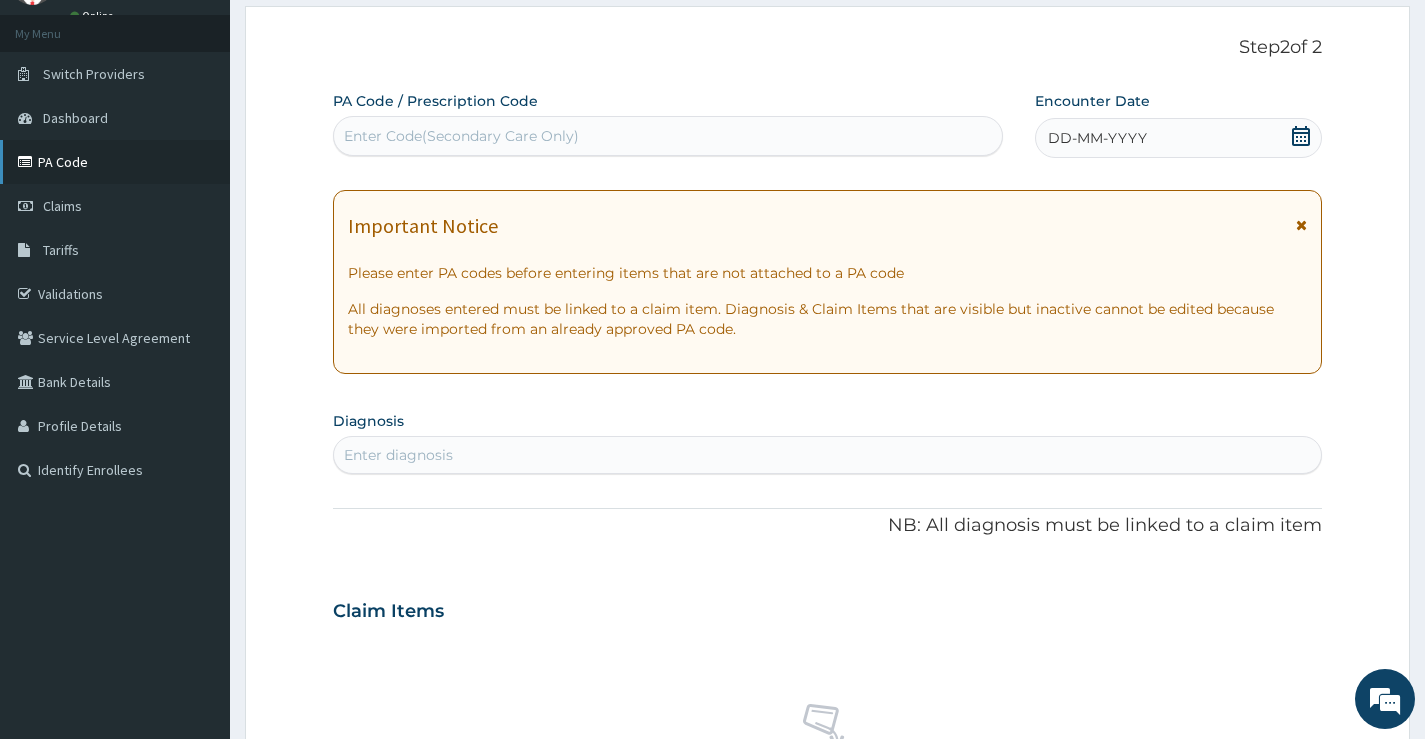 click on "PA Code" at bounding box center [115, 162] 